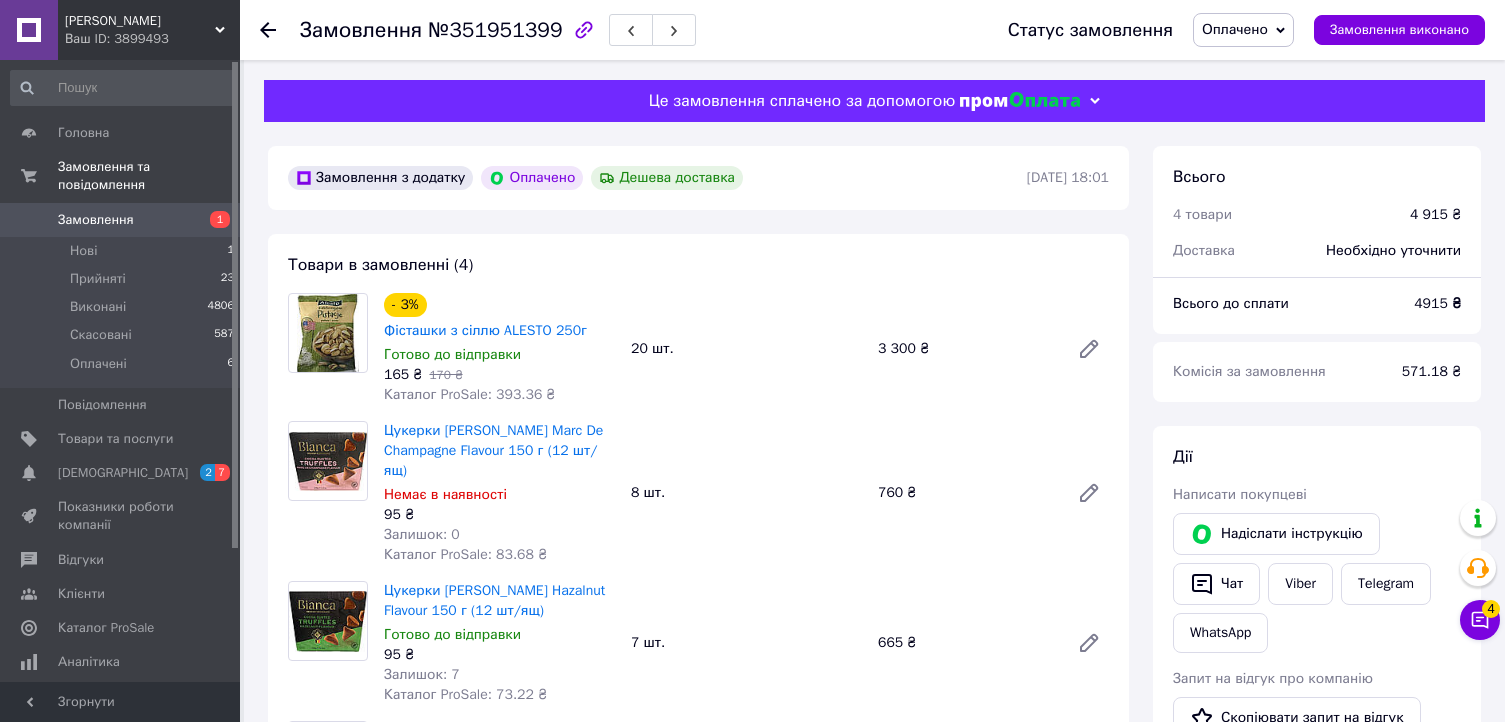 scroll, scrollTop: 200, scrollLeft: 0, axis: vertical 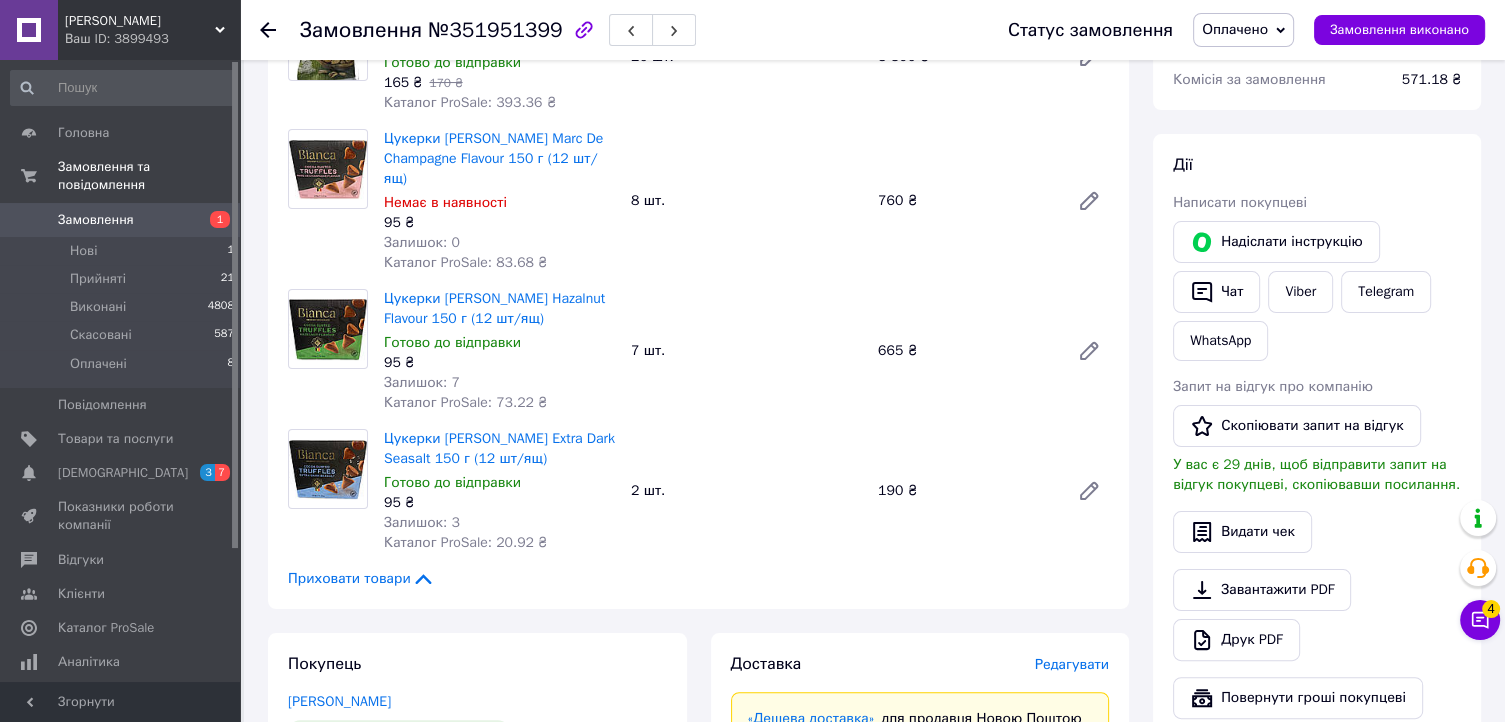 click on "Замовлення" at bounding box center [121, 220] 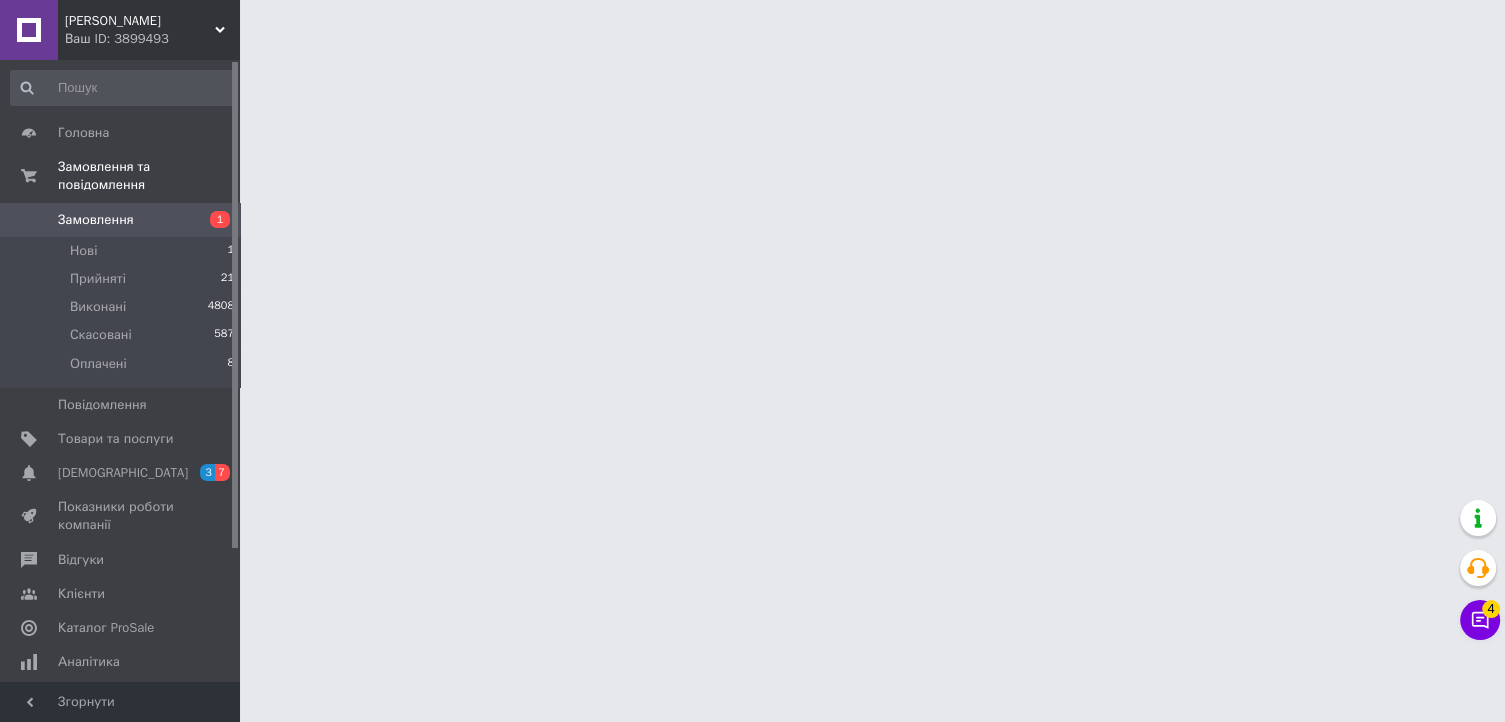 scroll, scrollTop: 0, scrollLeft: 0, axis: both 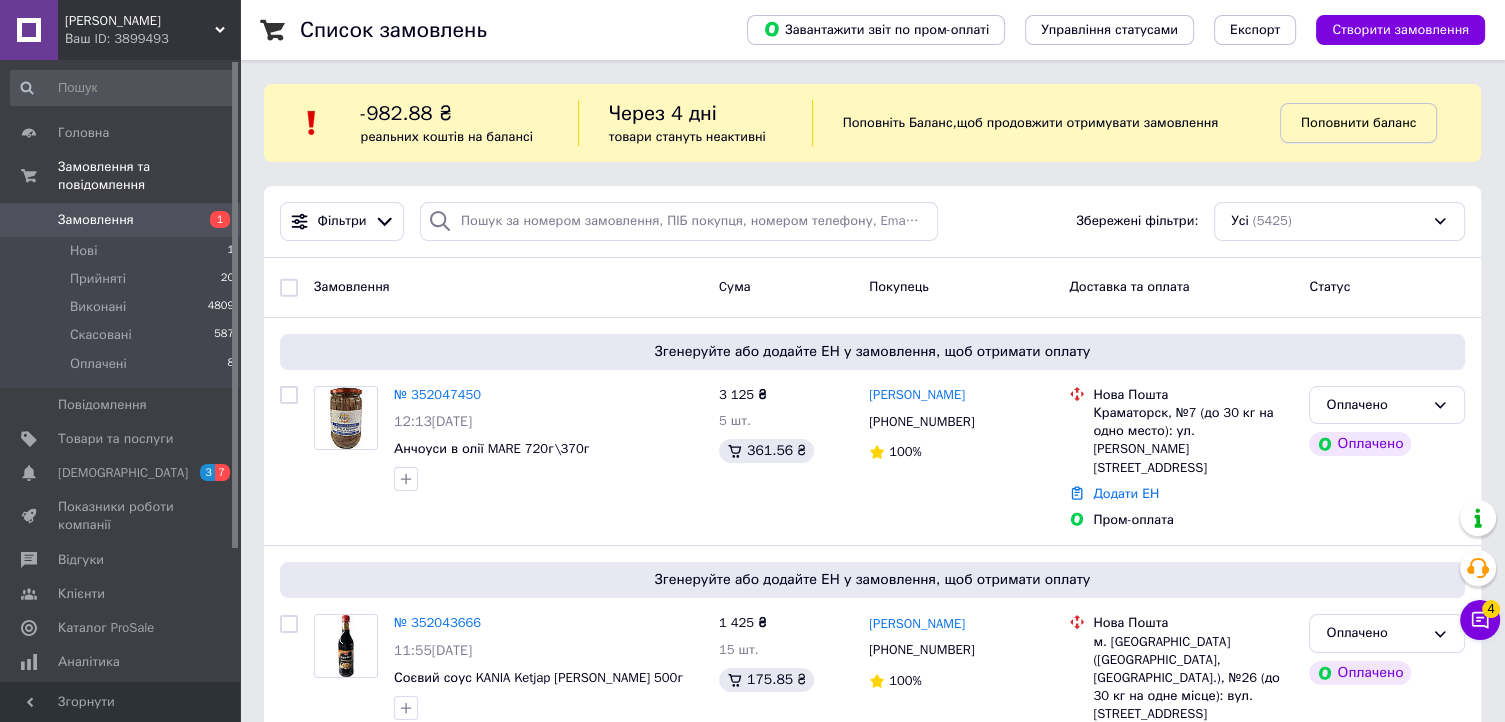 click on "Поповнити баланс" at bounding box center (1358, 122) 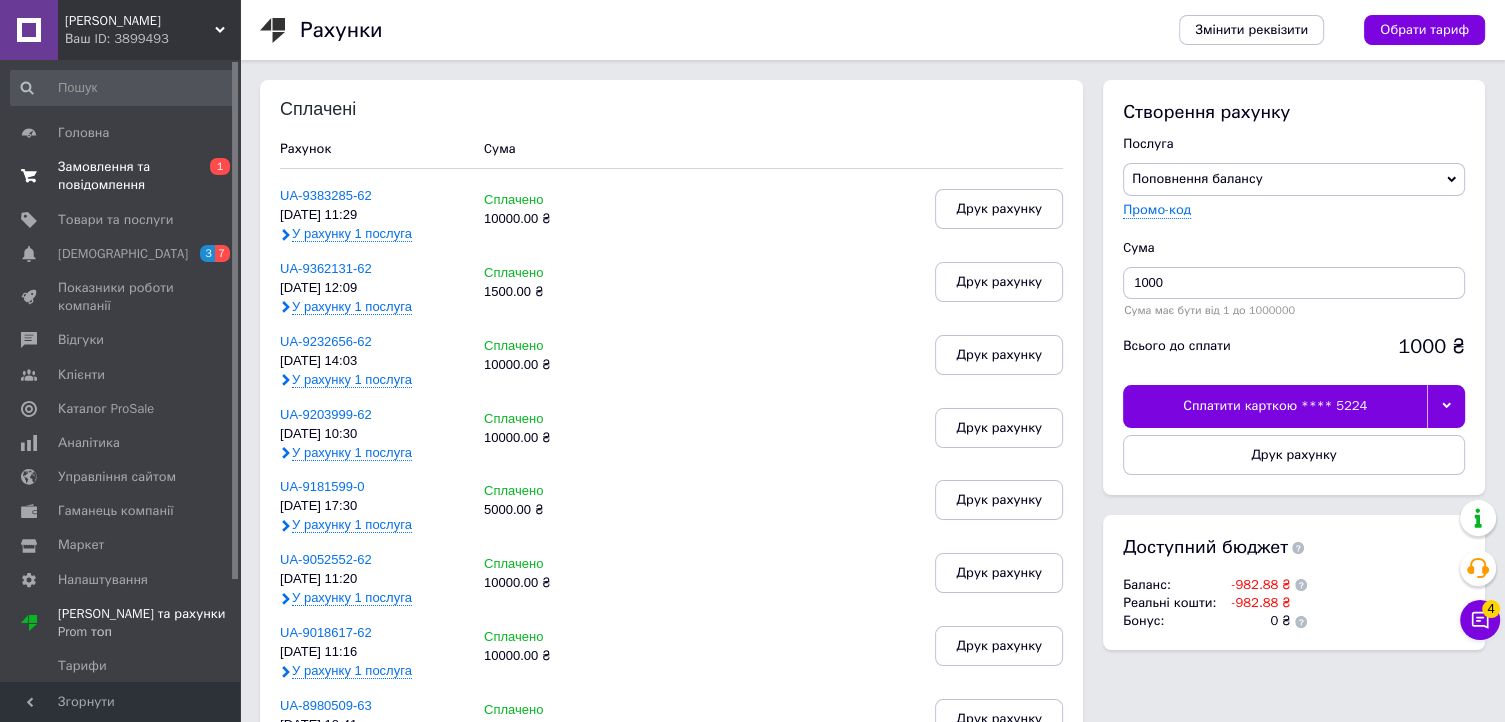click on "Замовлення та повідомлення" at bounding box center (121, 176) 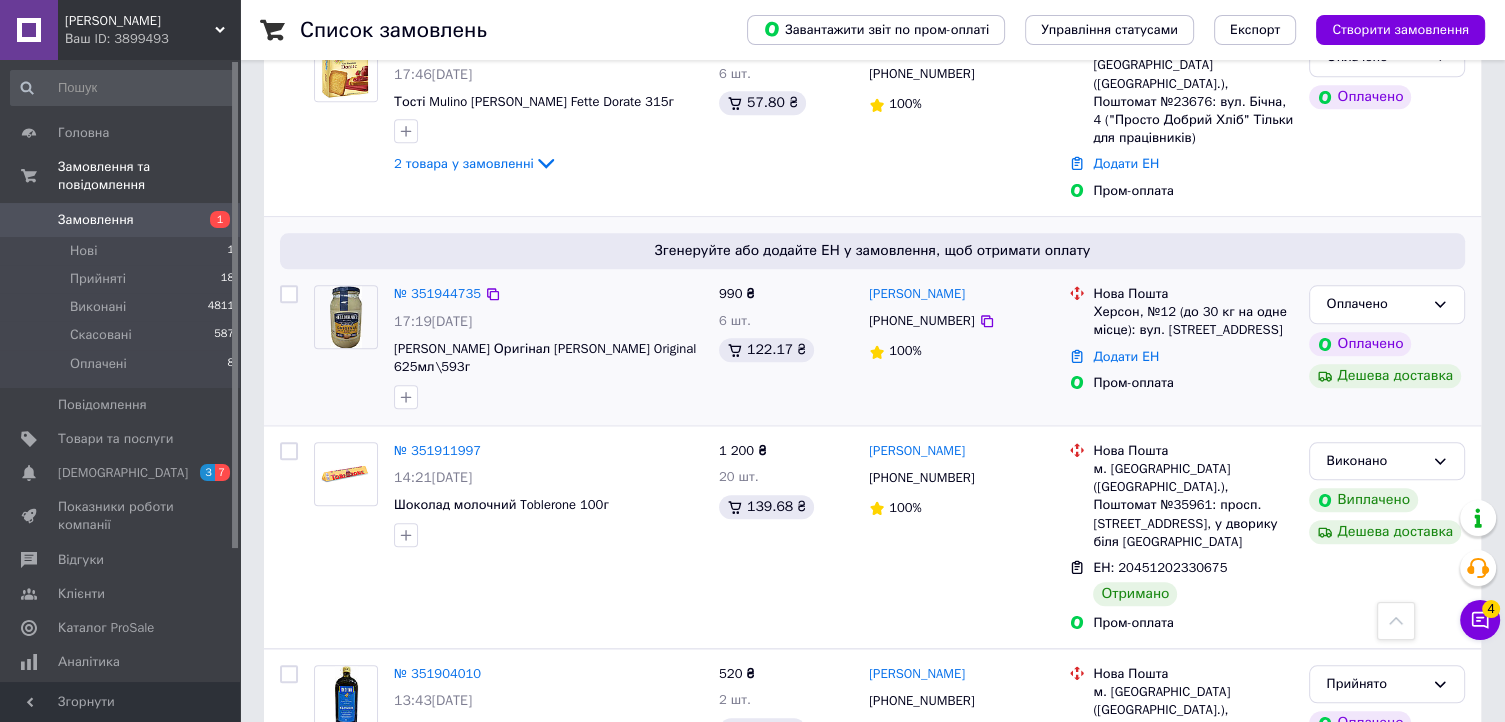 scroll, scrollTop: 2000, scrollLeft: 0, axis: vertical 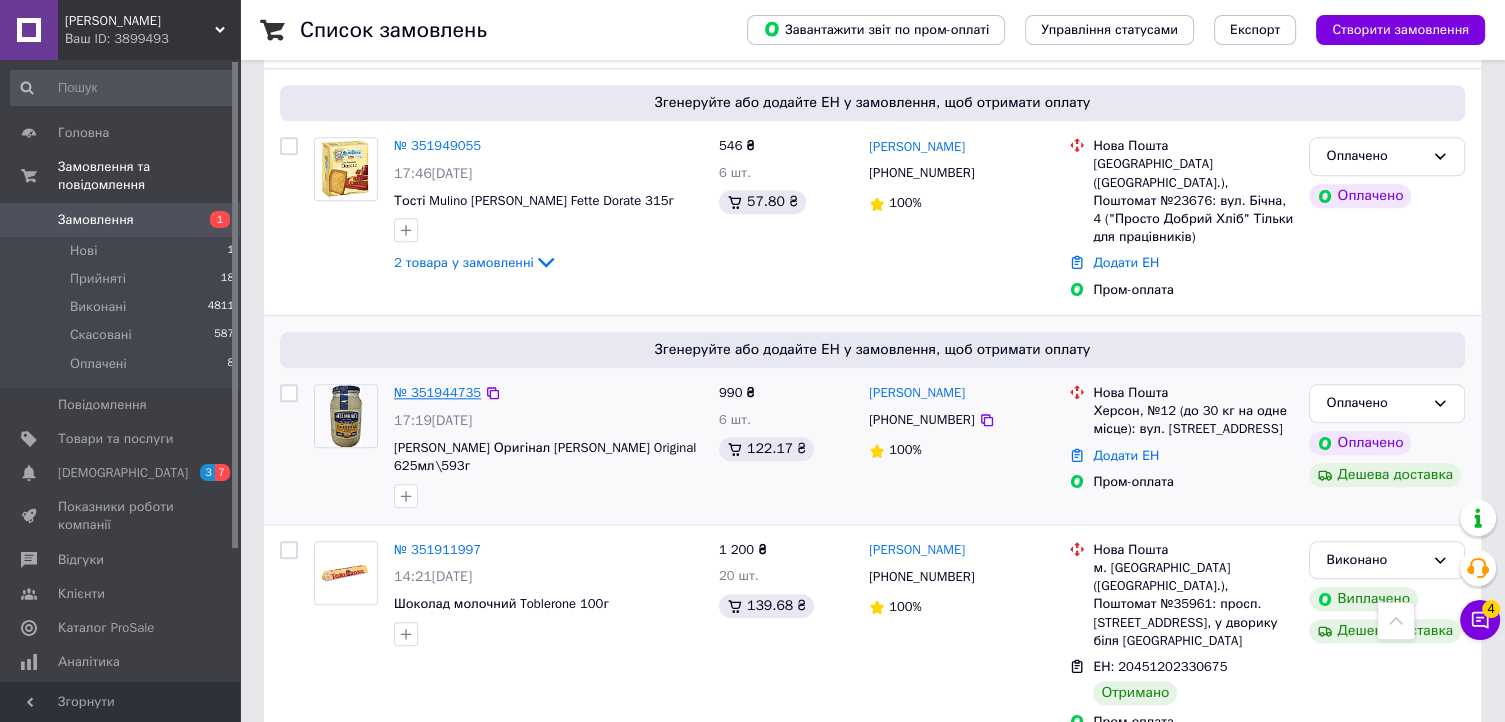 click on "№ 351944735" at bounding box center (437, 392) 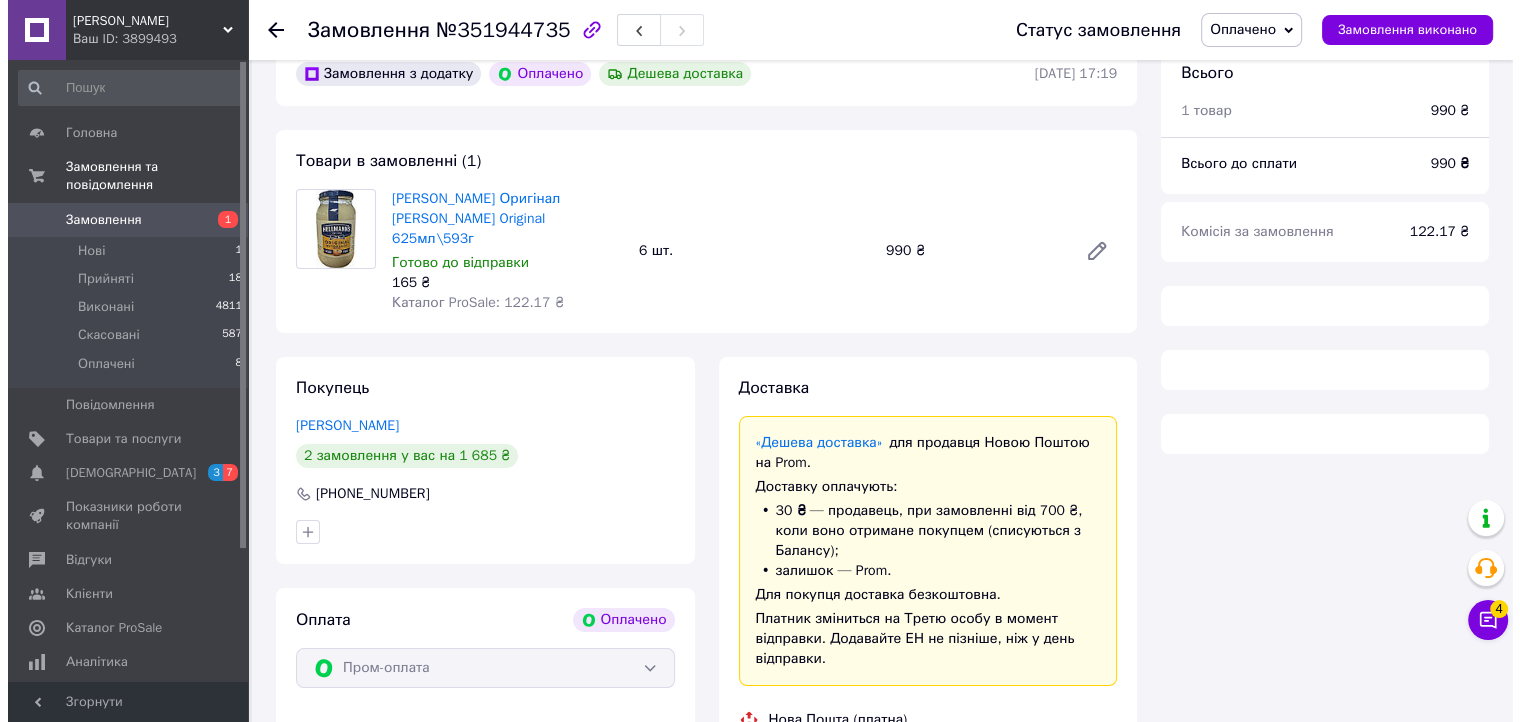 scroll, scrollTop: 0, scrollLeft: 0, axis: both 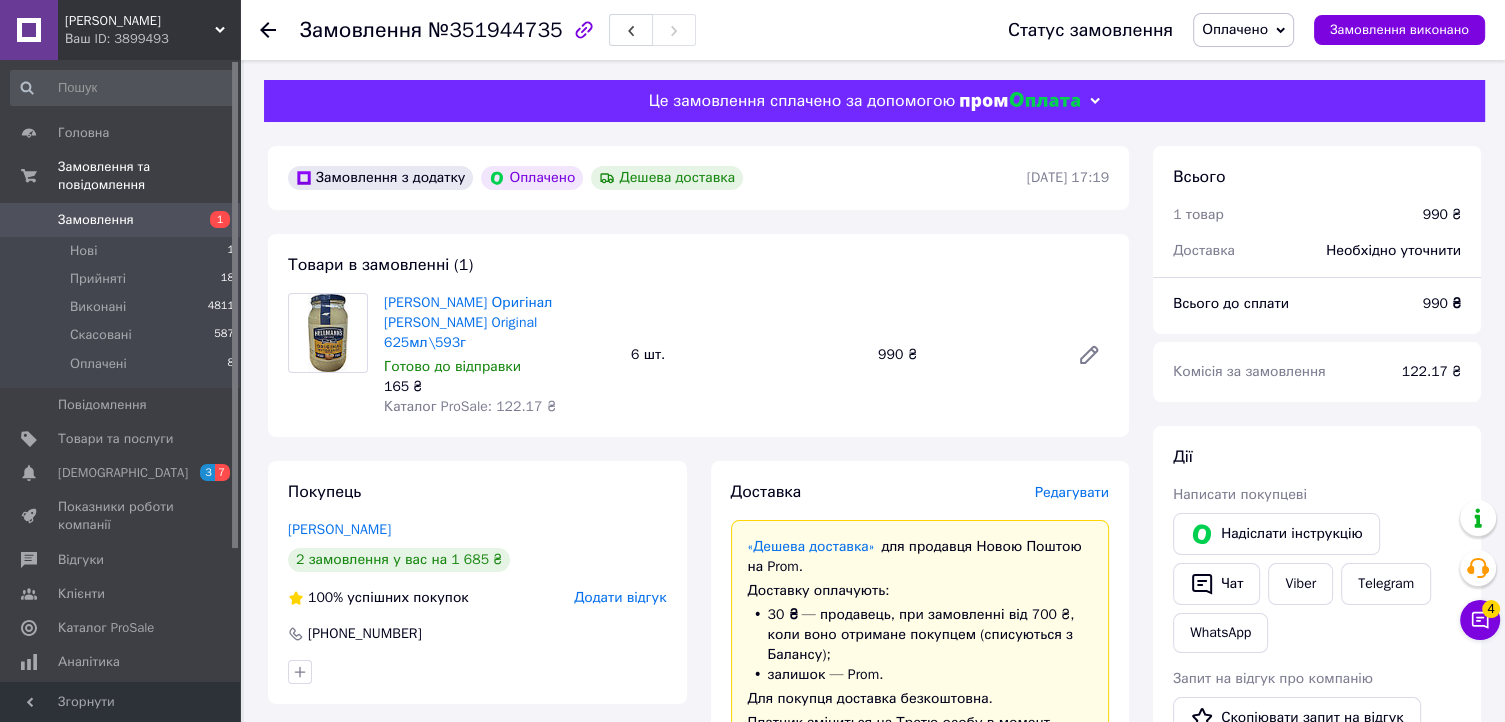 click on "Редагувати" at bounding box center (1072, 492) 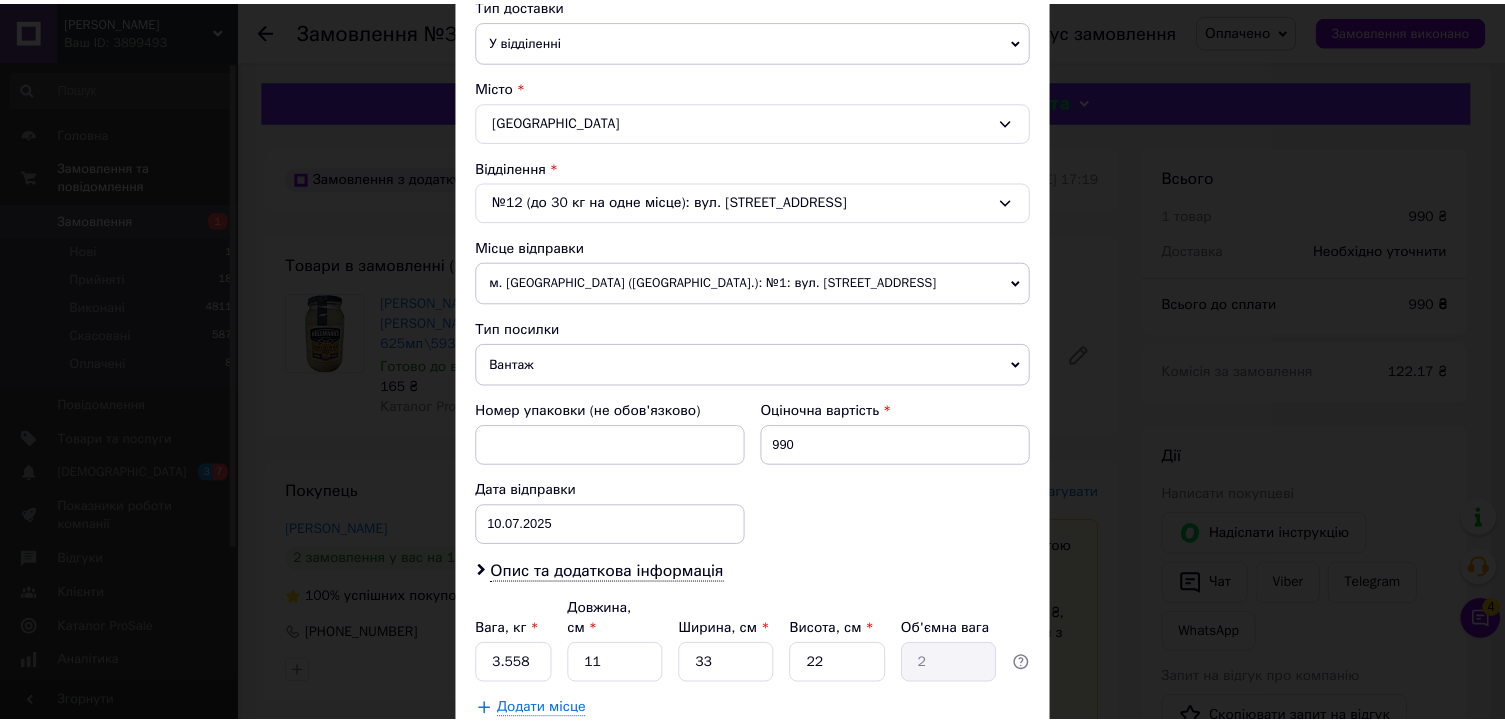 scroll, scrollTop: 600, scrollLeft: 0, axis: vertical 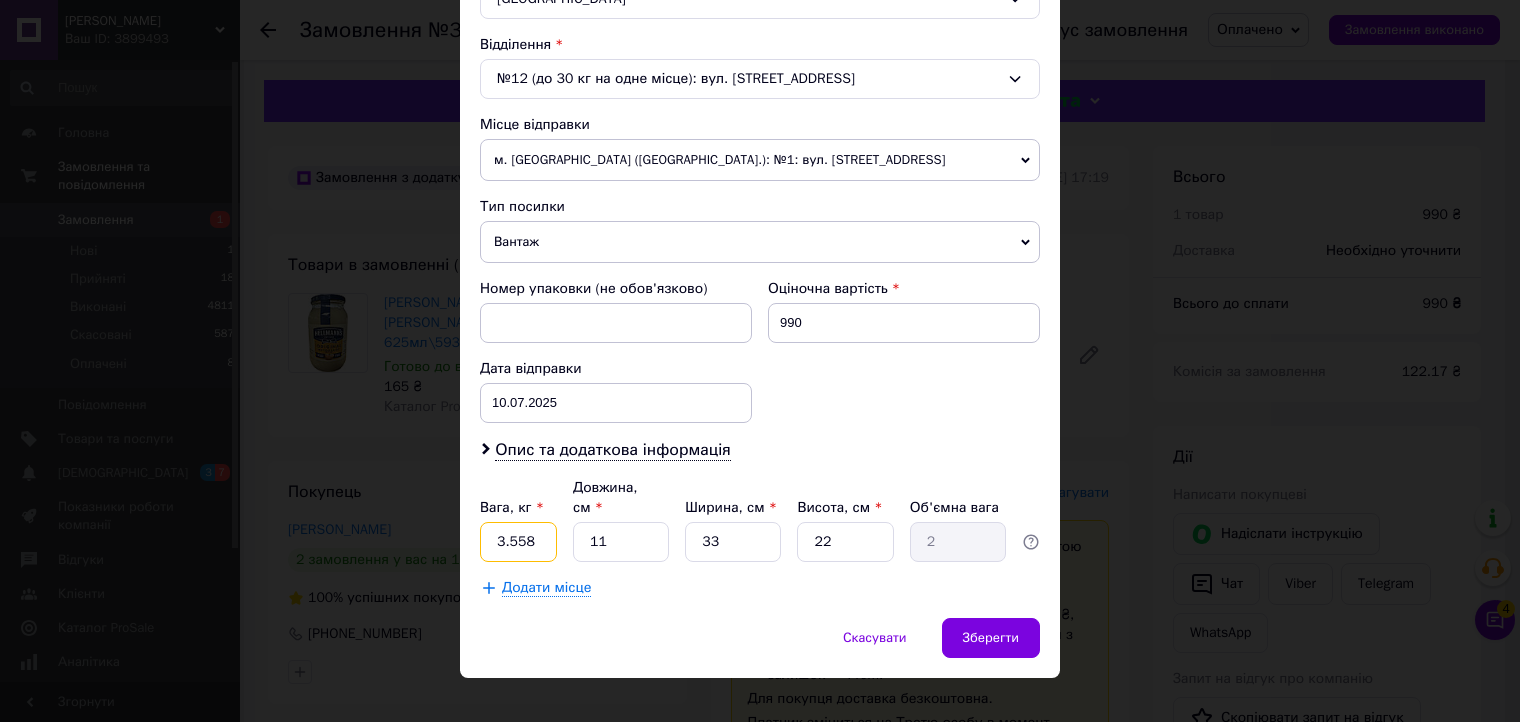 click on "3.558" at bounding box center (518, 542) 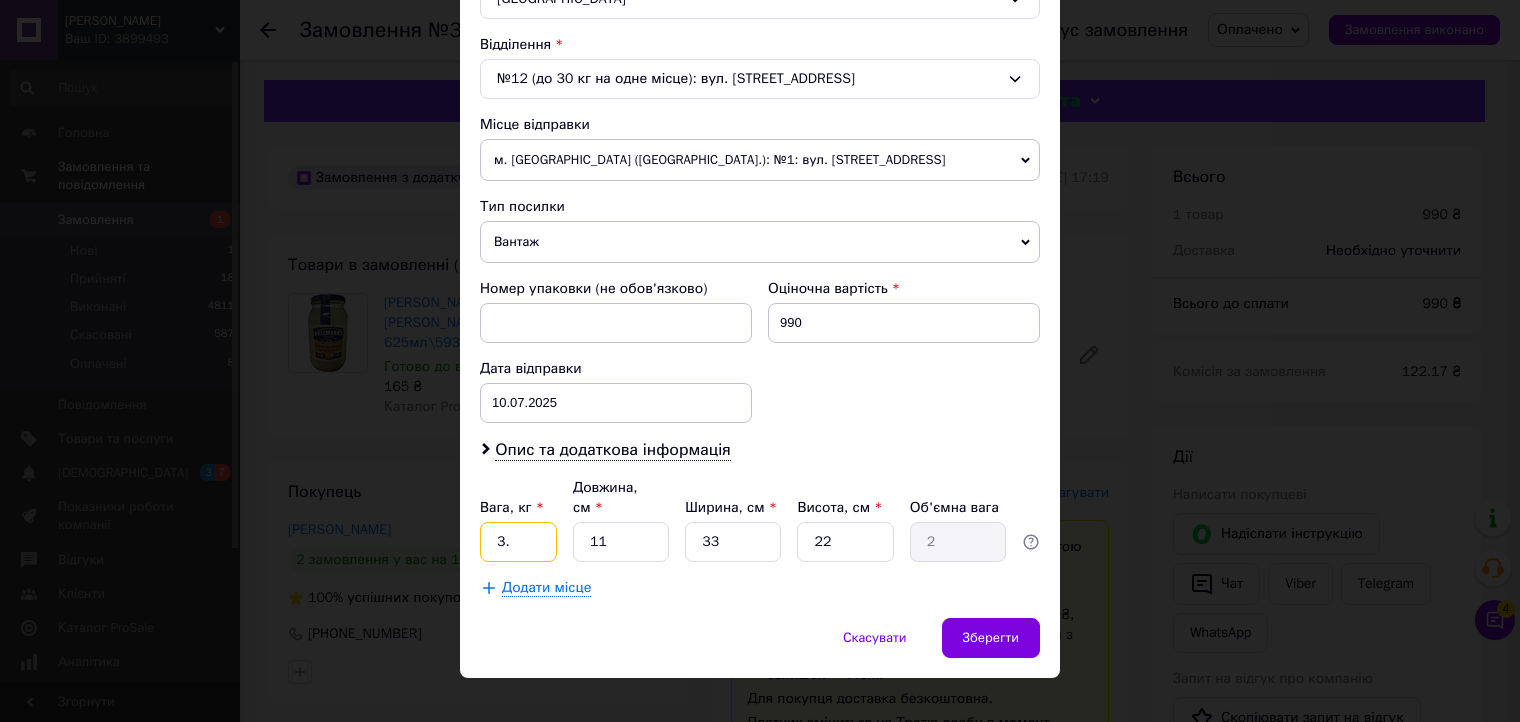 type on "3" 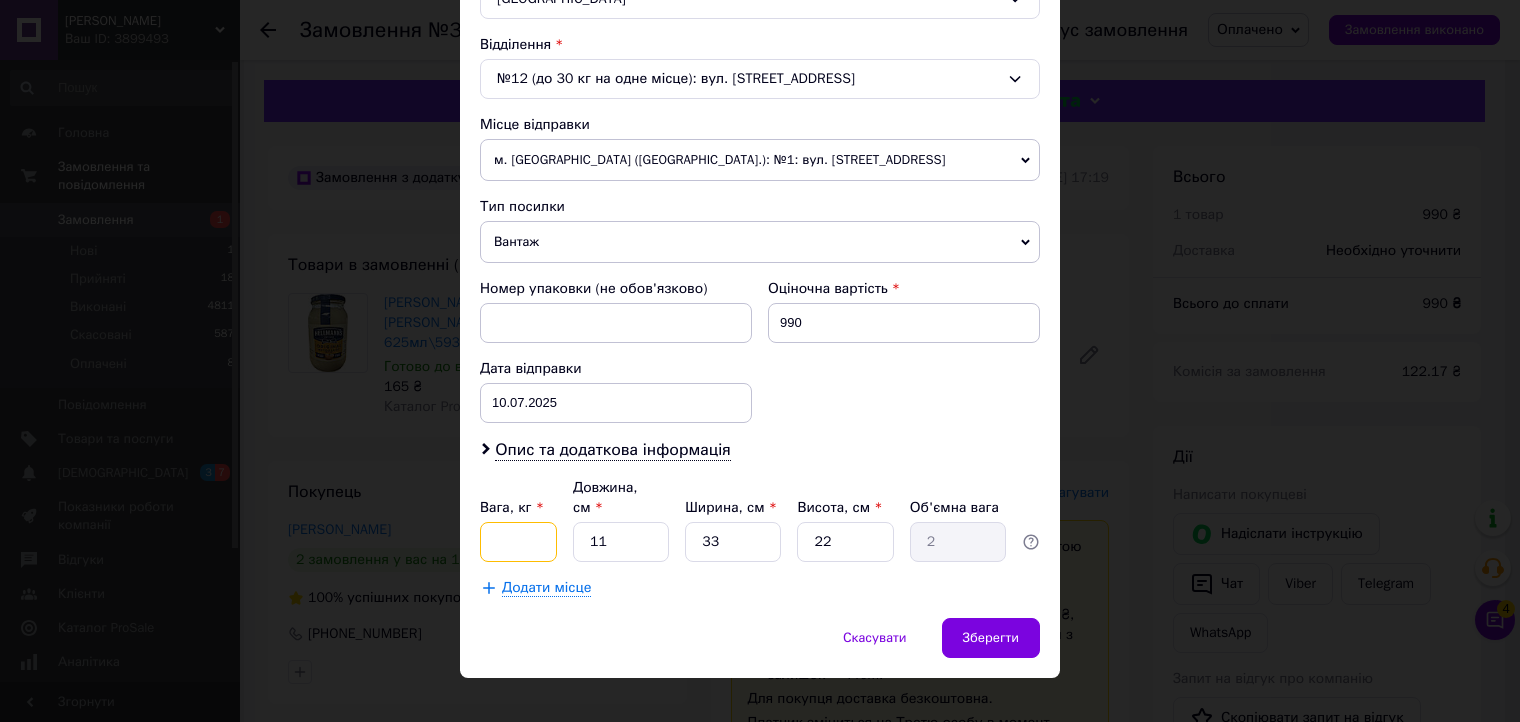 type 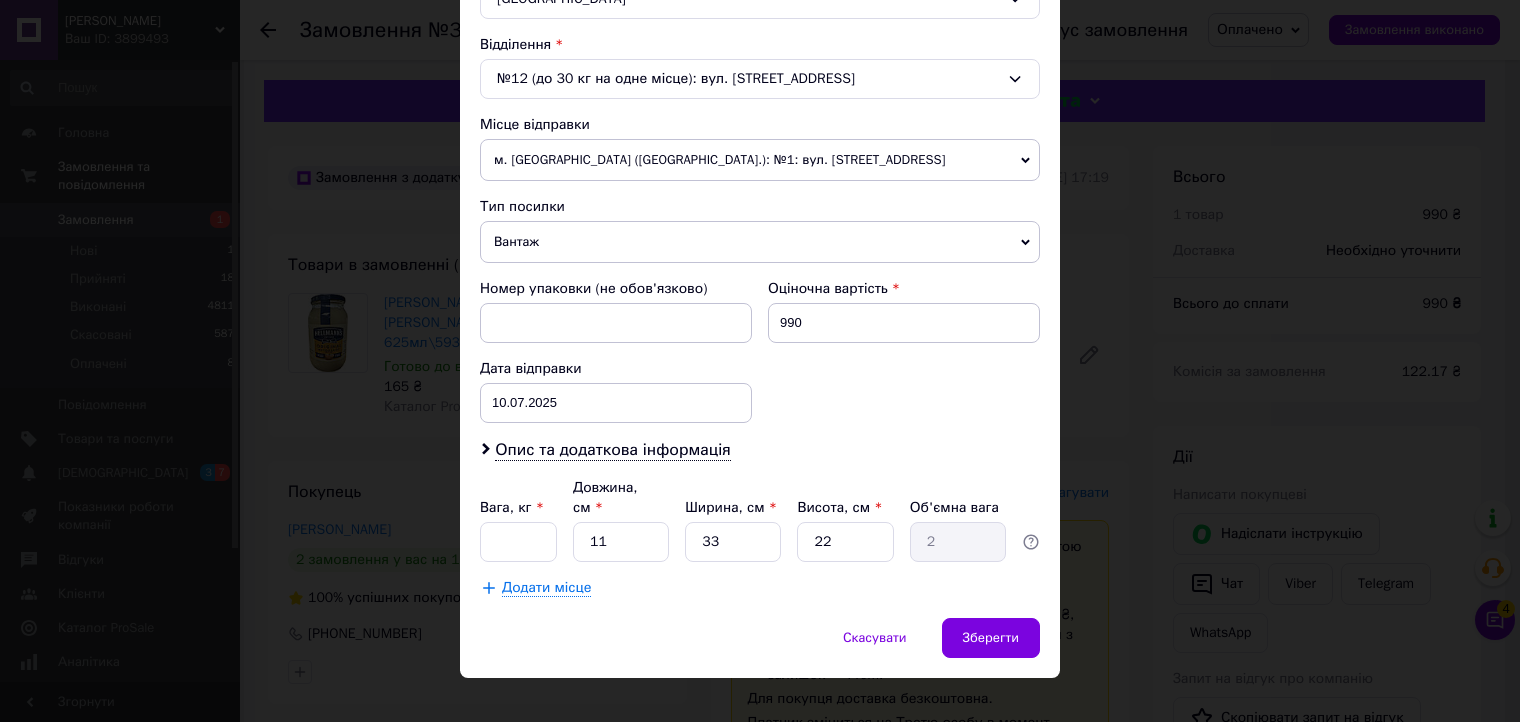 click on "× Редагування доставки Спосіб доставки Нова Пошта (платна) Платник Отримувач Відправник Прізвище отримувача Кривенко Ім'я отримувача Олександр По батькові отримувача Телефон отримувача +380509808157 Тип доставки У відділенні Кур'єром В поштоматі Місто Херсон Відділення №12 (до 30 кг на одне місце): вул. Чорноморська, 16 Місце відправки м. Львів (Львівська обл.): №1: вул. Городоцька, 359 Немає збігів. Спробуйте змінити умови пошуку Додати ще місце відправки Тип посилки Вантаж Документи Номер упаковки (не обов'язково) Оціночна вартість 990 Дата відправки 10.07.2025 < 2025 > < > 30" at bounding box center (760, 361) 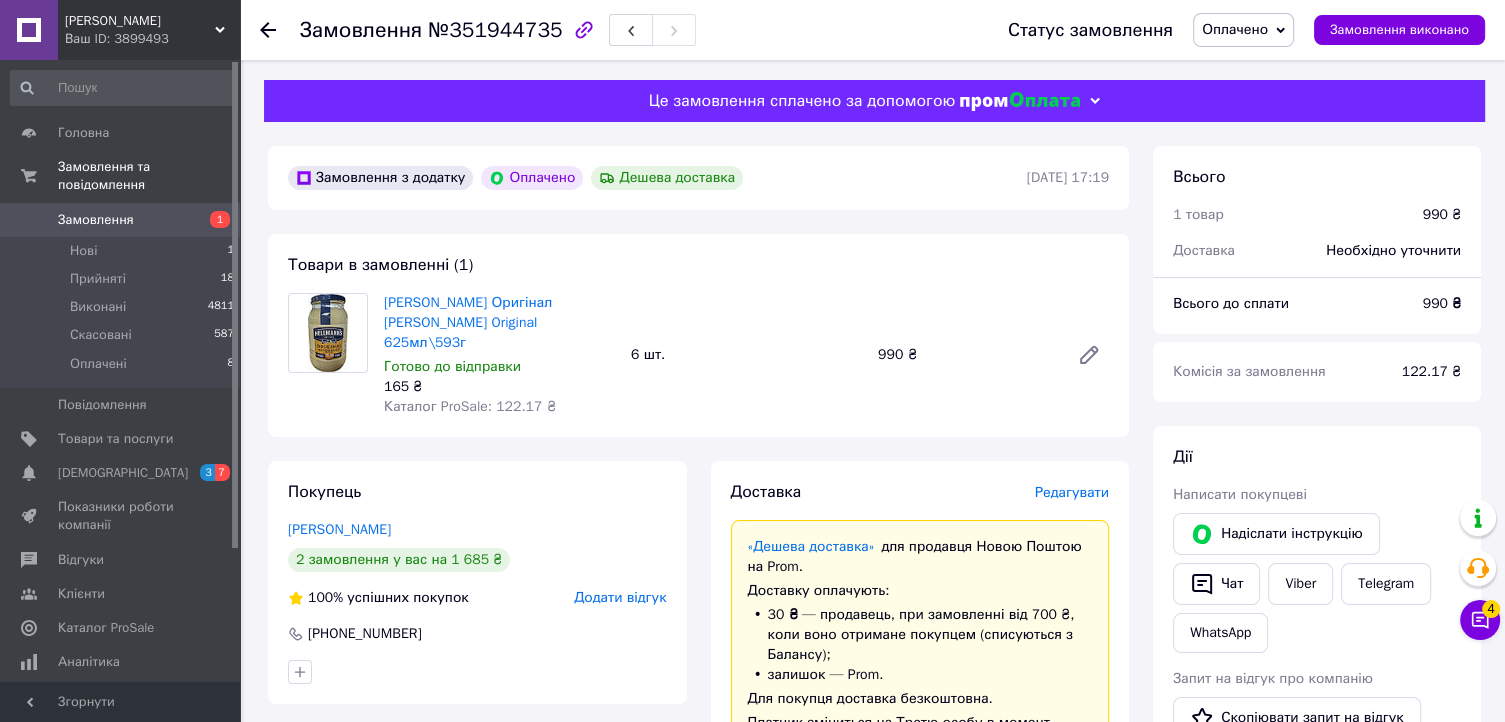 click 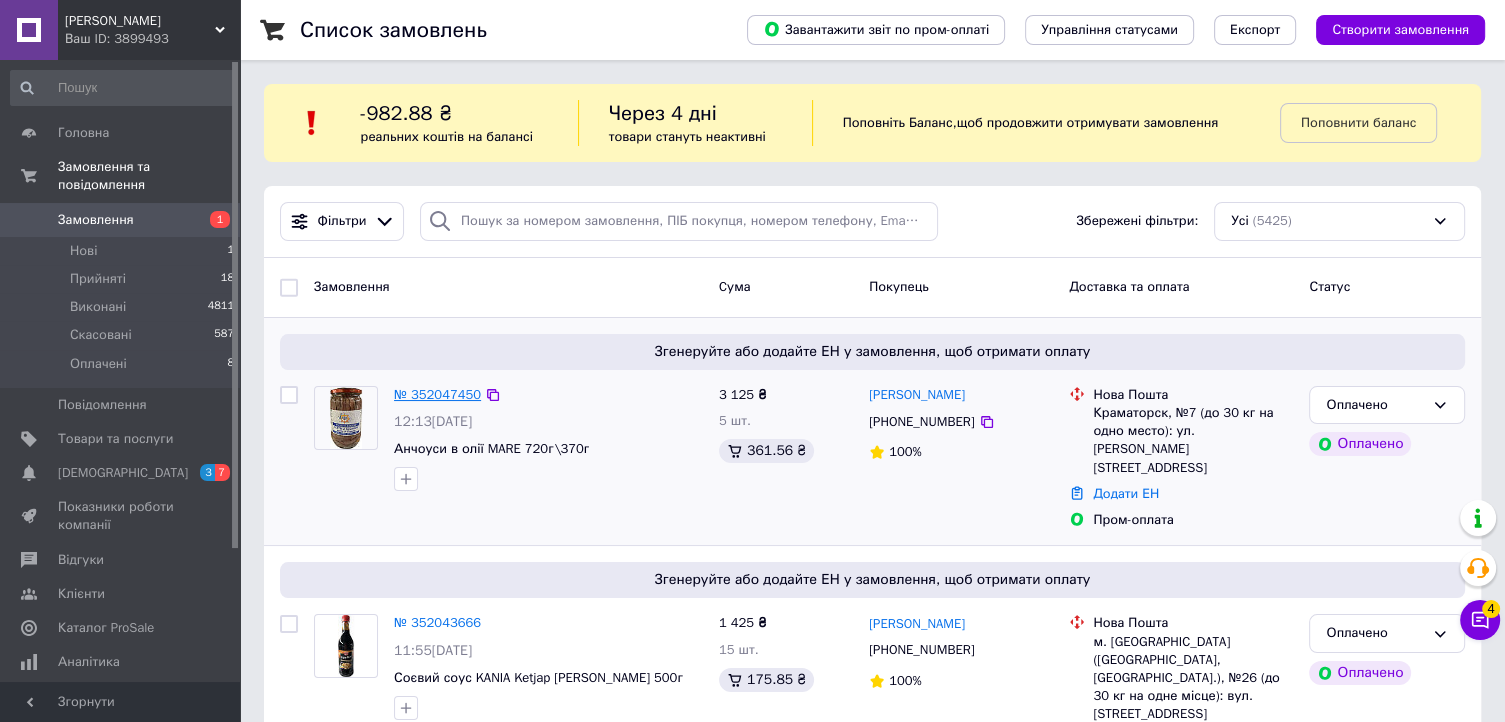 click on "№ 352047450" at bounding box center [437, 394] 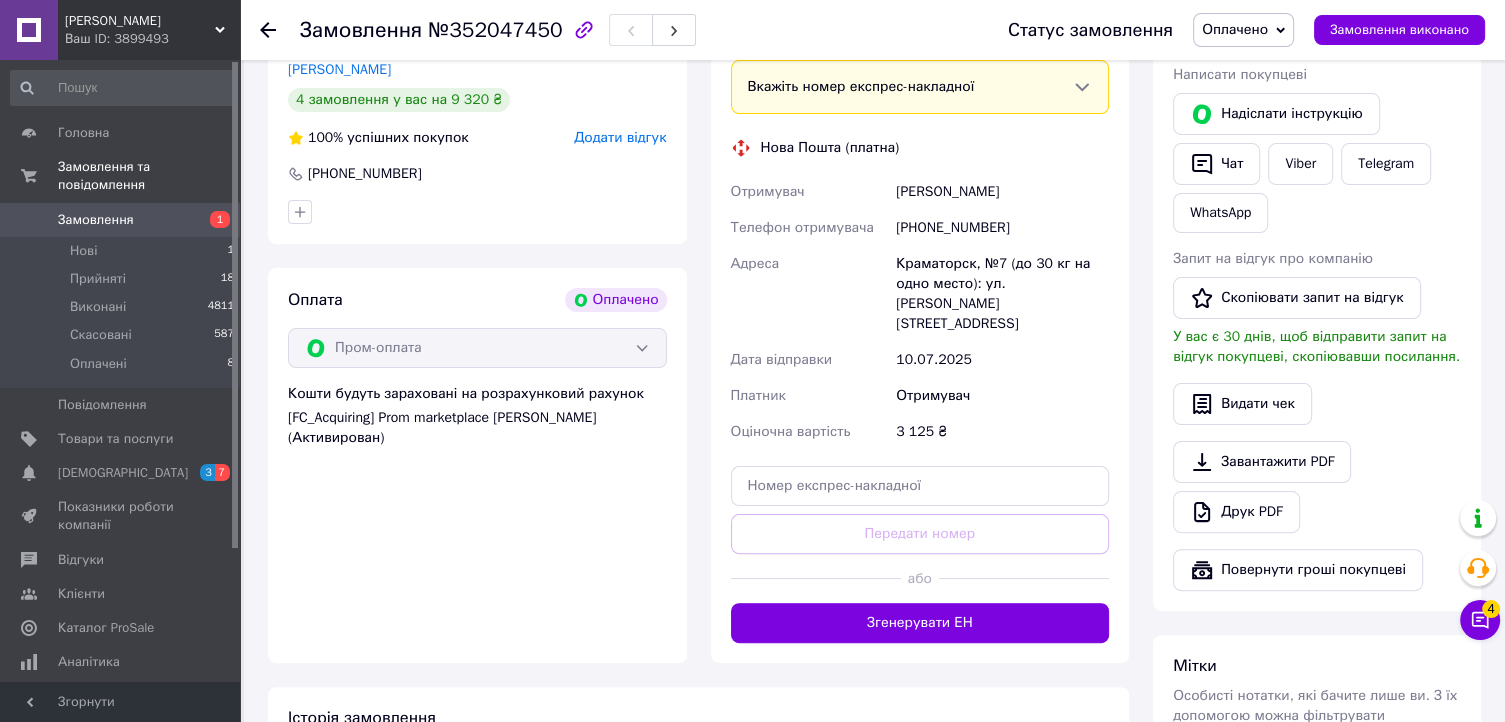 scroll, scrollTop: 421, scrollLeft: 0, axis: vertical 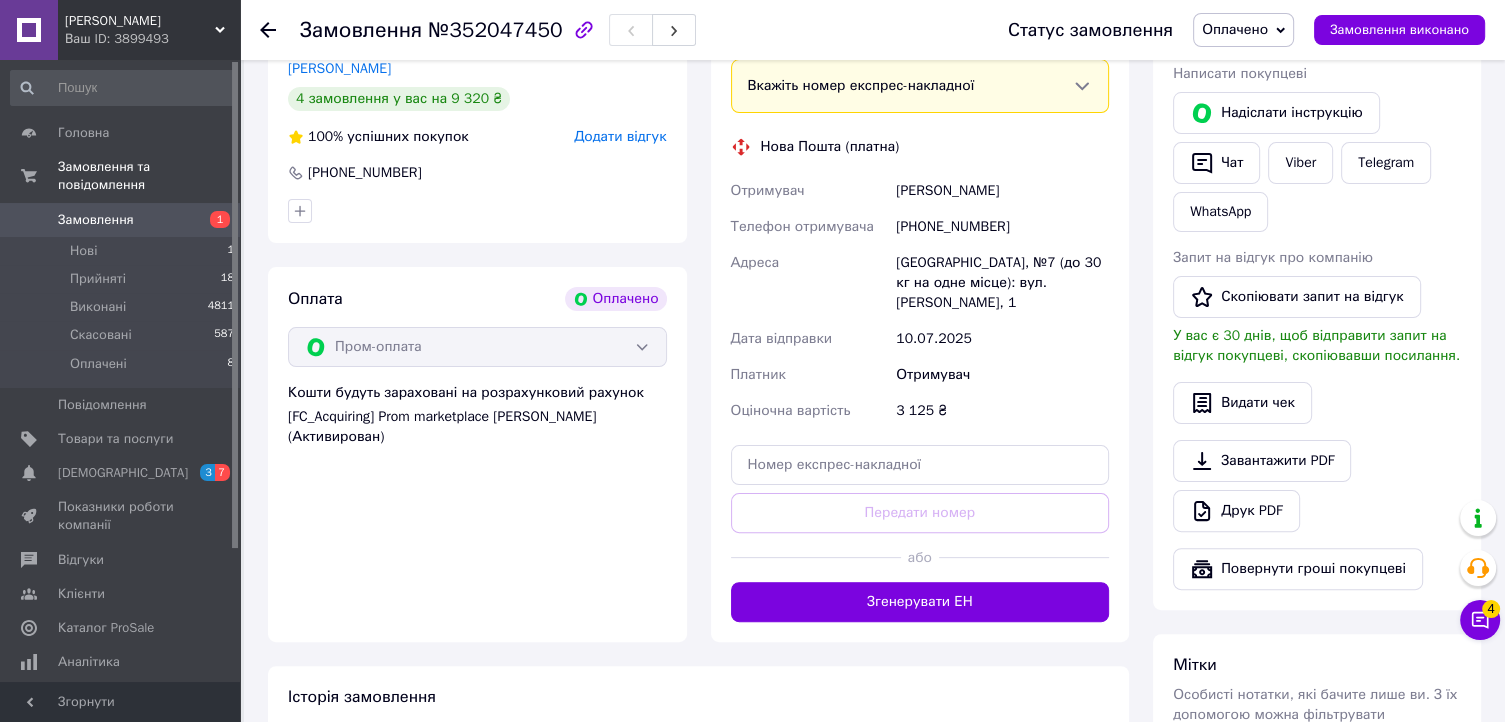 click on "Замовлення №352047450 Статус замовлення Оплачено Прийнято Виконано Скасовано Замовлення виконано" at bounding box center (872, 30) 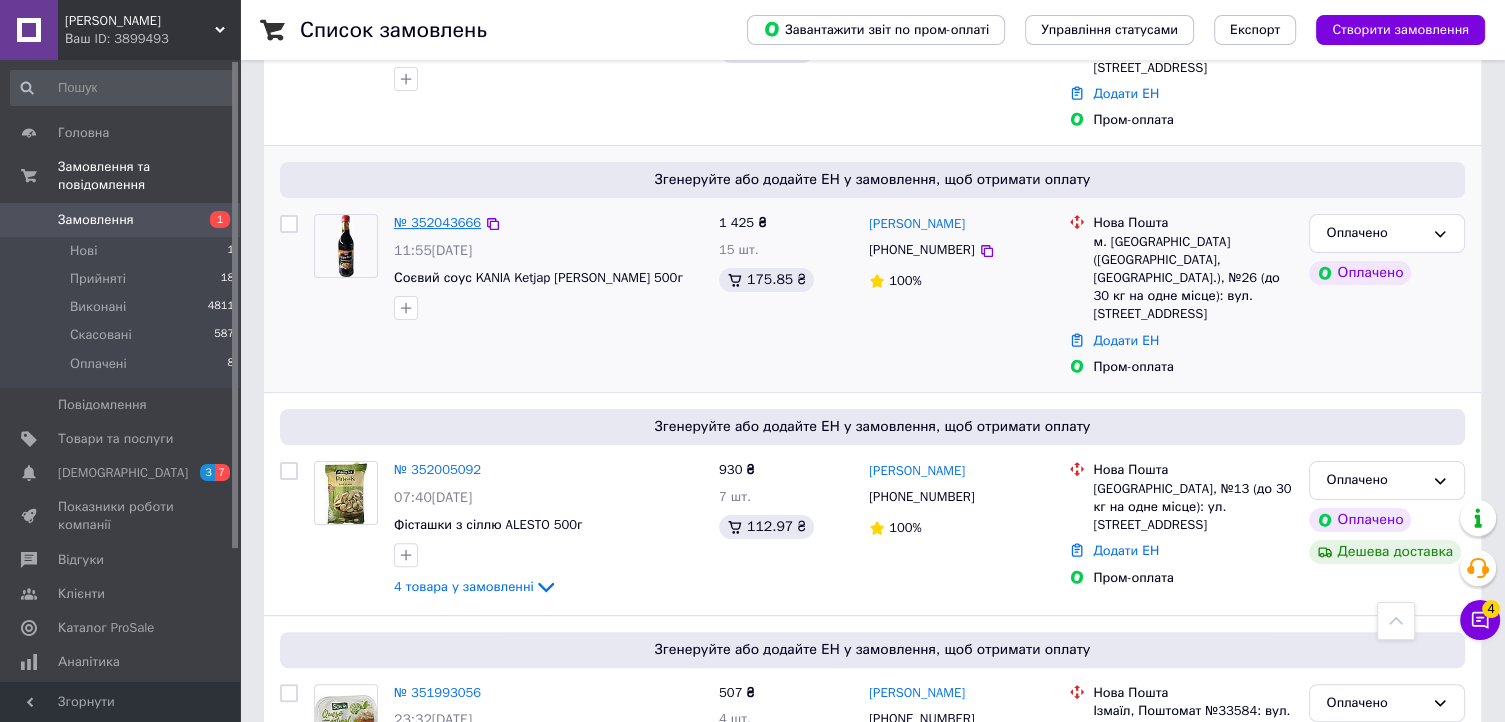 click on "№ 352043666" at bounding box center (437, 222) 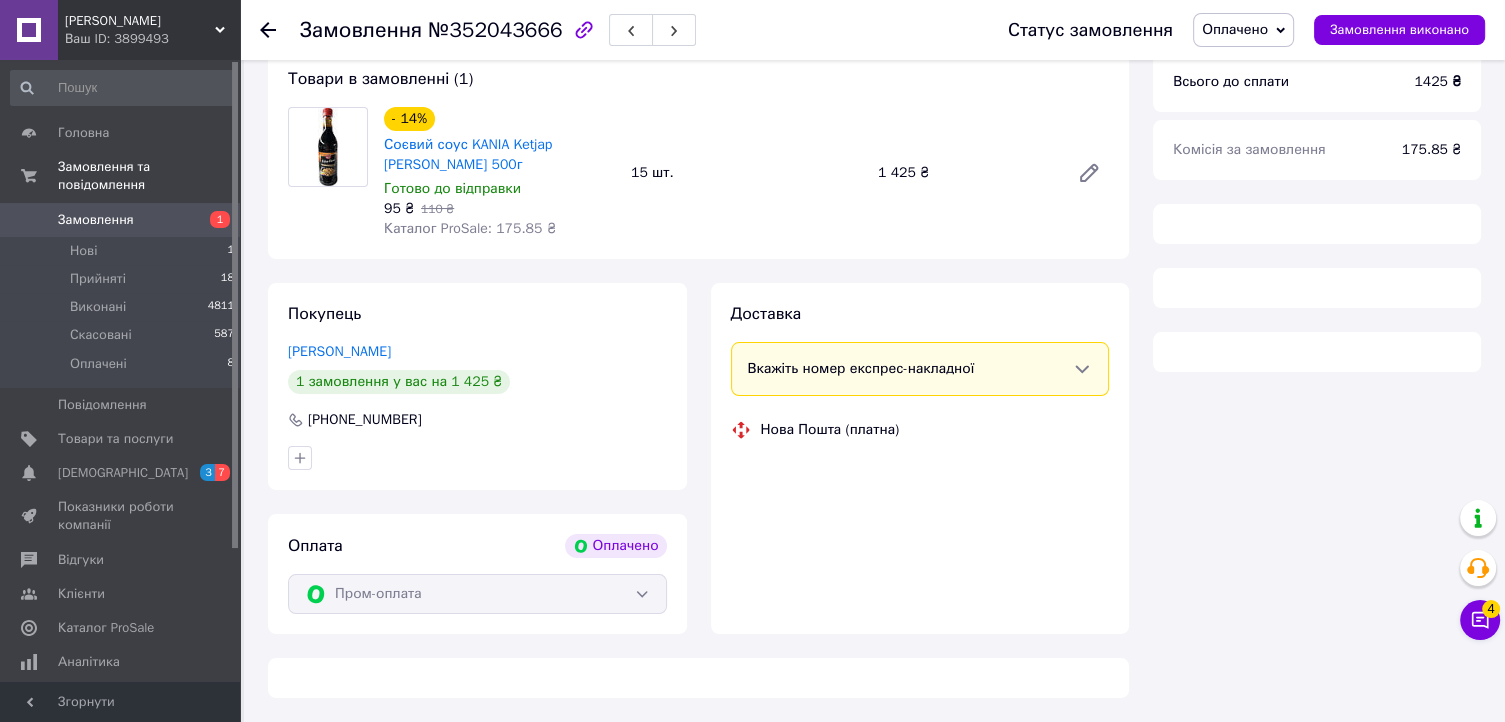 scroll, scrollTop: 400, scrollLeft: 0, axis: vertical 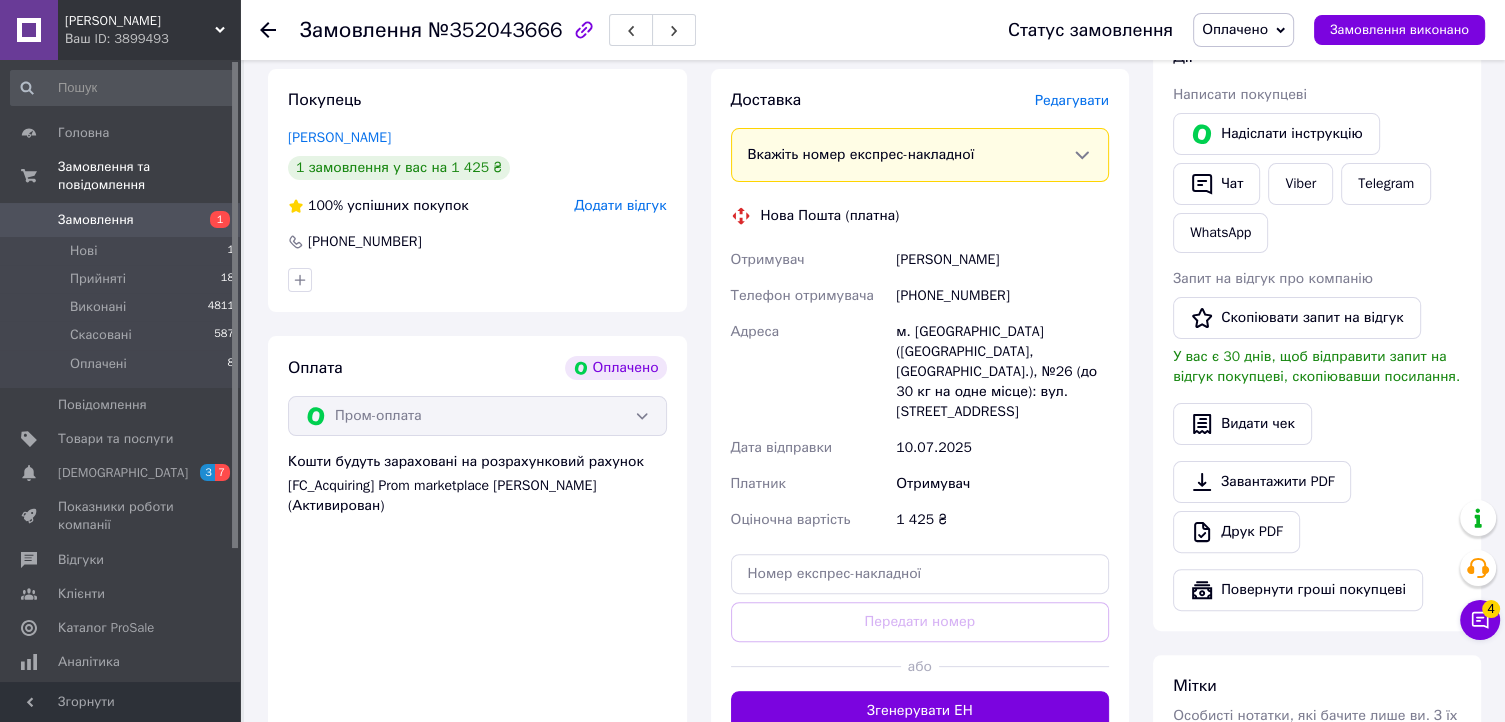 click 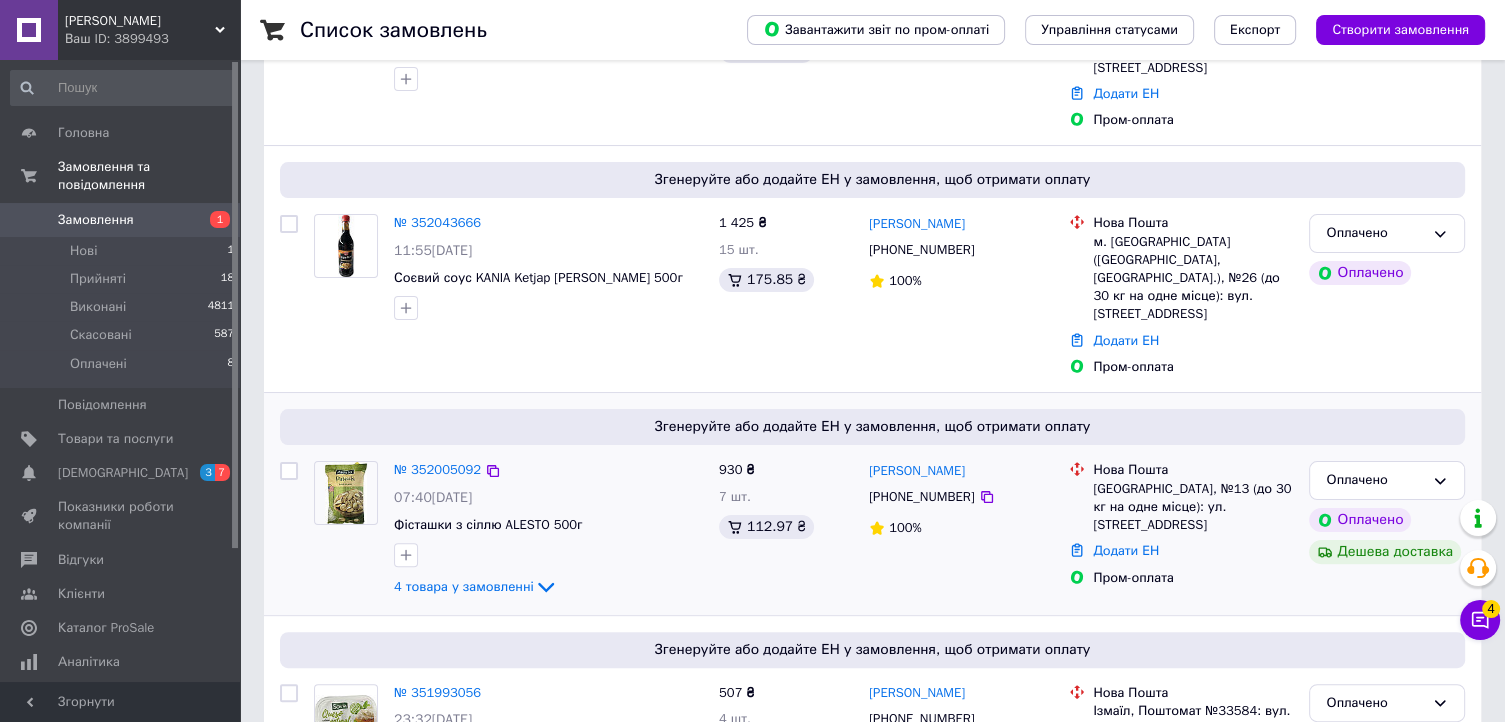 scroll, scrollTop: 600, scrollLeft: 0, axis: vertical 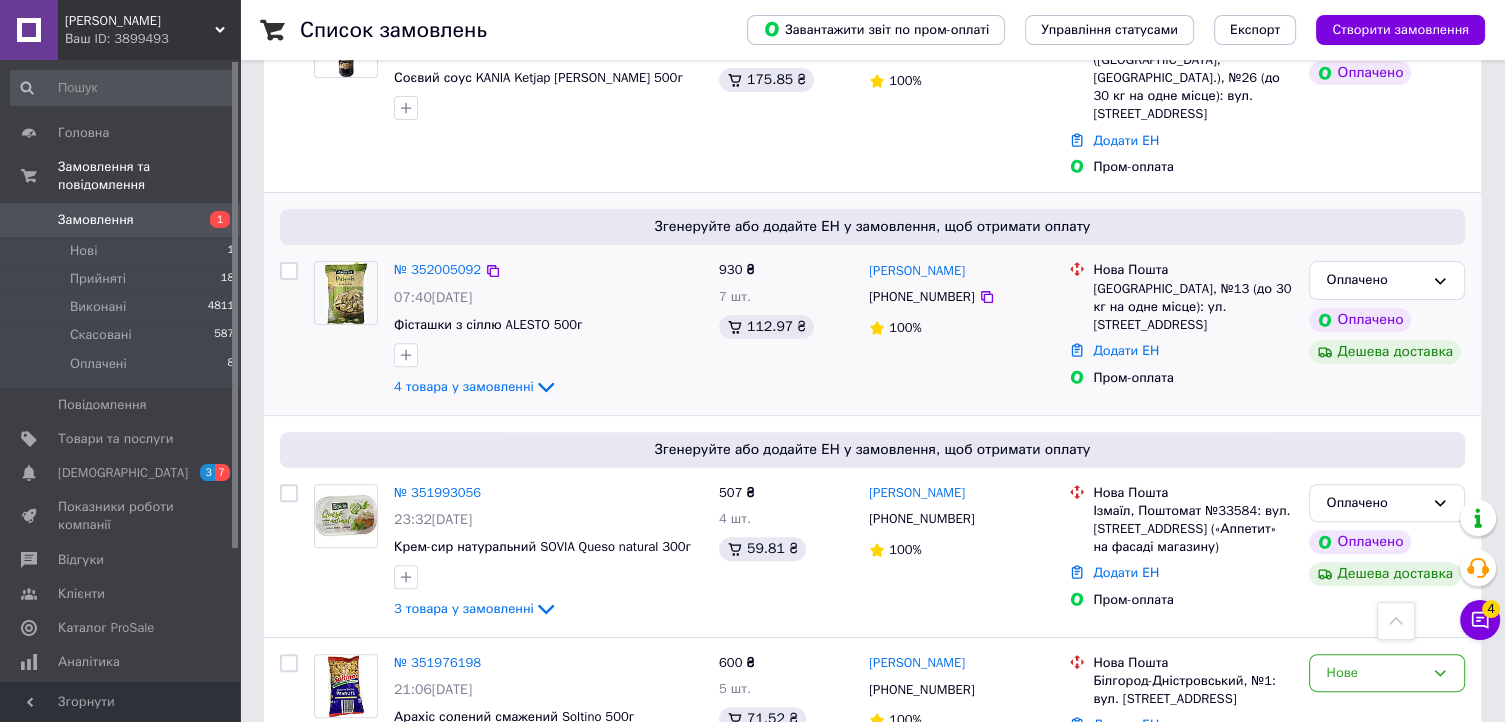 click on "№ 352005092 07:40, 10.07.2025 Фісташки з сіллю ALESTO 500г 4 товара у замовленні" at bounding box center (548, 329) 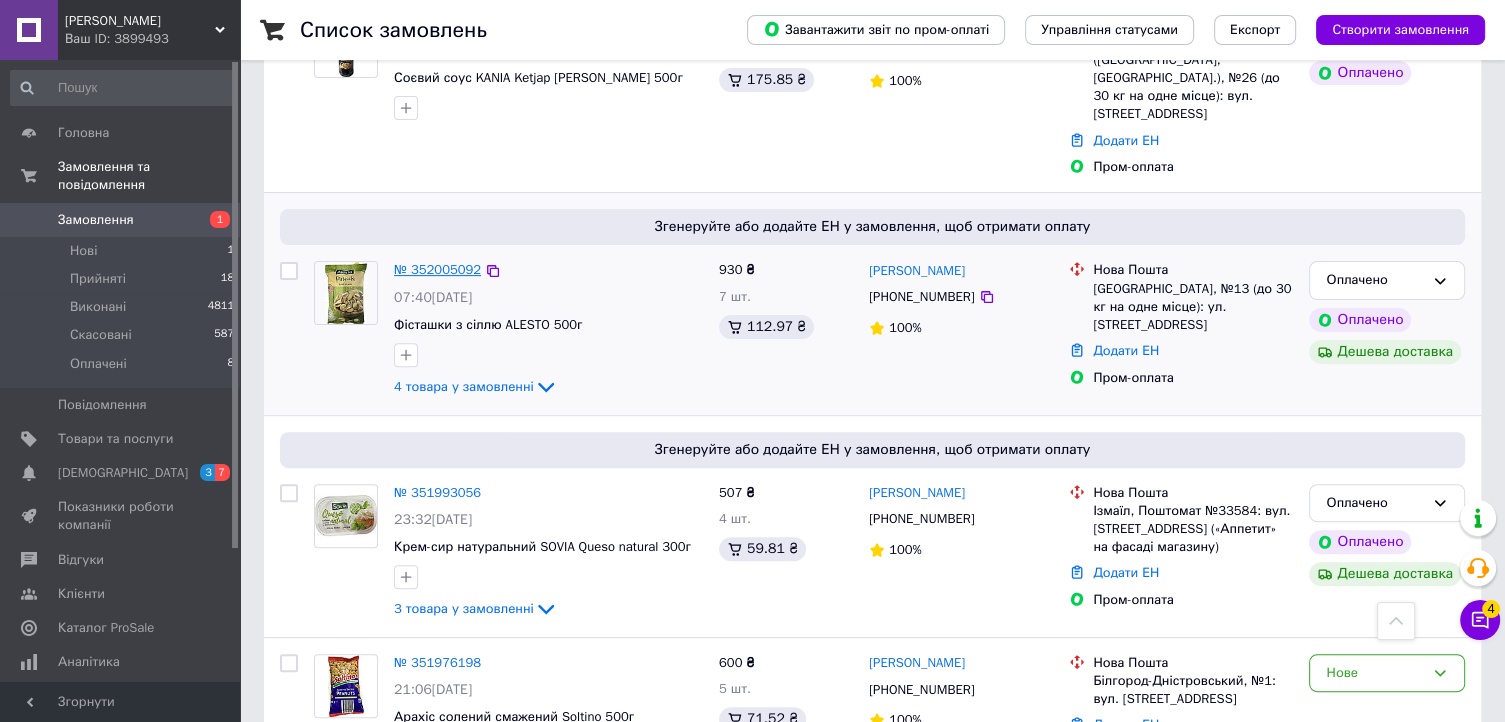 click on "№ 352005092" at bounding box center (437, 269) 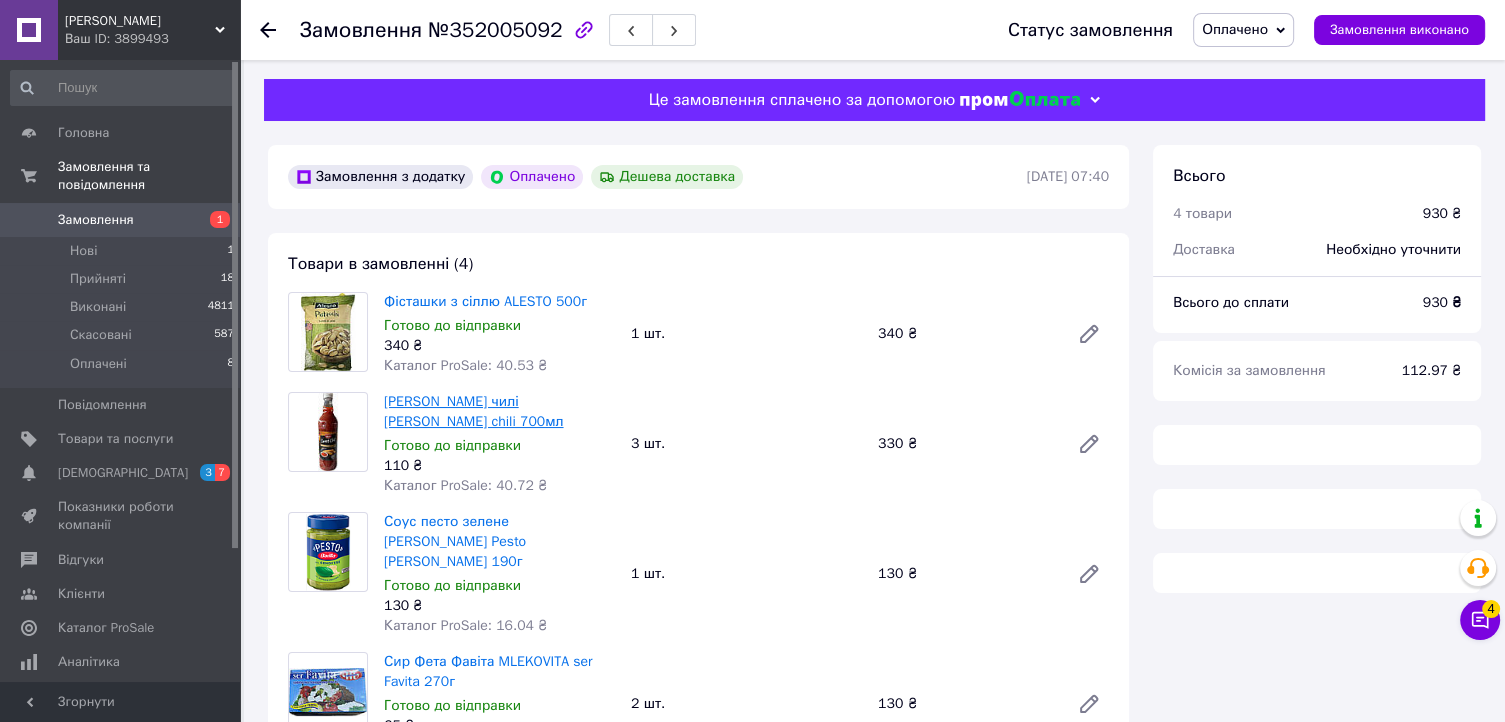 scroll, scrollTop: 0, scrollLeft: 0, axis: both 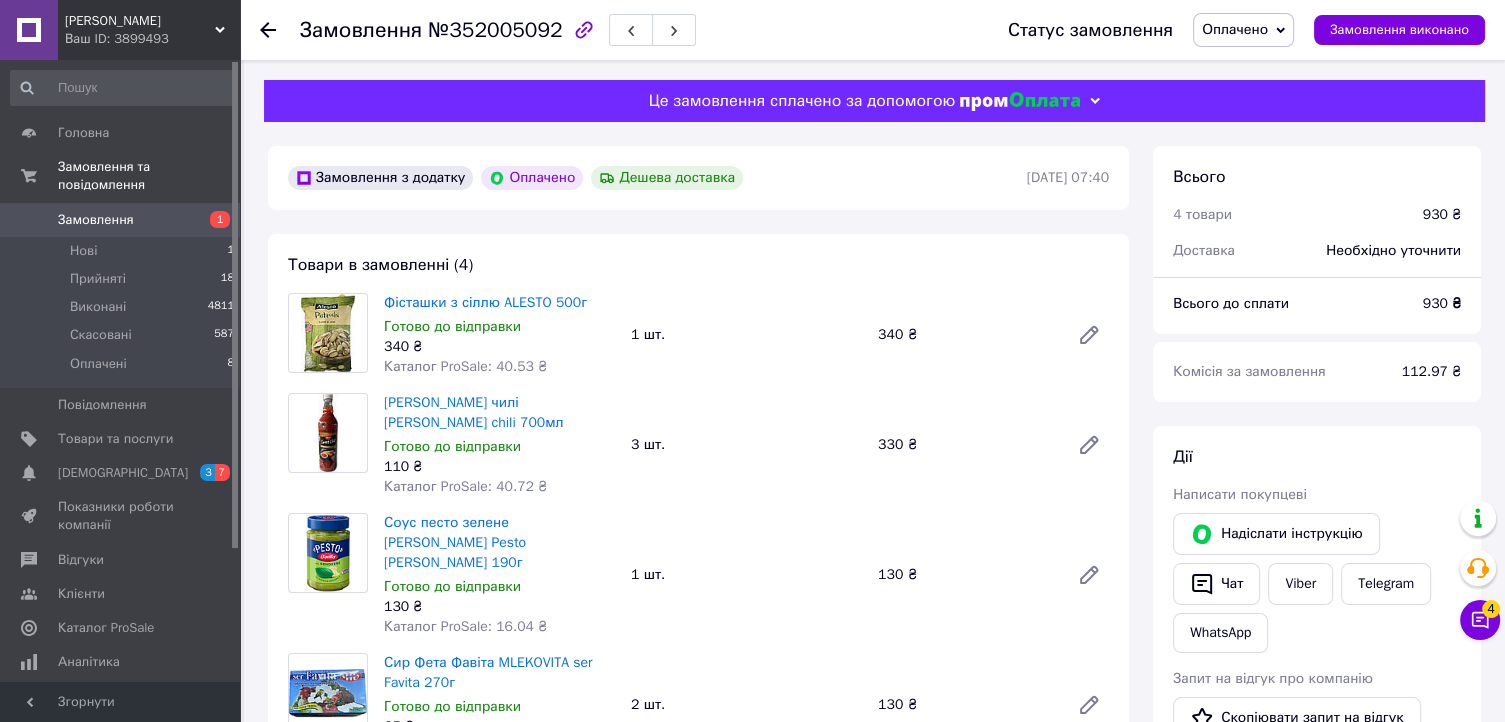 click 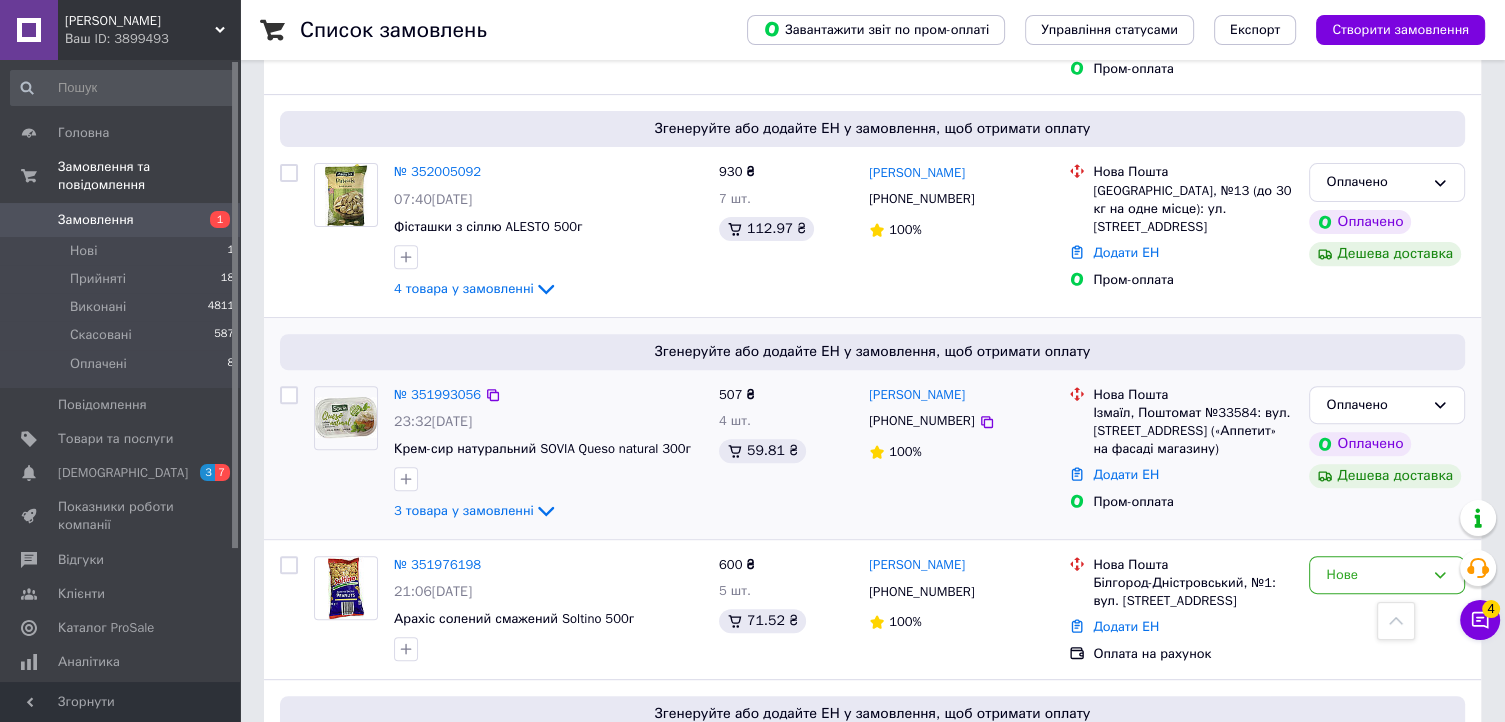 scroll, scrollTop: 700, scrollLeft: 0, axis: vertical 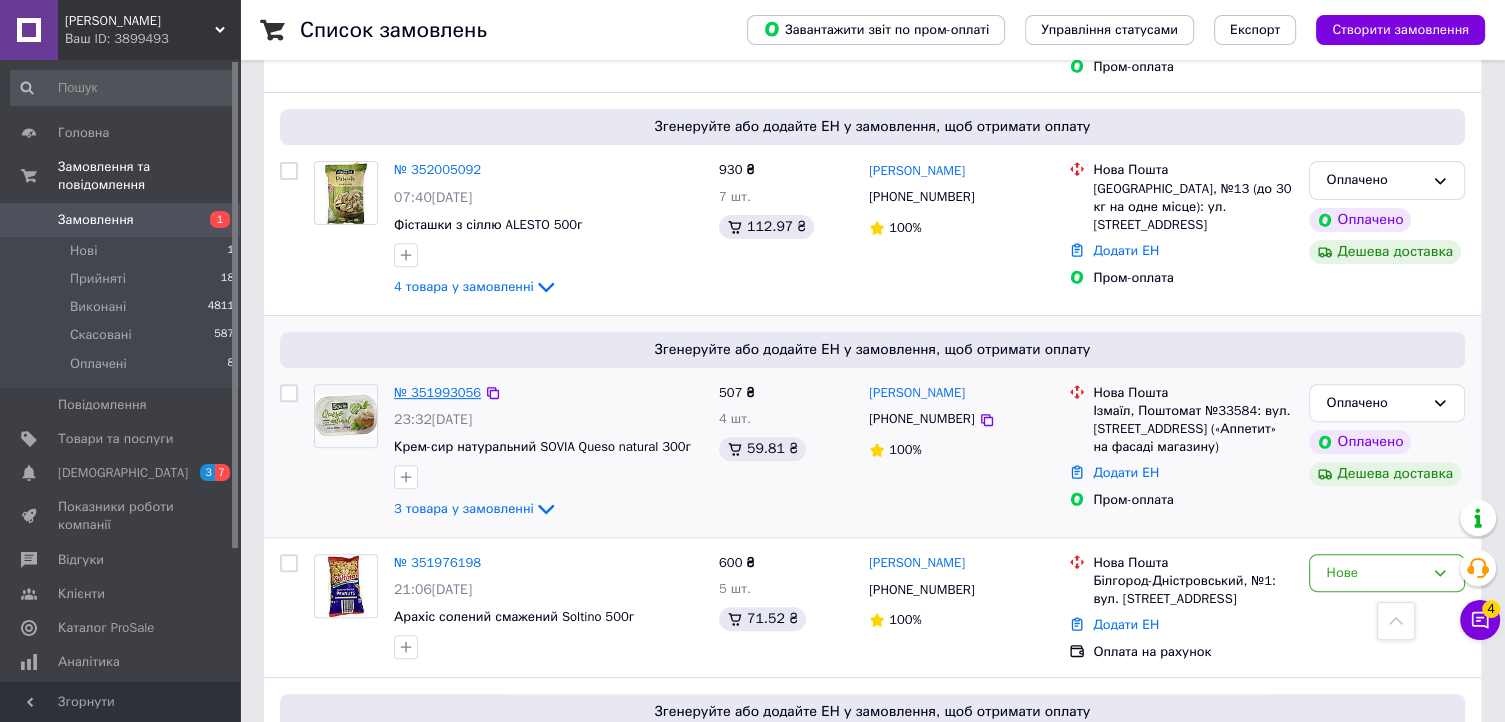 click on "№ 351993056" at bounding box center [437, 392] 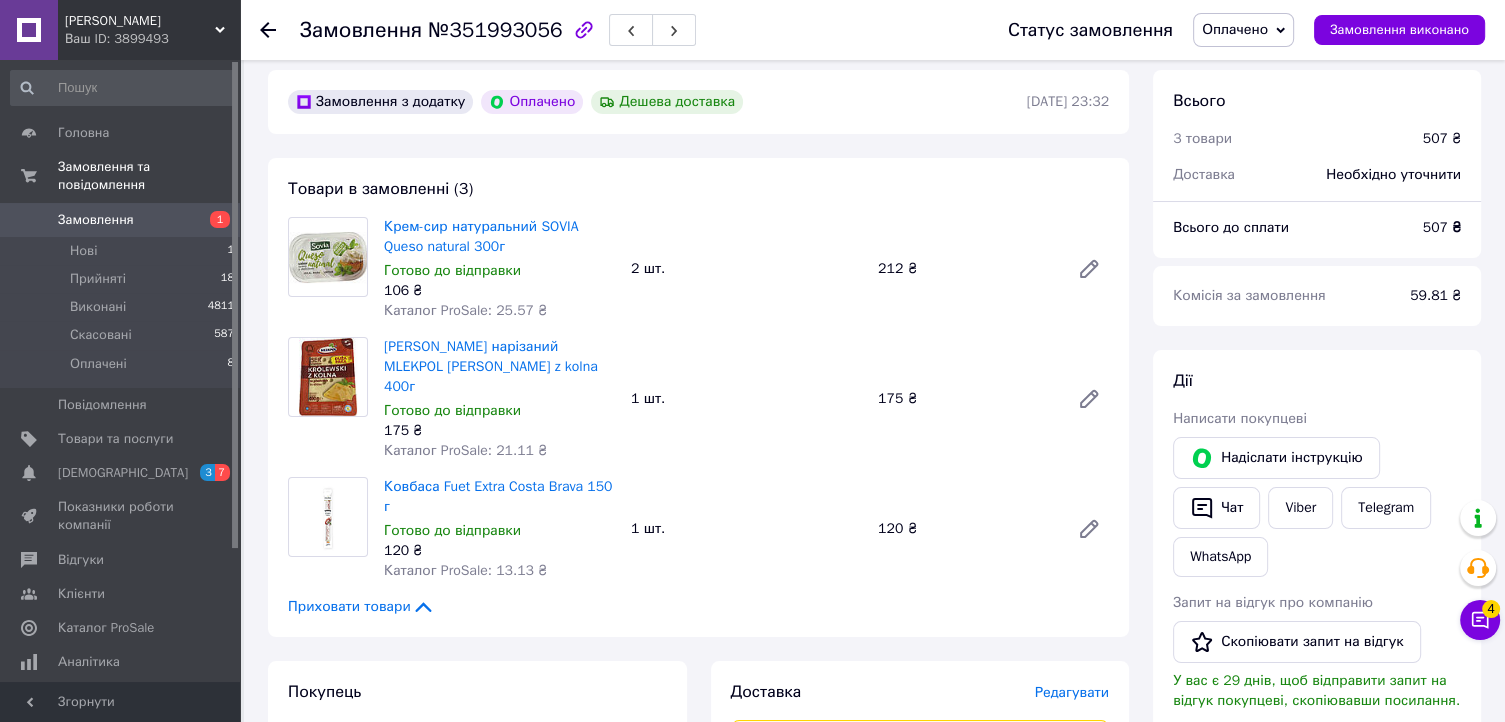 scroll, scrollTop: 0, scrollLeft: 0, axis: both 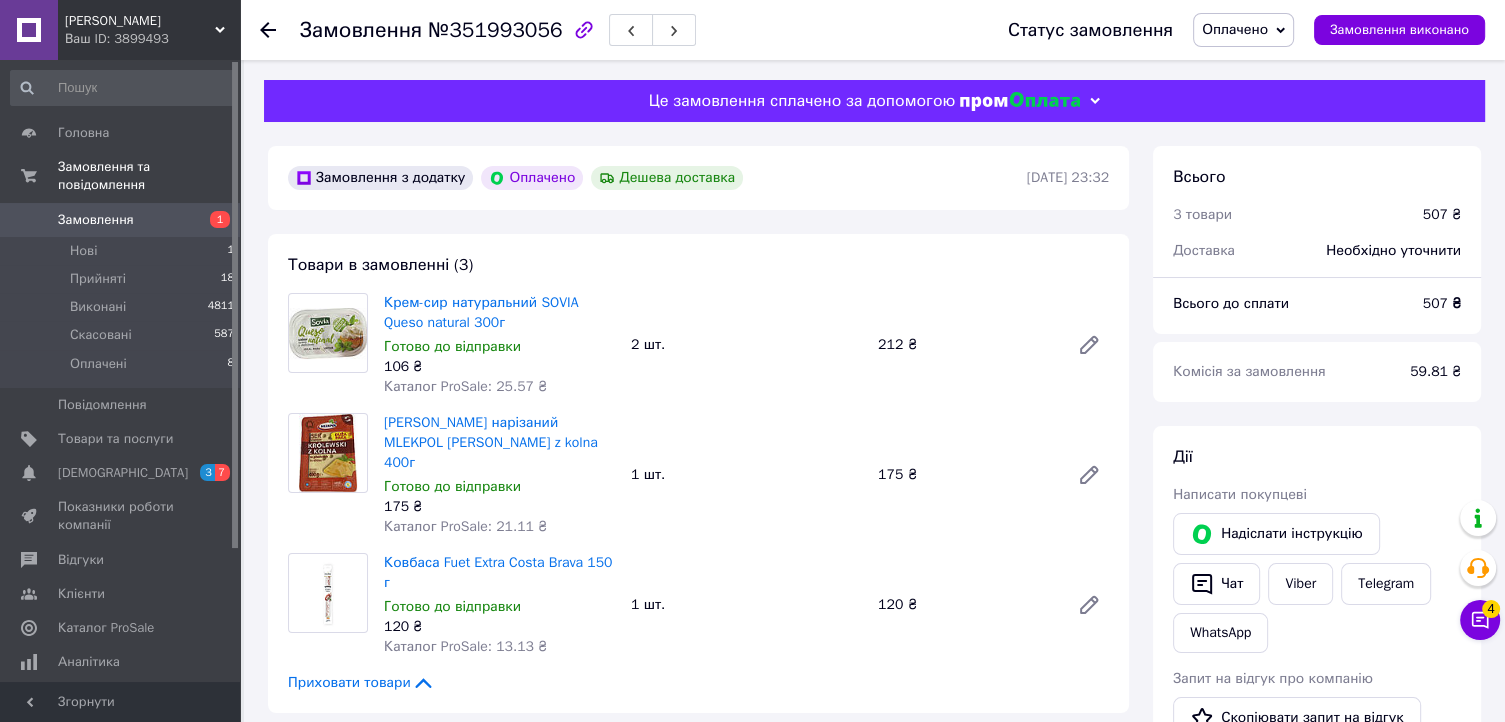 click 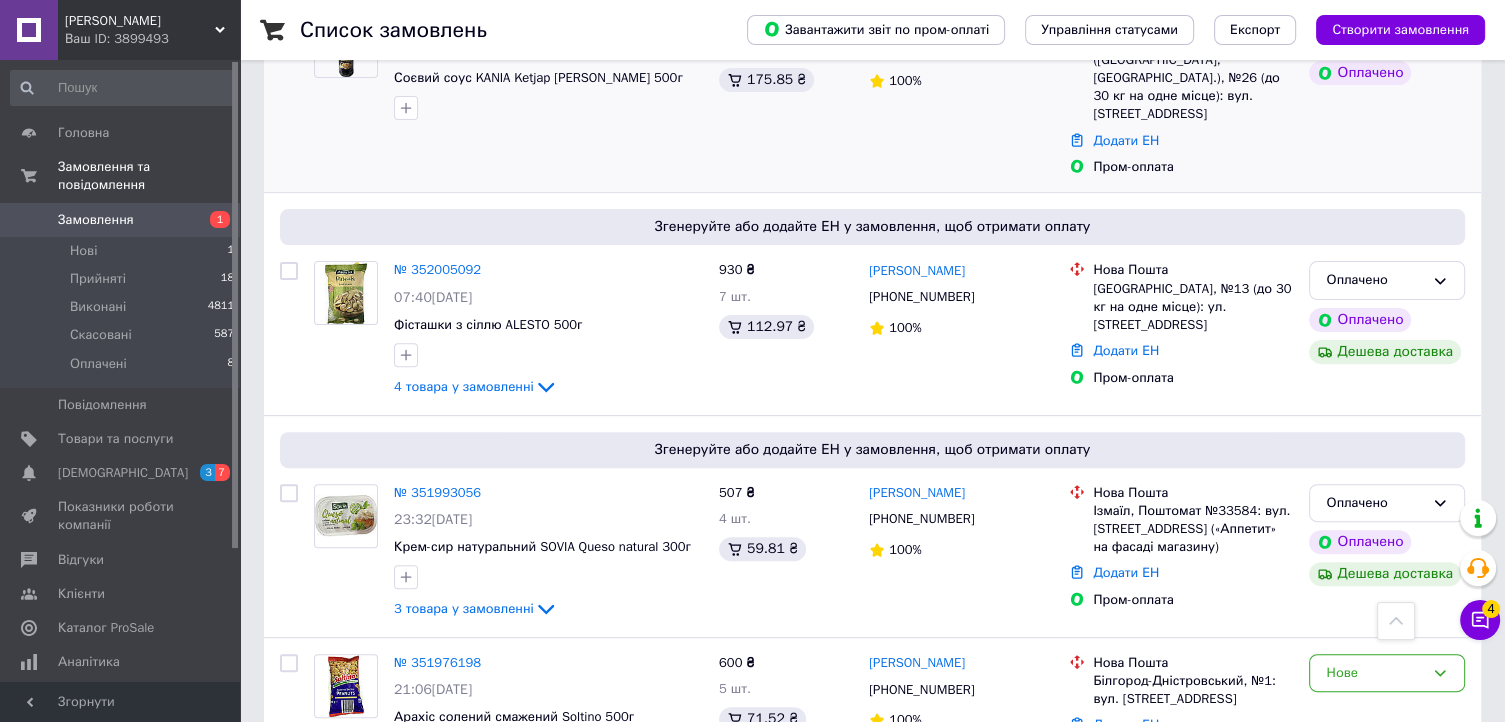 scroll, scrollTop: 900, scrollLeft: 0, axis: vertical 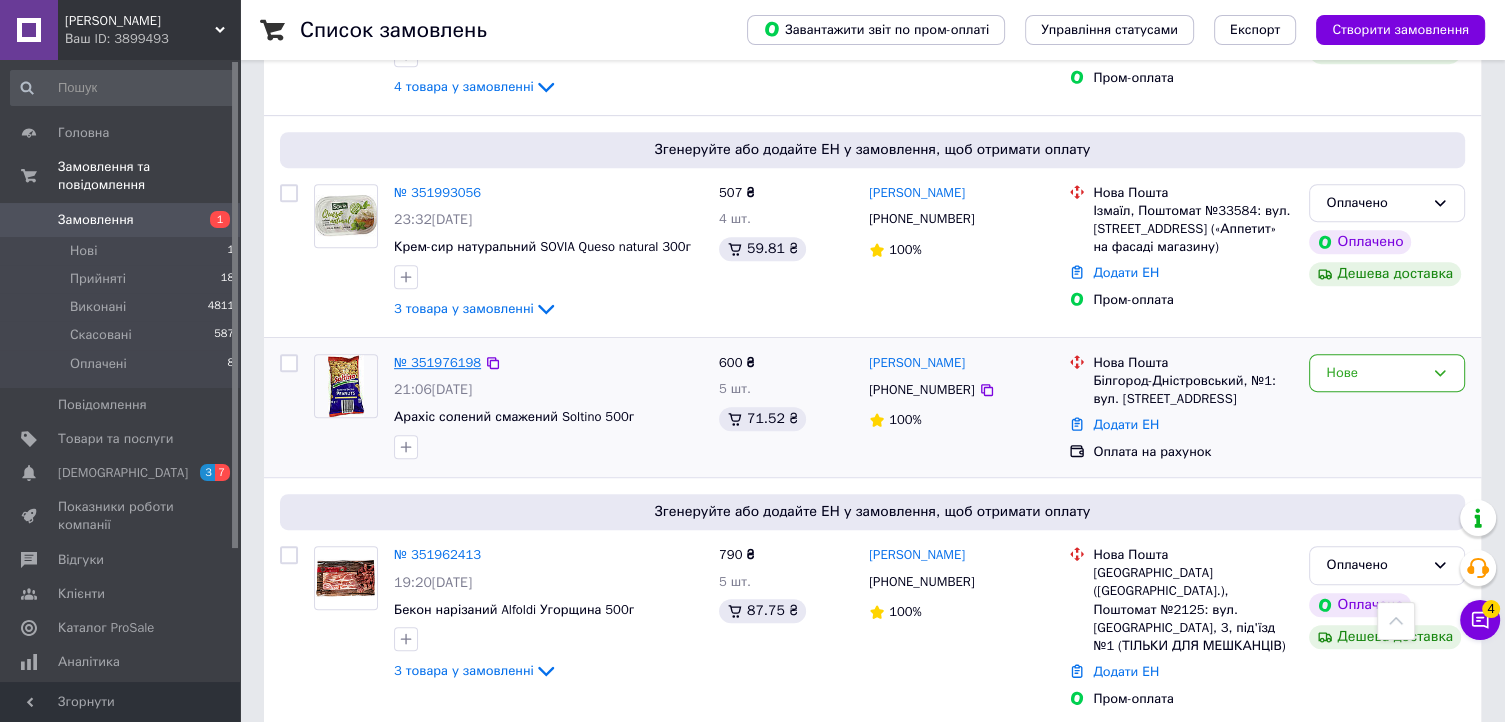 click on "№ 351976198" at bounding box center (437, 362) 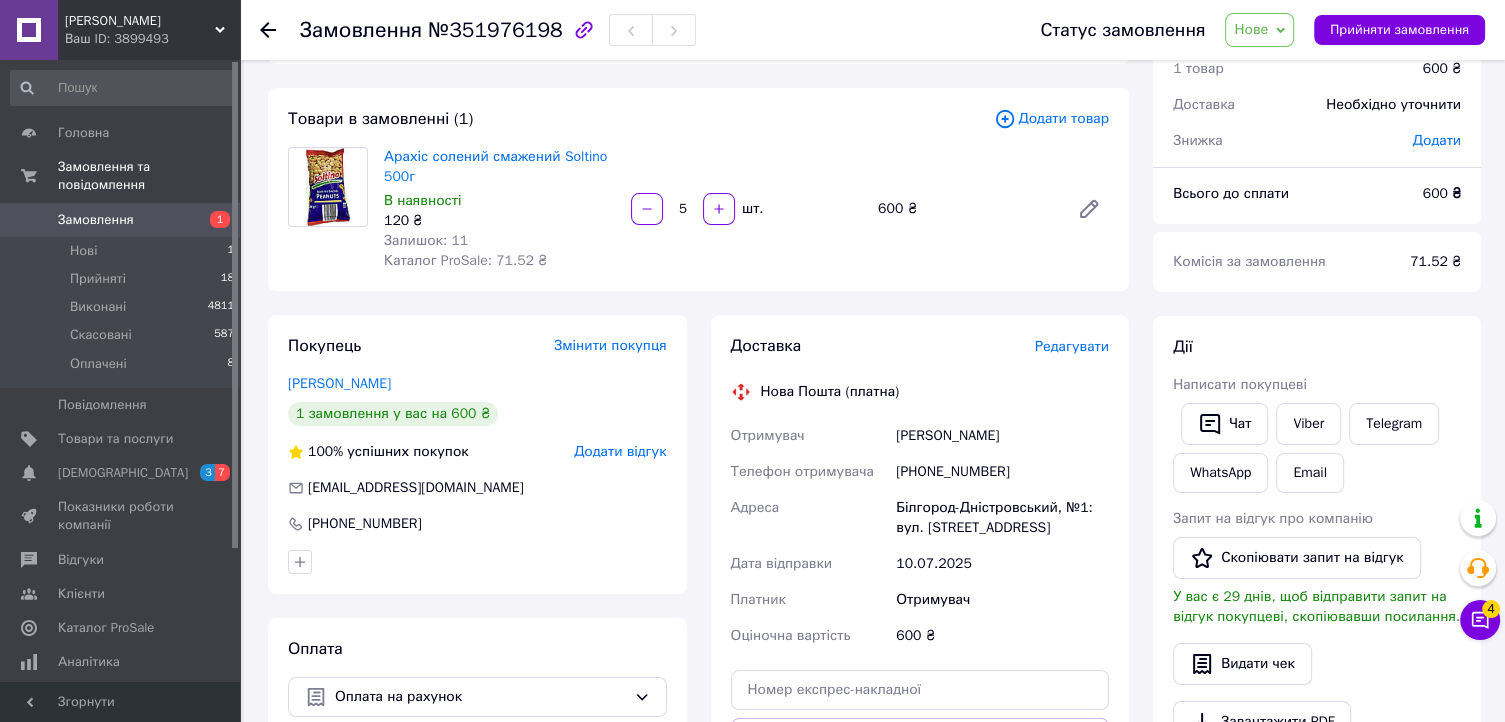 scroll, scrollTop: 0, scrollLeft: 0, axis: both 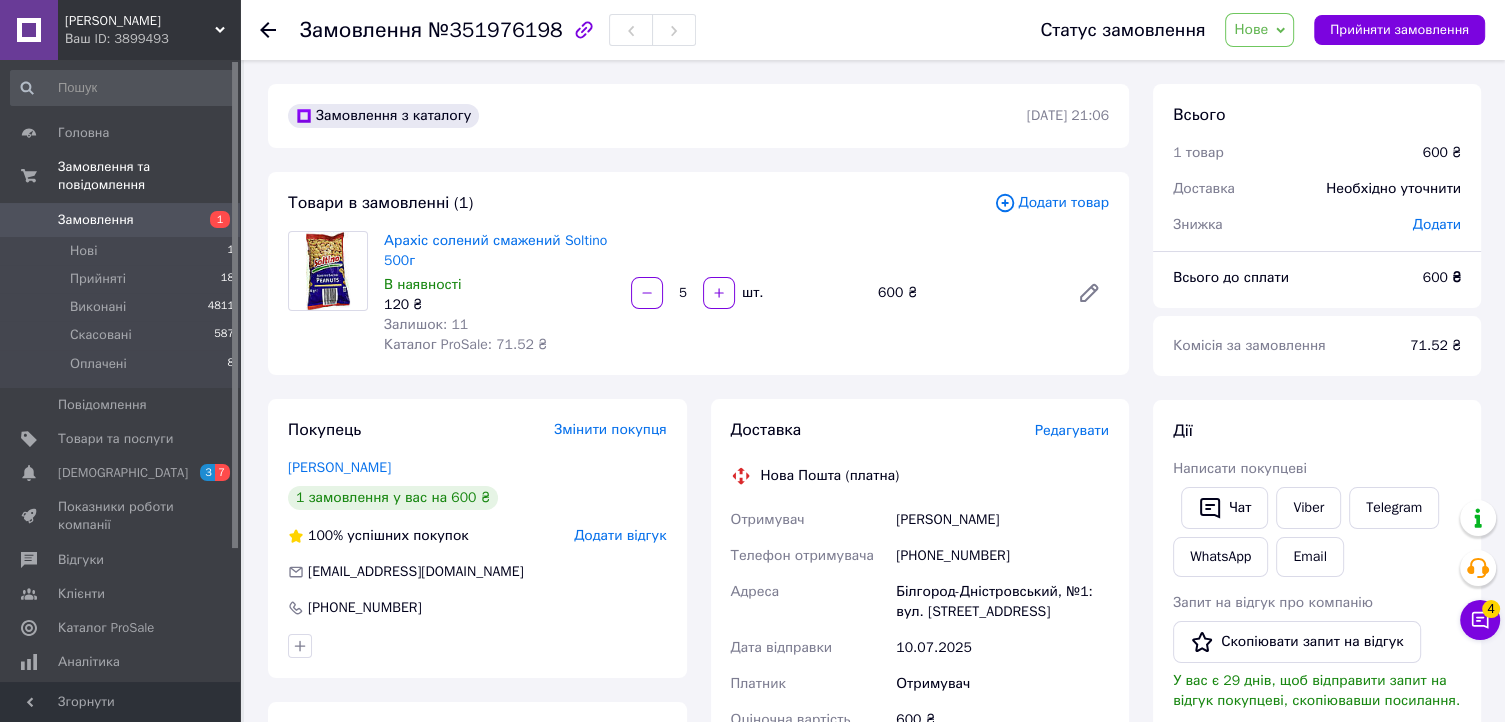 click 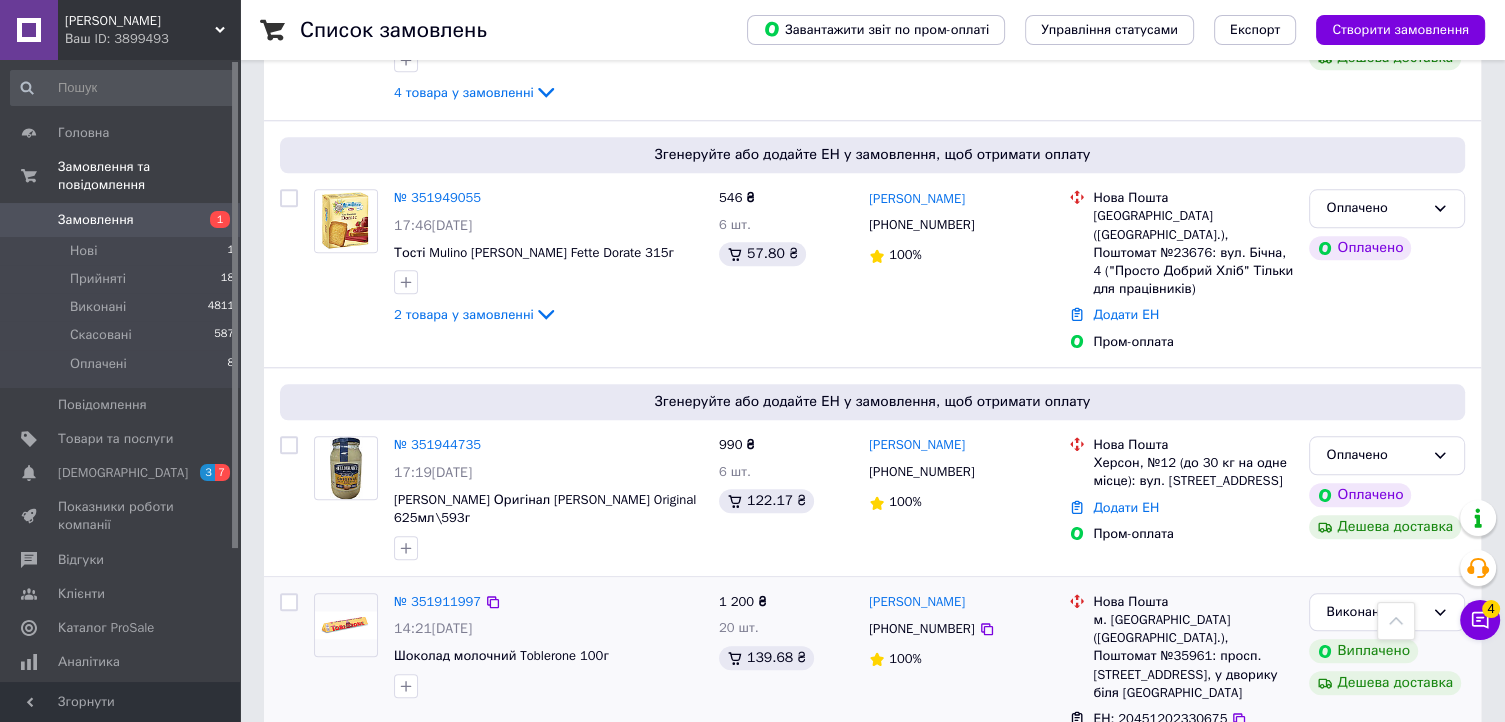 scroll, scrollTop: 2100, scrollLeft: 0, axis: vertical 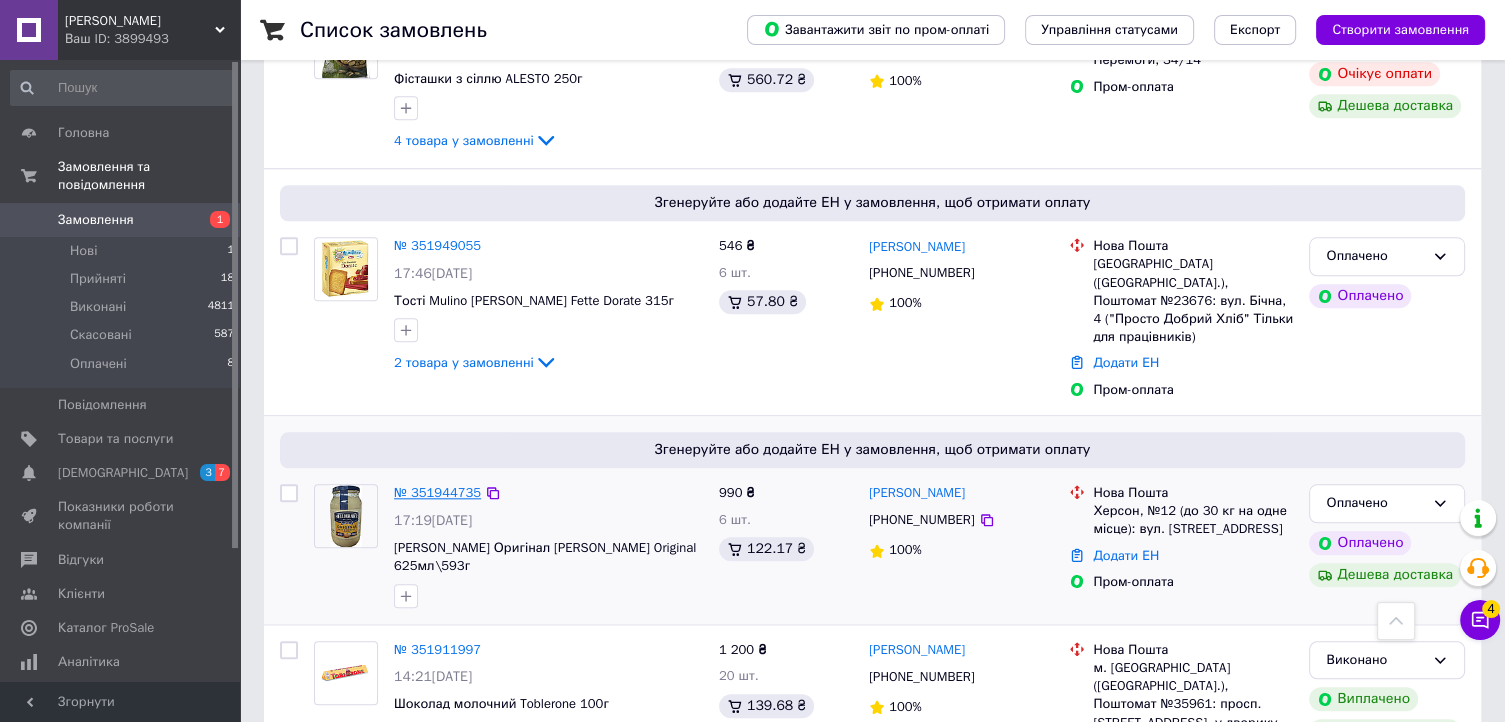 click on "№ 351944735" at bounding box center [437, 492] 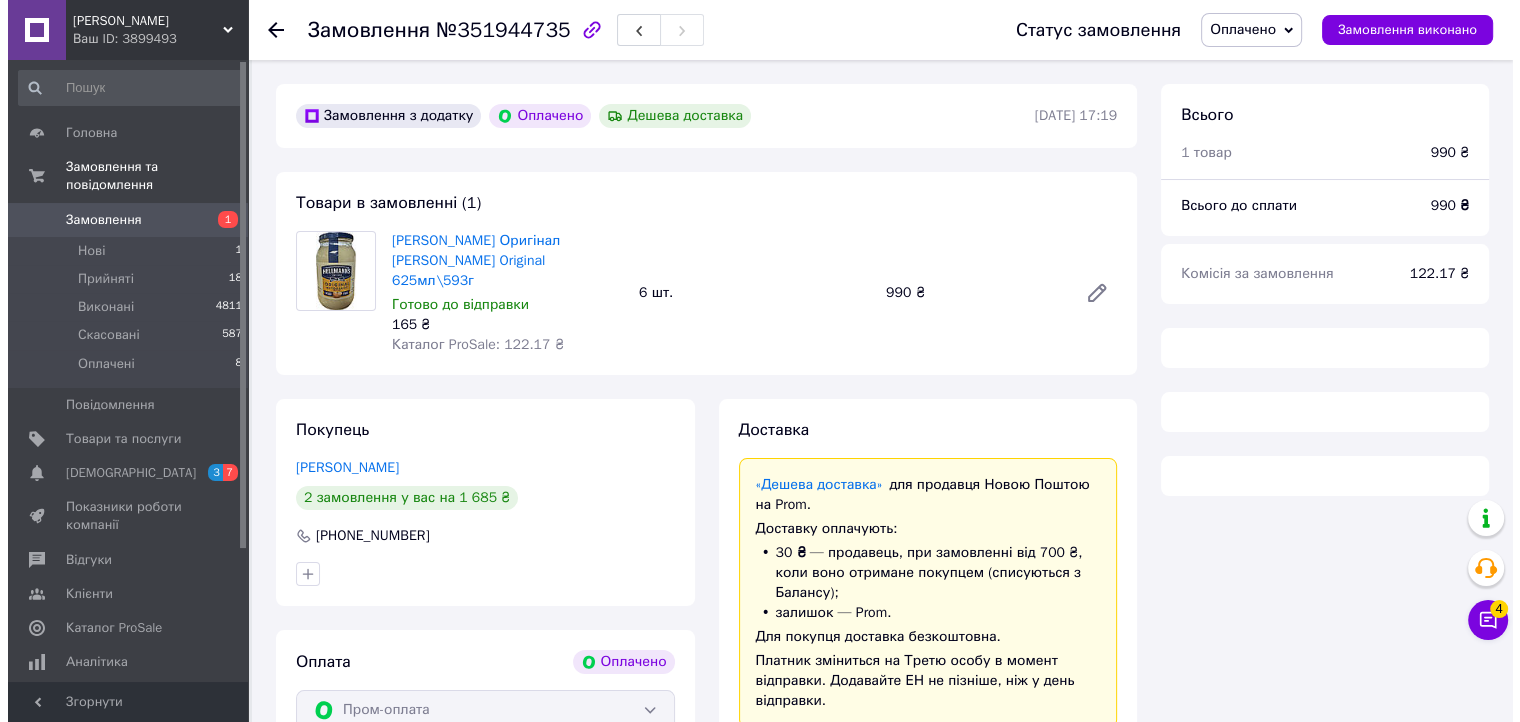 scroll, scrollTop: 0, scrollLeft: 0, axis: both 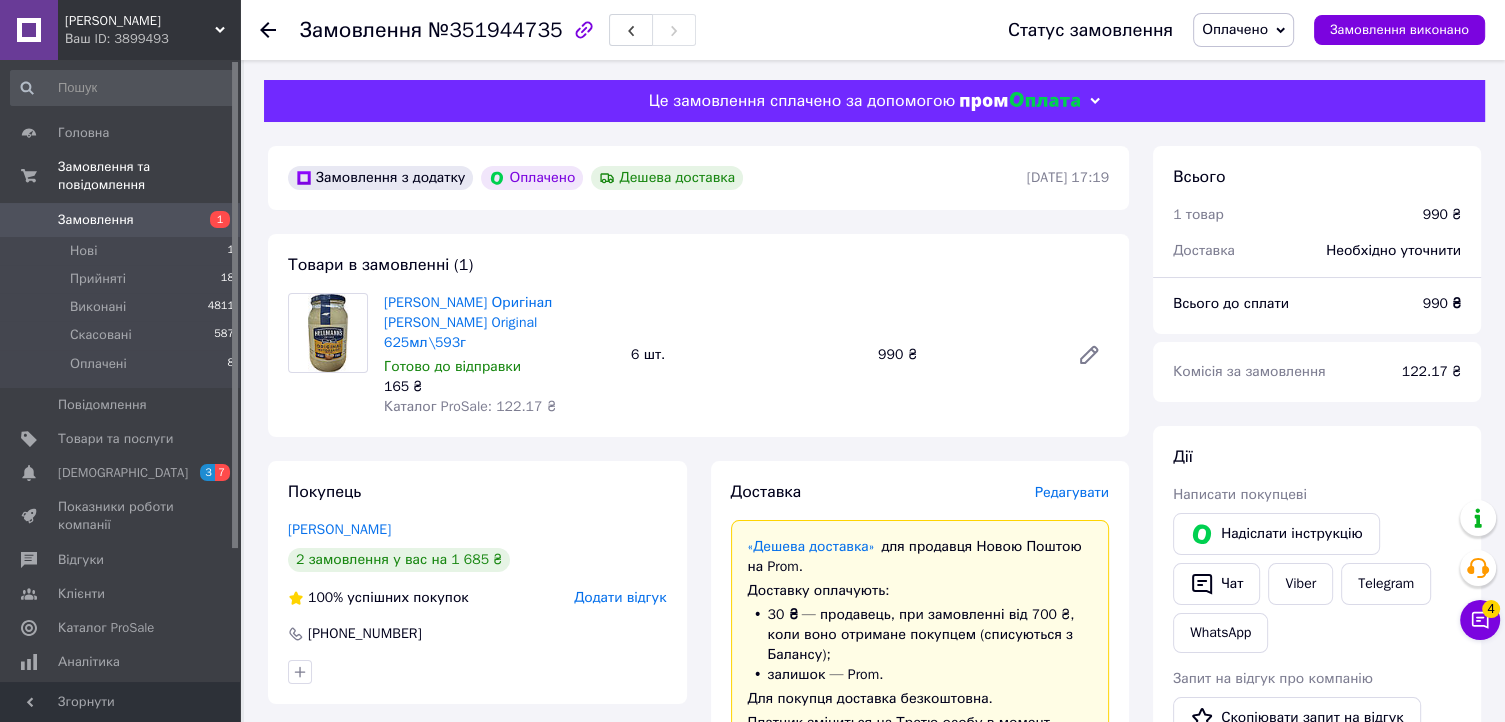 click on "Редагувати" at bounding box center [1072, 492] 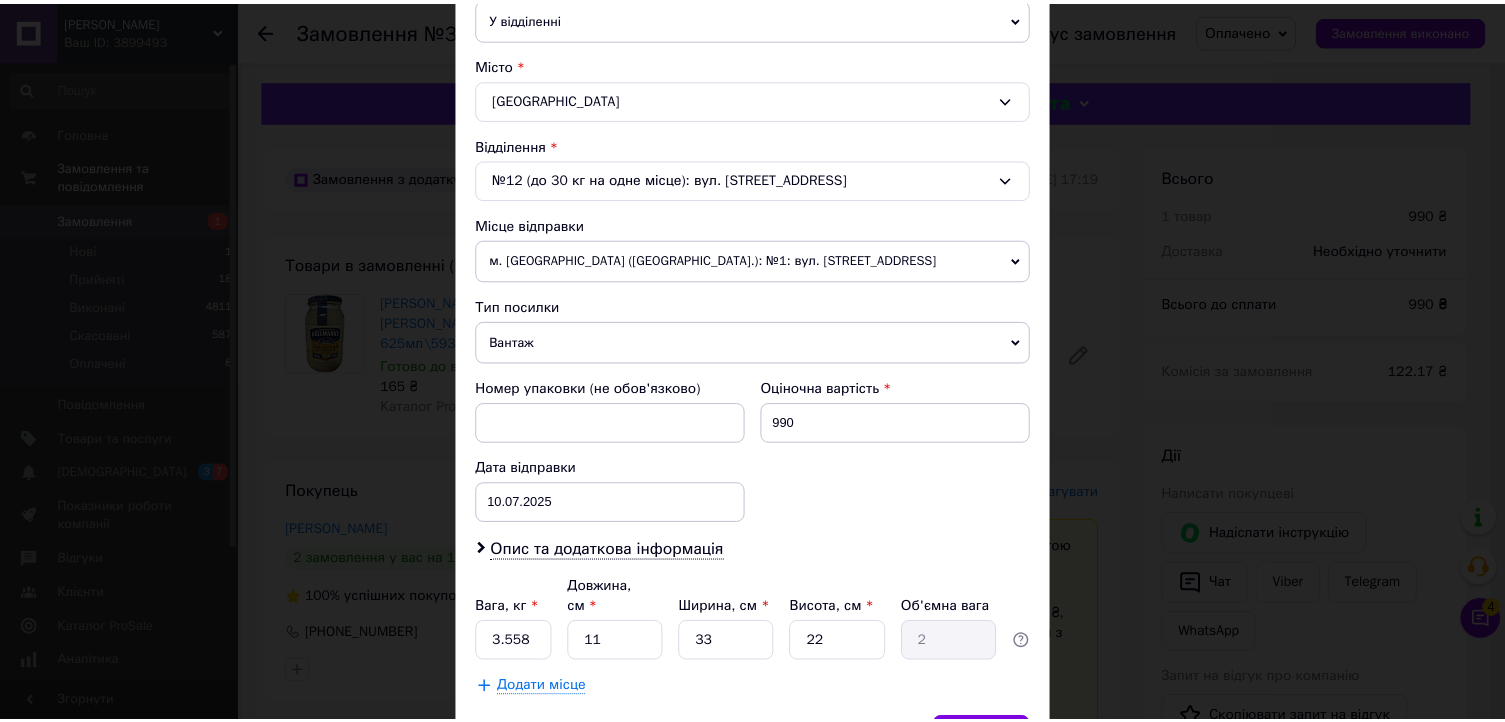 scroll, scrollTop: 600, scrollLeft: 0, axis: vertical 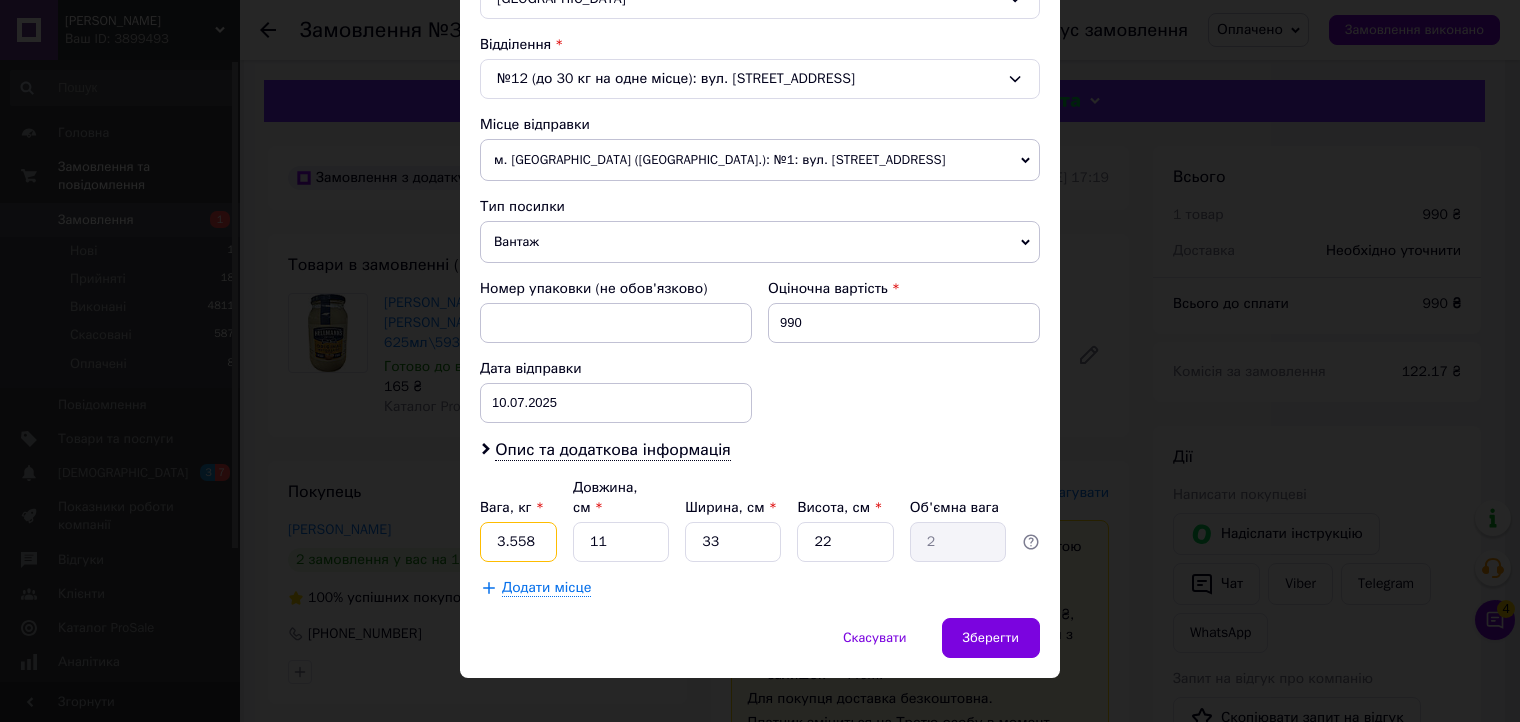 click on "3.558" at bounding box center [518, 542] 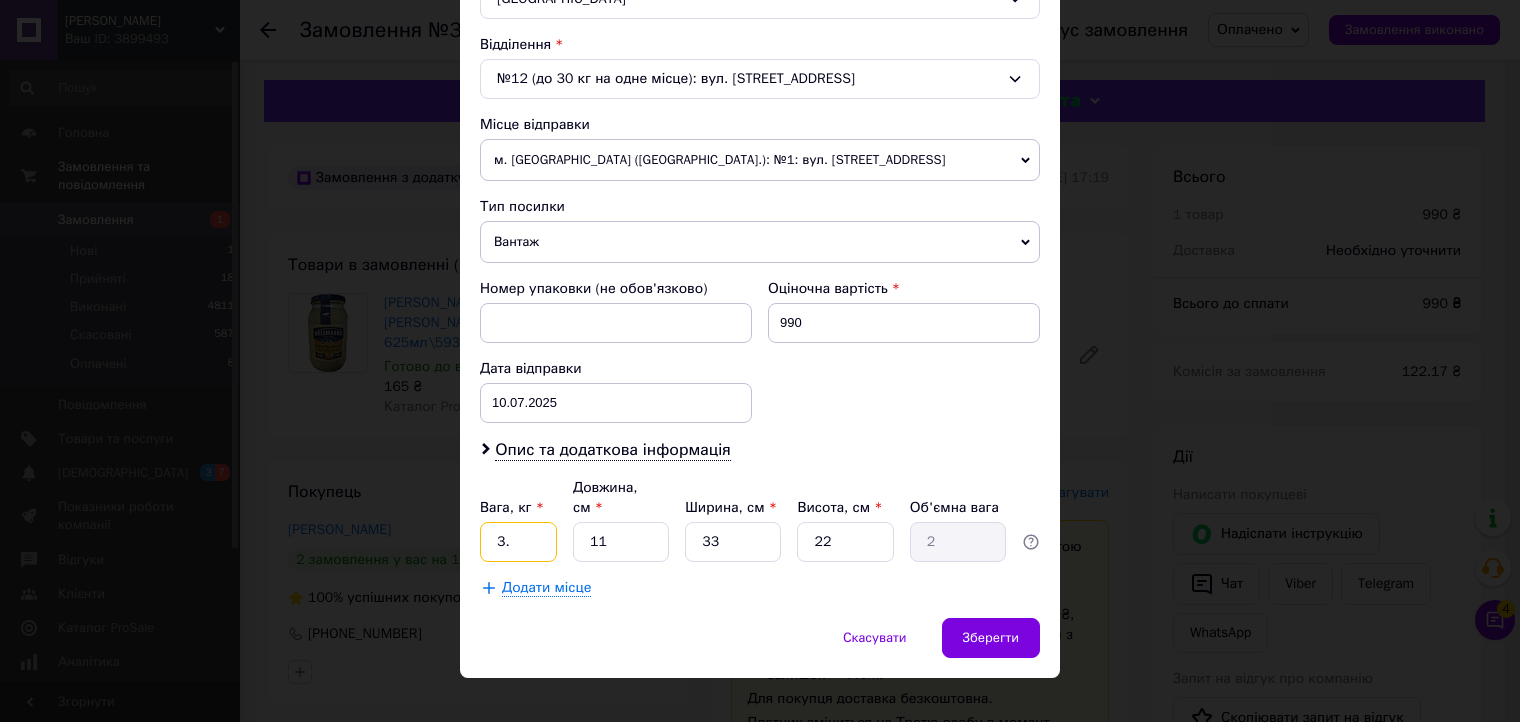 type on "3" 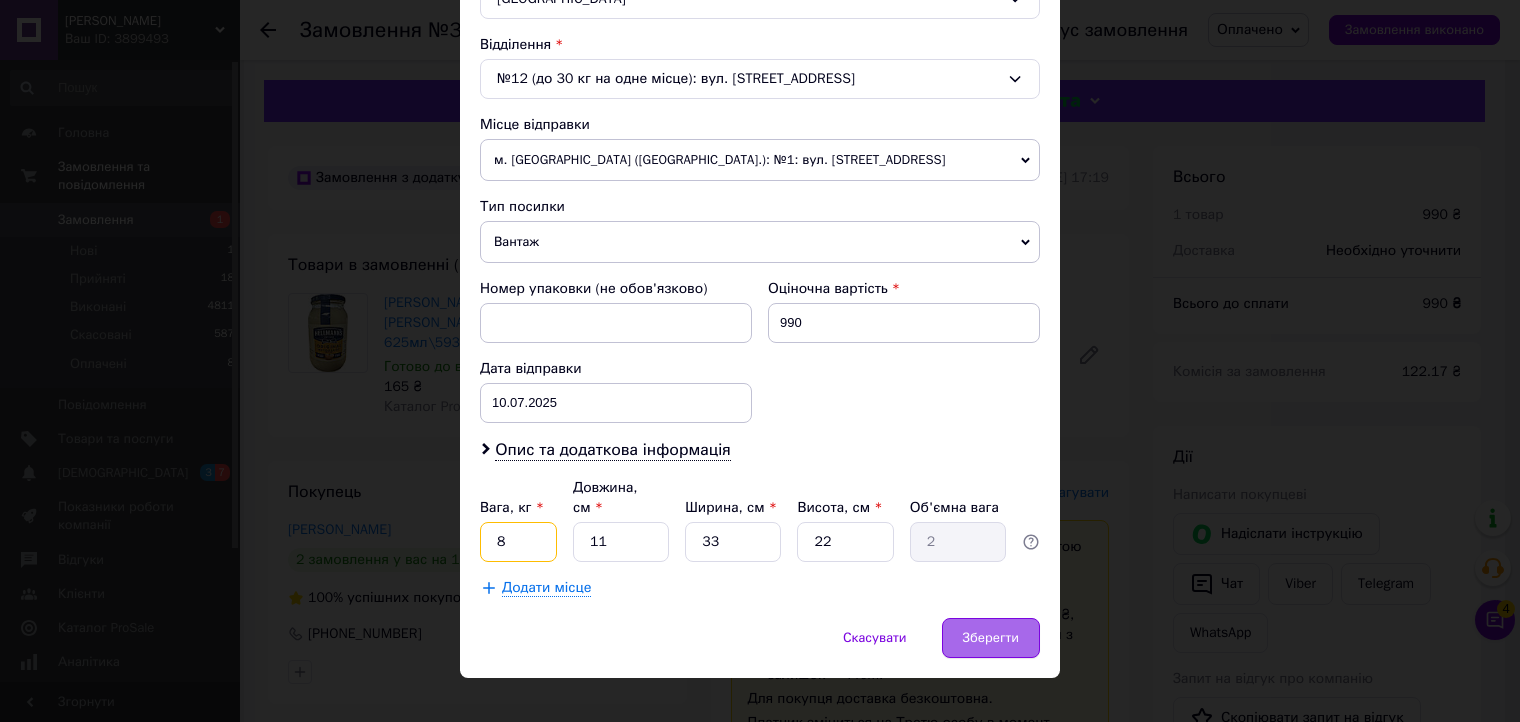 type on "8" 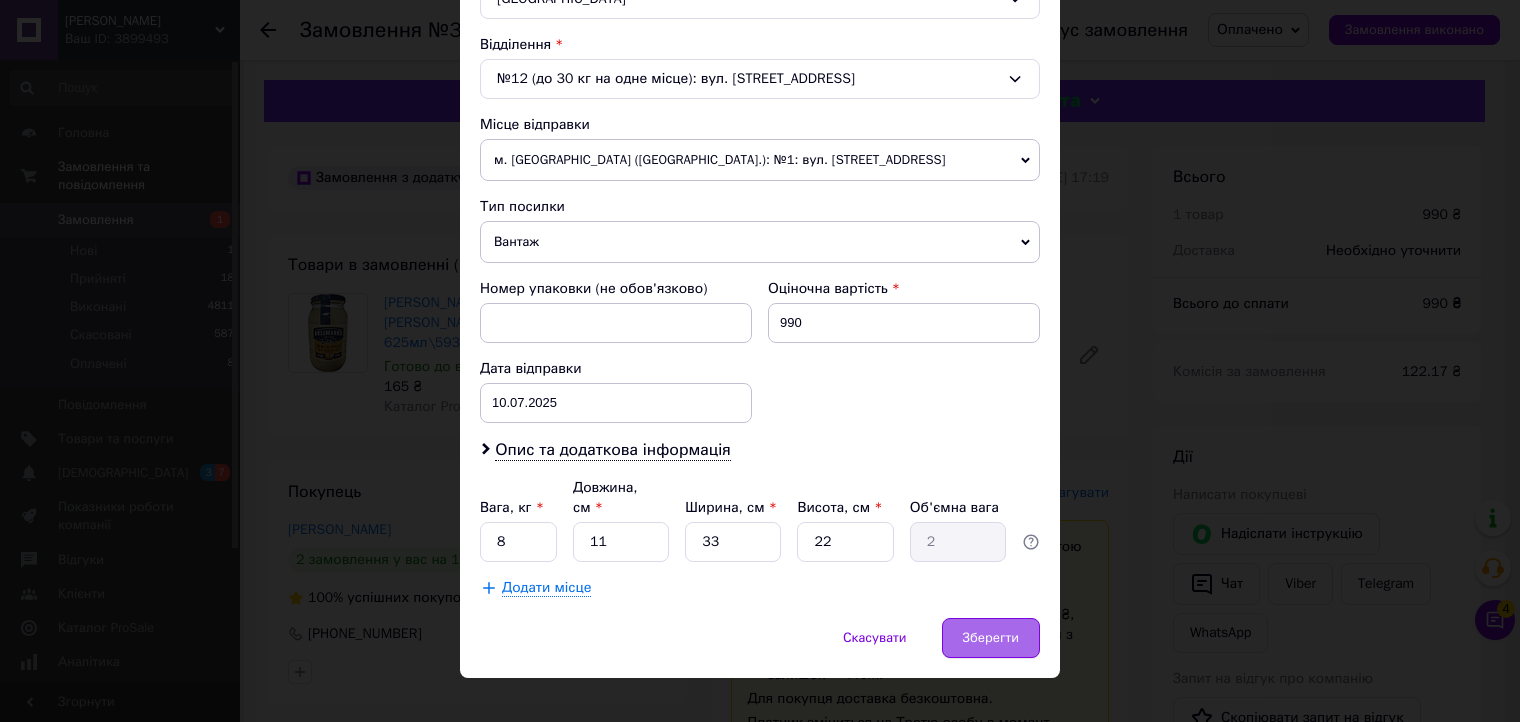 click on "Зберегти" at bounding box center [991, 638] 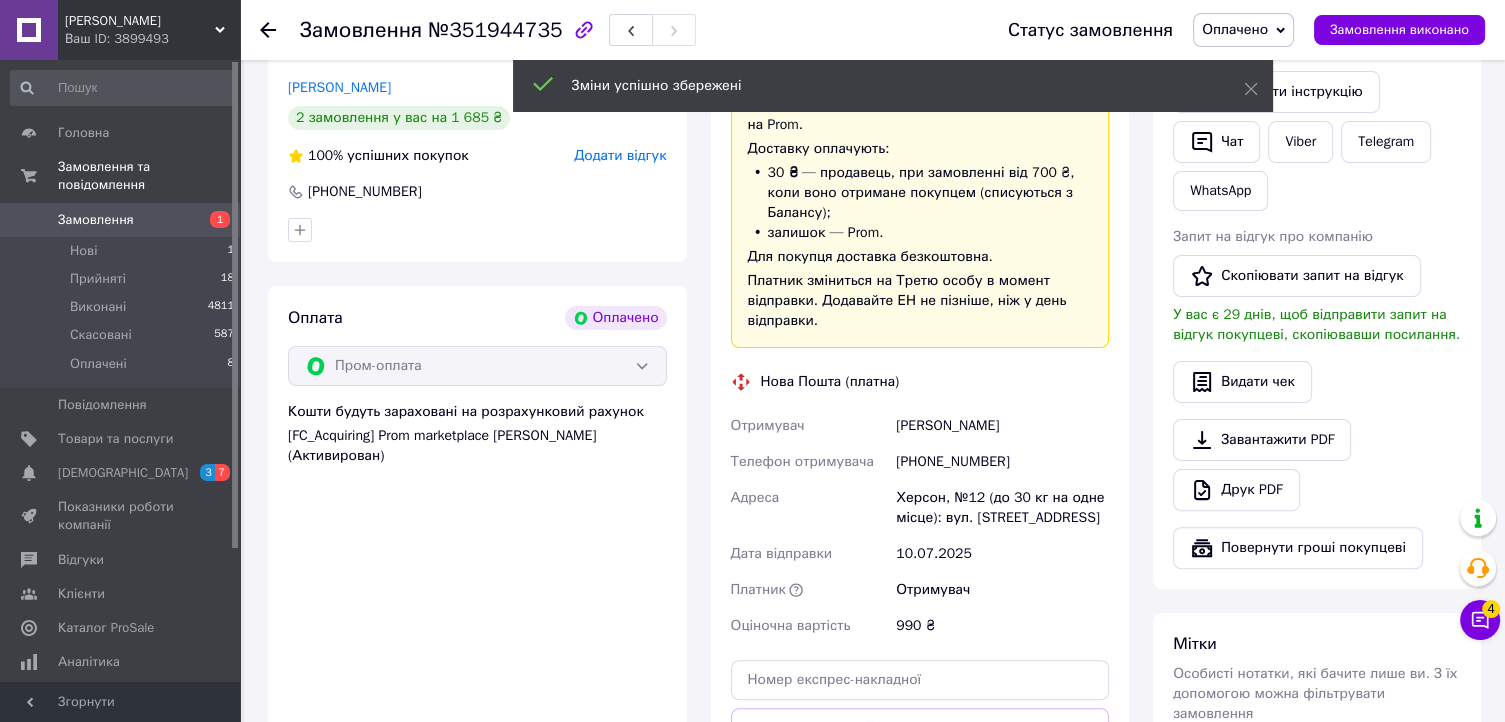 scroll, scrollTop: 900, scrollLeft: 0, axis: vertical 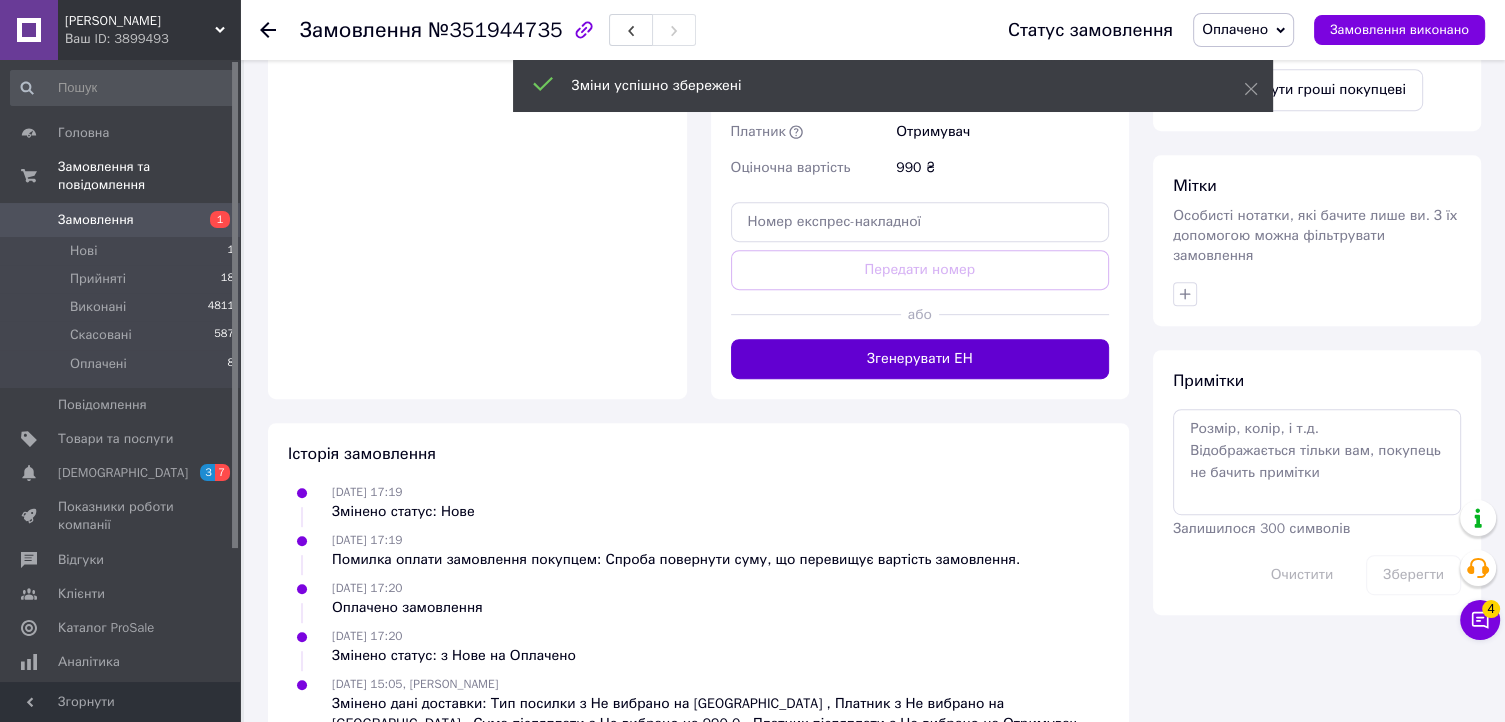 click on "Згенерувати ЕН" at bounding box center [920, 359] 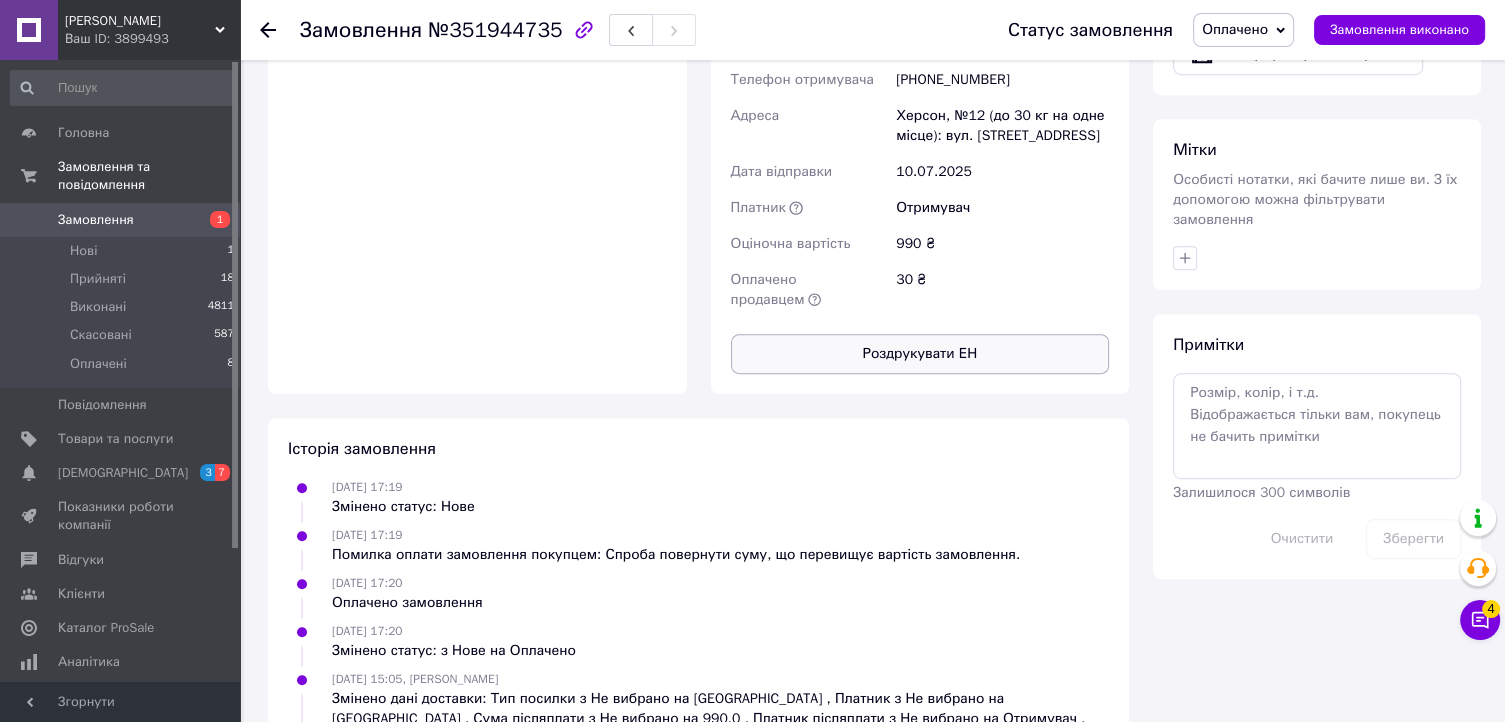 click on "Роздрукувати ЕН" at bounding box center (920, 354) 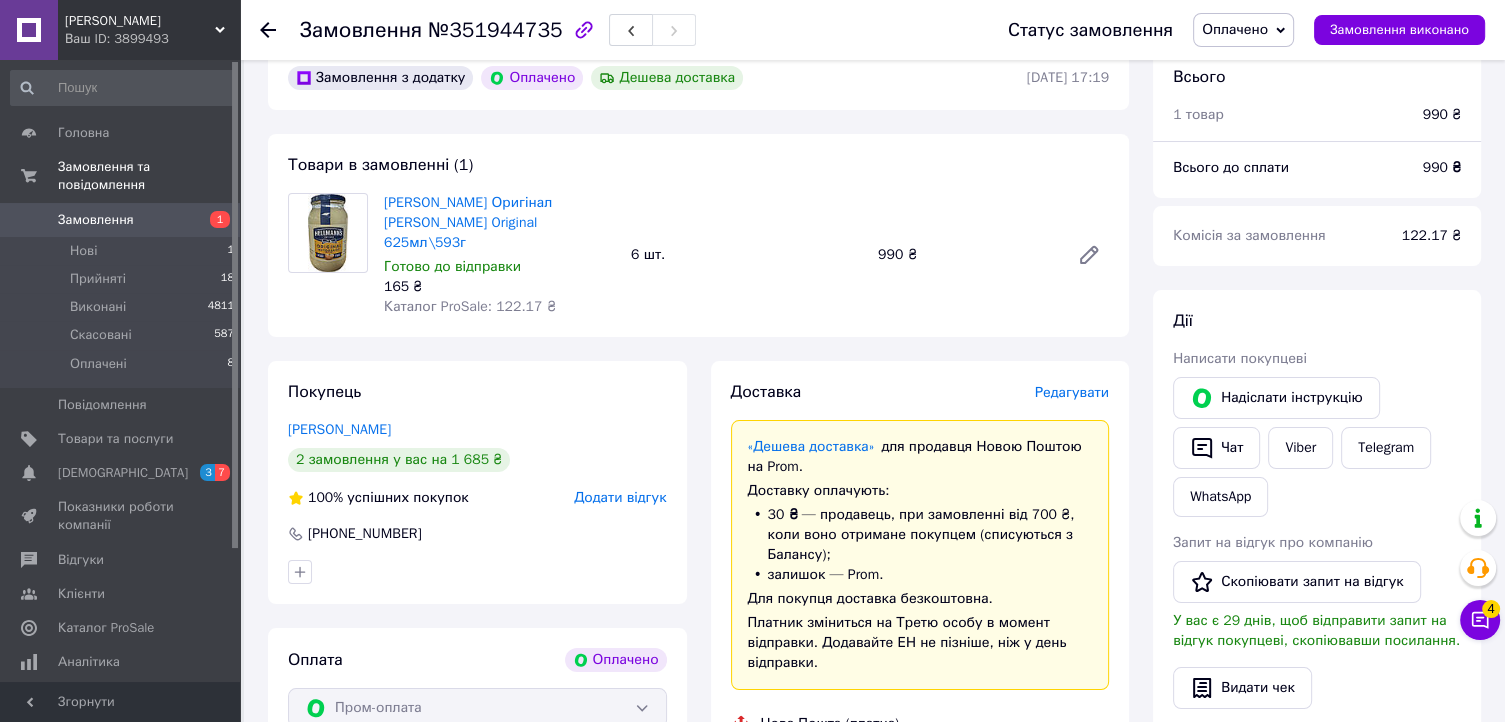 scroll, scrollTop: 0, scrollLeft: 0, axis: both 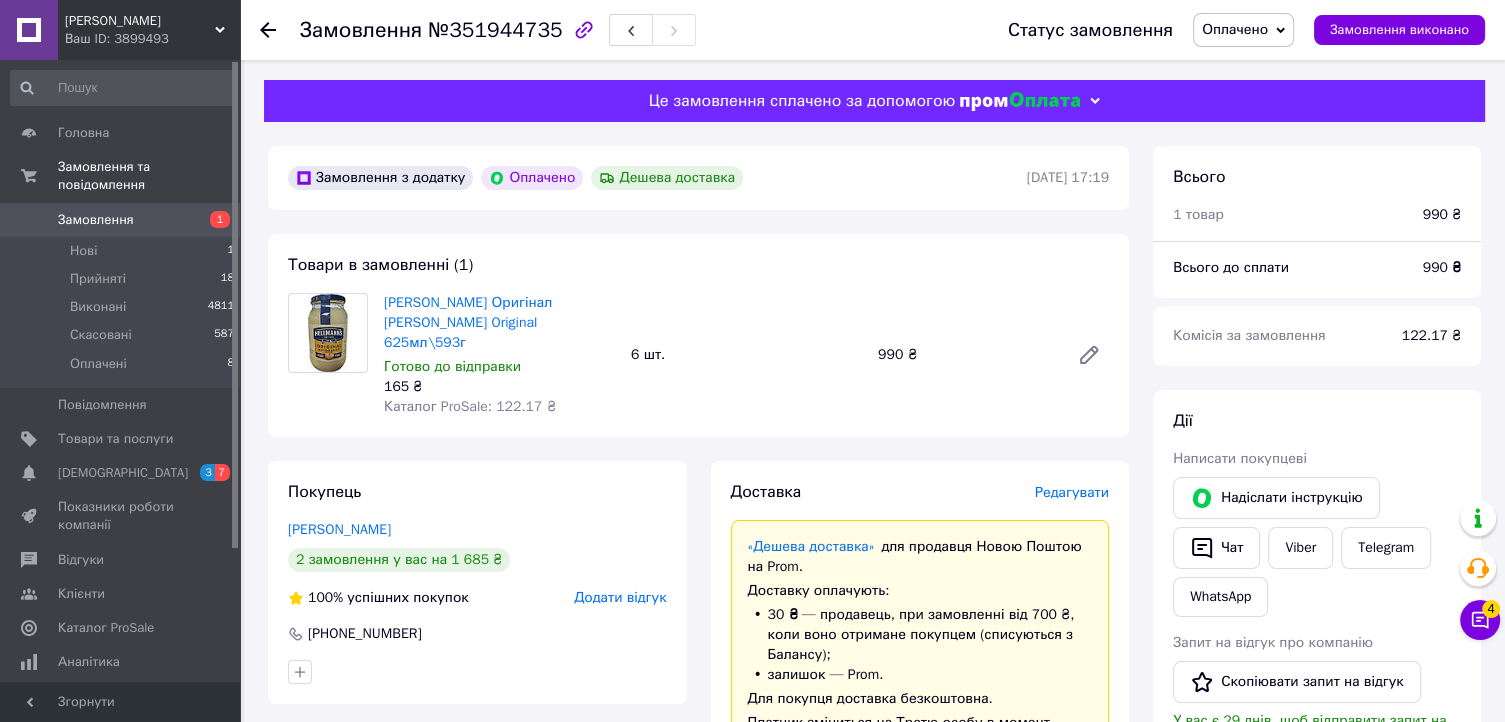 click on "Оплачено" at bounding box center [1235, 29] 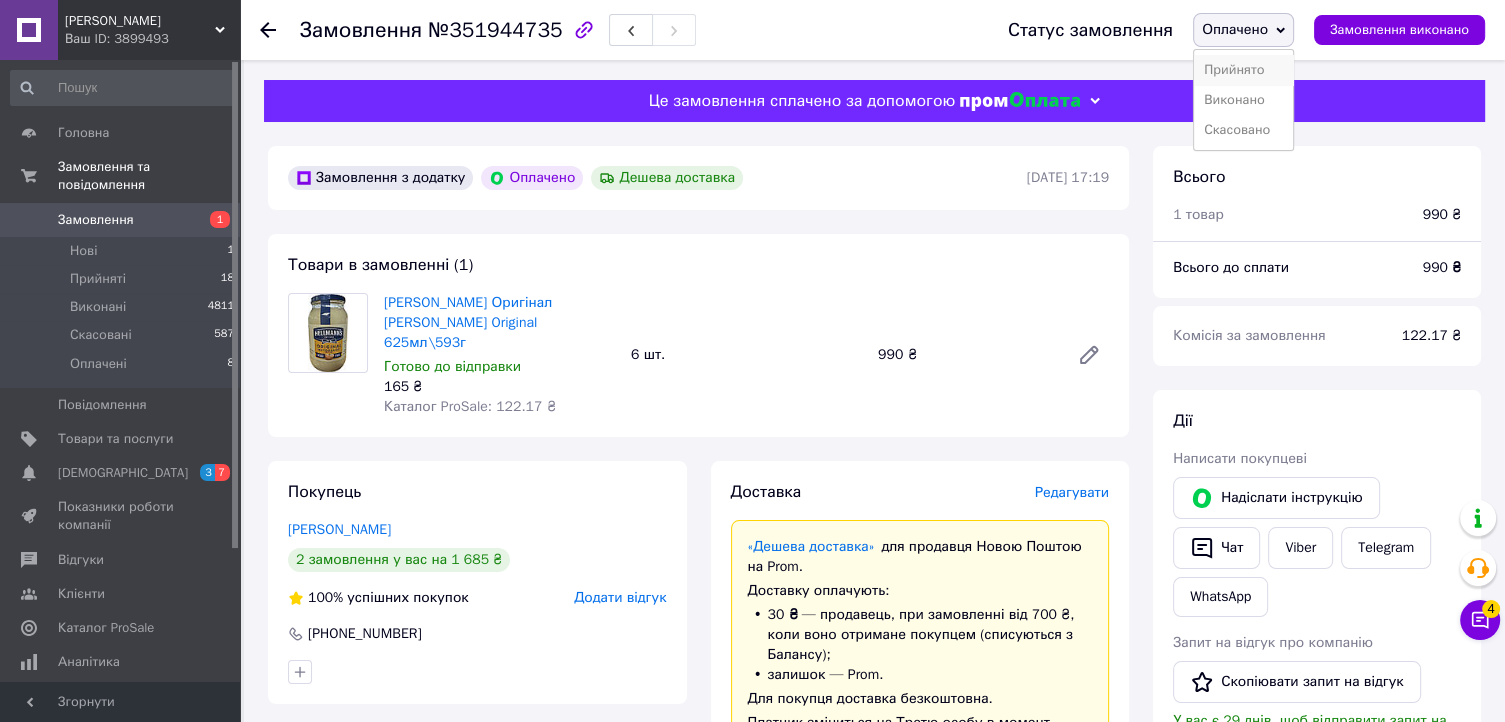 click on "Прийнято" at bounding box center [1243, 70] 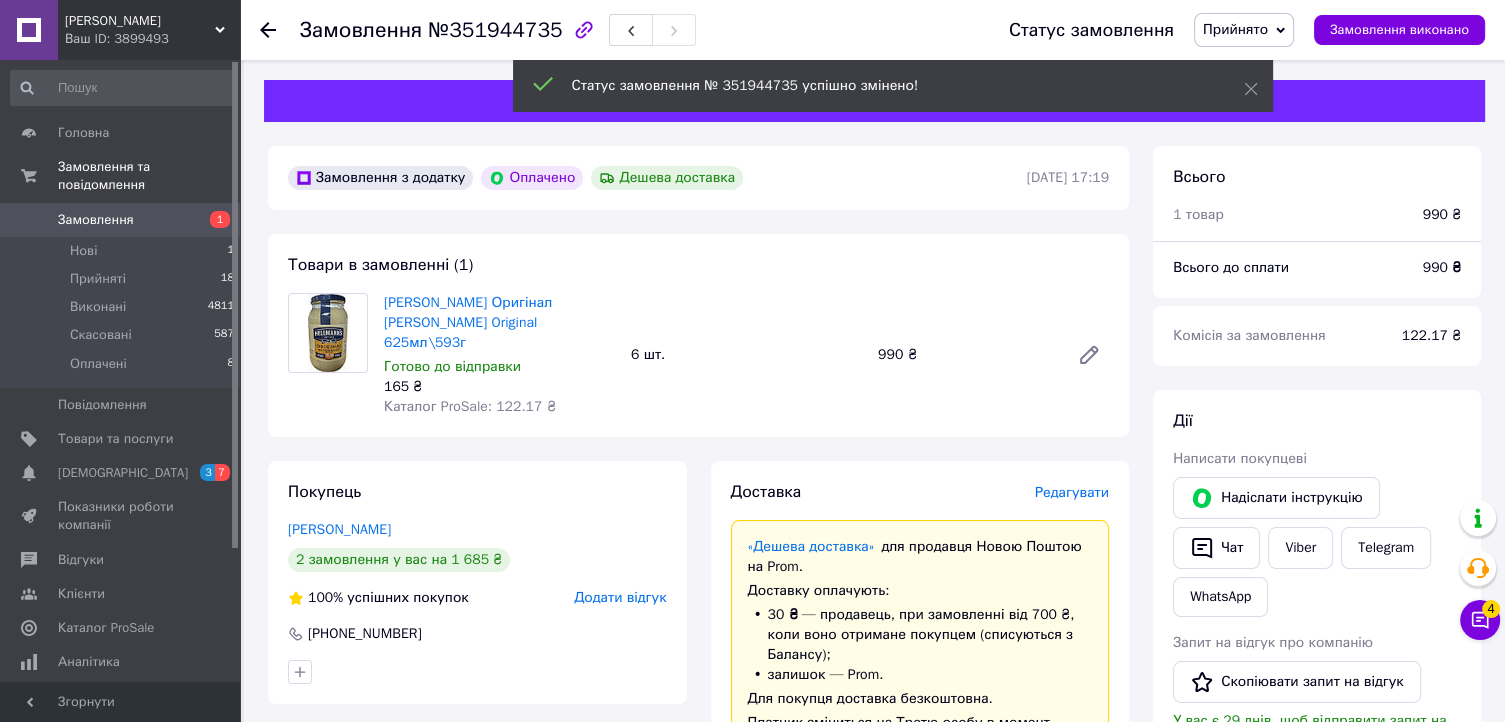 click 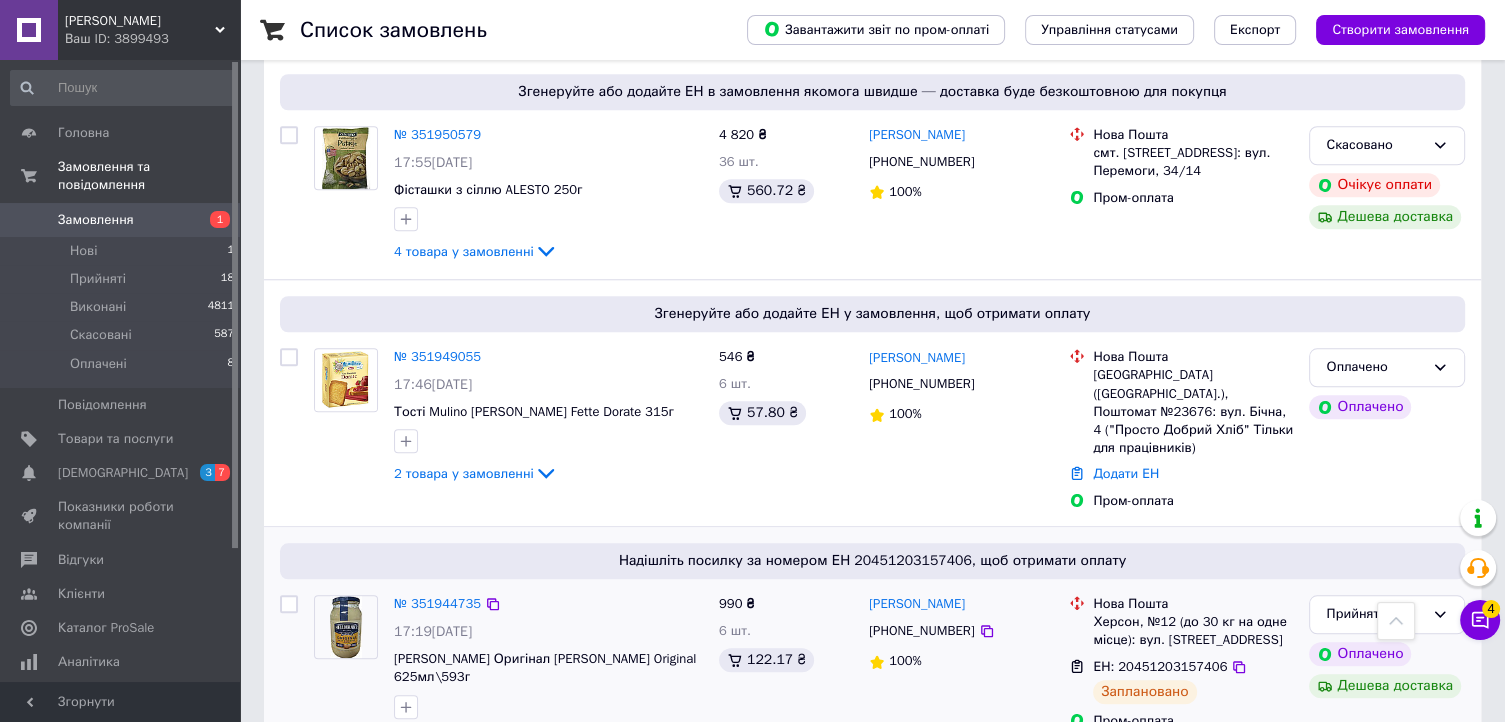 scroll, scrollTop: 1646, scrollLeft: 0, axis: vertical 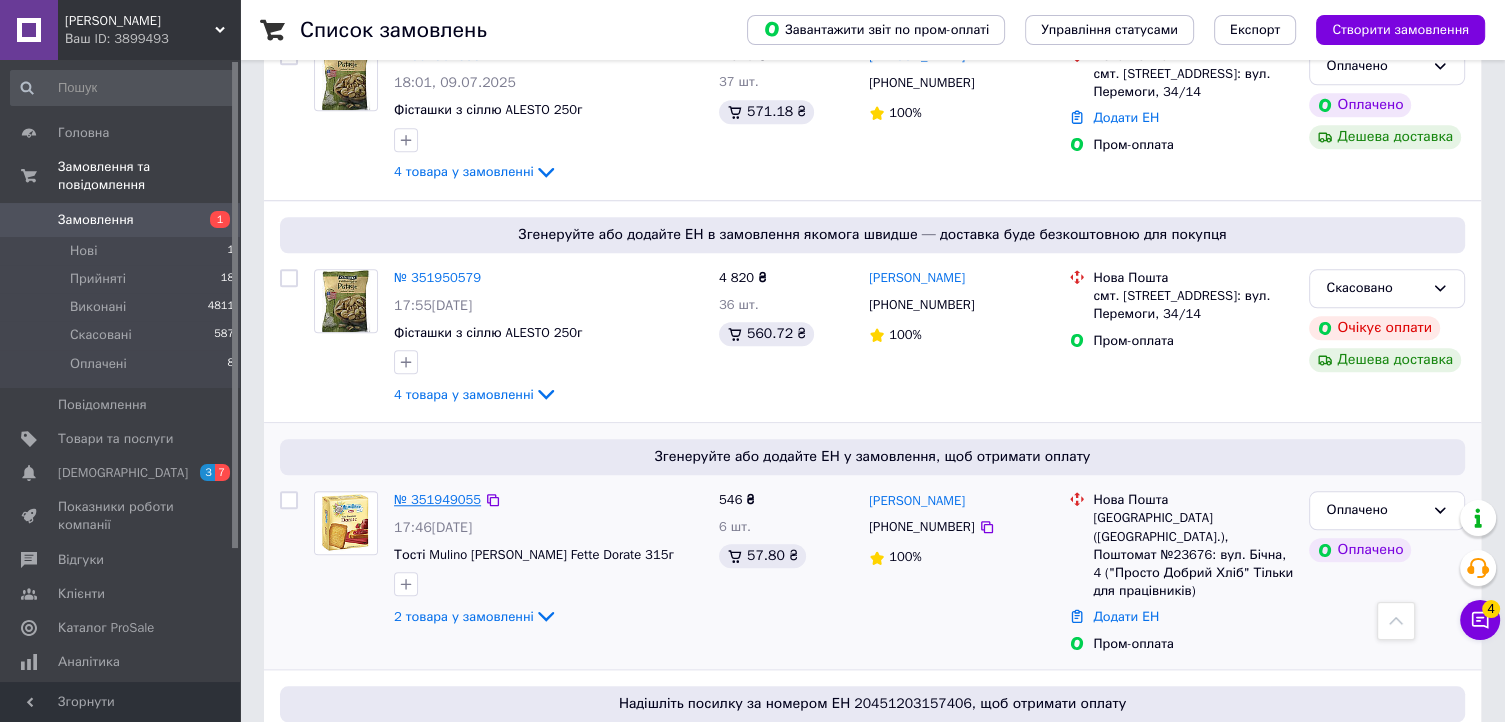 click on "№ 351949055" at bounding box center (437, 499) 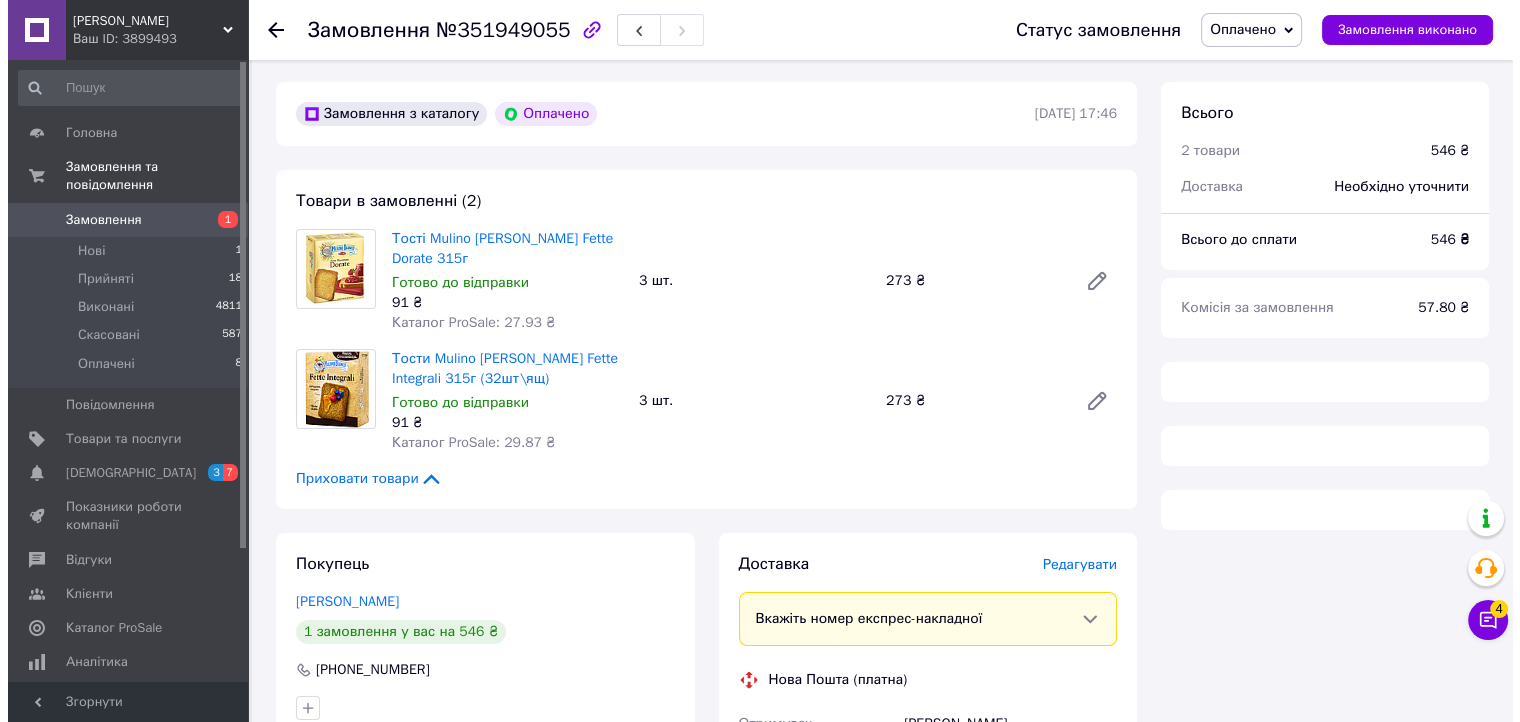 scroll, scrollTop: 0, scrollLeft: 0, axis: both 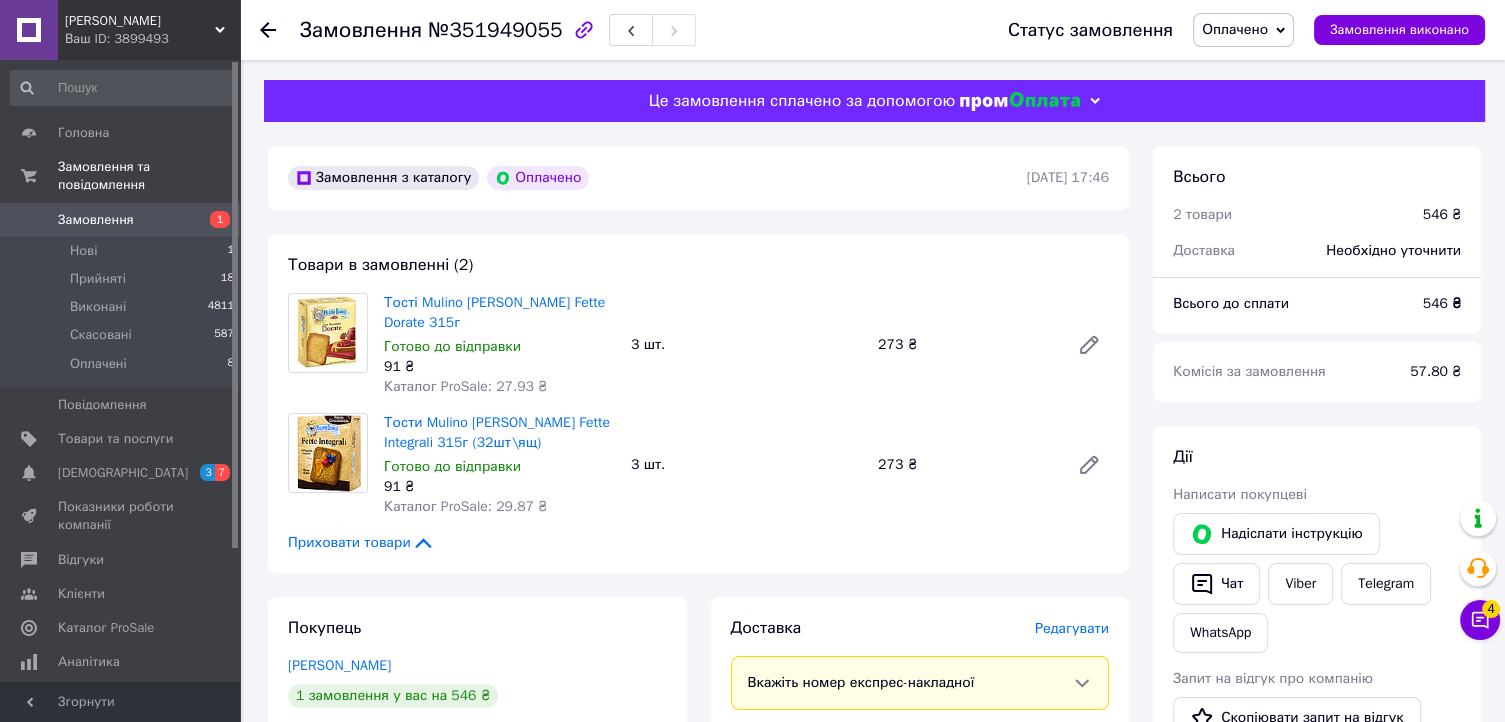click on "Редагувати" at bounding box center (1072, 628) 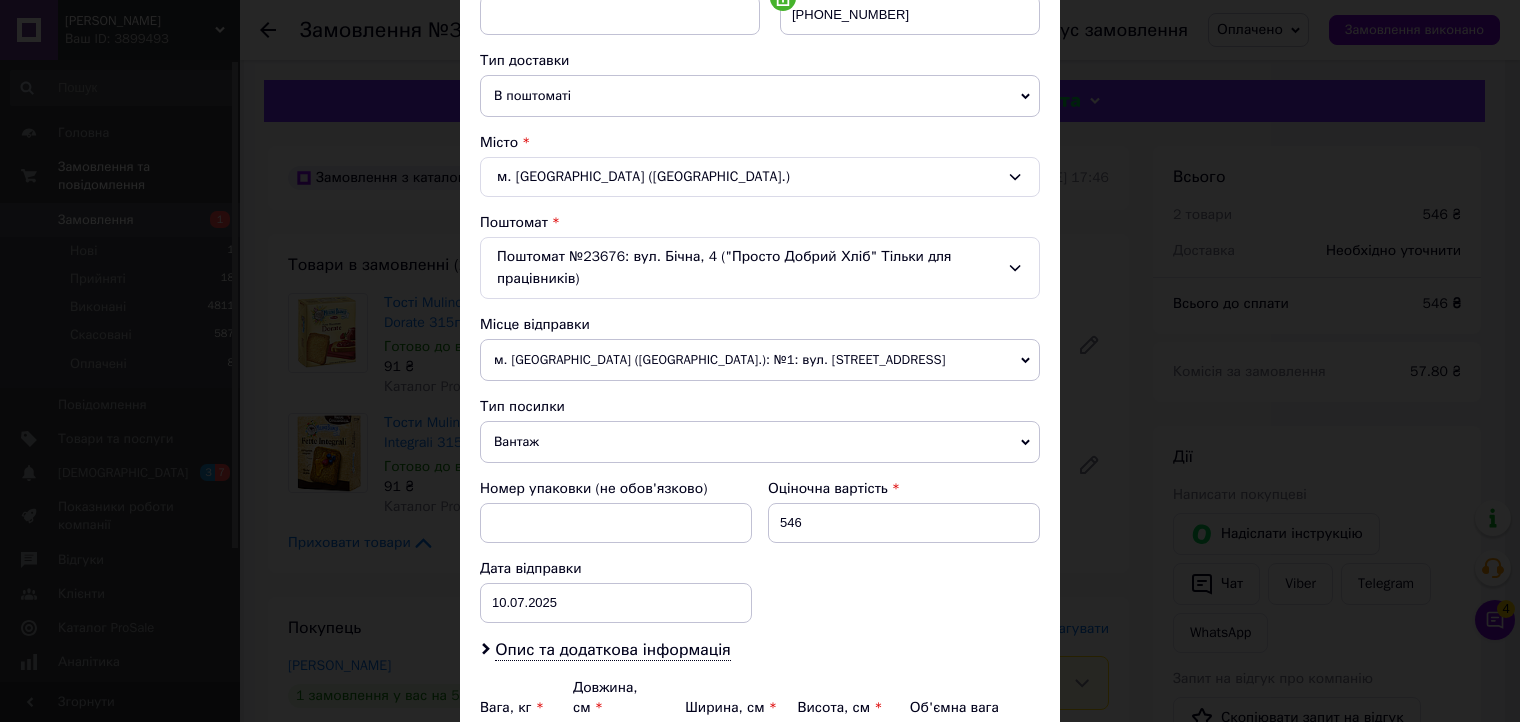 scroll, scrollTop: 600, scrollLeft: 0, axis: vertical 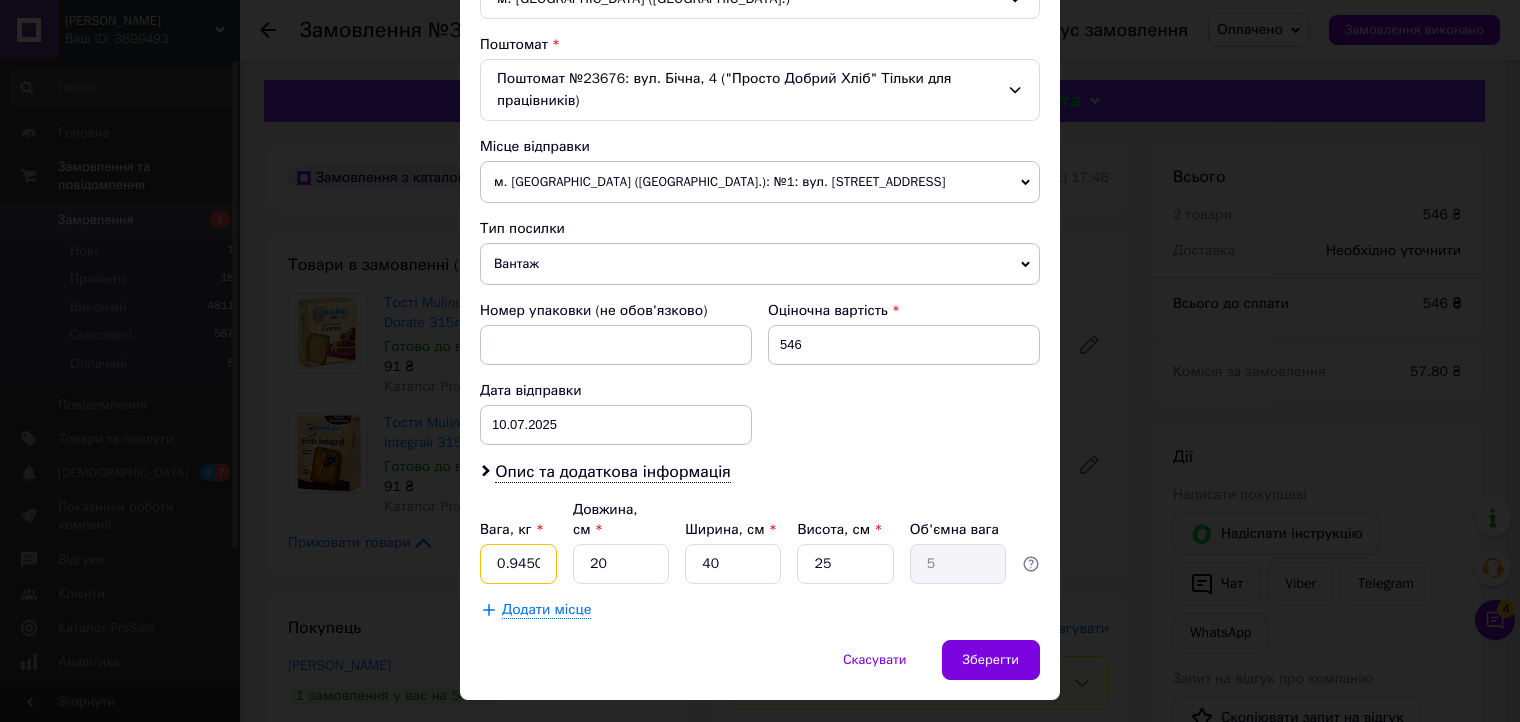 click on "0.9450000000000001" at bounding box center [518, 564] 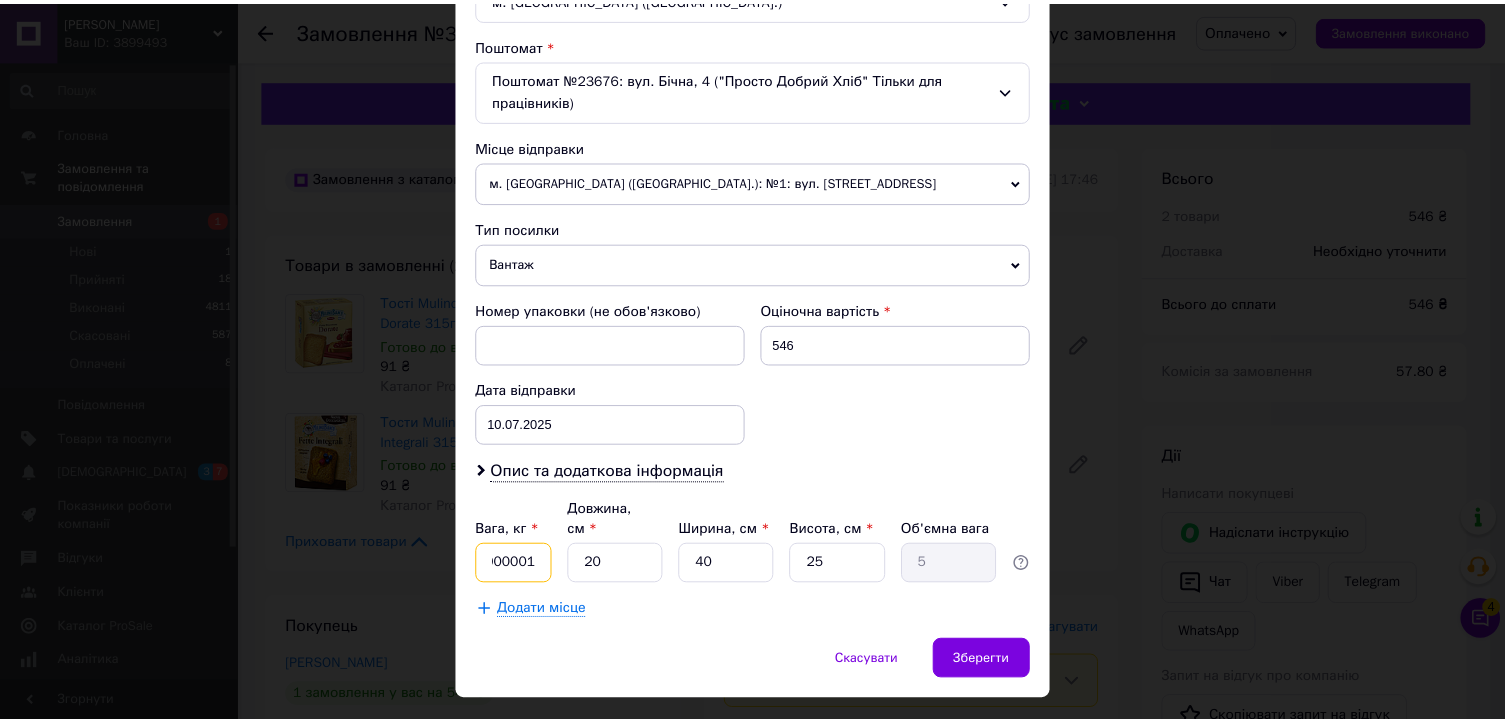scroll, scrollTop: 0, scrollLeft: 0, axis: both 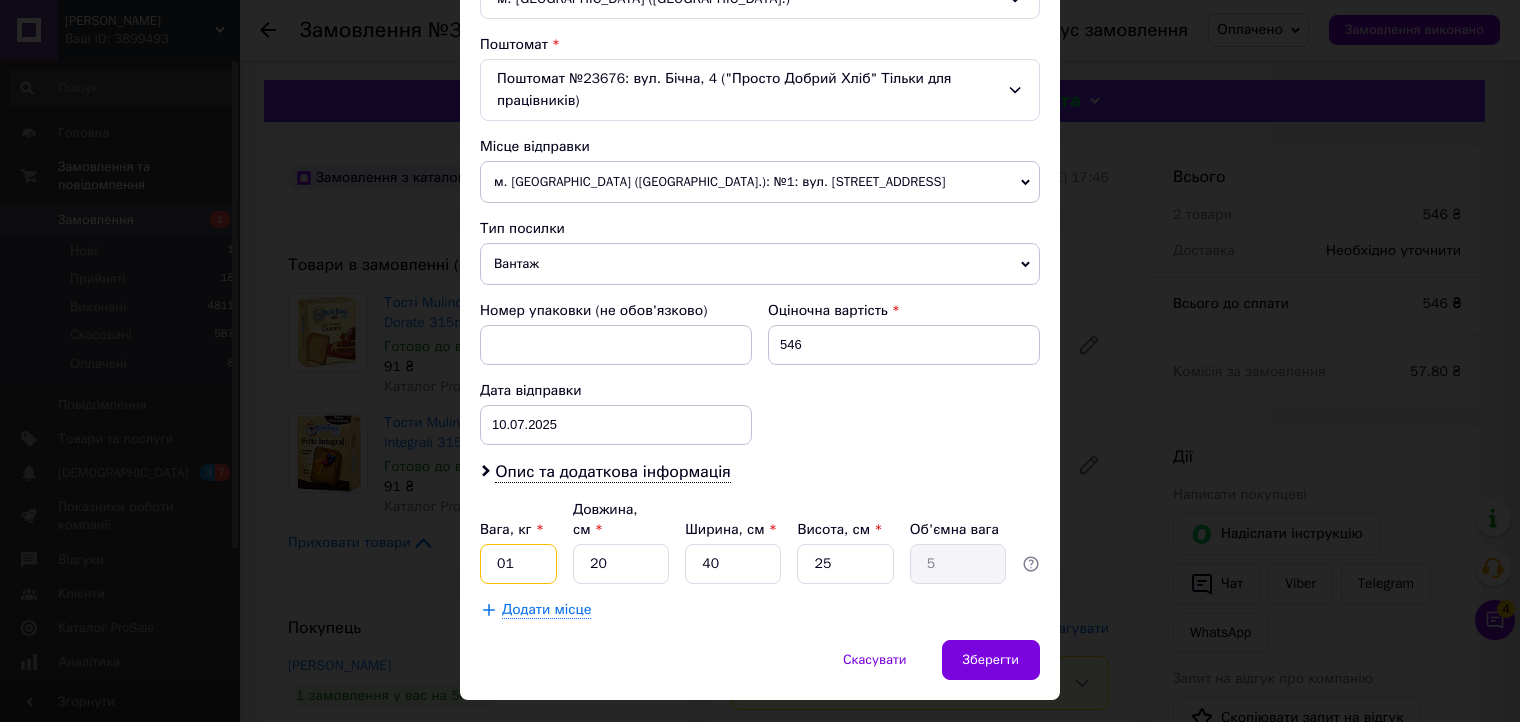 type on "1" 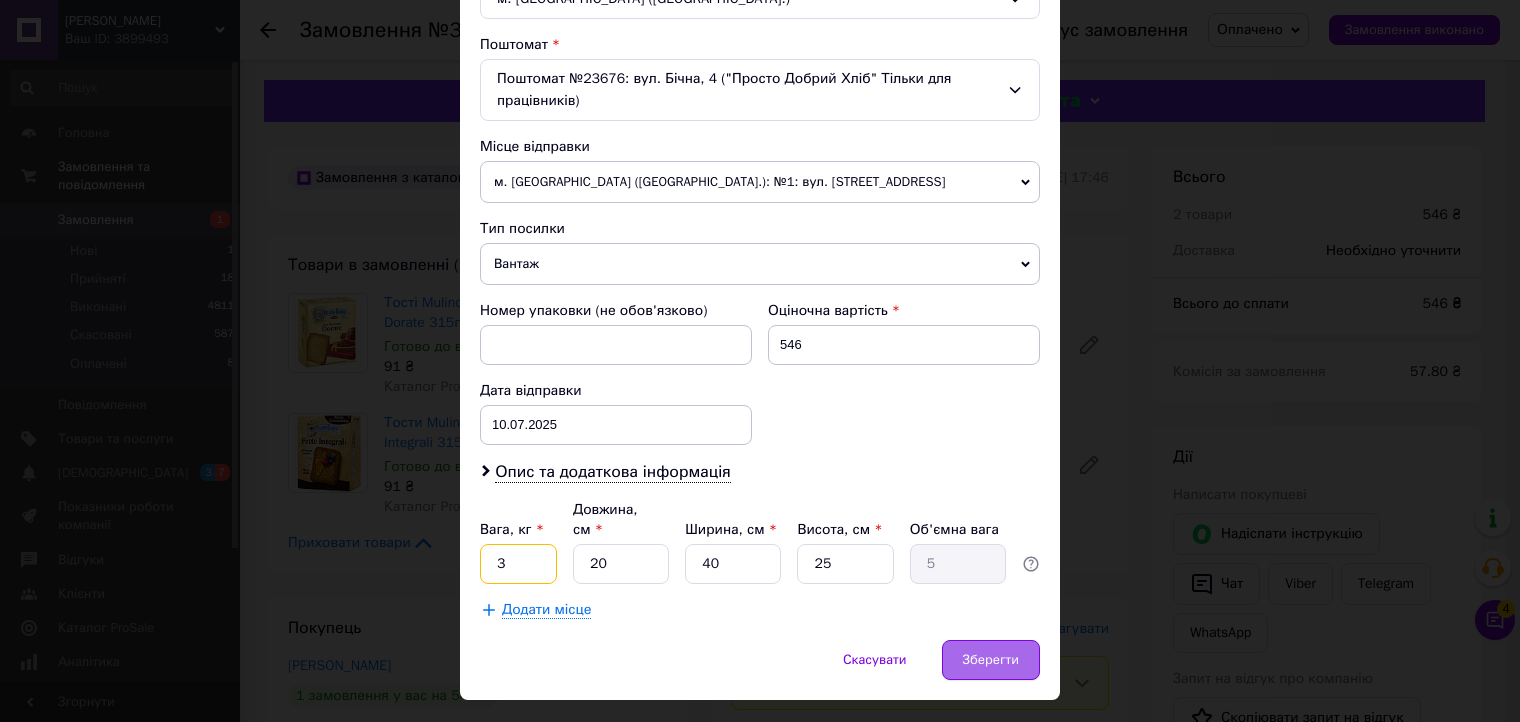 type on "3" 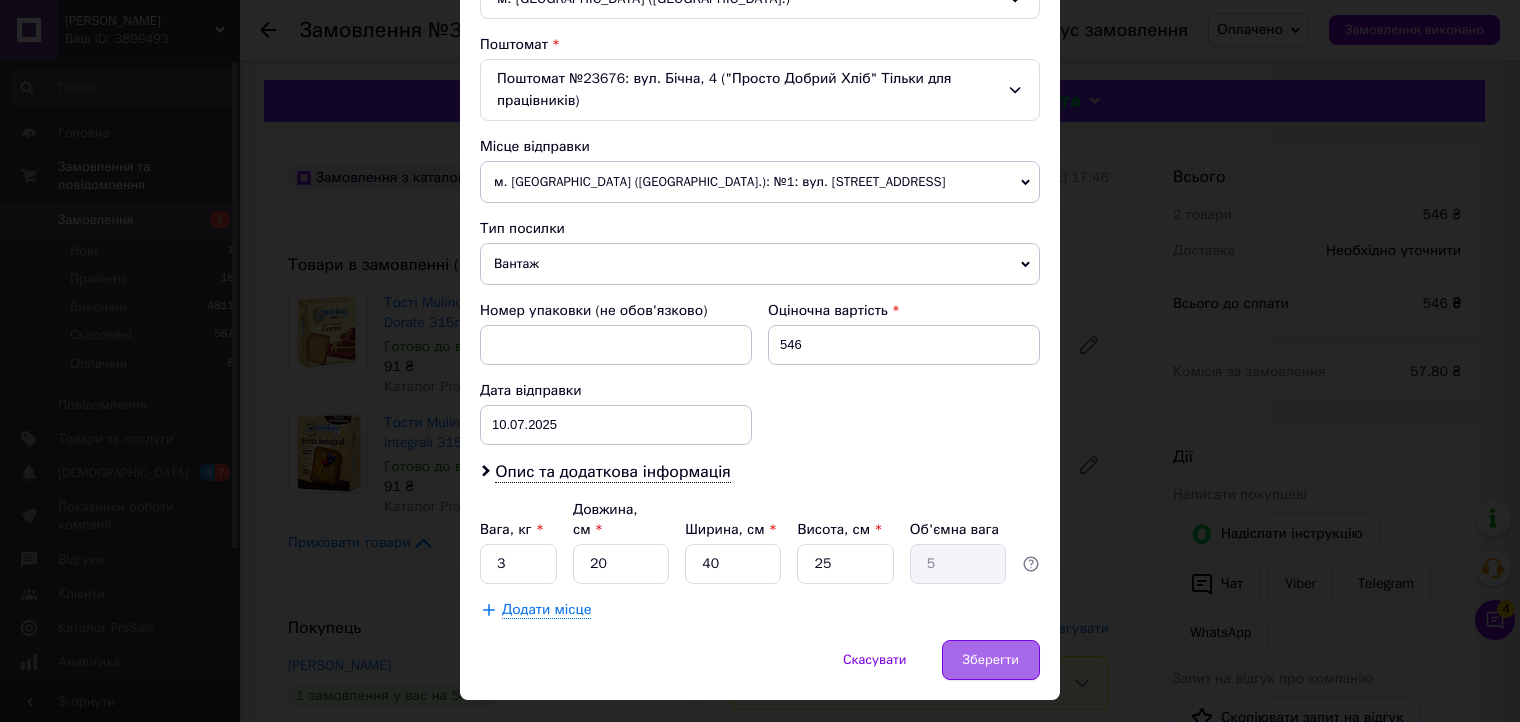 click on "Зберегти" at bounding box center [991, 660] 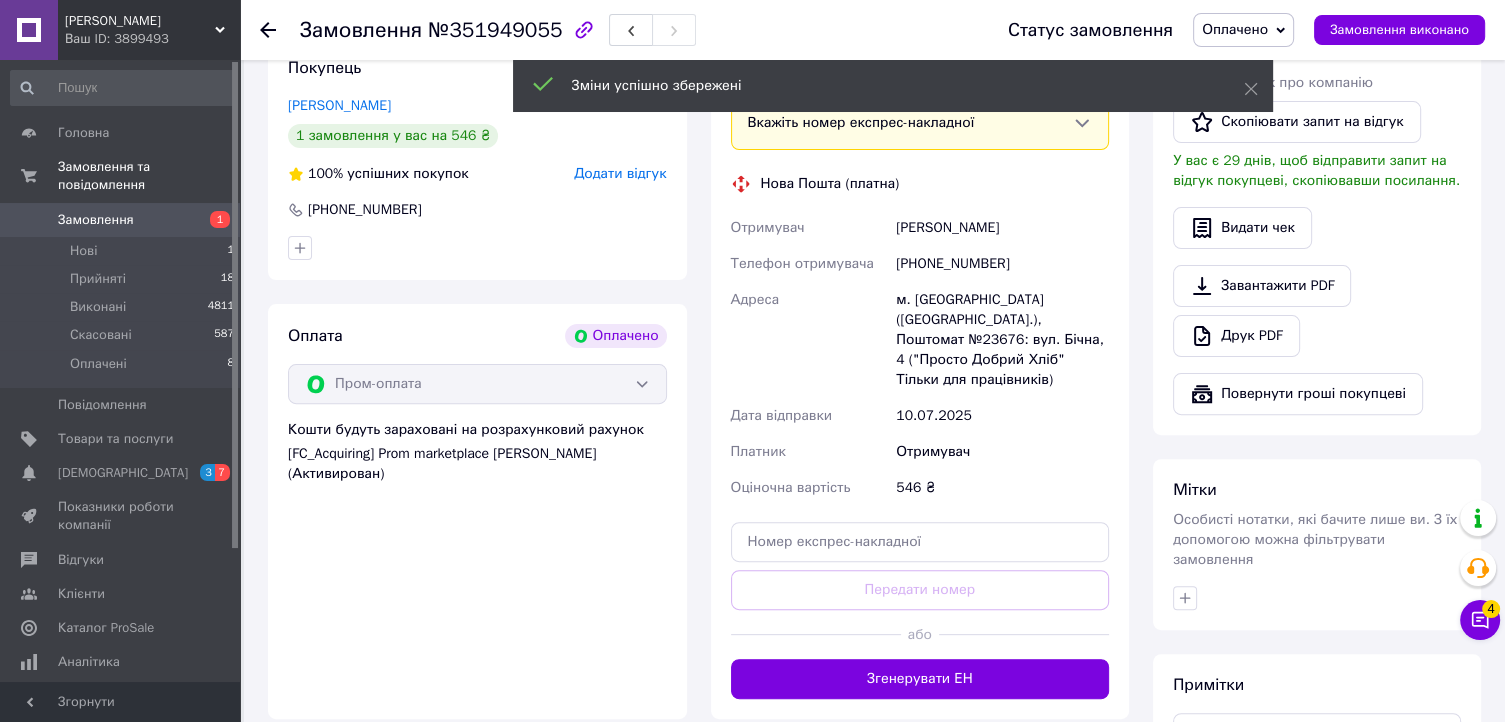 scroll, scrollTop: 600, scrollLeft: 0, axis: vertical 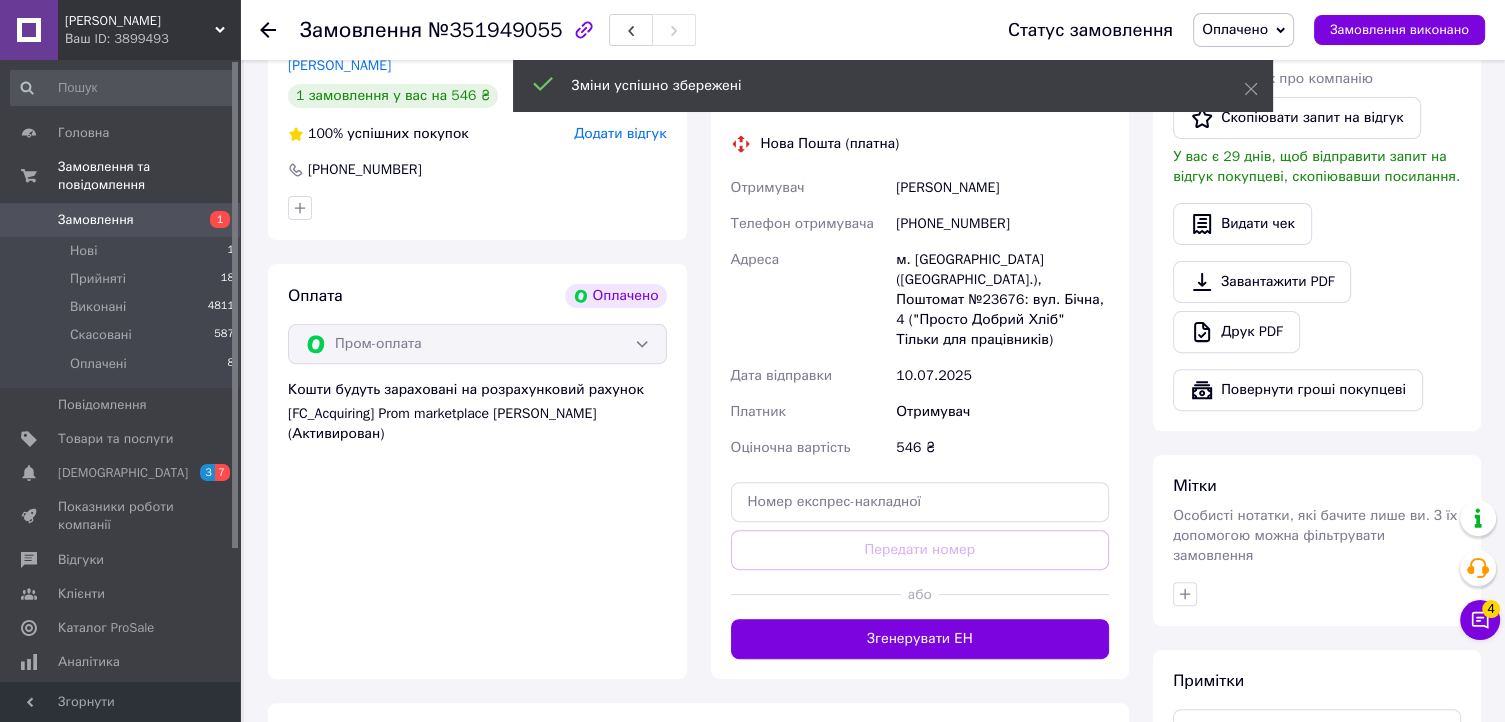 click on "Згенерувати ЕН" at bounding box center (920, 639) 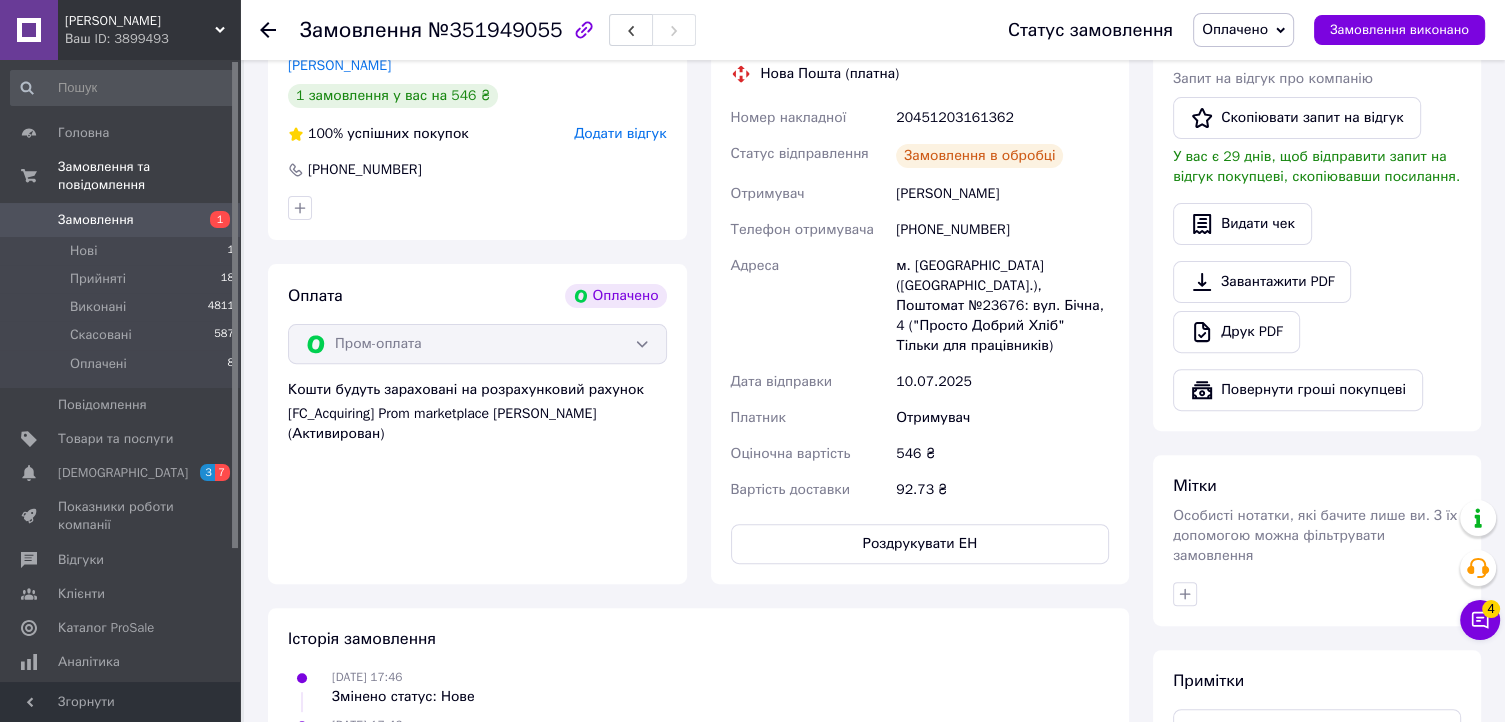 click on "Роздрукувати ЕН" at bounding box center [920, 544] 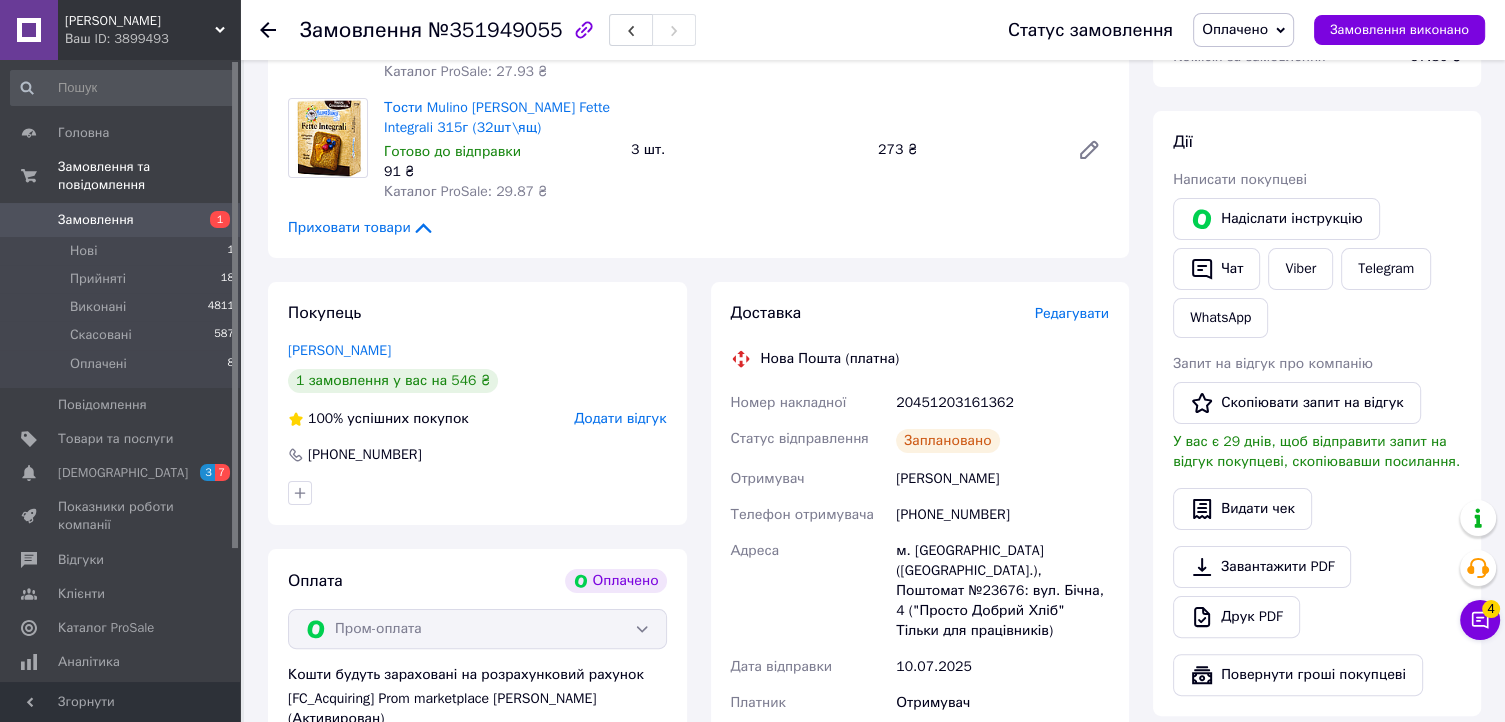 scroll, scrollTop: 0, scrollLeft: 0, axis: both 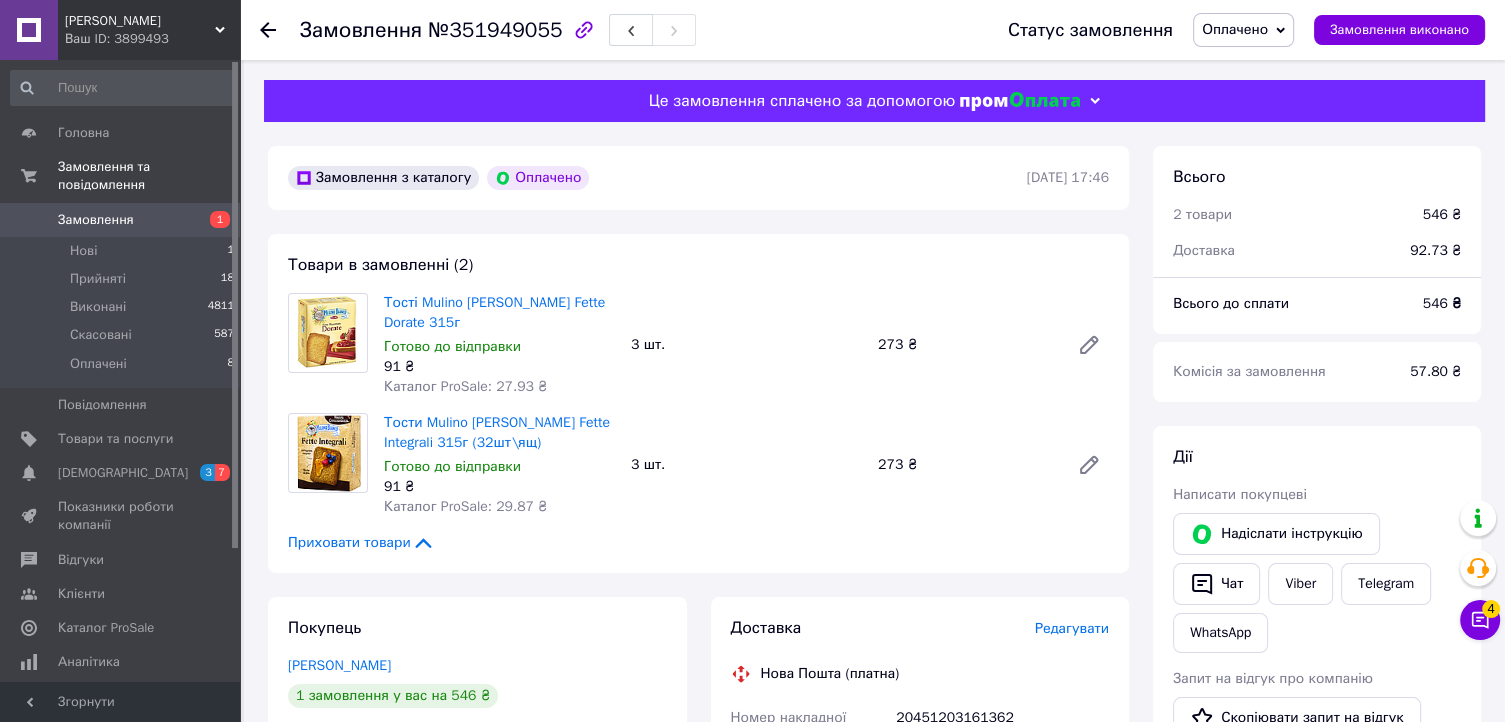 drag, startPoint x: 1277, startPoint y: 21, endPoint x: 1276, endPoint y: 53, distance: 32.01562 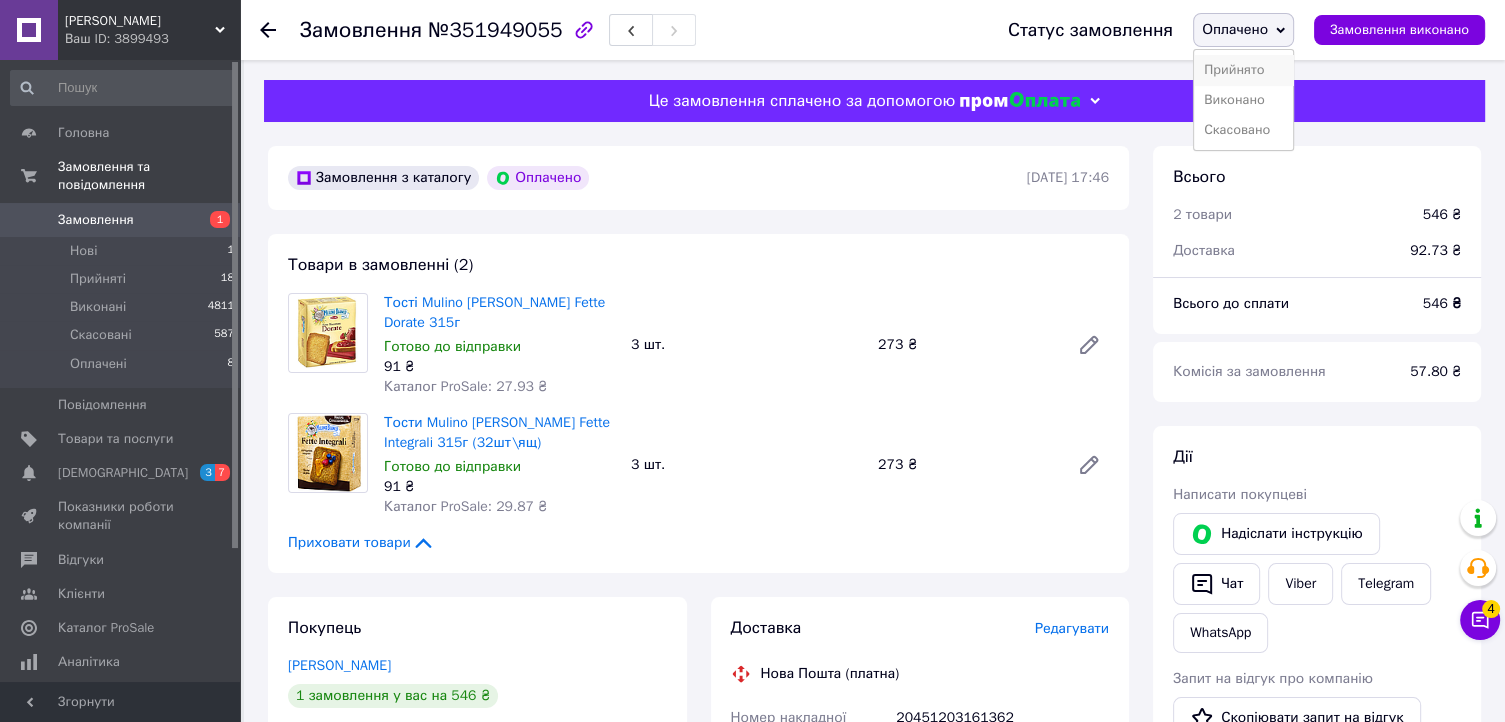 click on "Прийнято" at bounding box center [1243, 70] 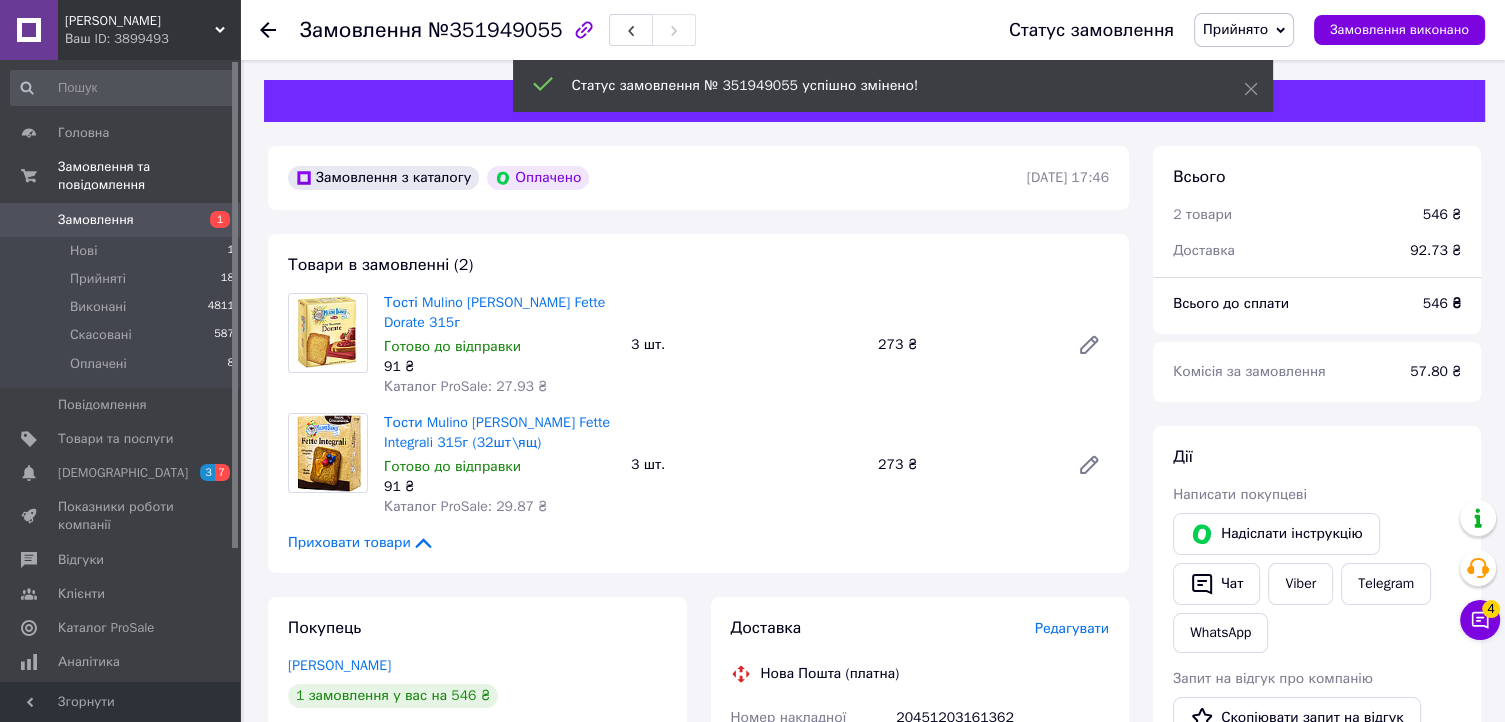 click 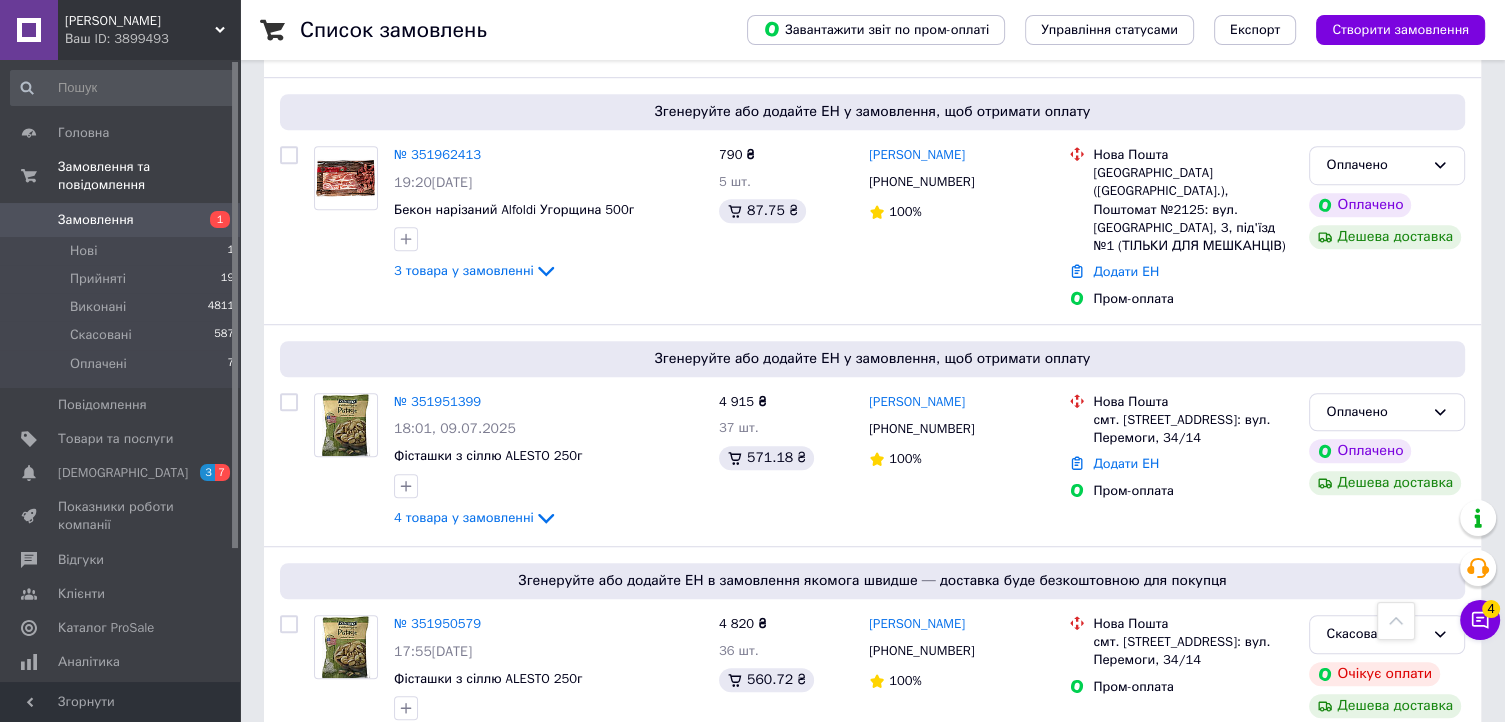 scroll, scrollTop: 1200, scrollLeft: 0, axis: vertical 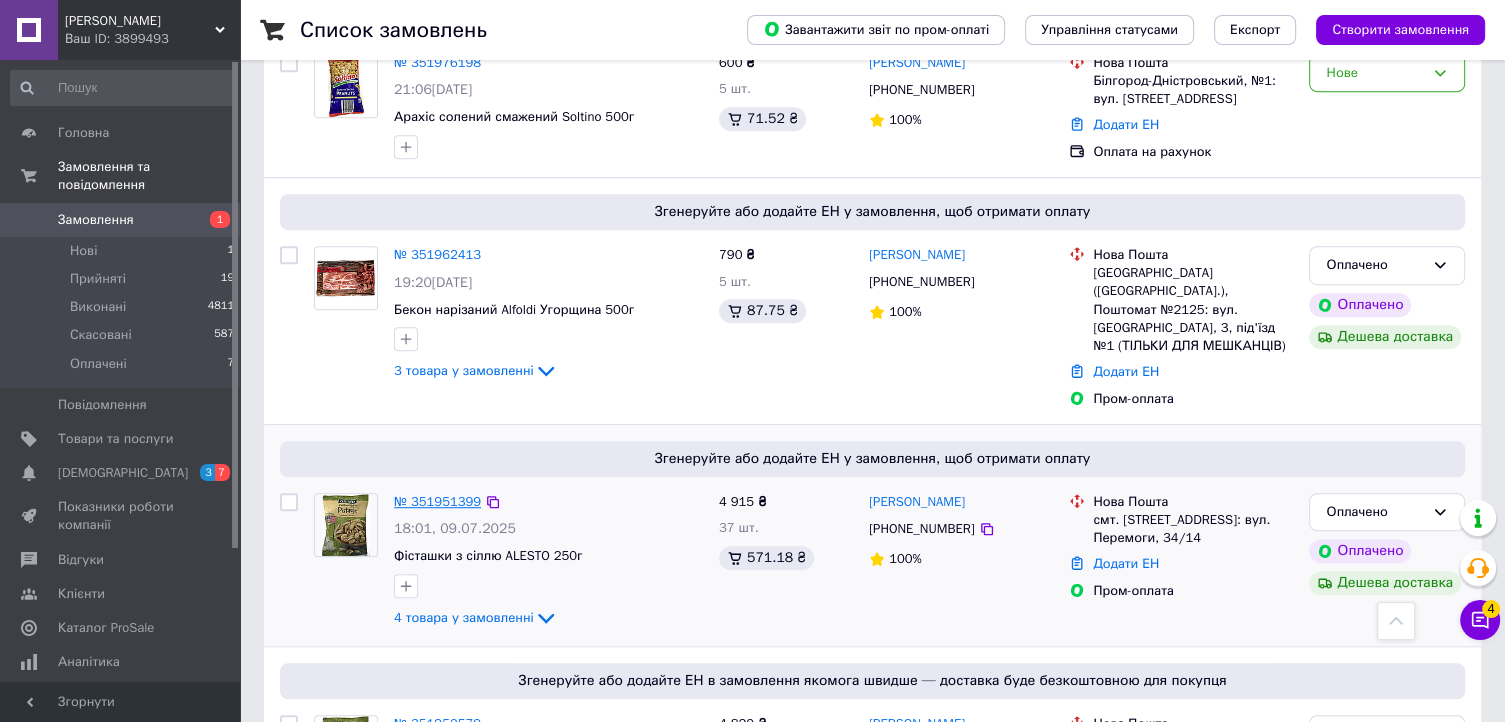 click on "№ 351951399" at bounding box center [437, 501] 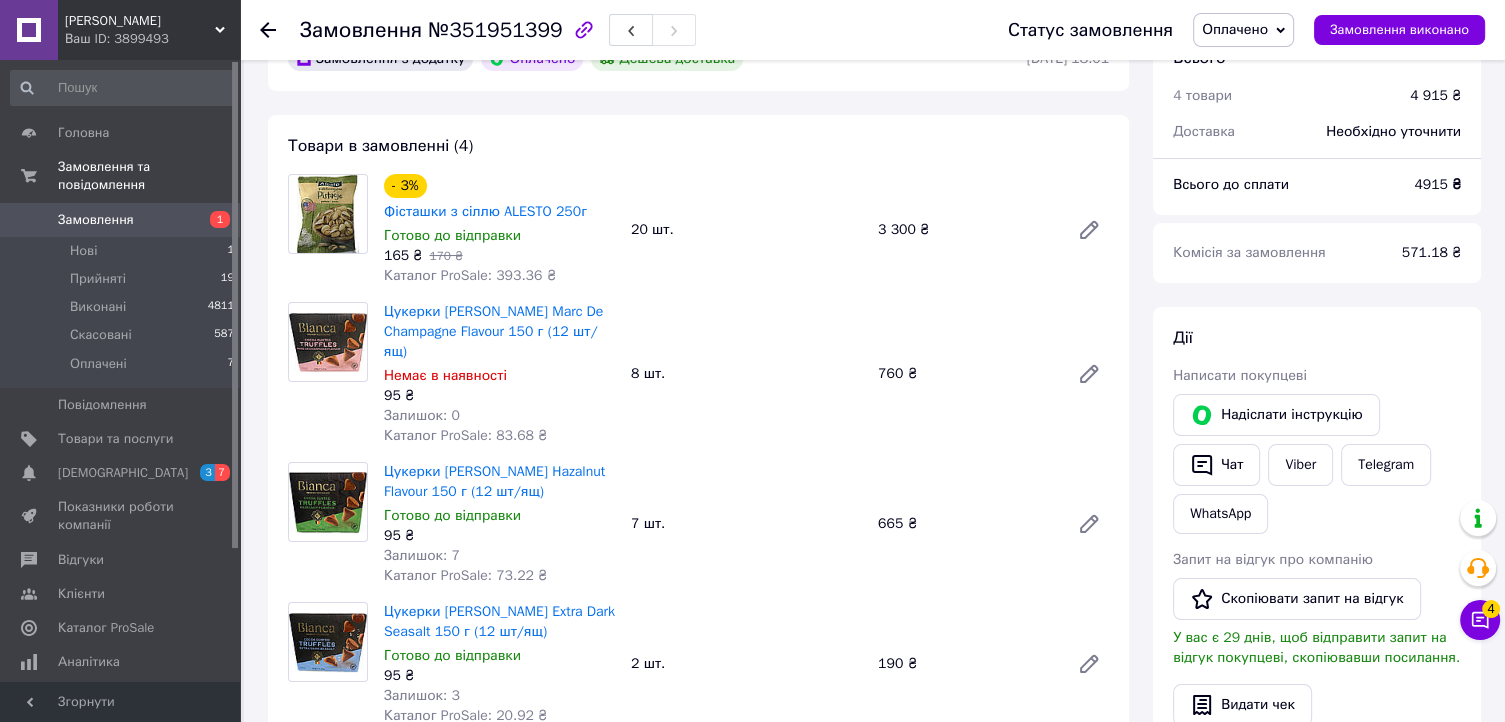 scroll, scrollTop: 110, scrollLeft: 0, axis: vertical 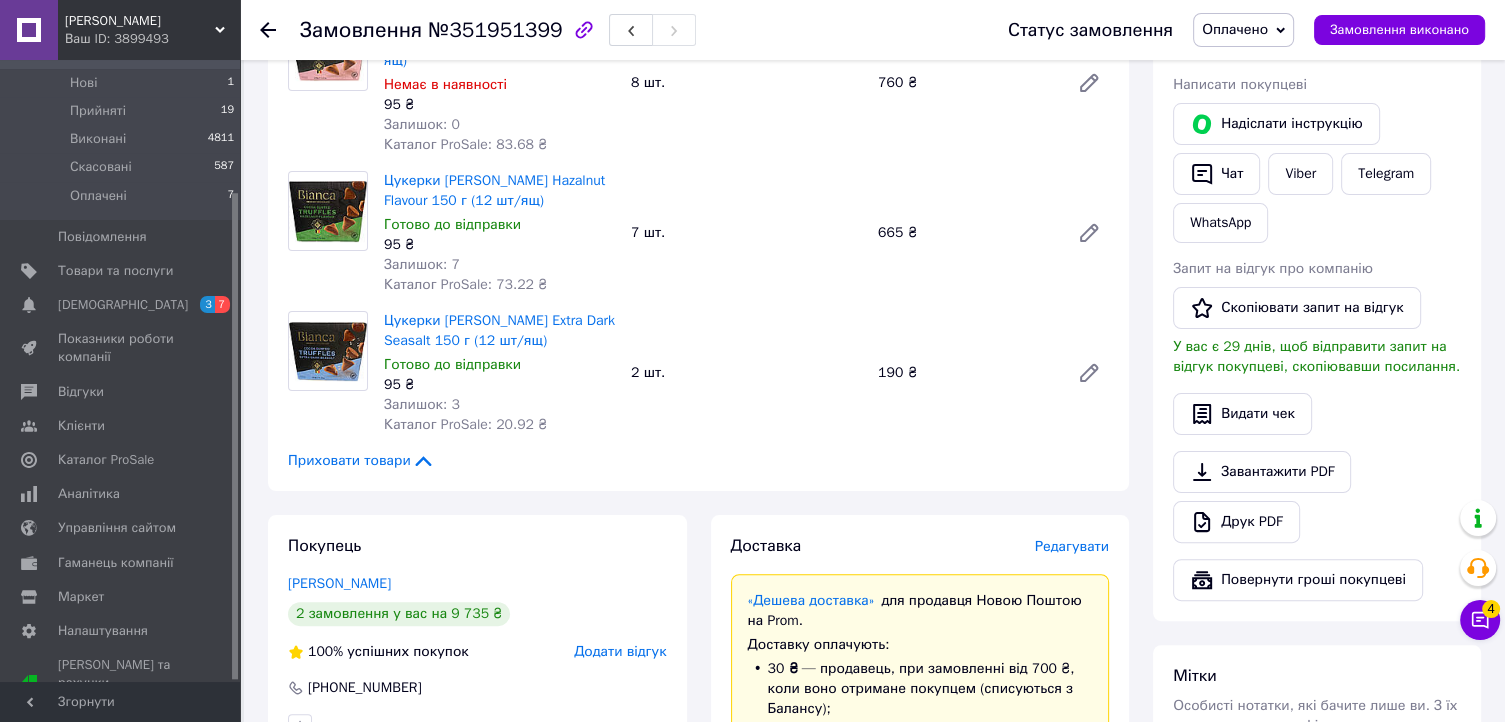 click on "Редагувати" at bounding box center [1072, 546] 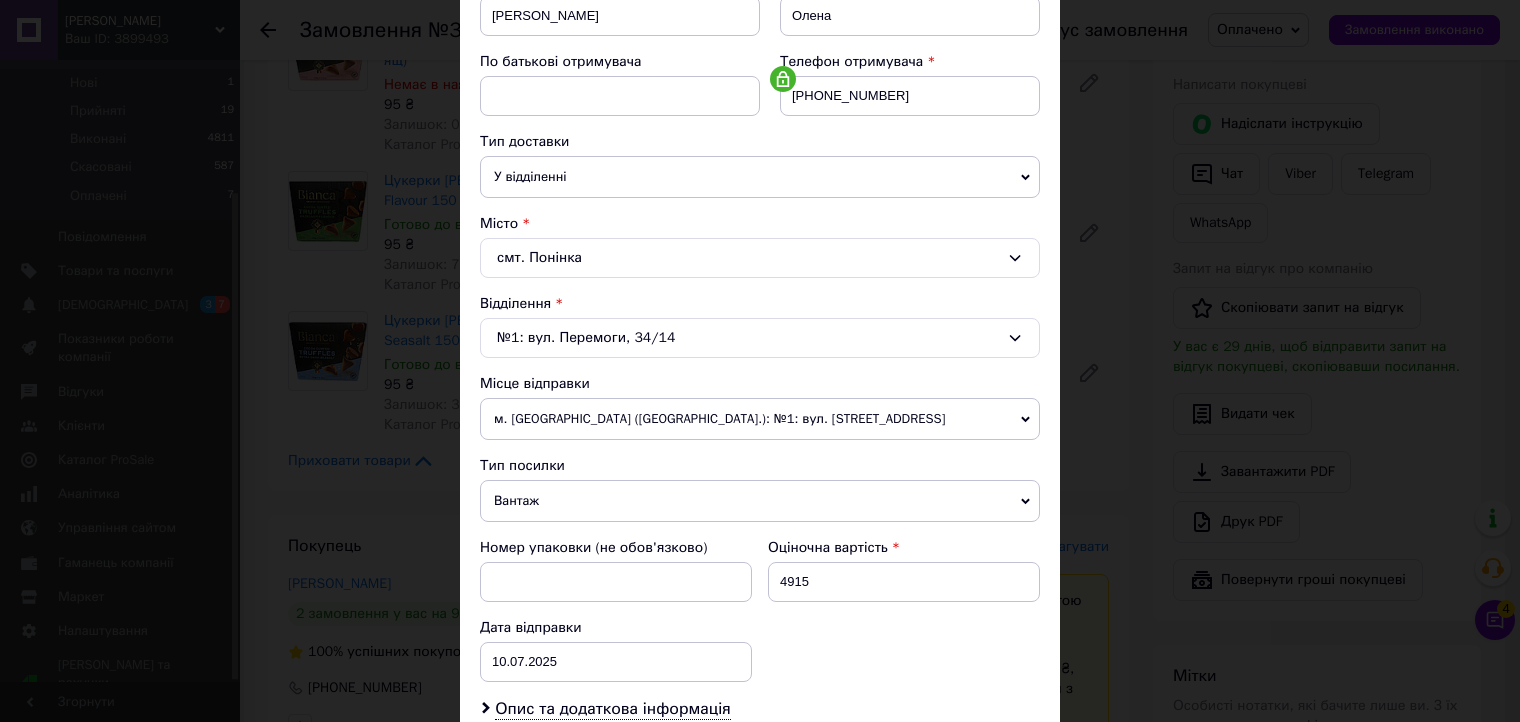scroll, scrollTop: 500, scrollLeft: 0, axis: vertical 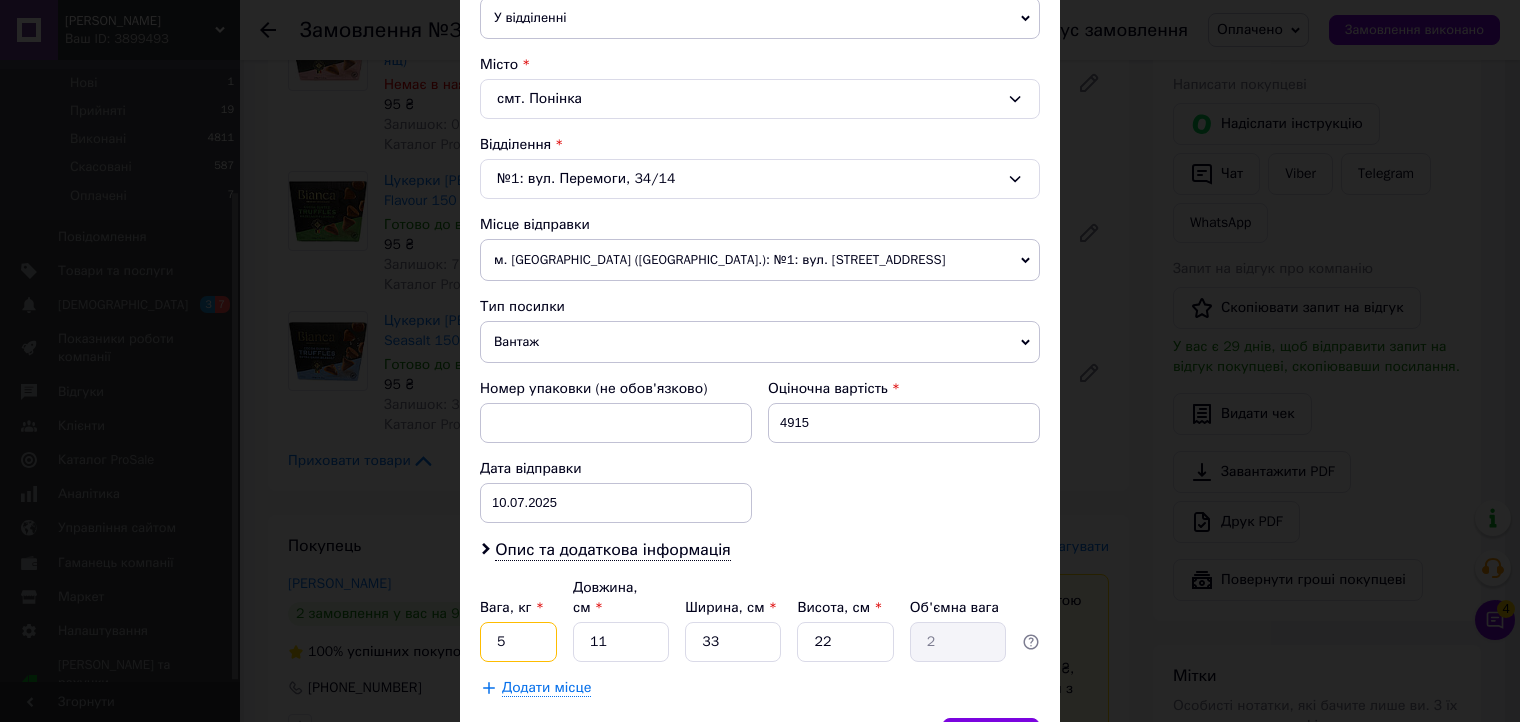click on "5" at bounding box center (518, 642) 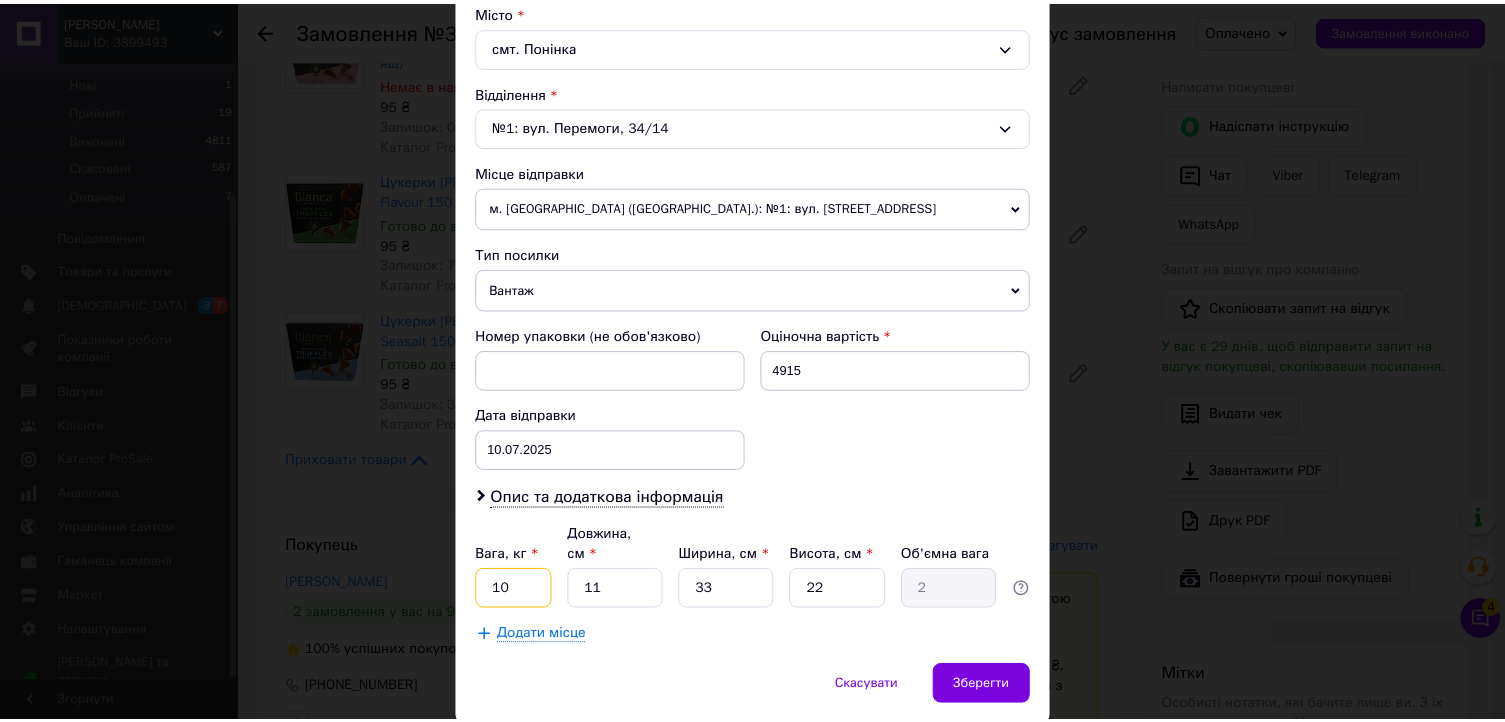 scroll, scrollTop: 600, scrollLeft: 0, axis: vertical 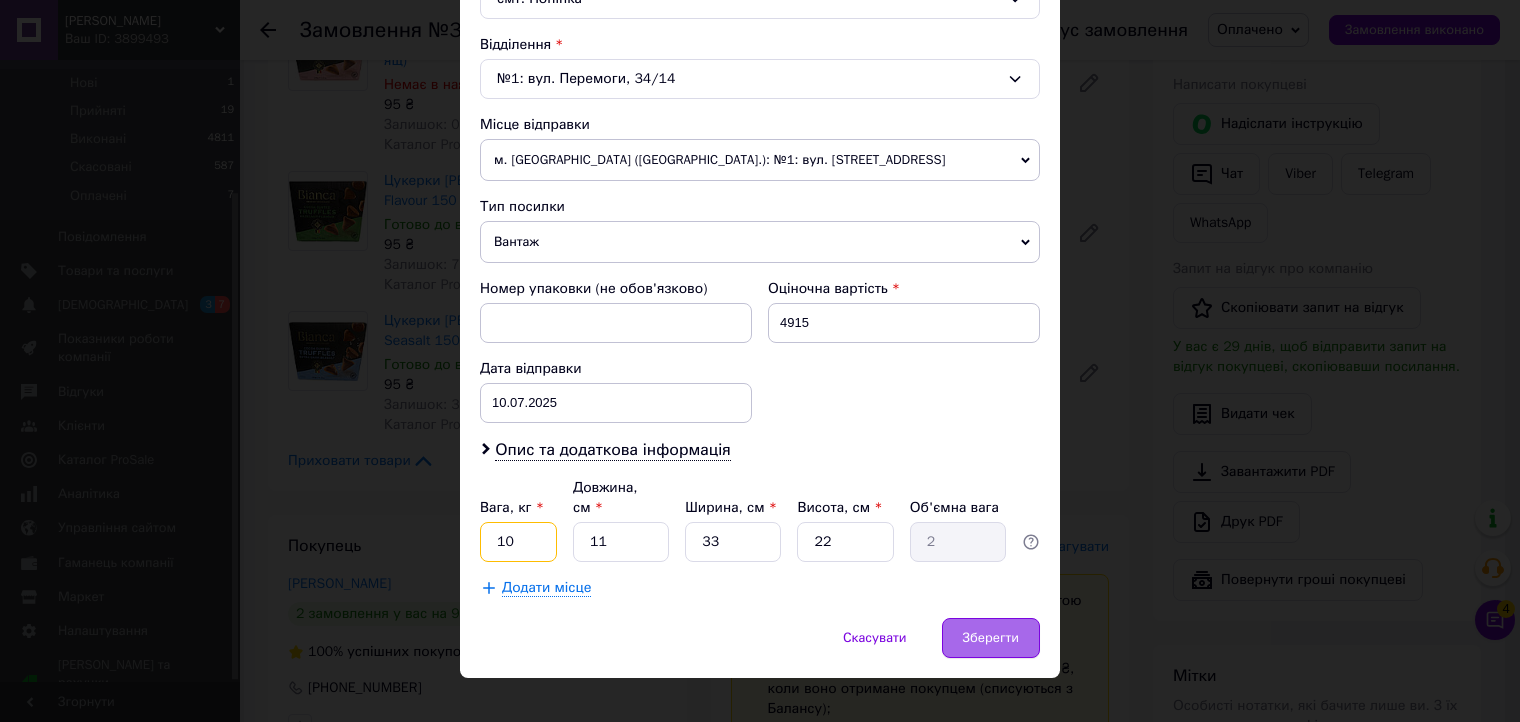 type on "10" 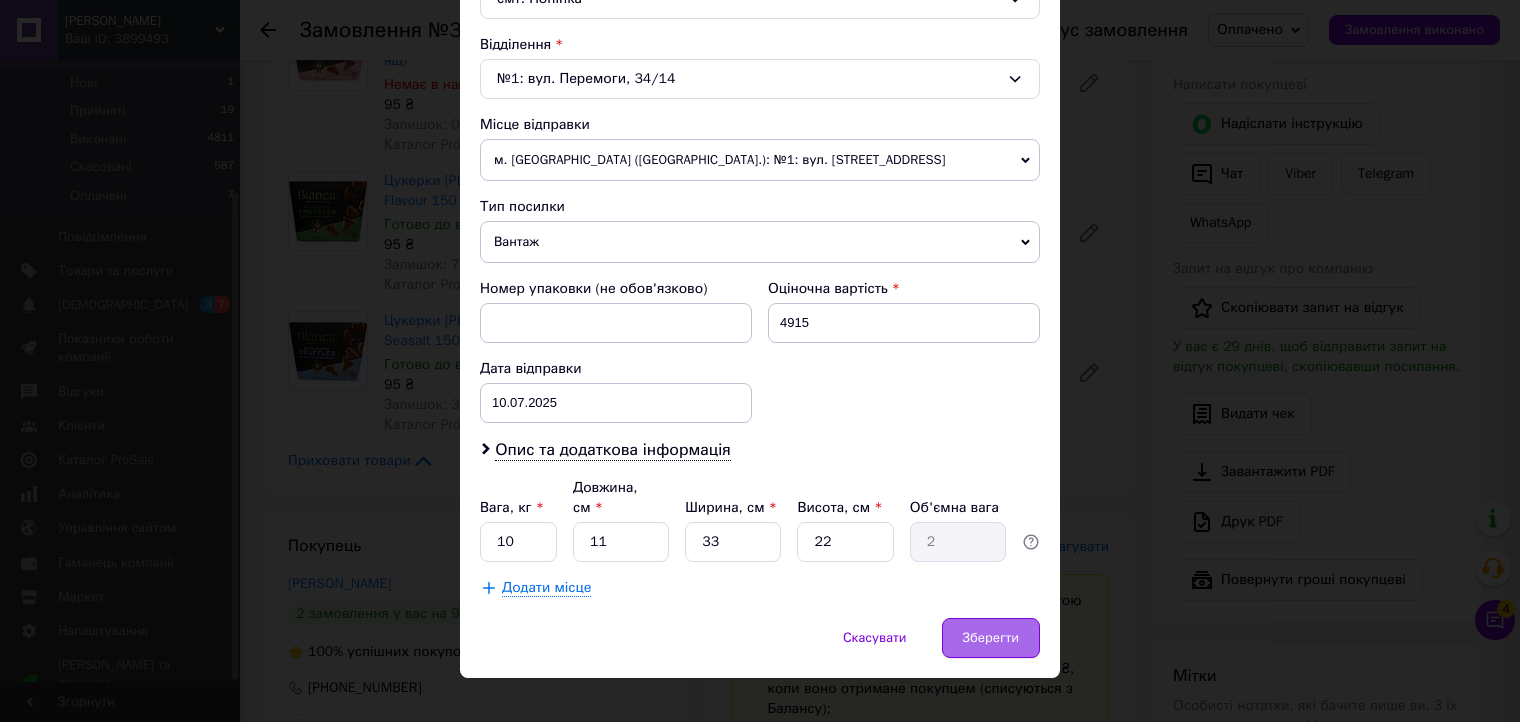 click on "Зберегти" at bounding box center (991, 638) 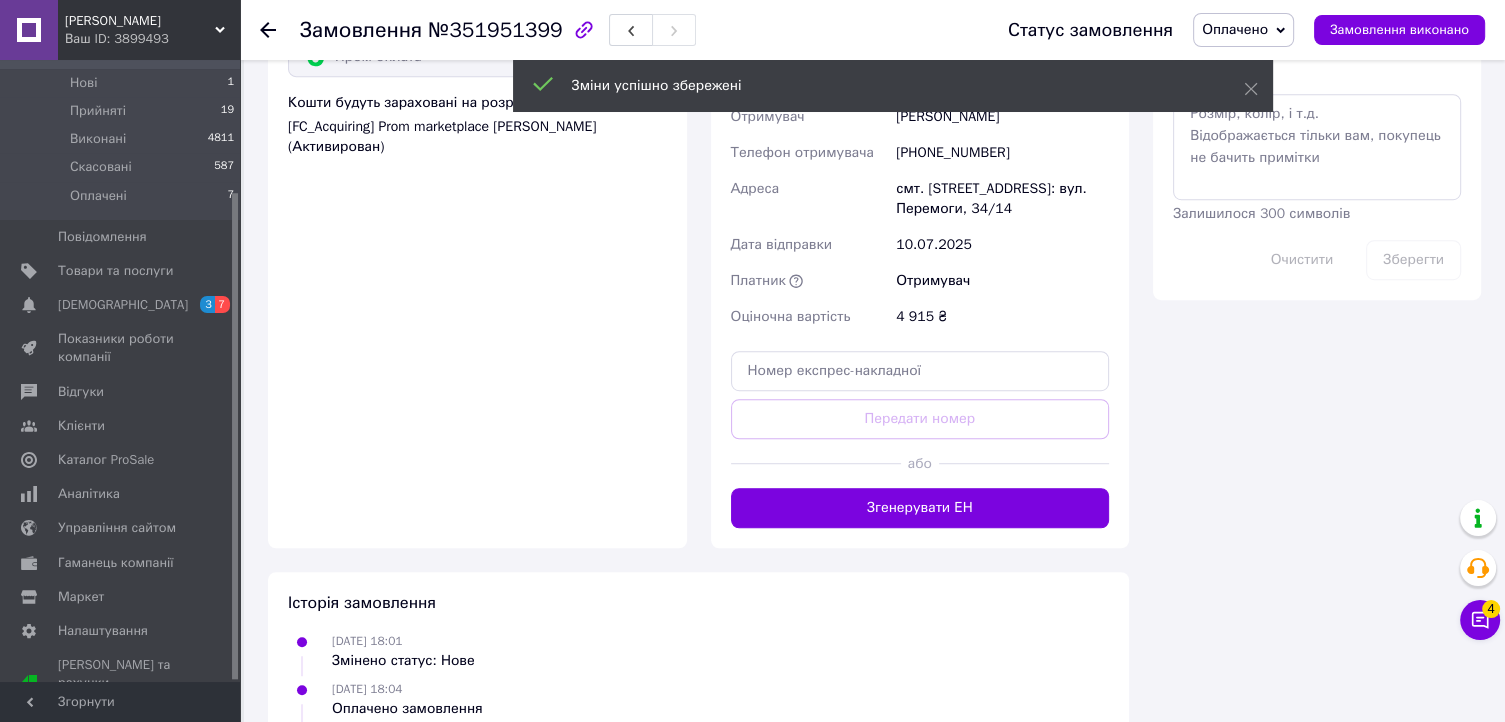 scroll, scrollTop: 1410, scrollLeft: 0, axis: vertical 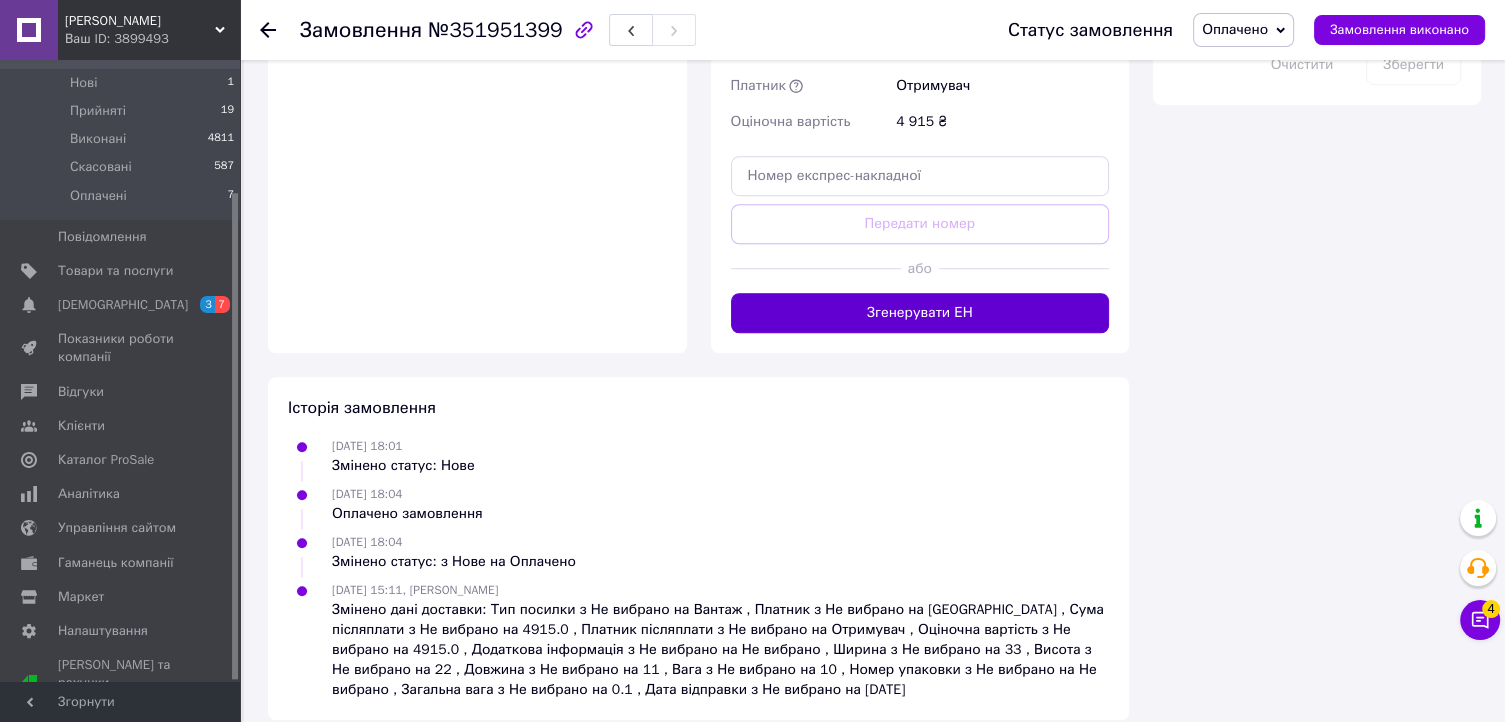 click on "Згенерувати ЕН" at bounding box center (920, 313) 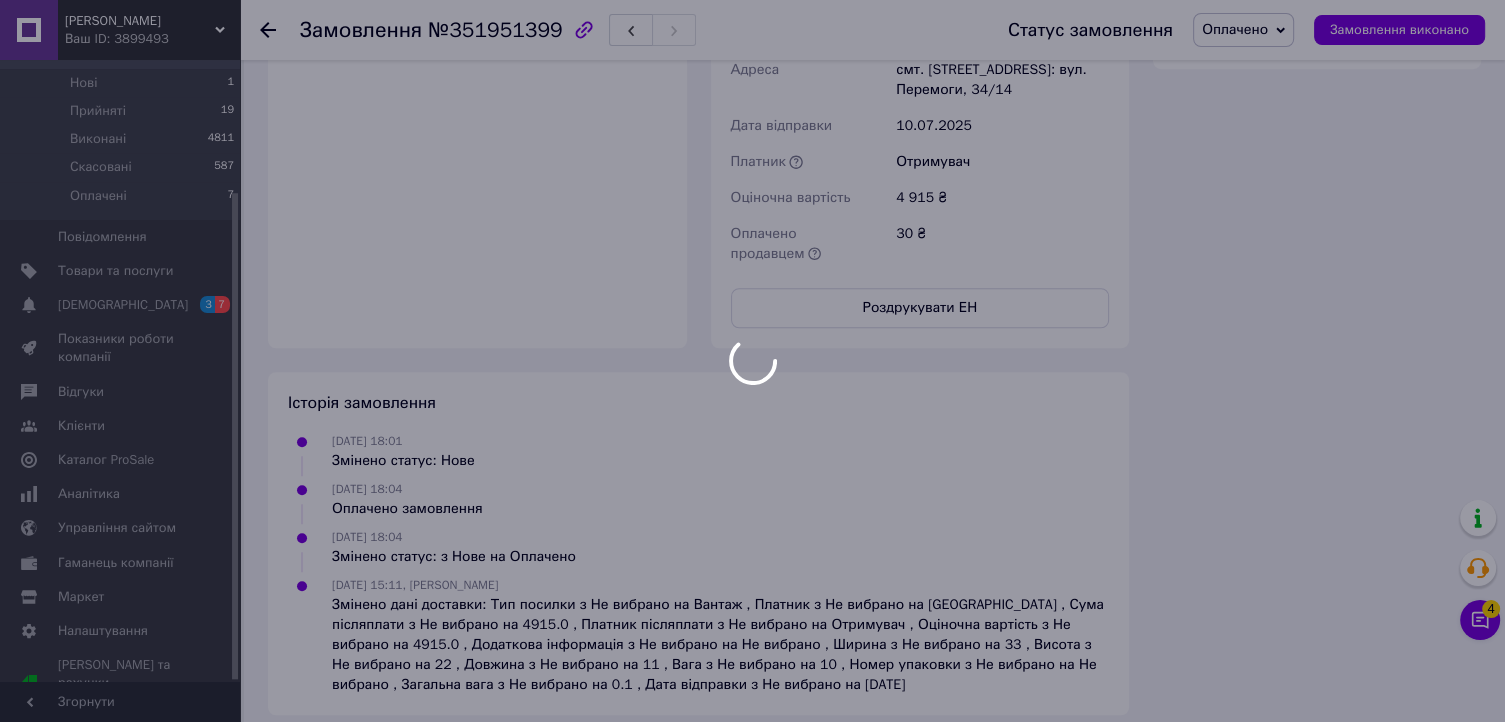 click at bounding box center [752, 361] 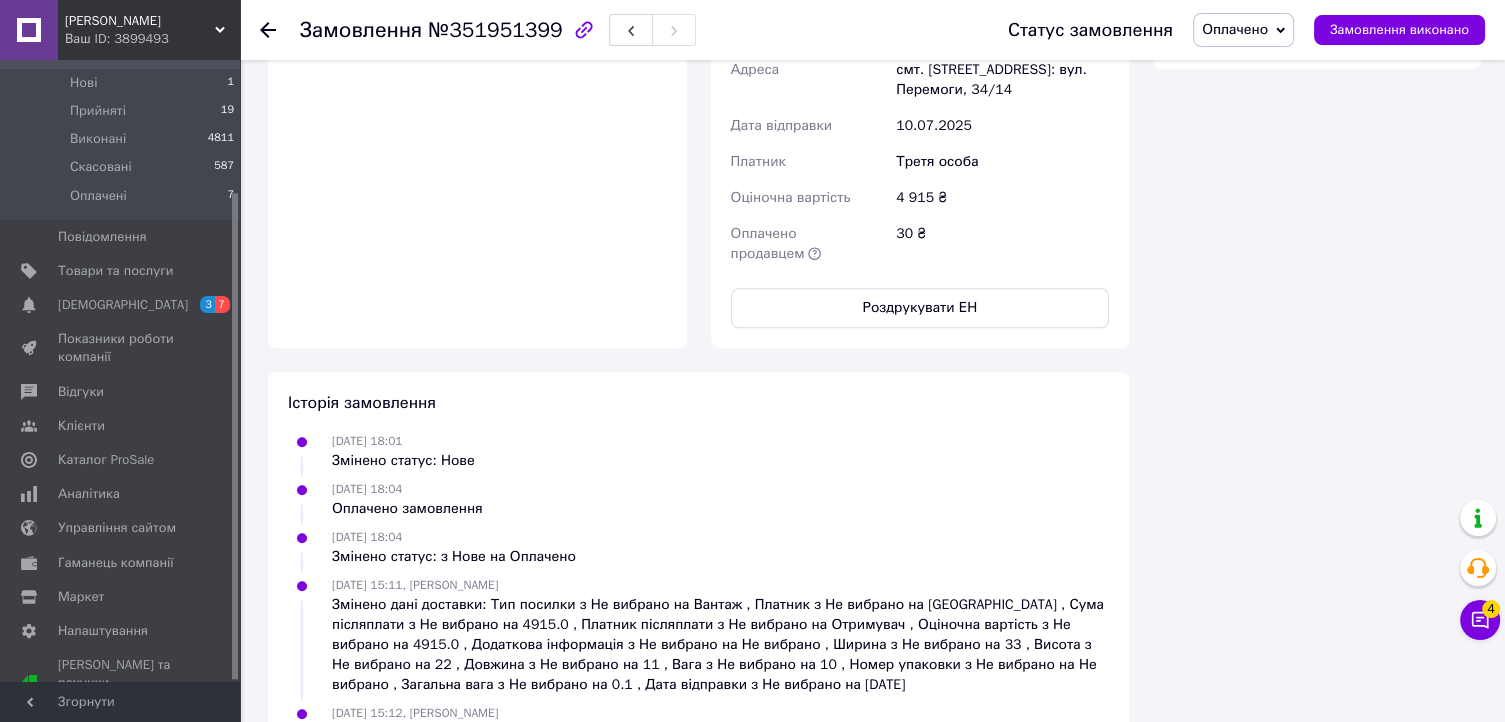 click on "Роздрукувати ЕН" at bounding box center (920, 308) 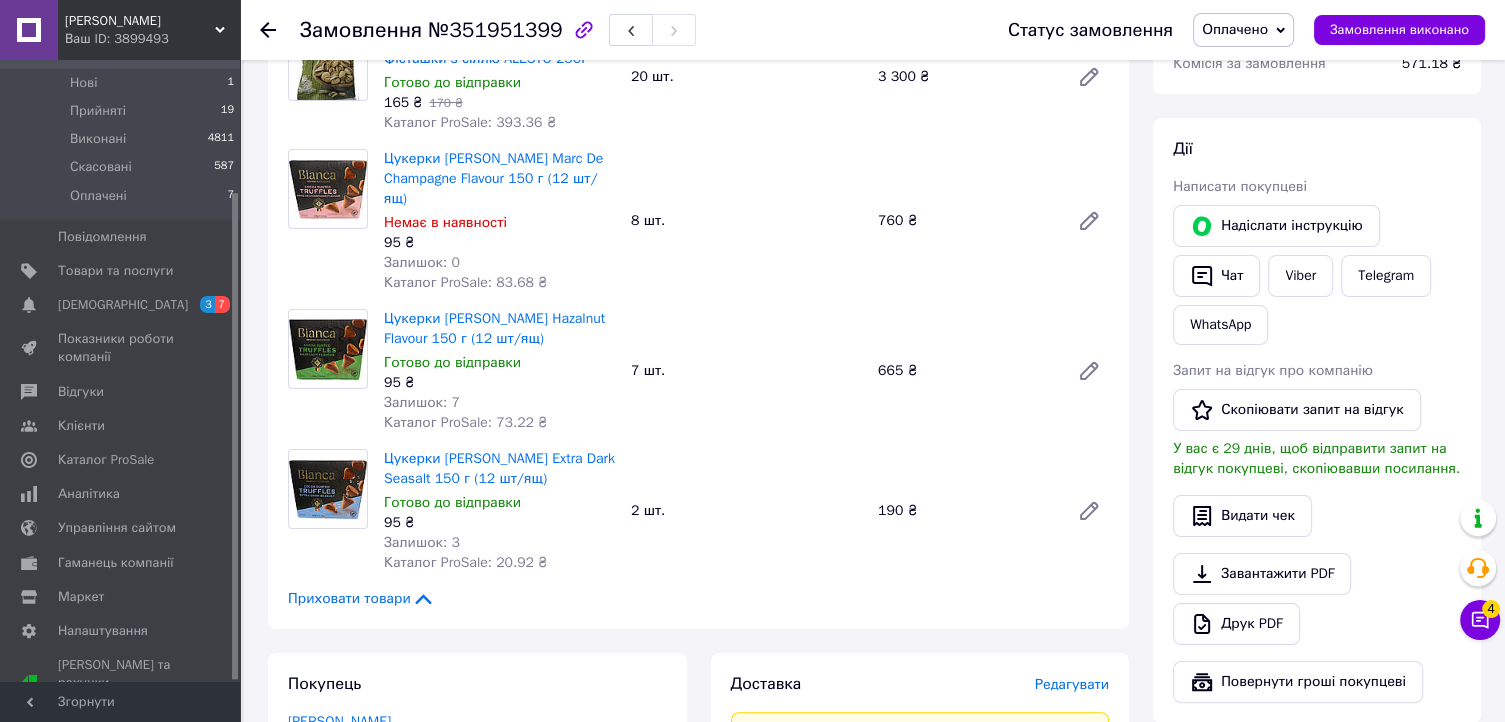 scroll, scrollTop: 0, scrollLeft: 0, axis: both 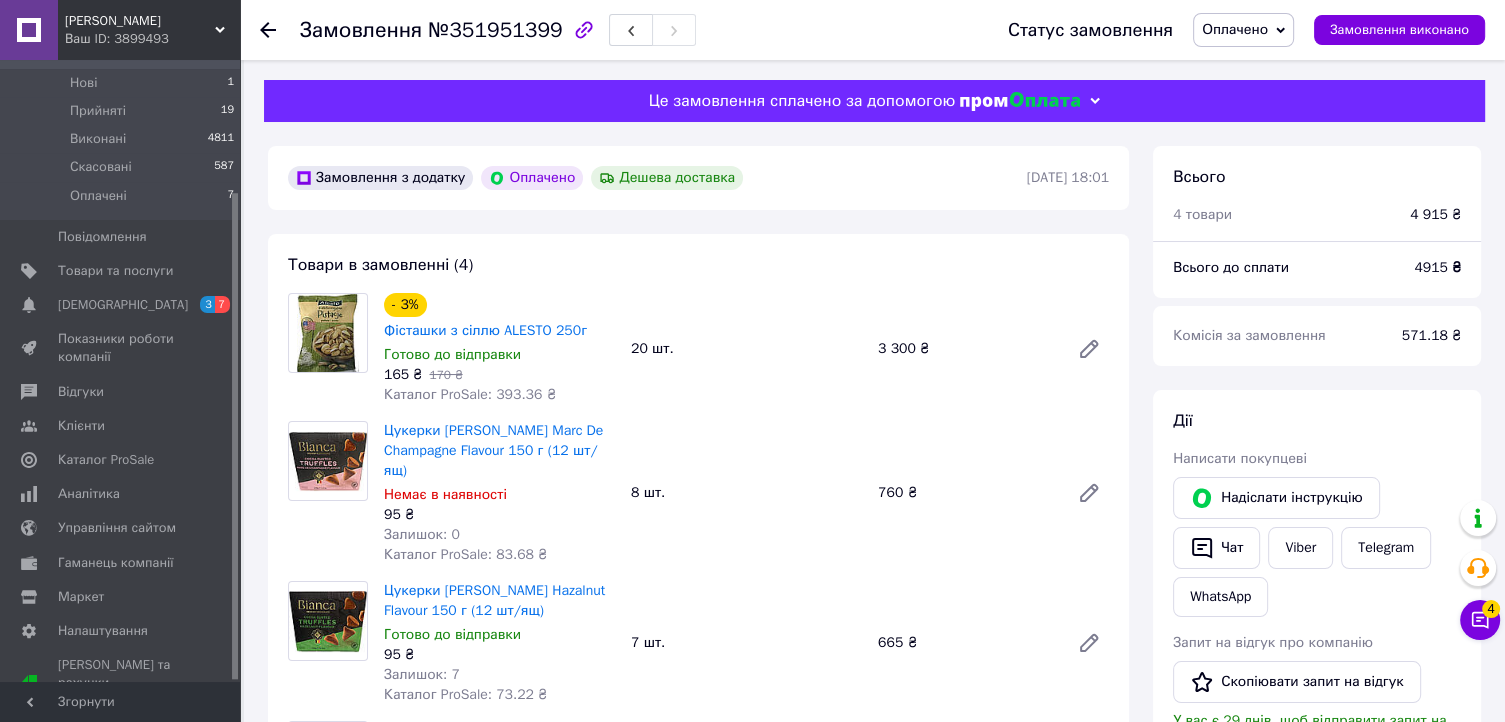 click on "Оплачено" at bounding box center [1235, 29] 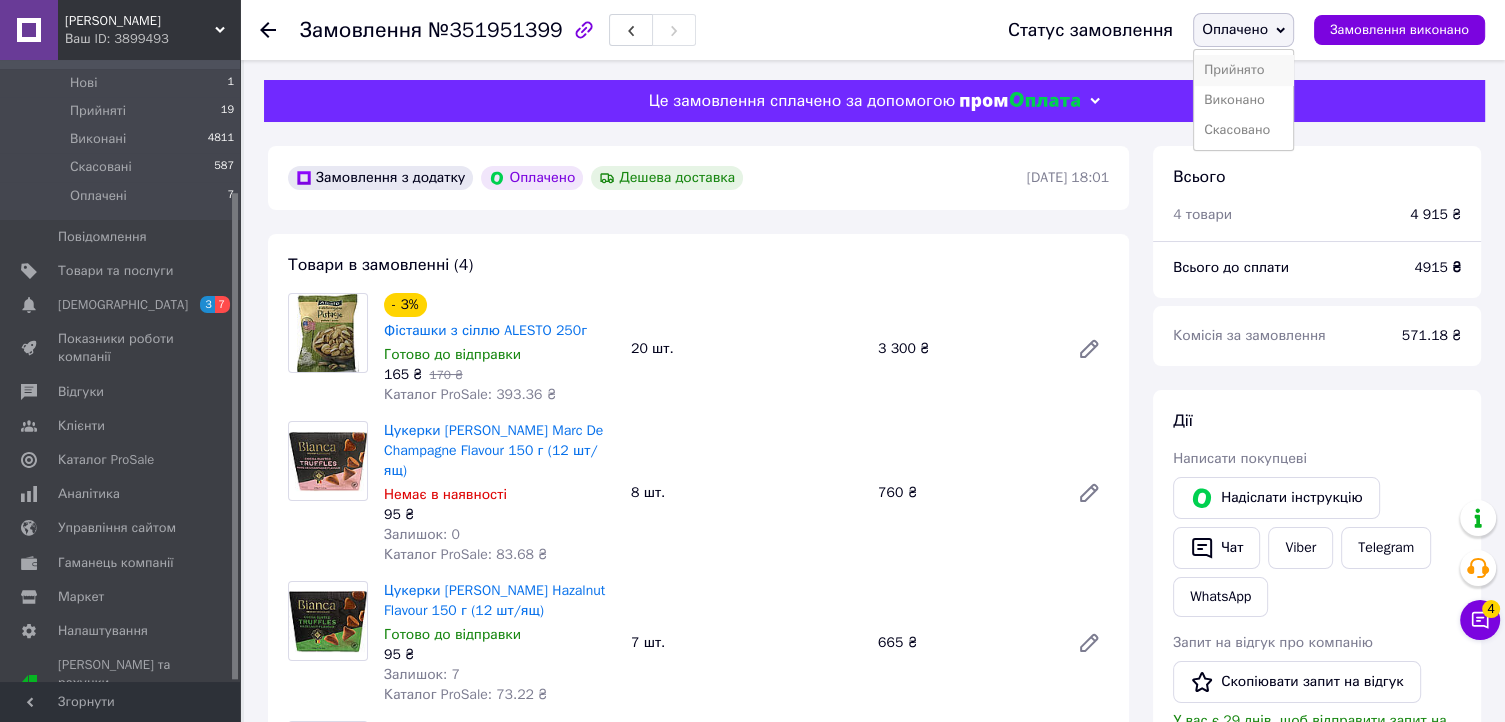 click on "Прийнято" at bounding box center (1243, 70) 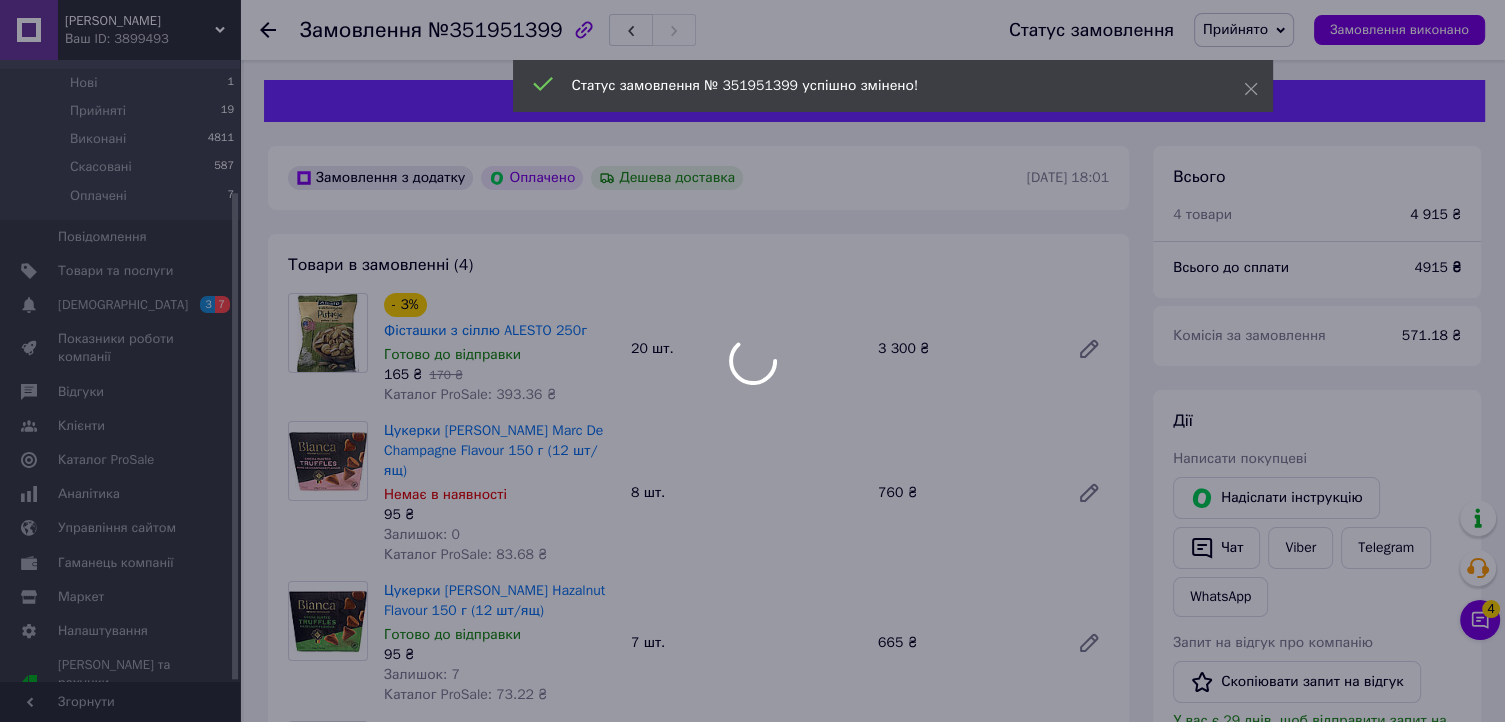 click at bounding box center (752, 361) 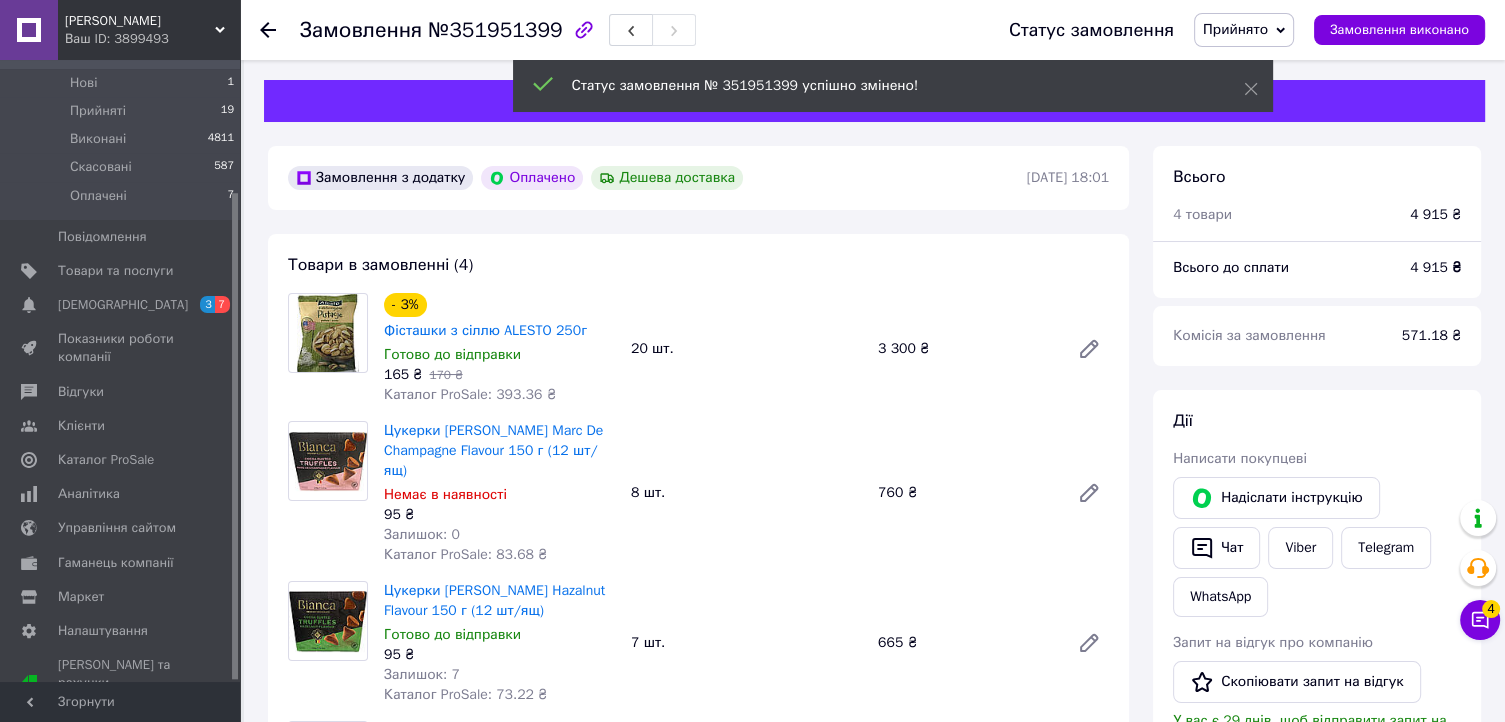 click 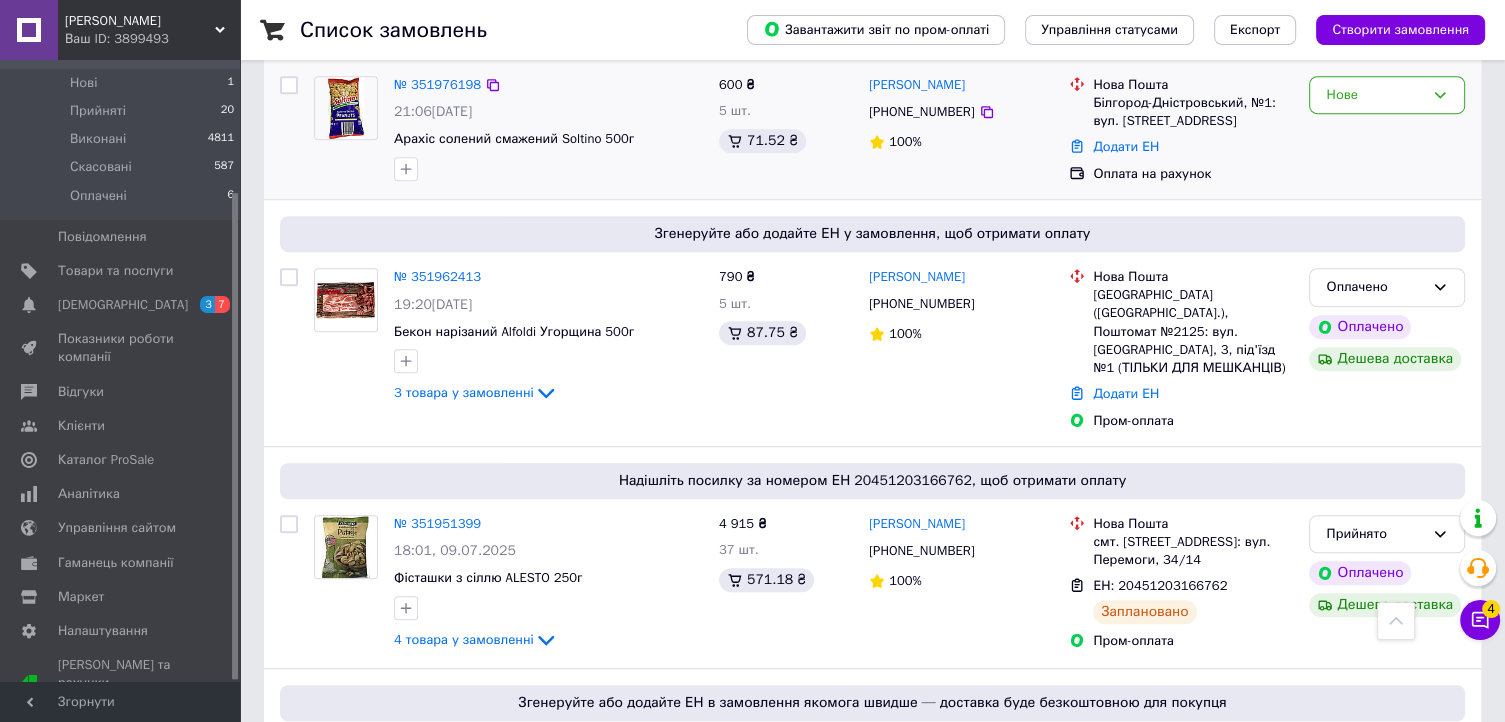 scroll, scrollTop: 1200, scrollLeft: 0, axis: vertical 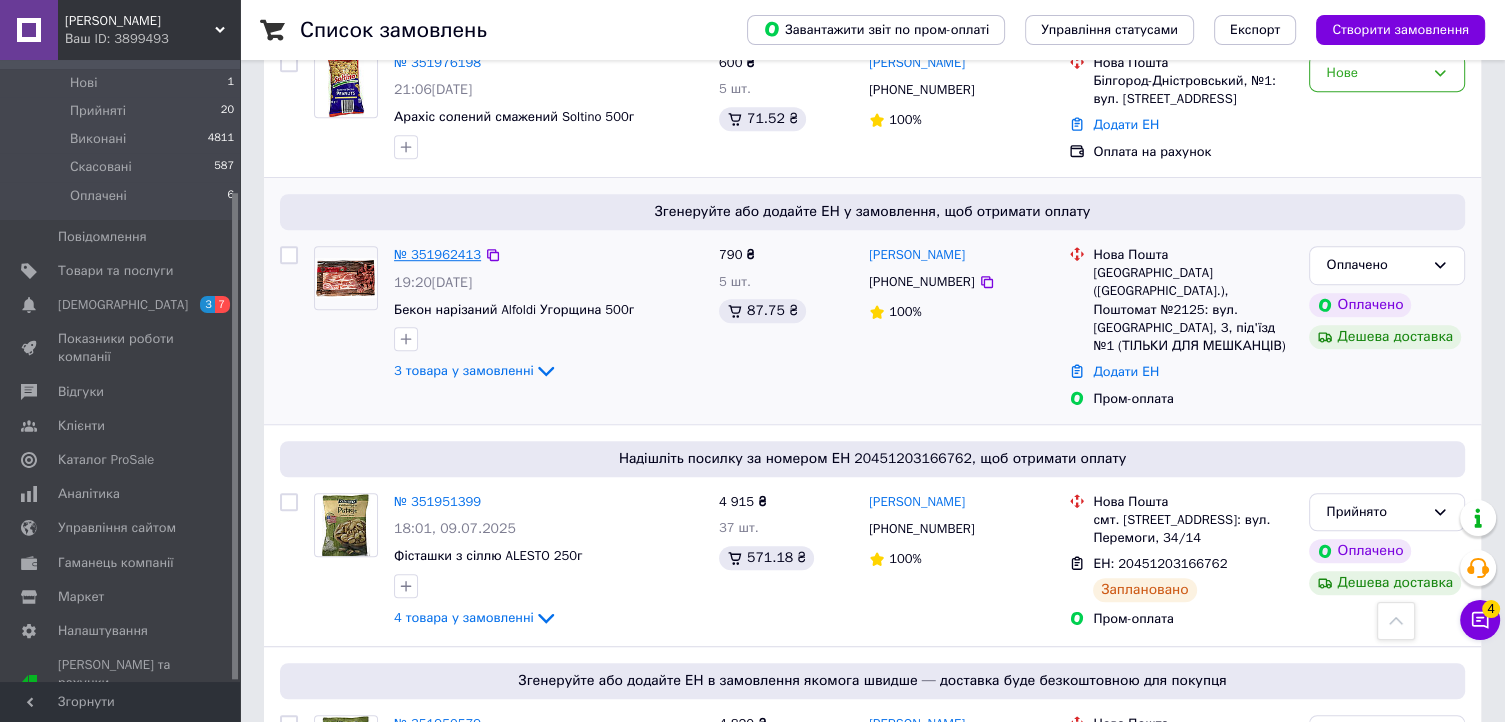 click on "№ 351962413" at bounding box center (437, 254) 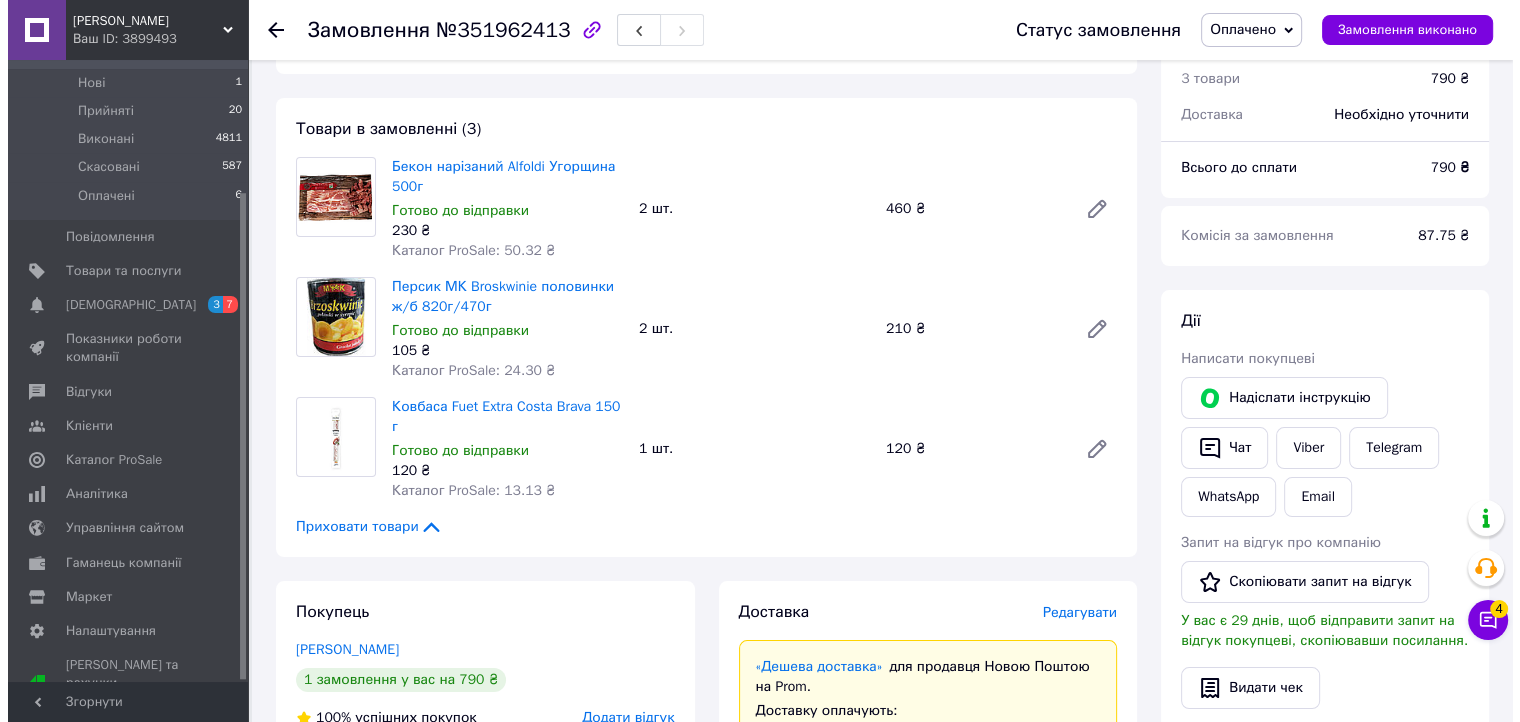 scroll, scrollTop: 300, scrollLeft: 0, axis: vertical 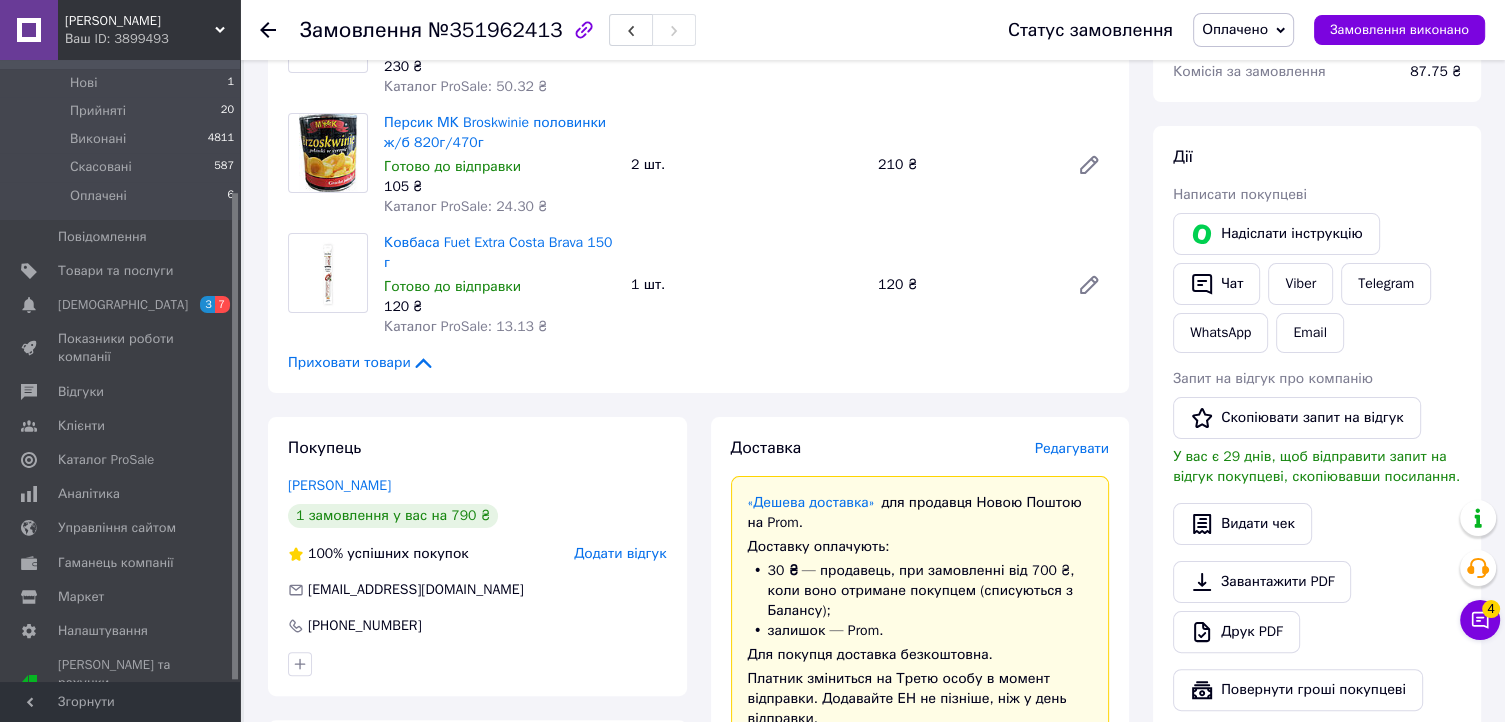 click on "Редагувати" at bounding box center [1072, 448] 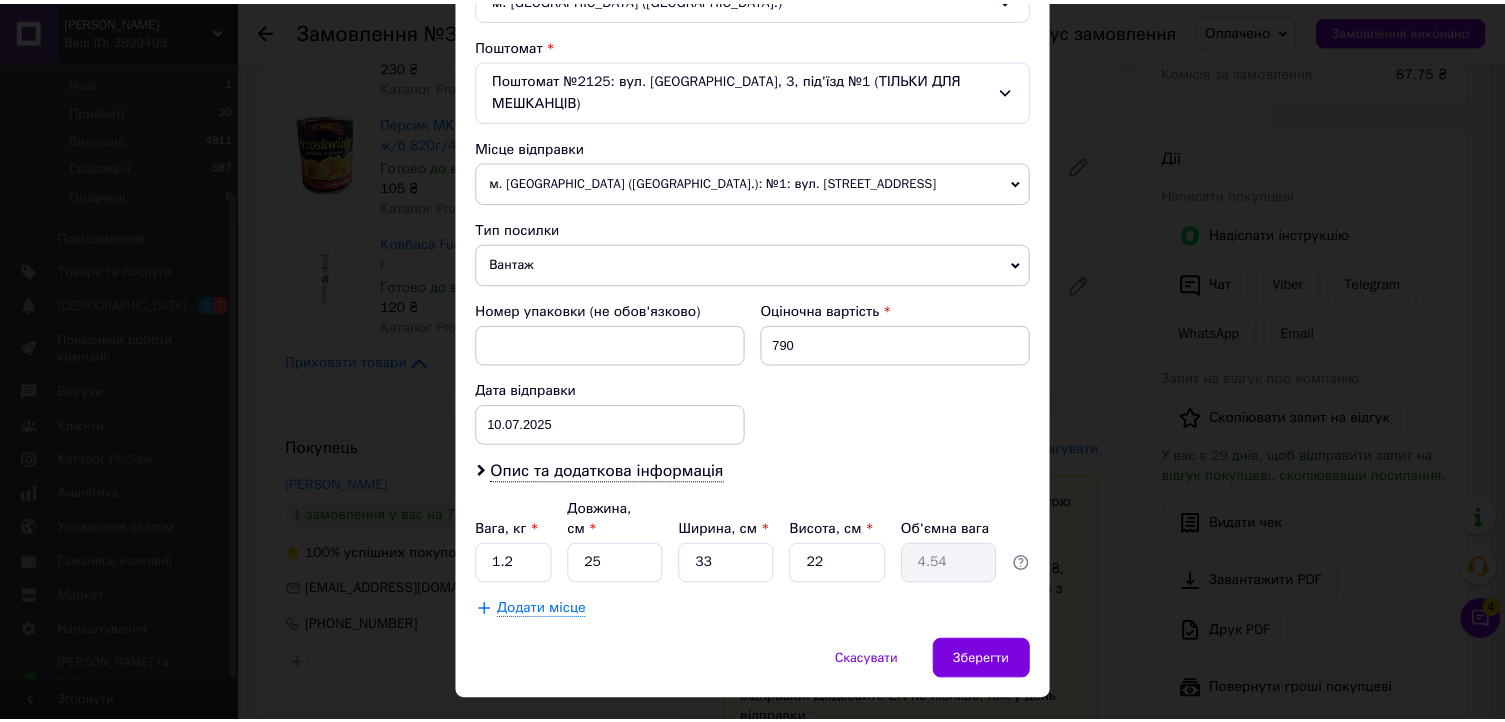 scroll, scrollTop: 600, scrollLeft: 0, axis: vertical 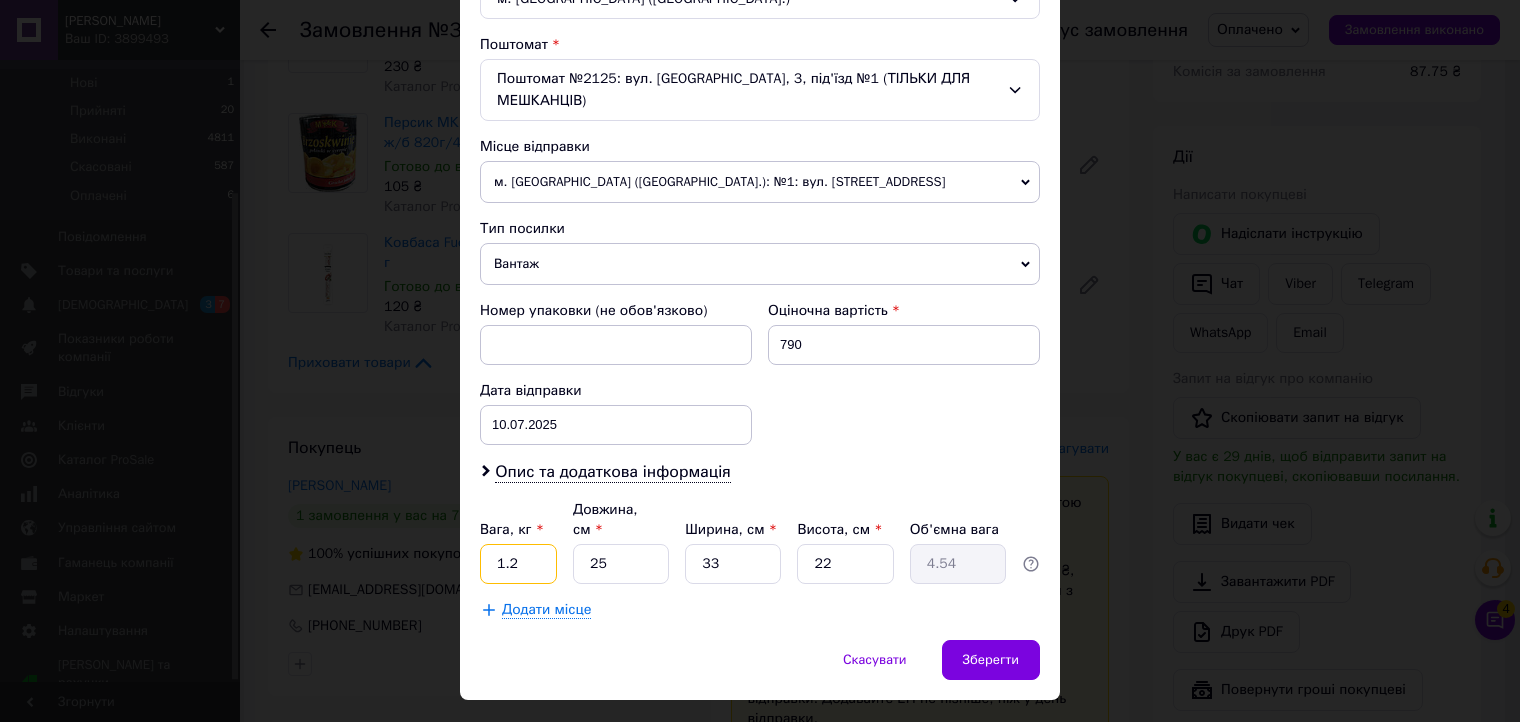 click on "1.2" at bounding box center [518, 564] 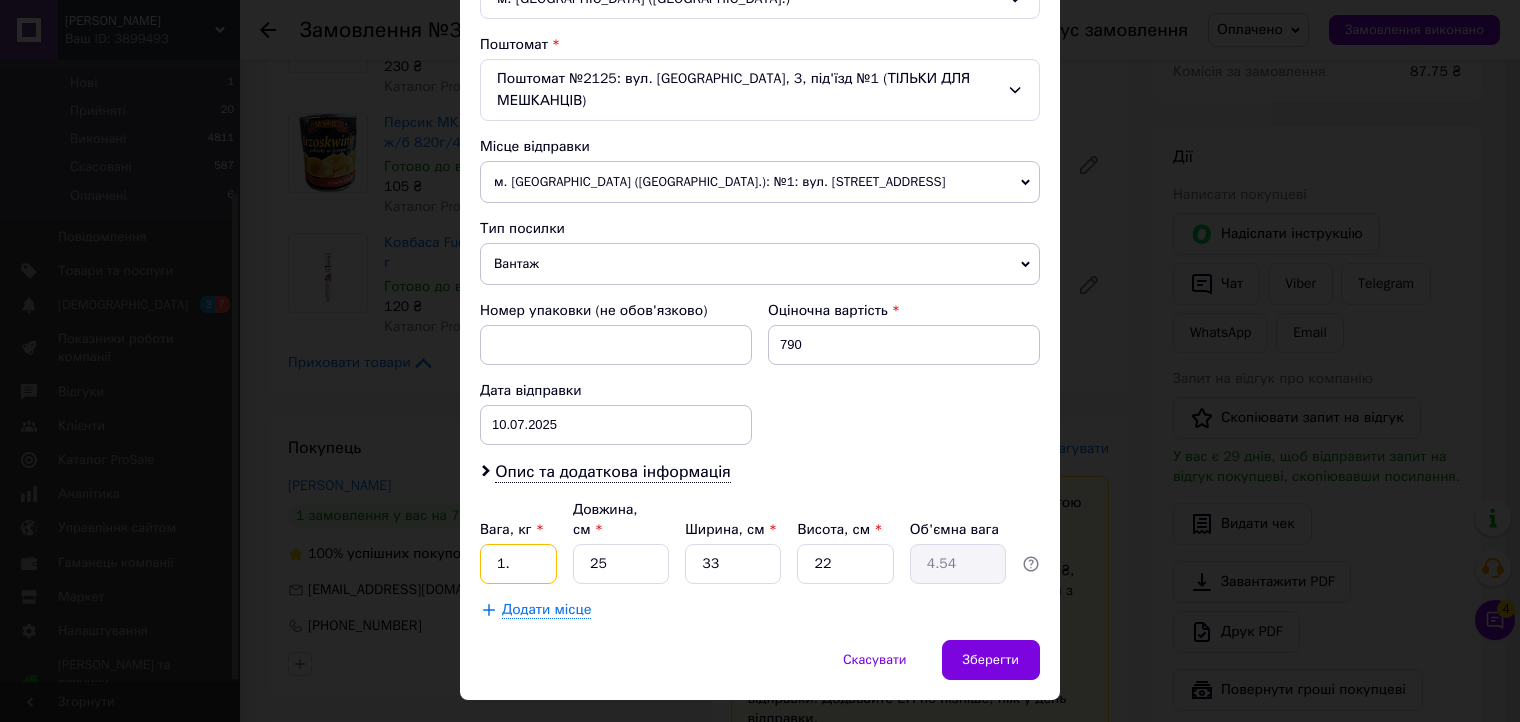 type on "1" 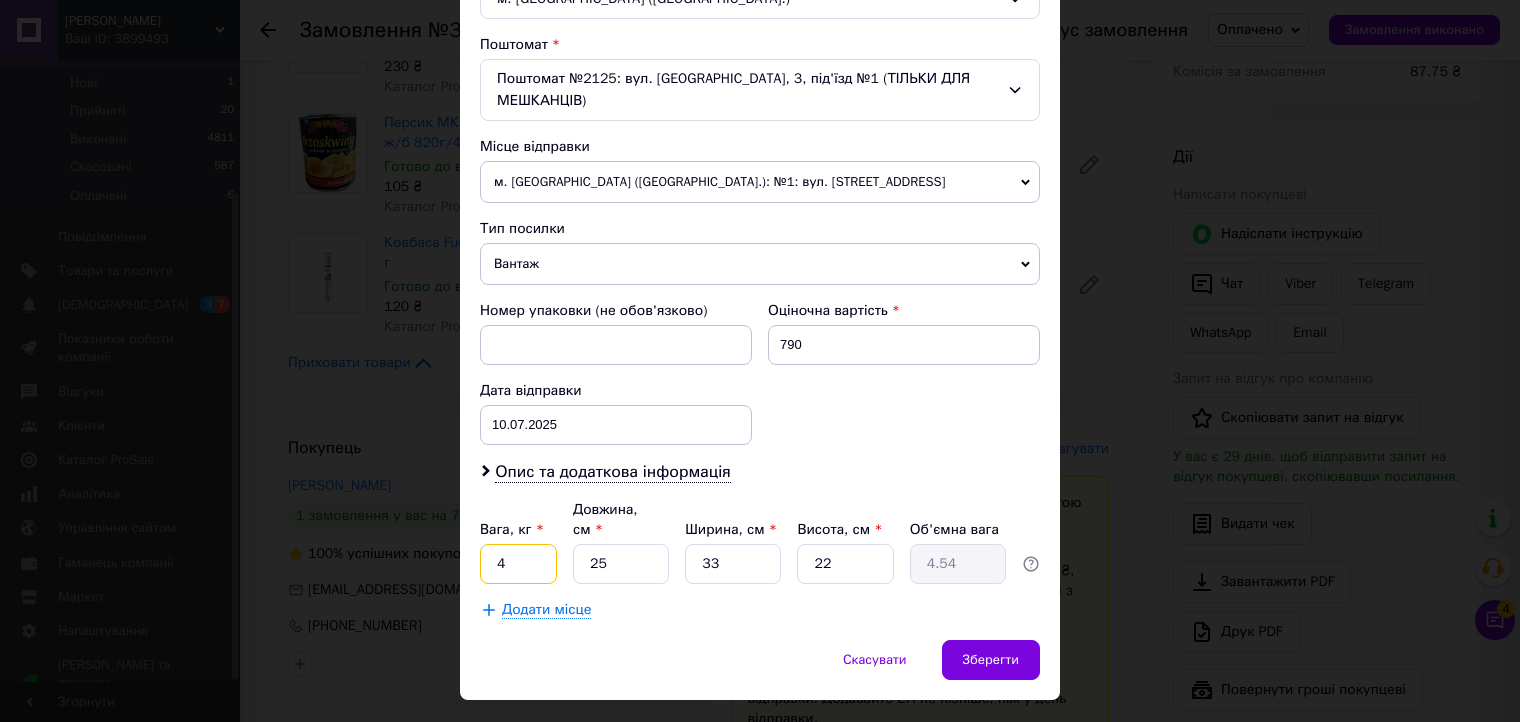 type on "4.5" 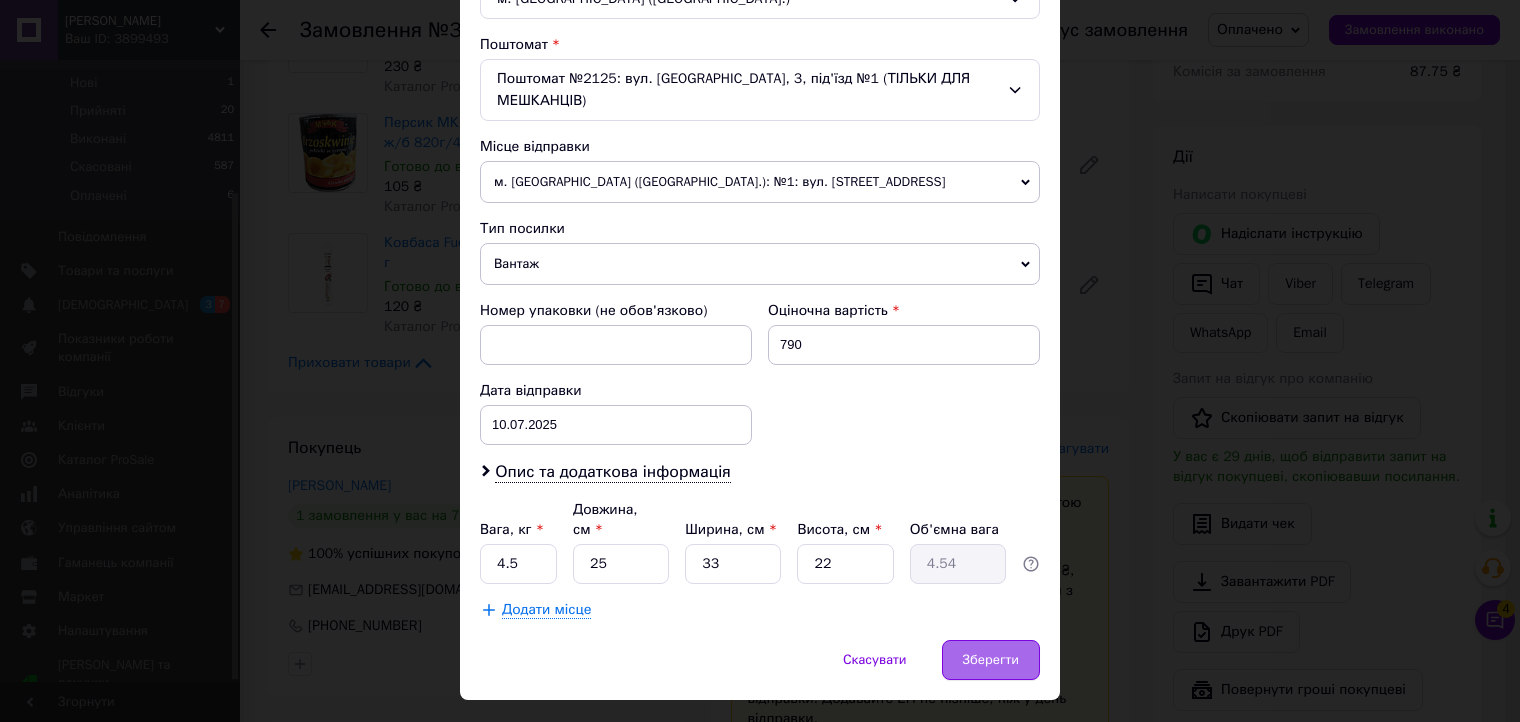 click on "Зберегти" at bounding box center [991, 660] 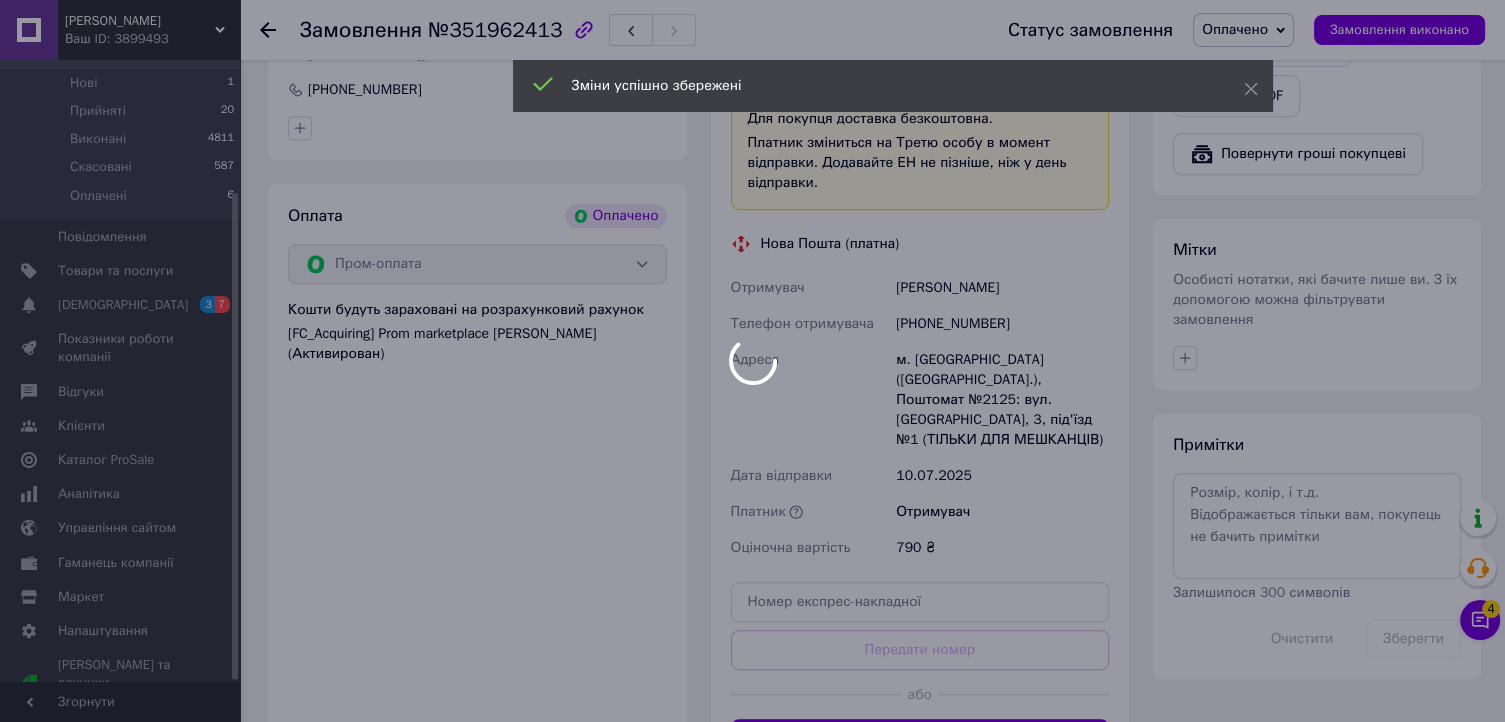 scroll, scrollTop: 1000, scrollLeft: 0, axis: vertical 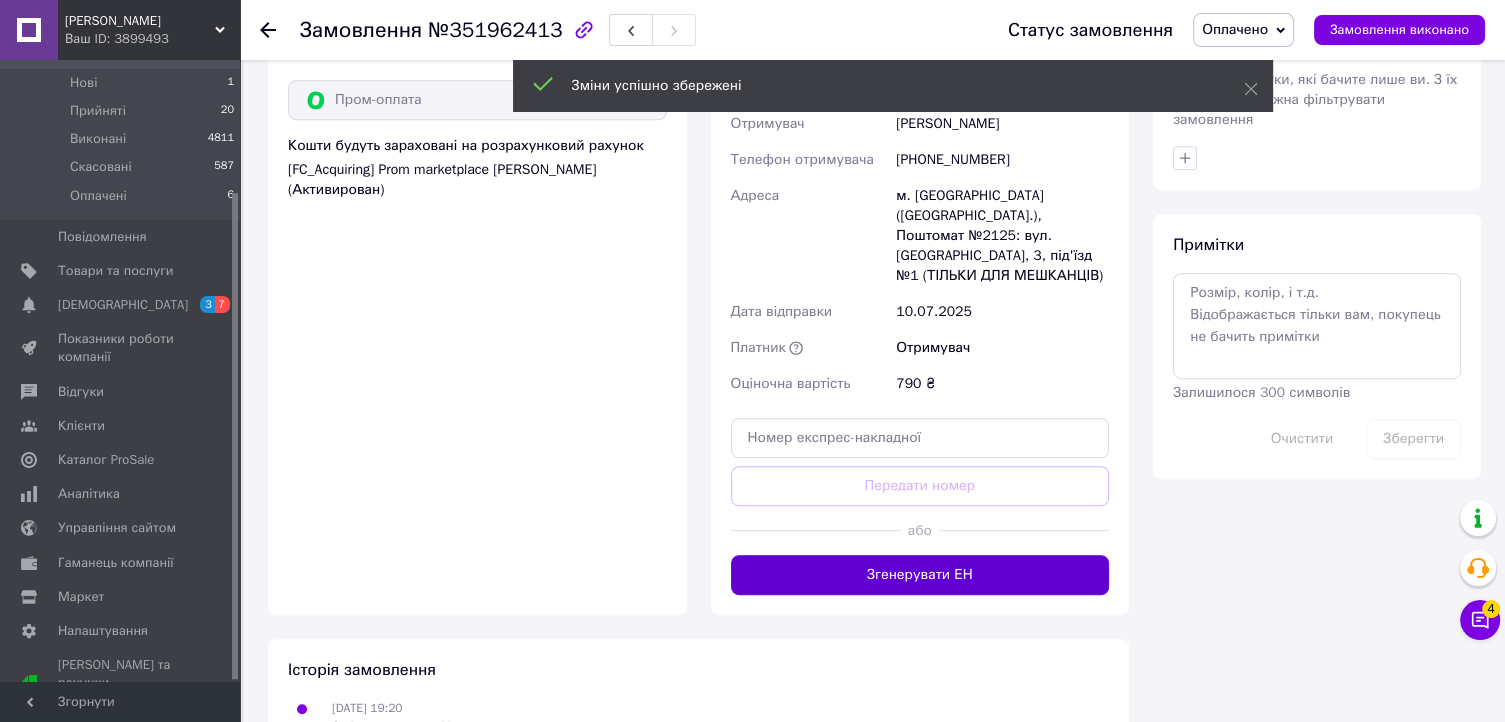 click on "Згенерувати ЕН" at bounding box center (920, 575) 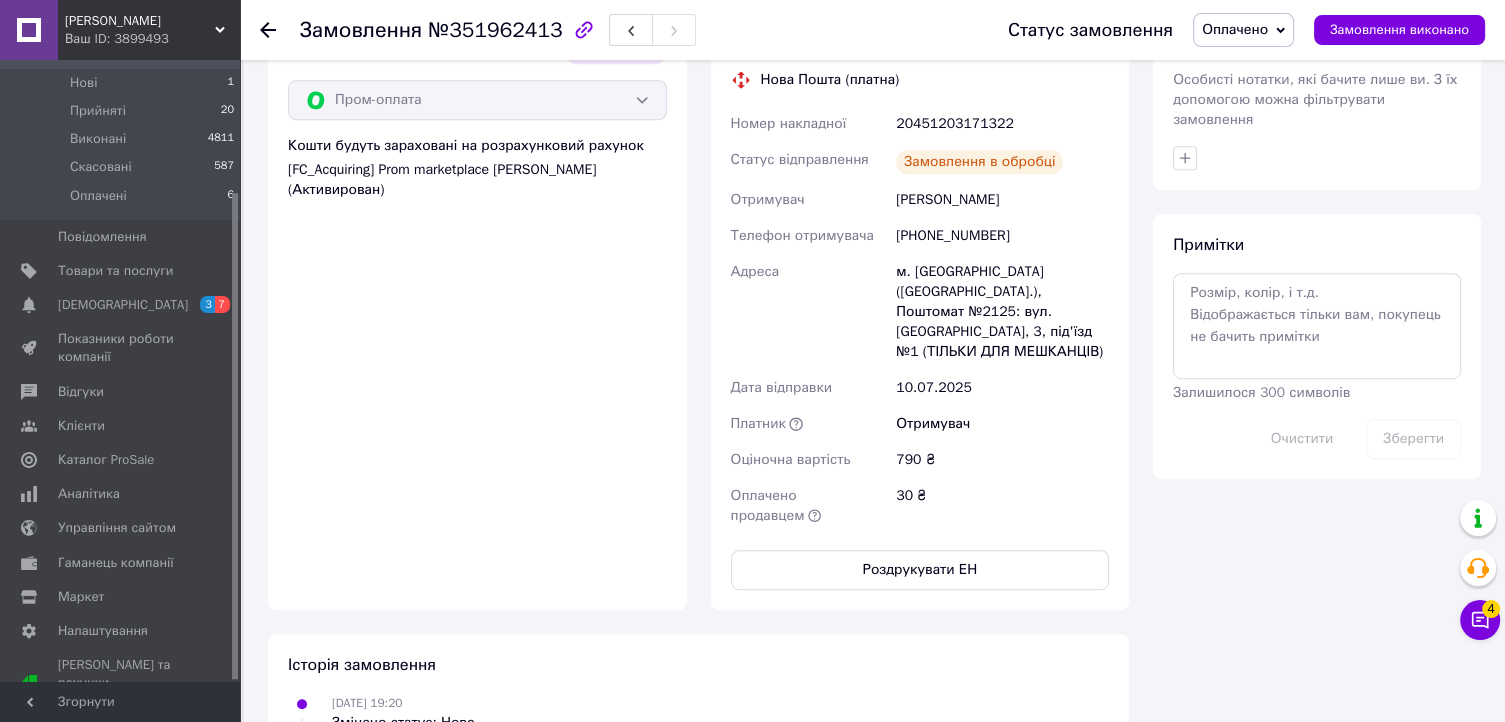 click on "Роздрукувати ЕН" at bounding box center [920, 570] 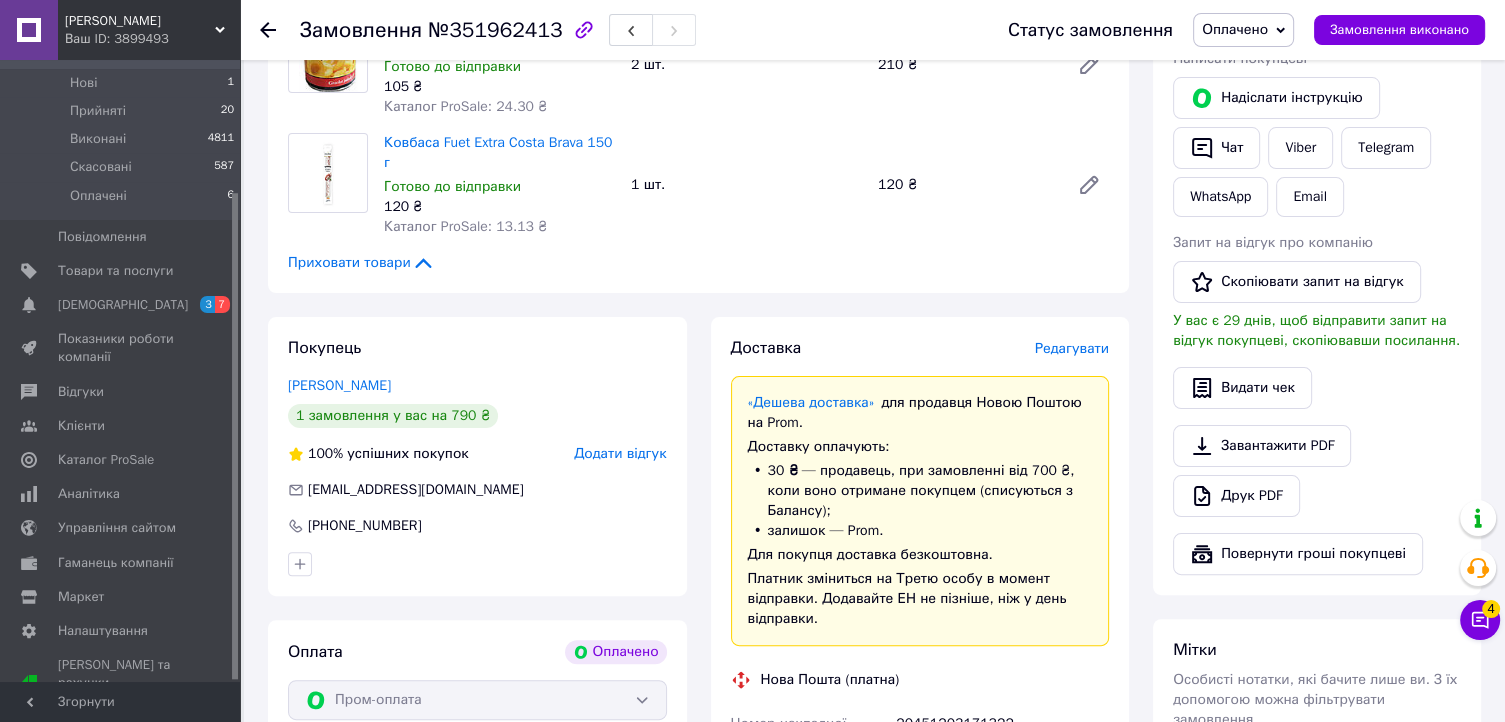 scroll, scrollTop: 0, scrollLeft: 0, axis: both 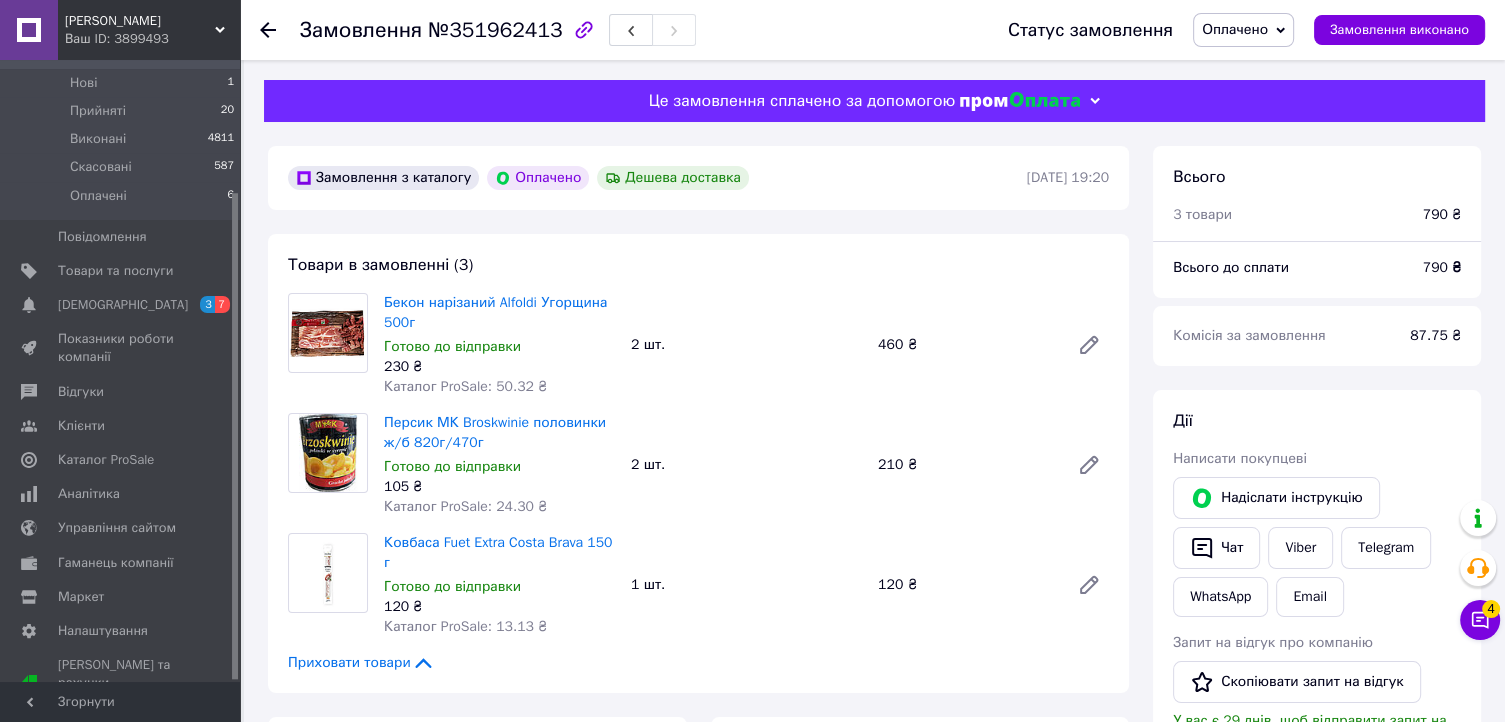 click on "Оплачено" at bounding box center (1235, 29) 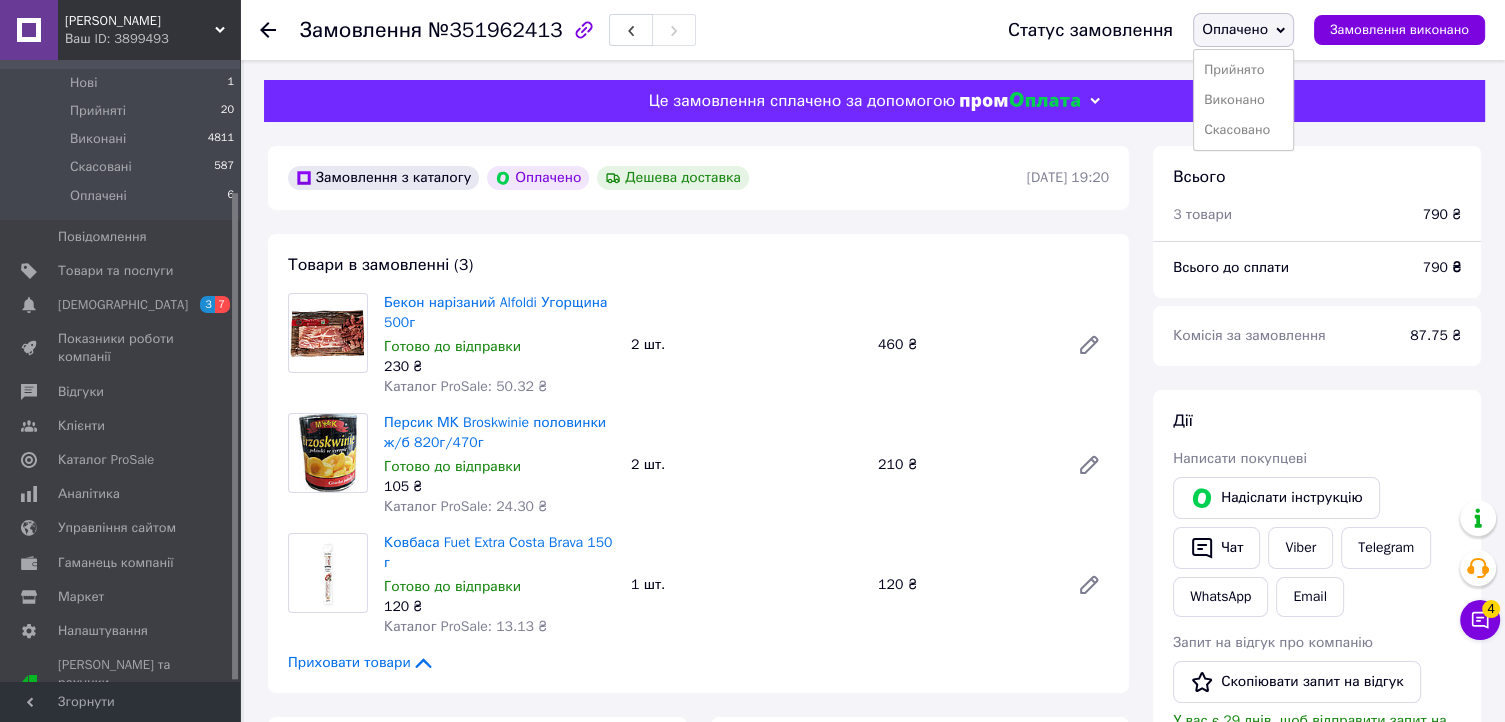 click on "Прийнято" at bounding box center [1243, 70] 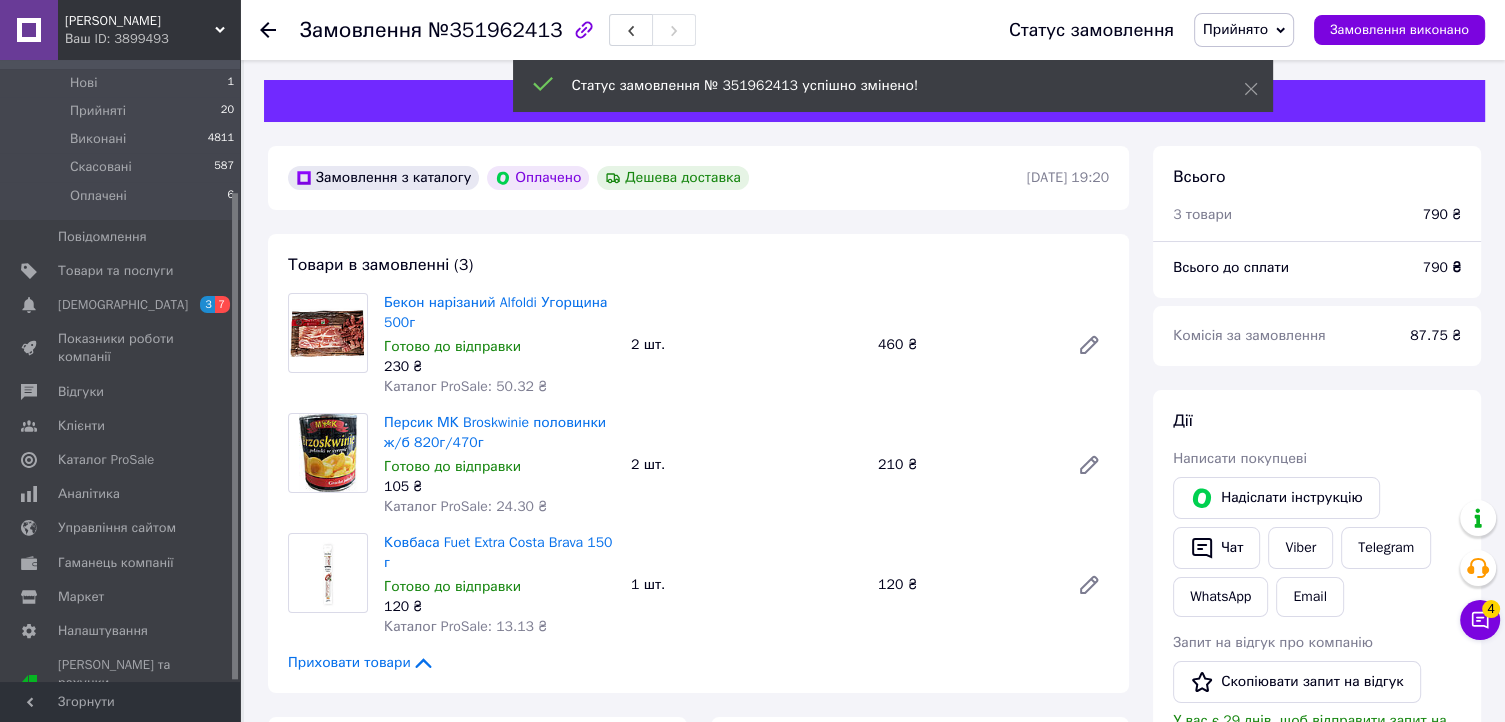 click 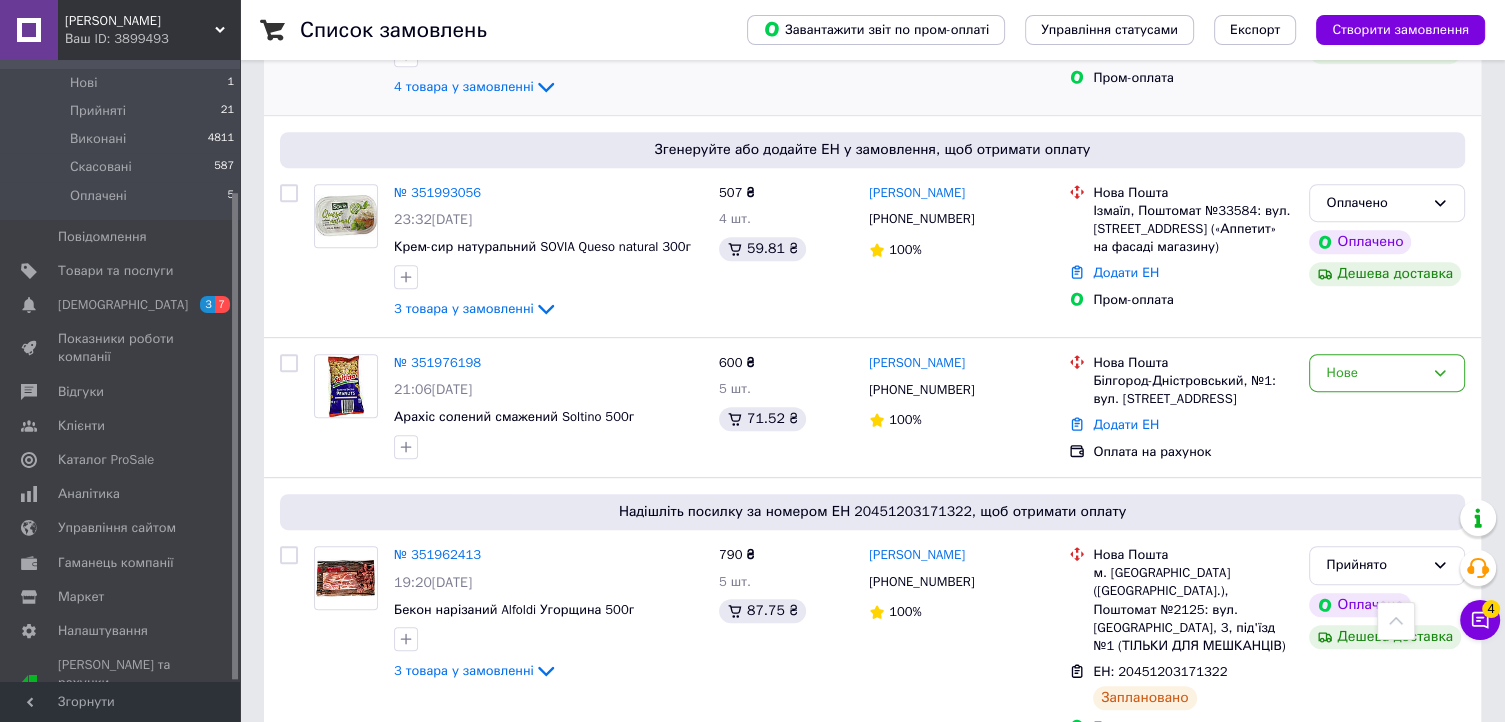 scroll, scrollTop: 1002, scrollLeft: 0, axis: vertical 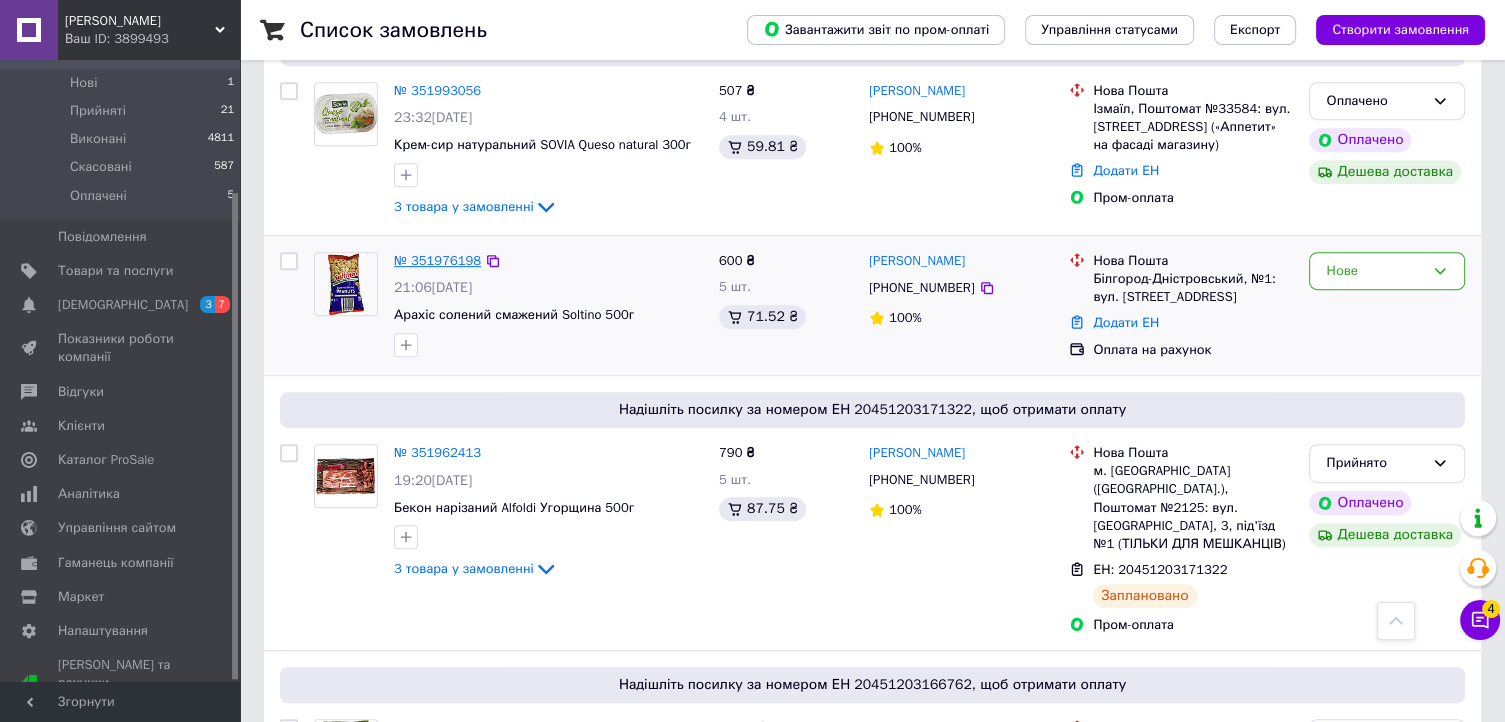 click on "№ 351976198" at bounding box center (437, 260) 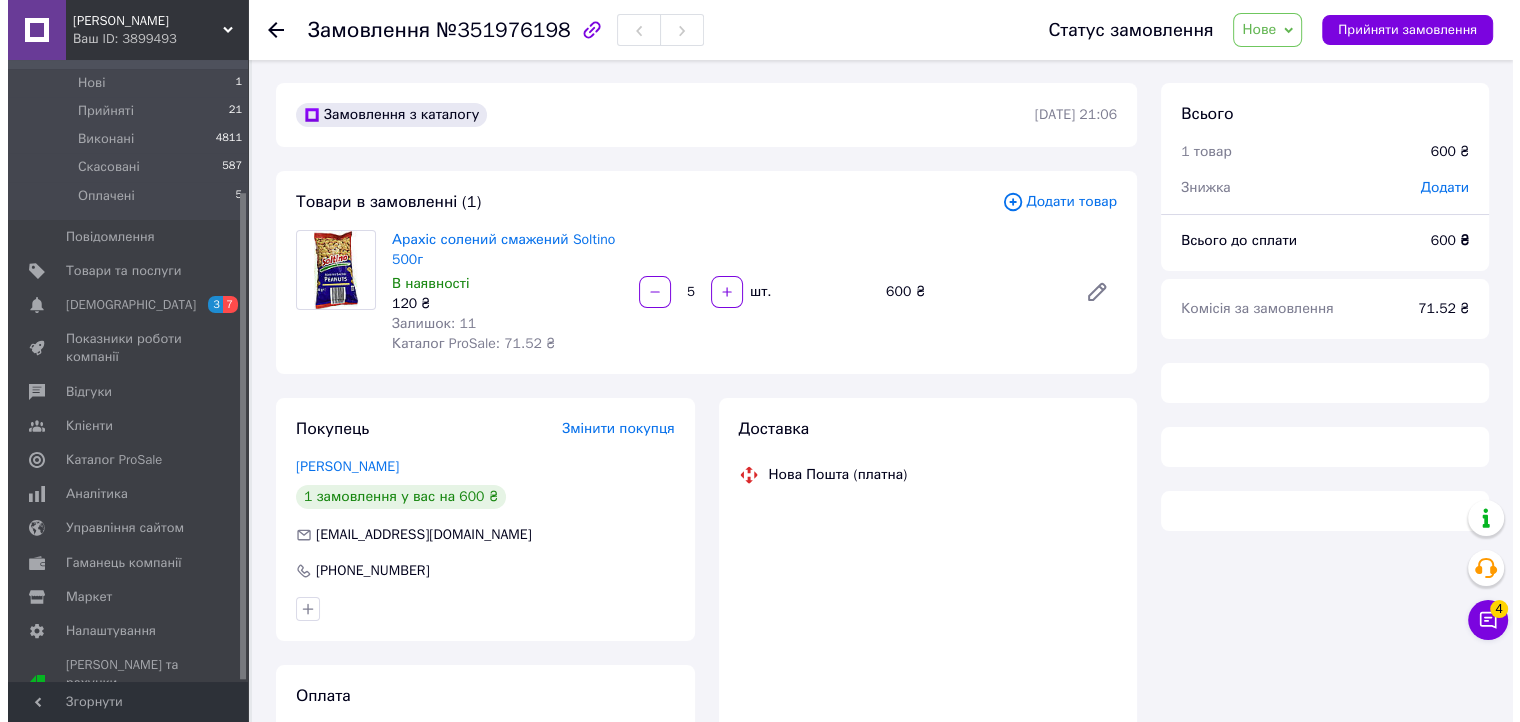 scroll, scrollTop: 0, scrollLeft: 0, axis: both 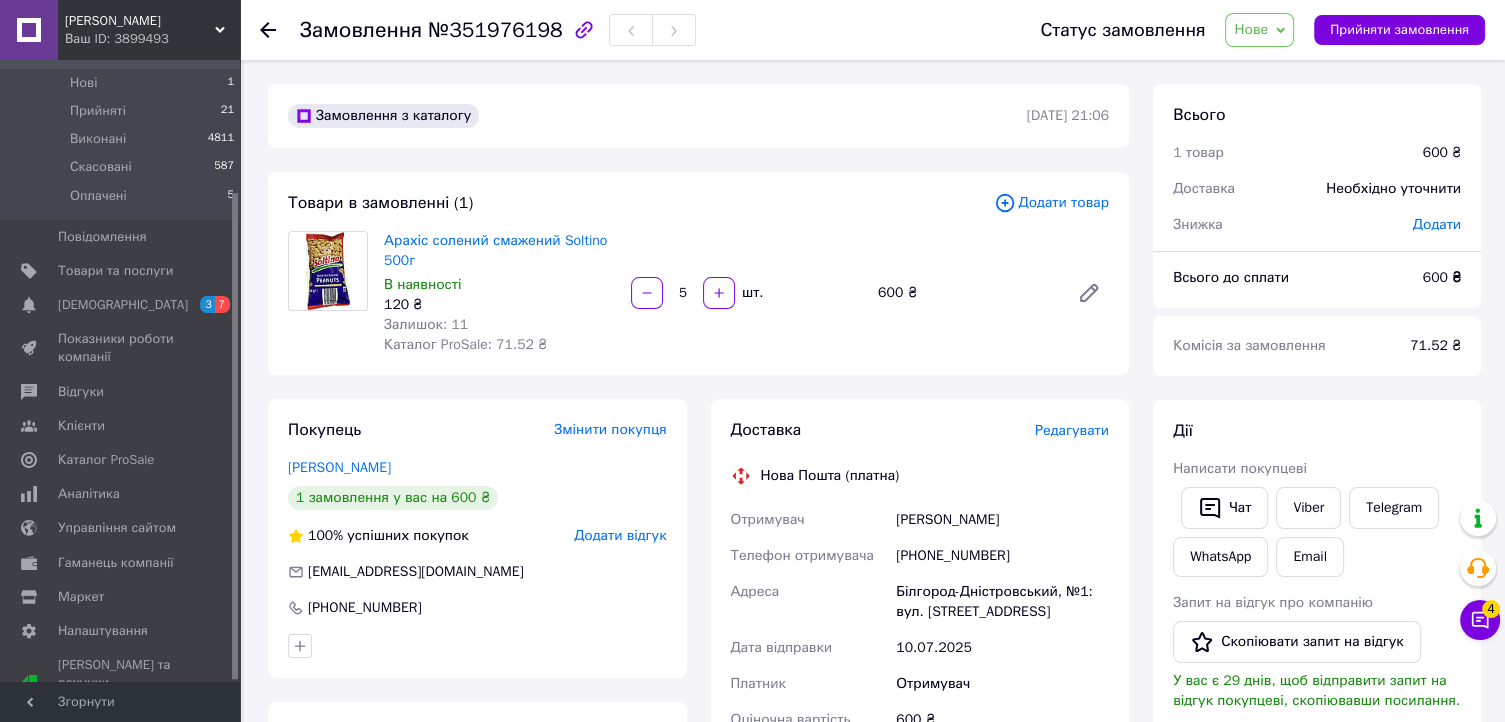 click on "Редагувати" at bounding box center [1072, 430] 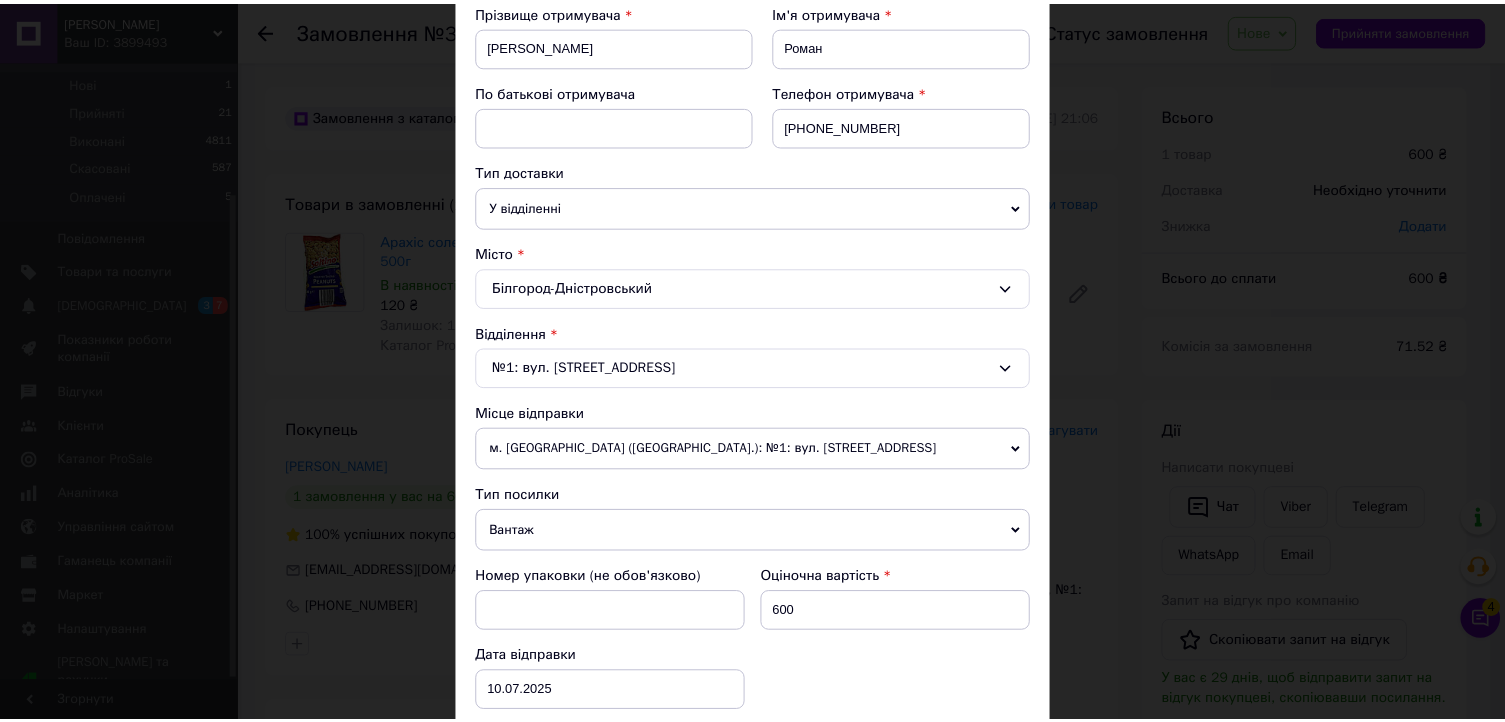 scroll, scrollTop: 636, scrollLeft: 0, axis: vertical 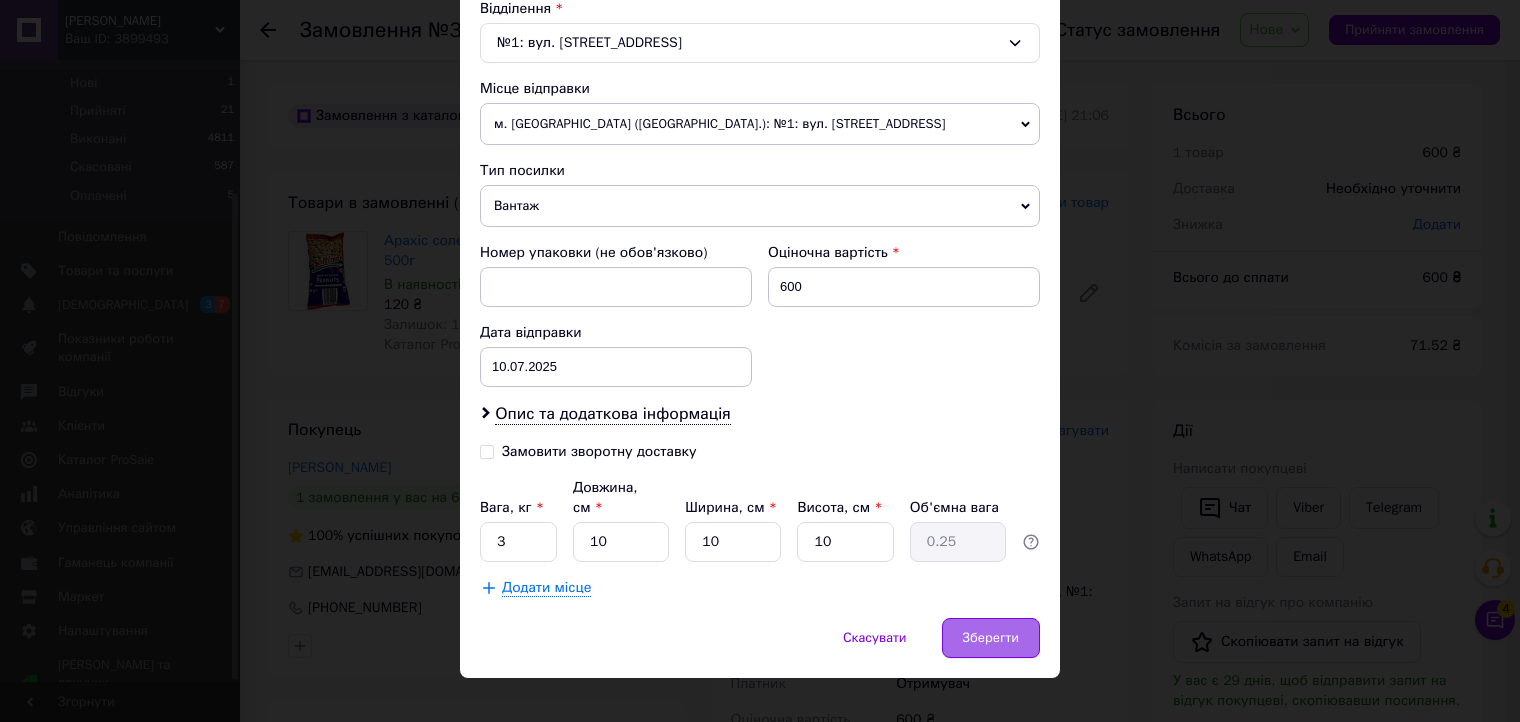 click on "Зберегти" at bounding box center [991, 638] 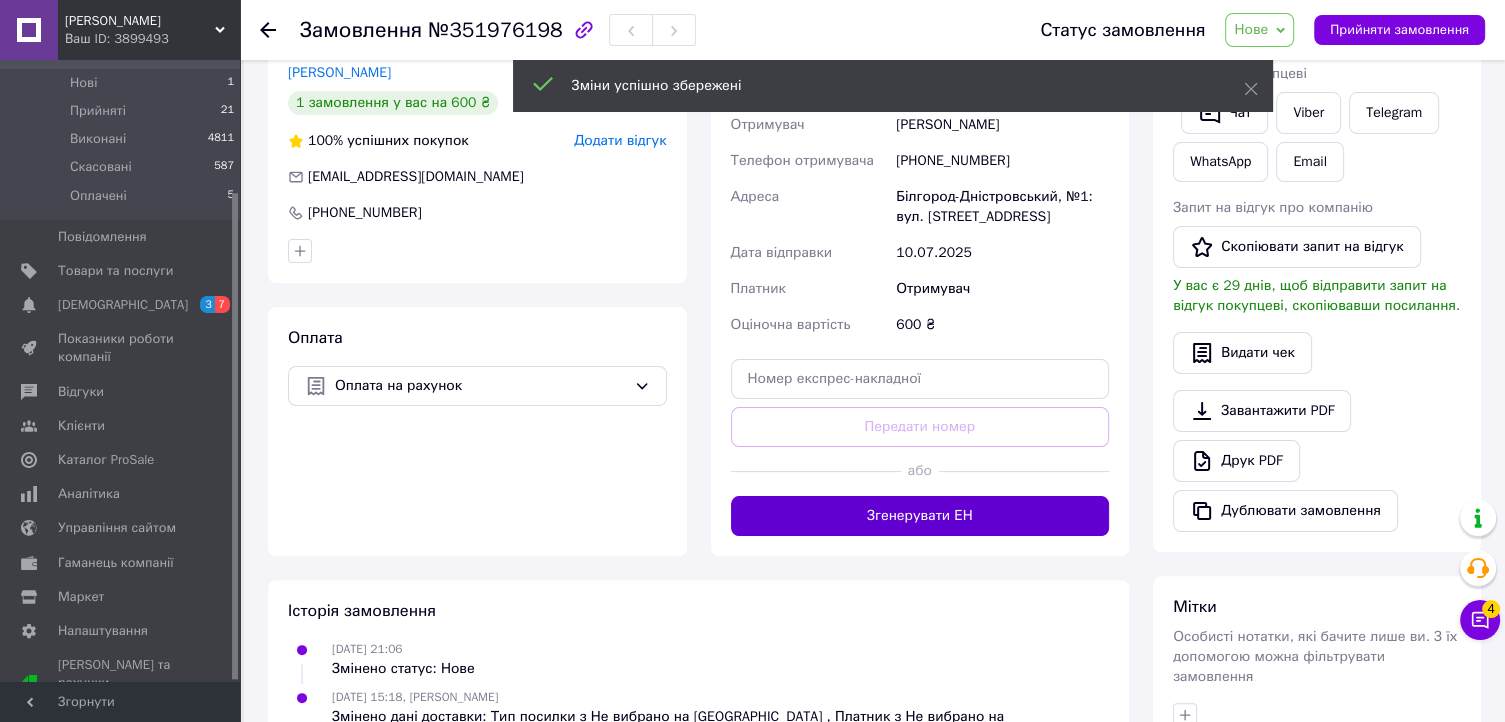 scroll, scrollTop: 600, scrollLeft: 0, axis: vertical 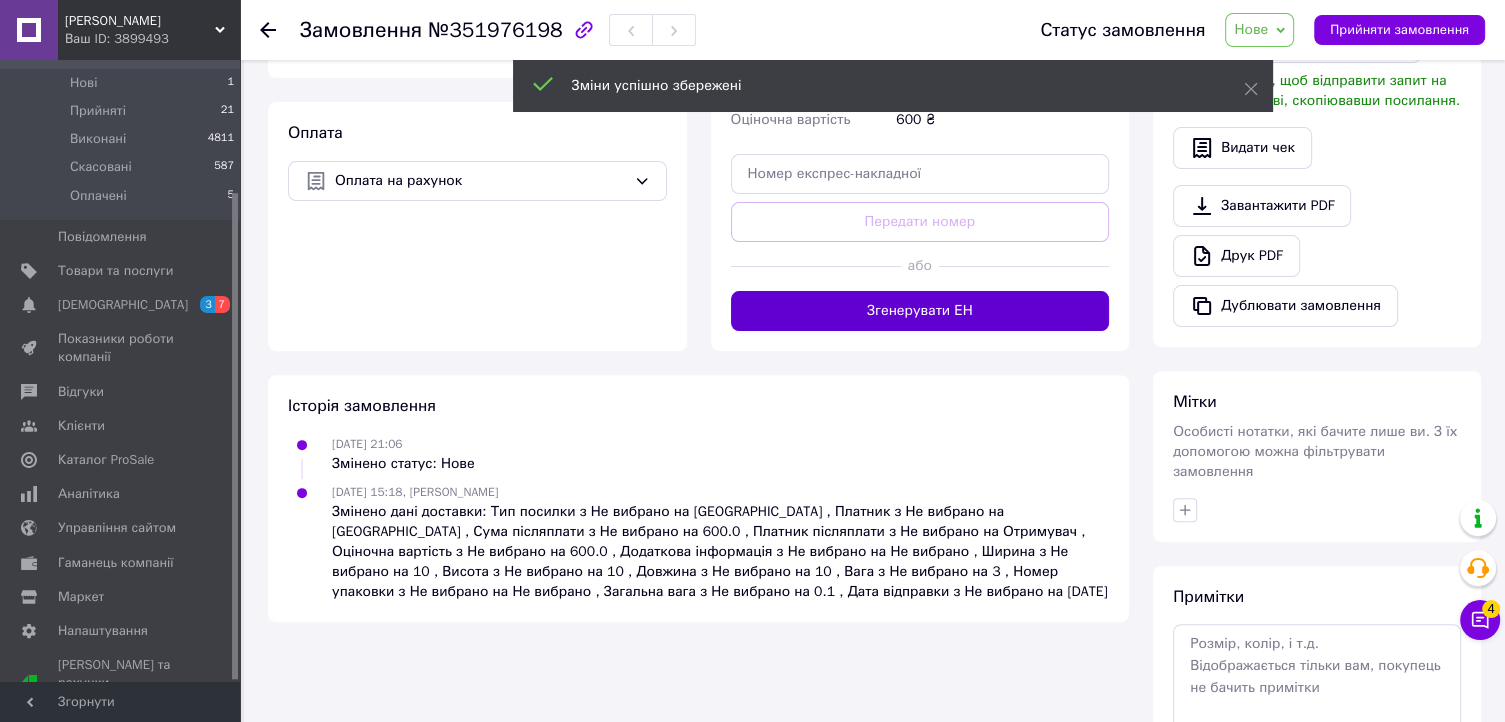 click on "Згенерувати ЕН" at bounding box center (920, 311) 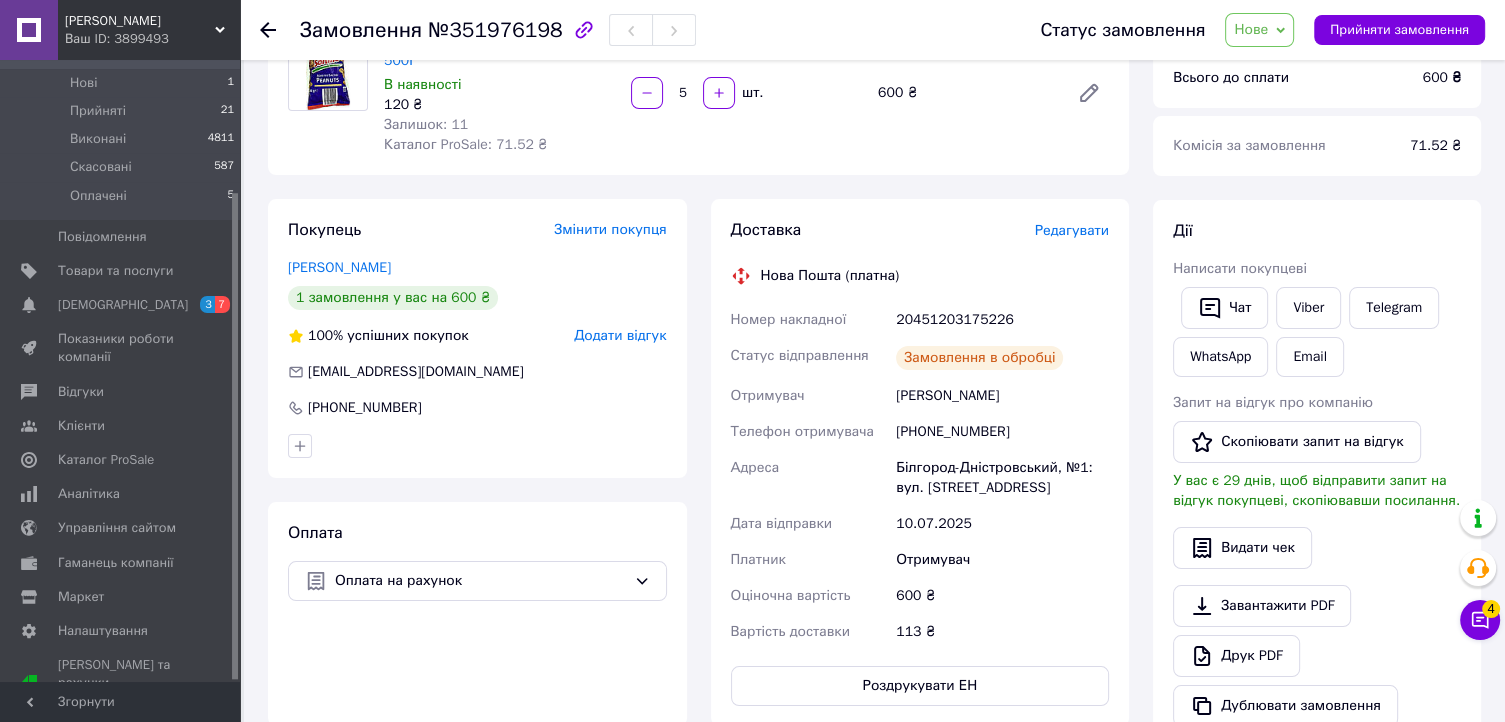 scroll, scrollTop: 400, scrollLeft: 0, axis: vertical 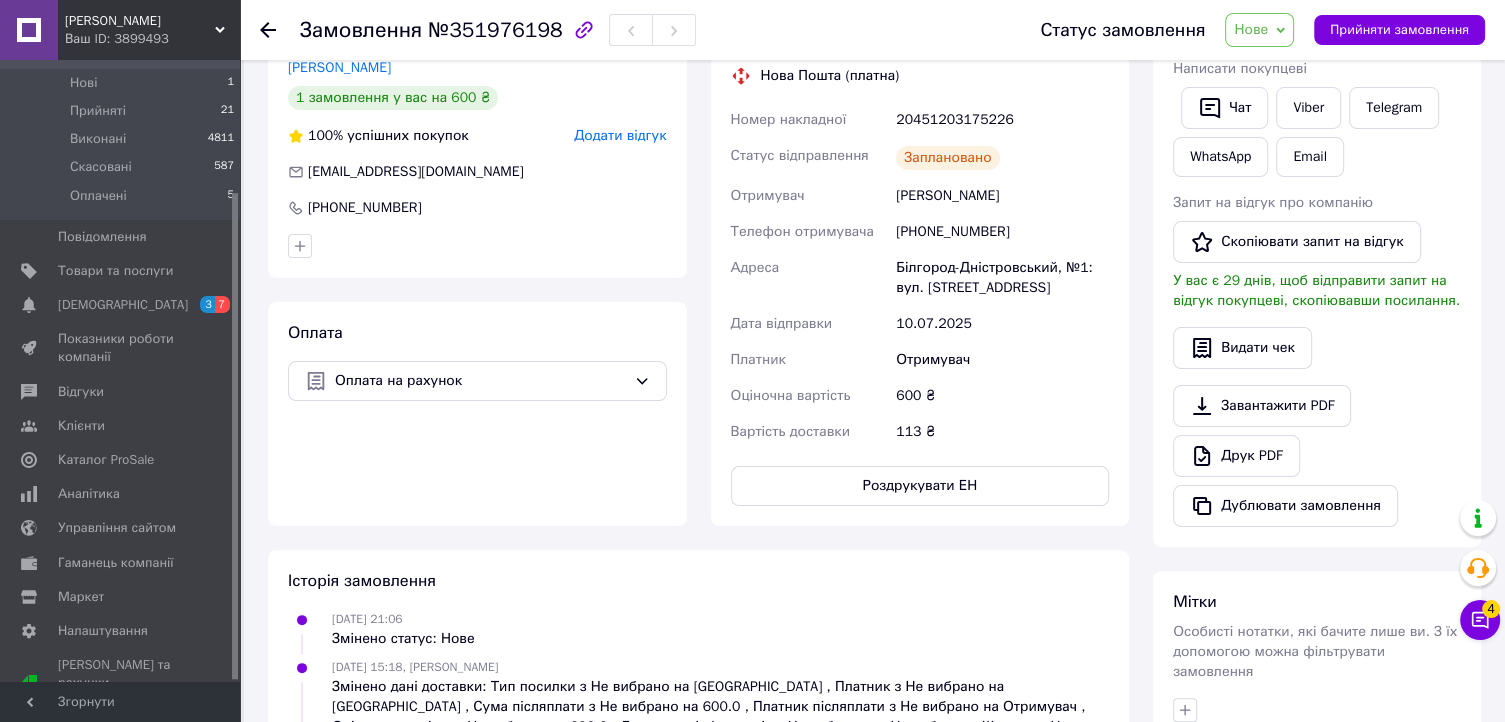 click on "Доставка Редагувати Нова Пошта (платна) Номер накладної 20451203175226 Статус відправлення Заплановано Отримувач Погадаев Роман Телефон отримувача +380682225044 Адреса Білгород-Дністровський, №1: вул. Героїв України, 59а Дата відправки 10.07.2025 Платник Отримувач Оціночна вартість 600 ₴ Вартість доставки 113 ₴ Роздрукувати ЕН" at bounding box center (920, 262) 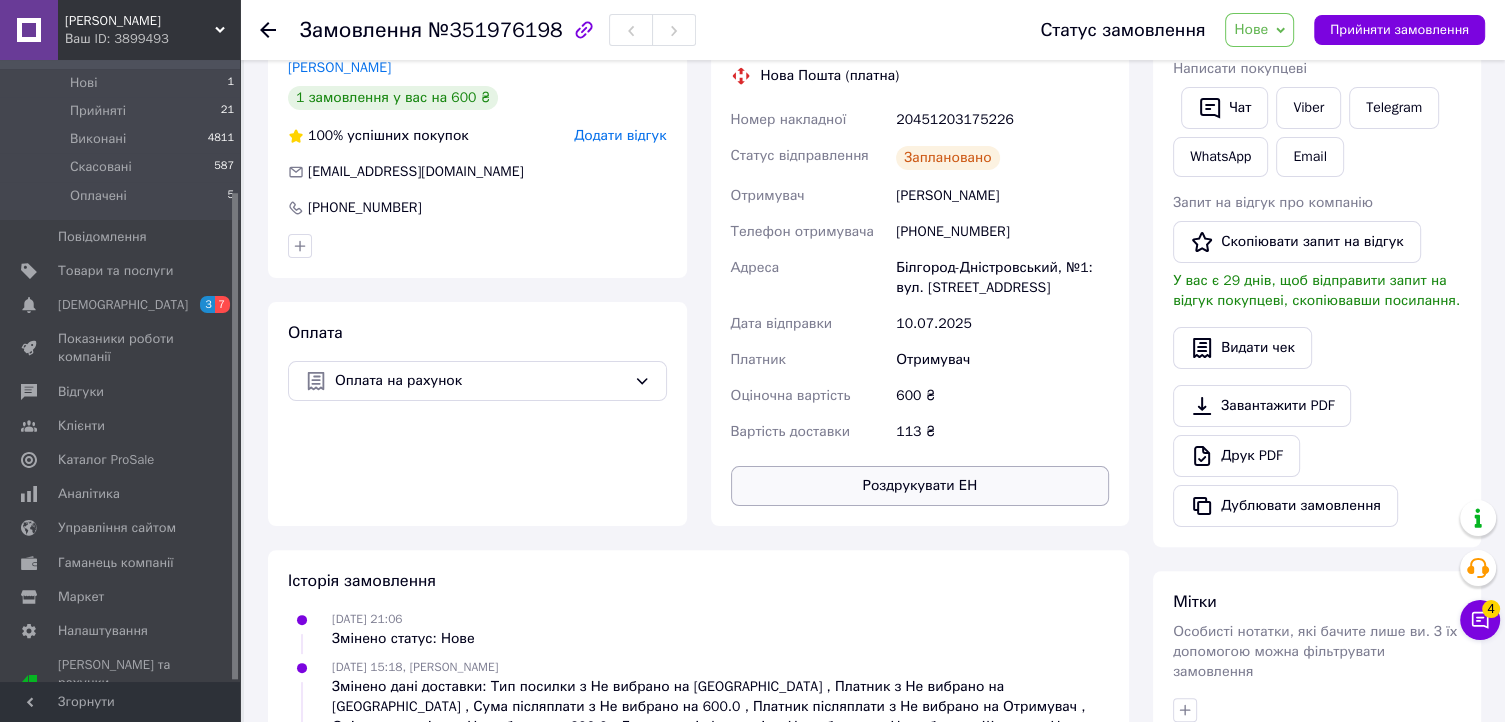 click on "Роздрукувати ЕН" at bounding box center [920, 486] 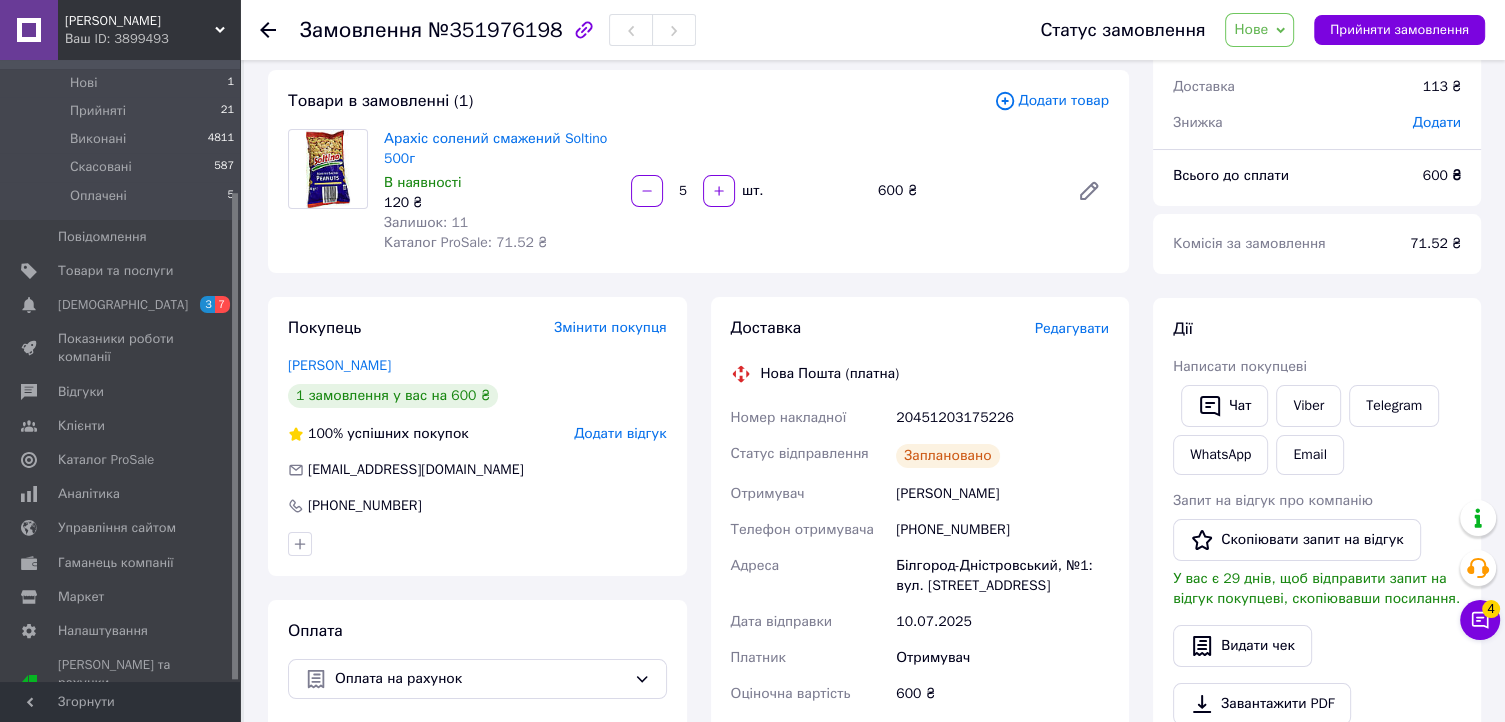scroll, scrollTop: 0, scrollLeft: 0, axis: both 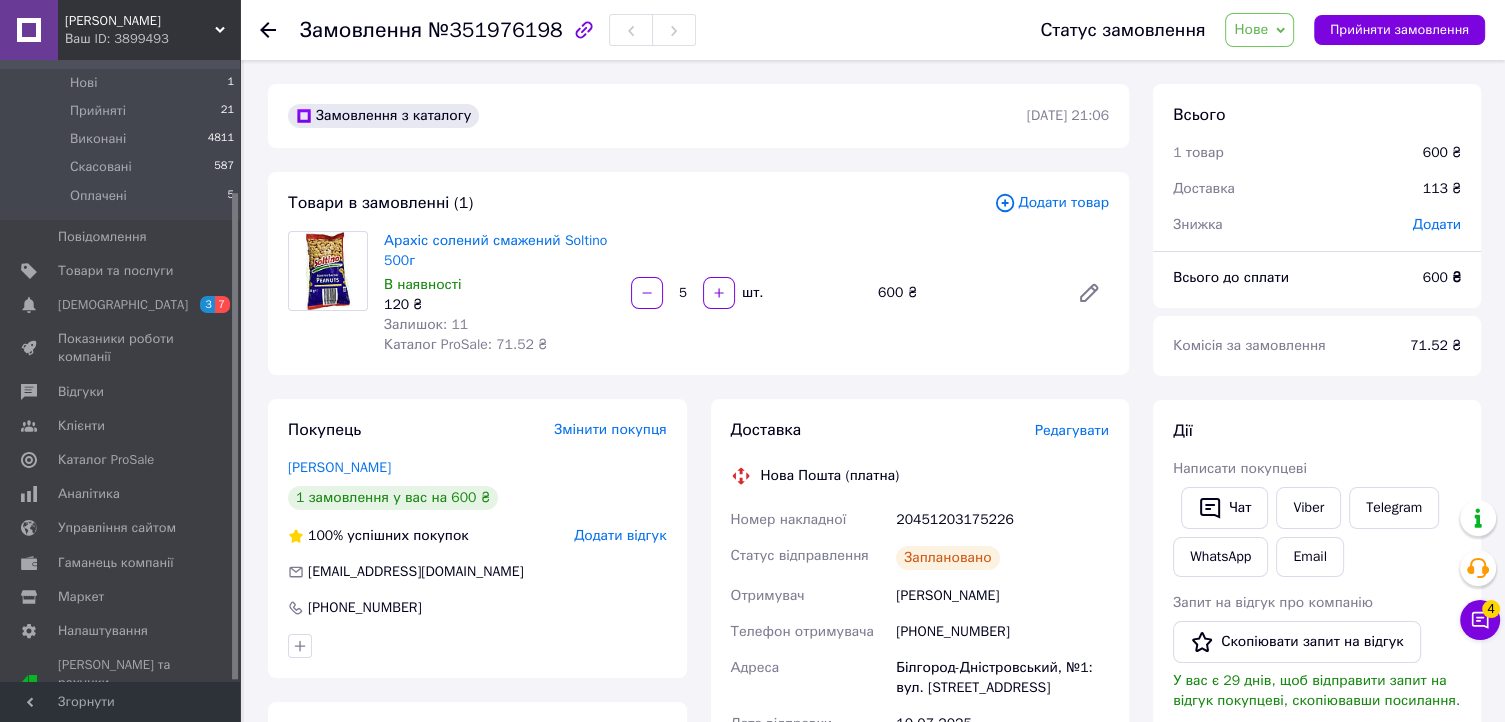 drag, startPoint x: 1251, startPoint y: 24, endPoint x: 1256, endPoint y: 41, distance: 17.720045 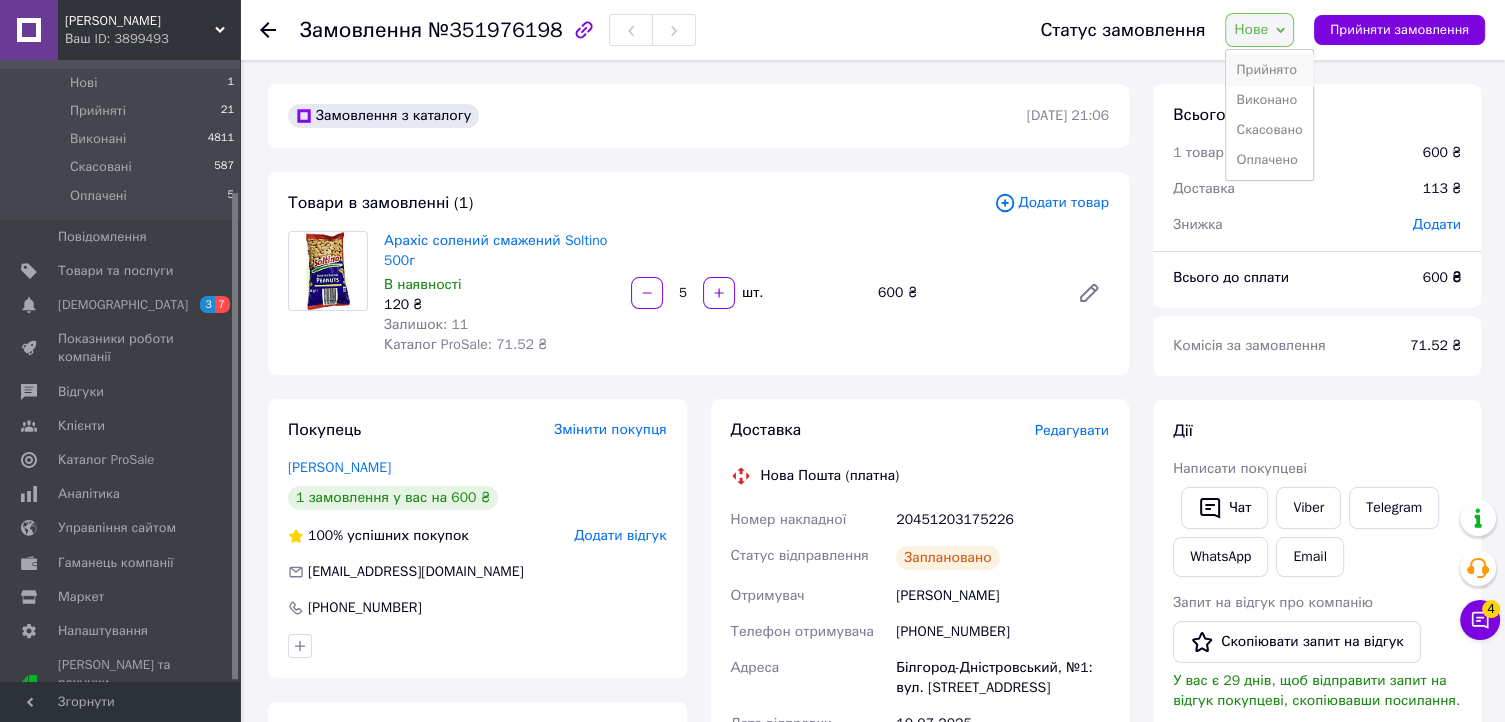 click on "Прийнято" at bounding box center [1269, 70] 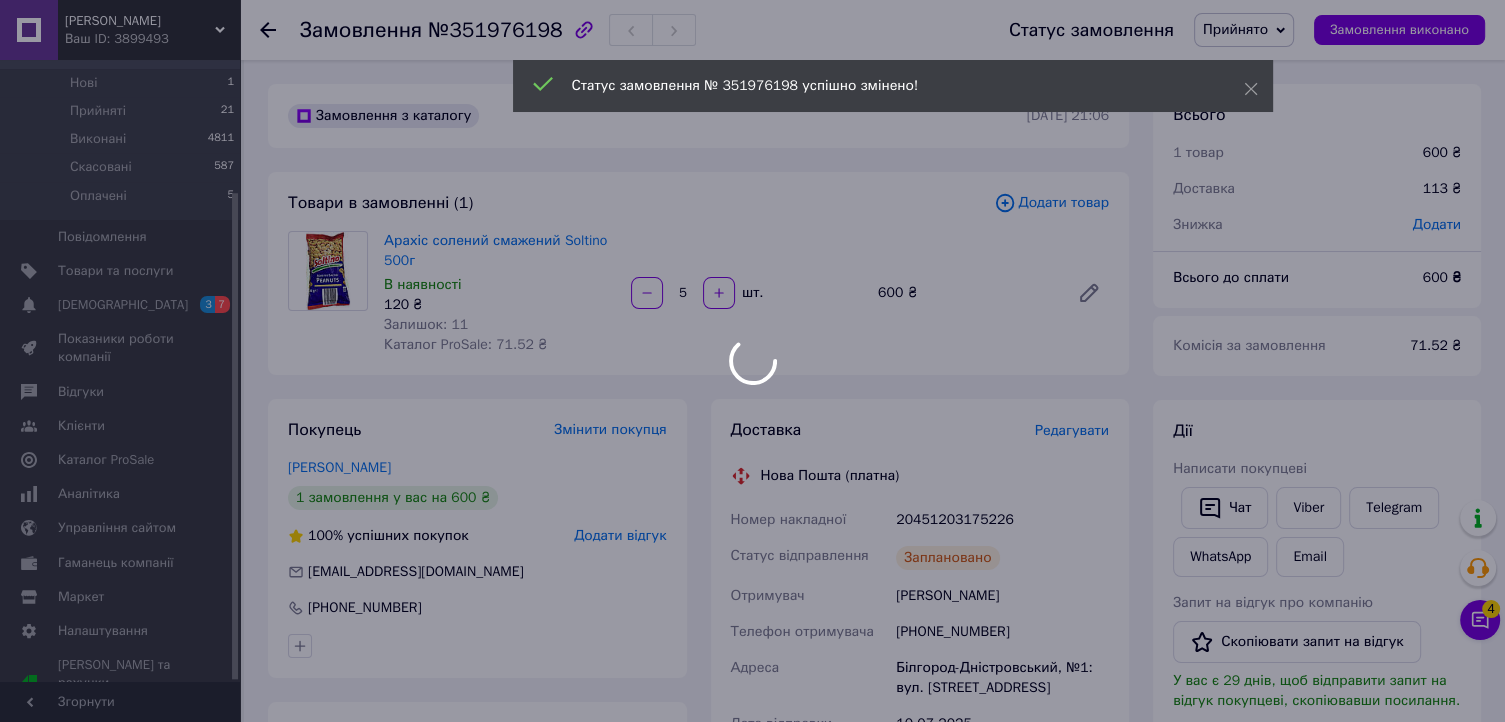 click at bounding box center (752, 361) 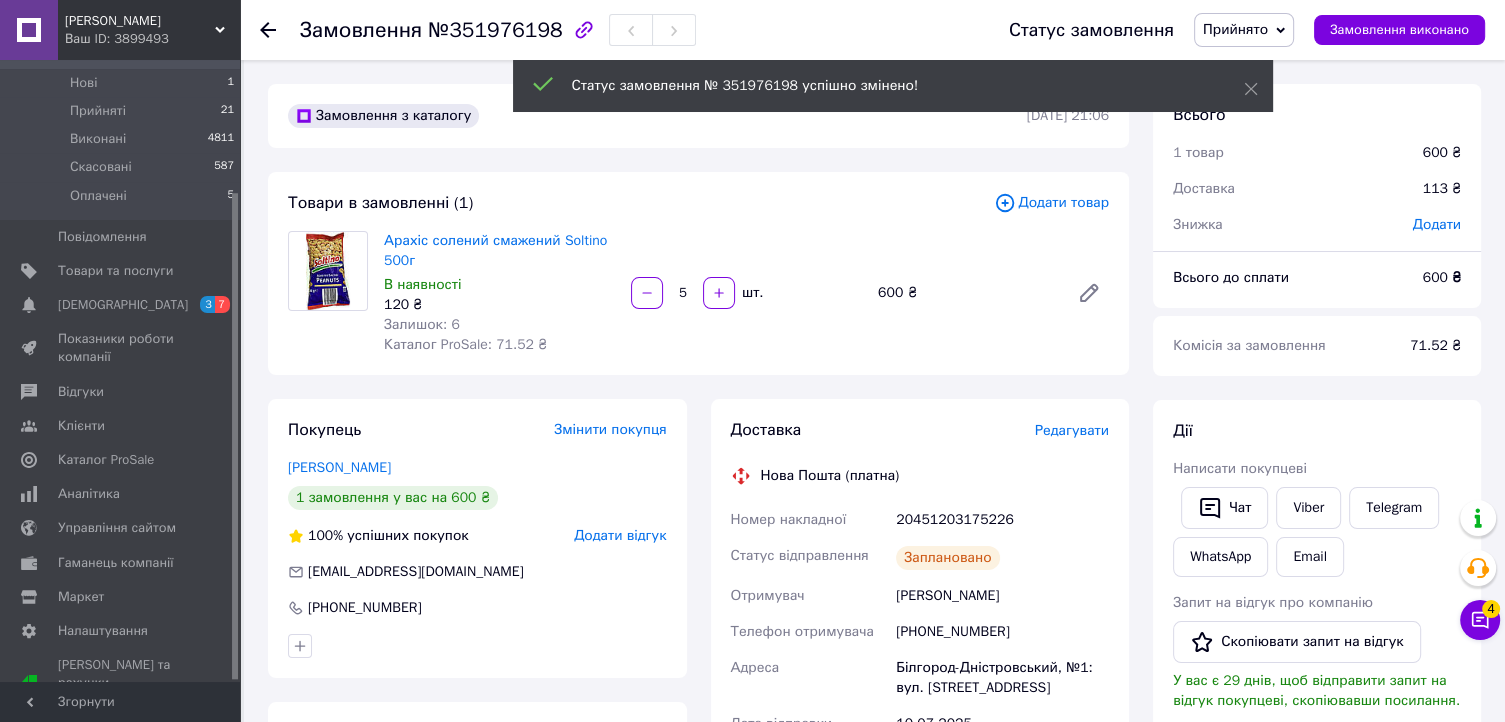 click 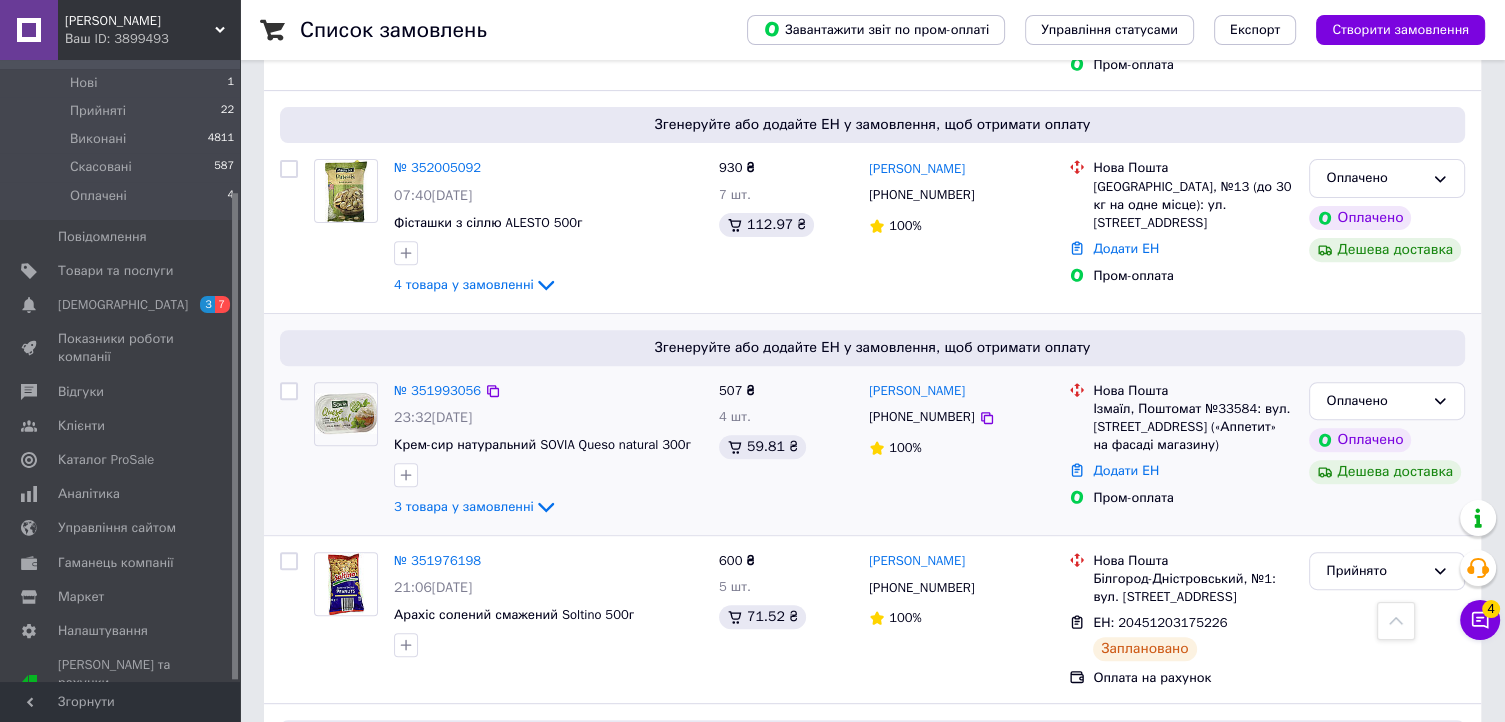 scroll, scrollTop: 700, scrollLeft: 0, axis: vertical 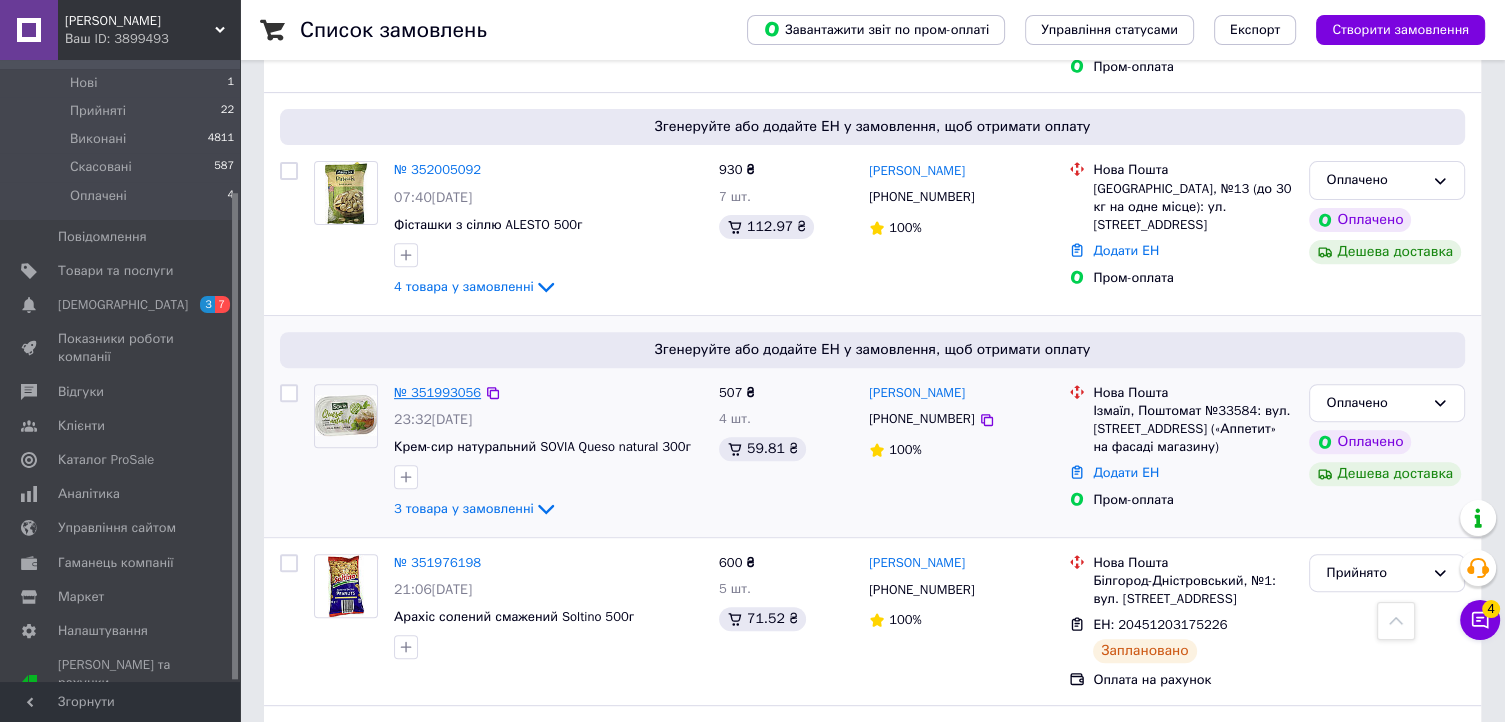 click on "№ 351993056" at bounding box center [437, 392] 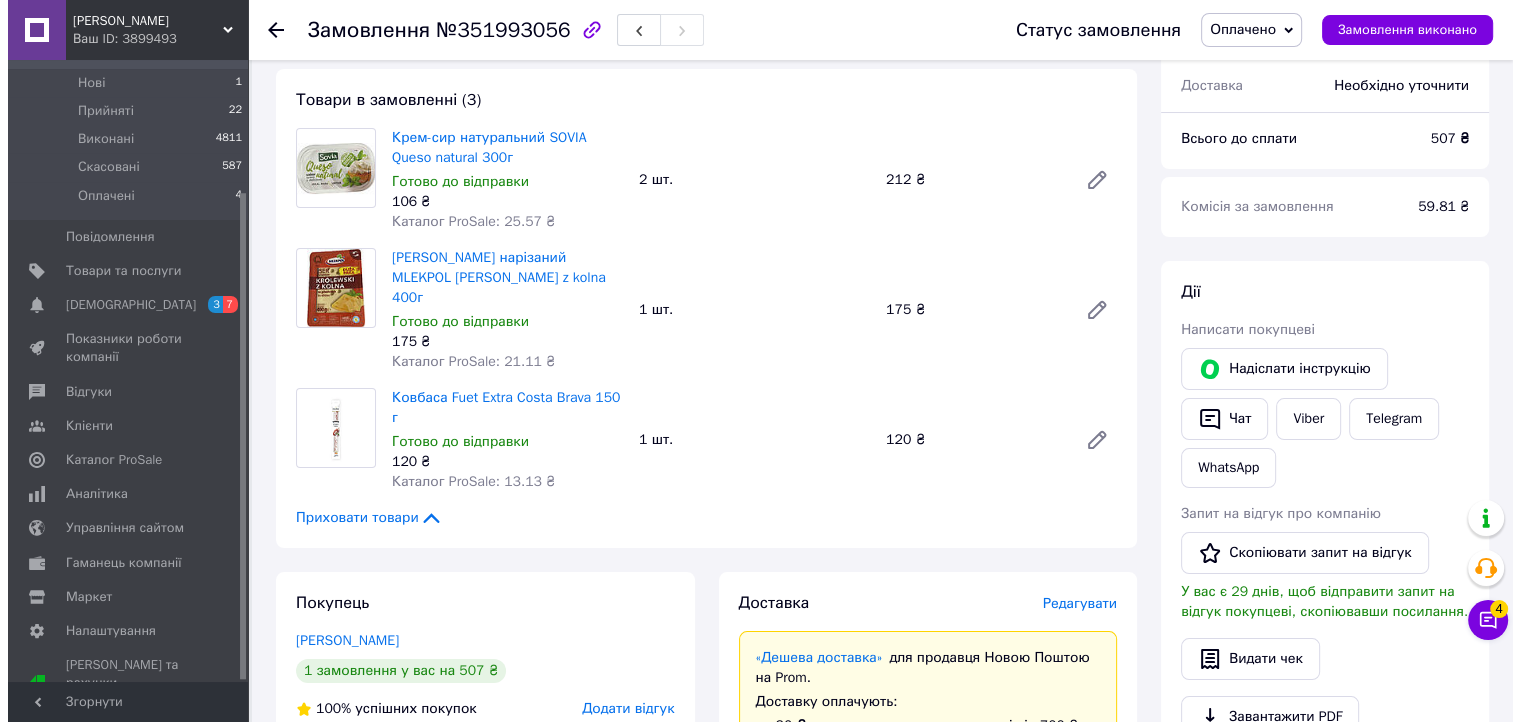 scroll, scrollTop: 200, scrollLeft: 0, axis: vertical 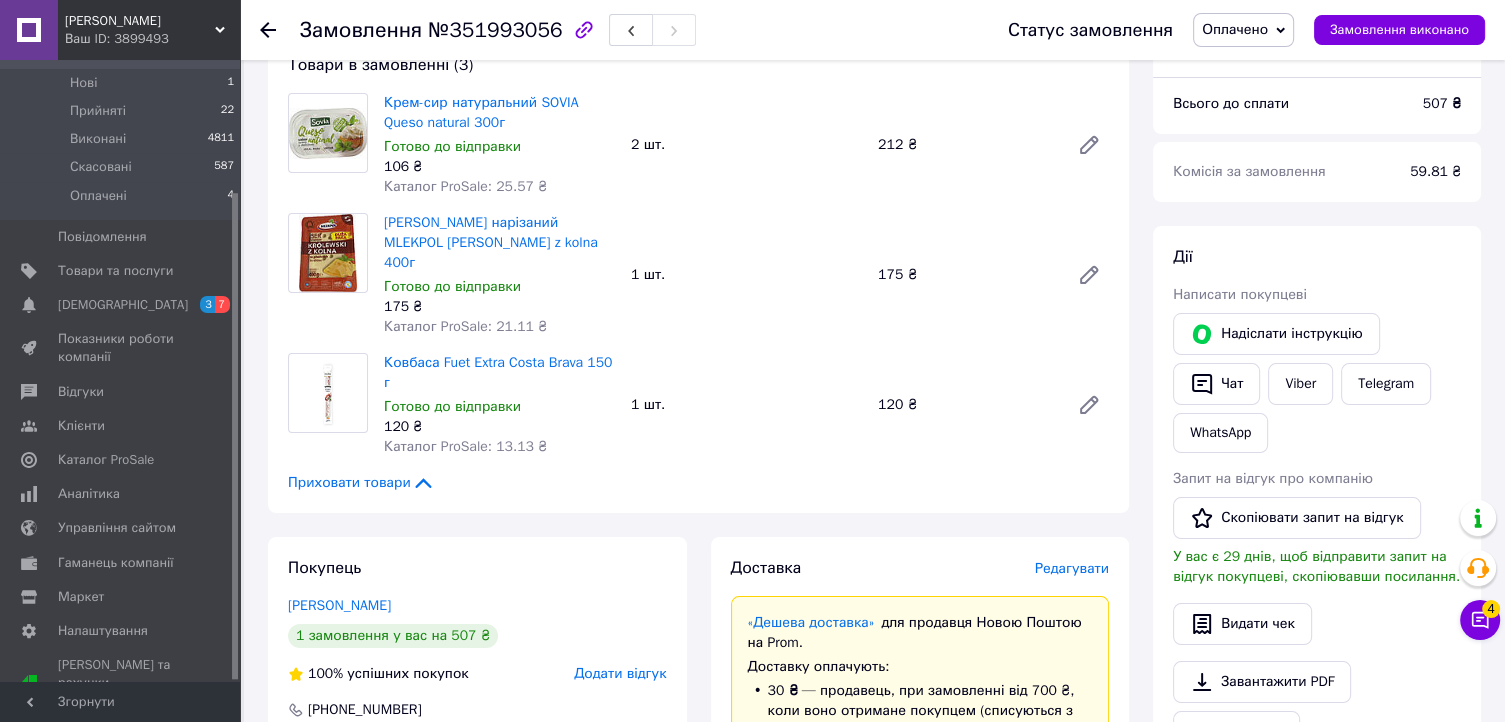 click on "Редагувати" at bounding box center (1072, 568) 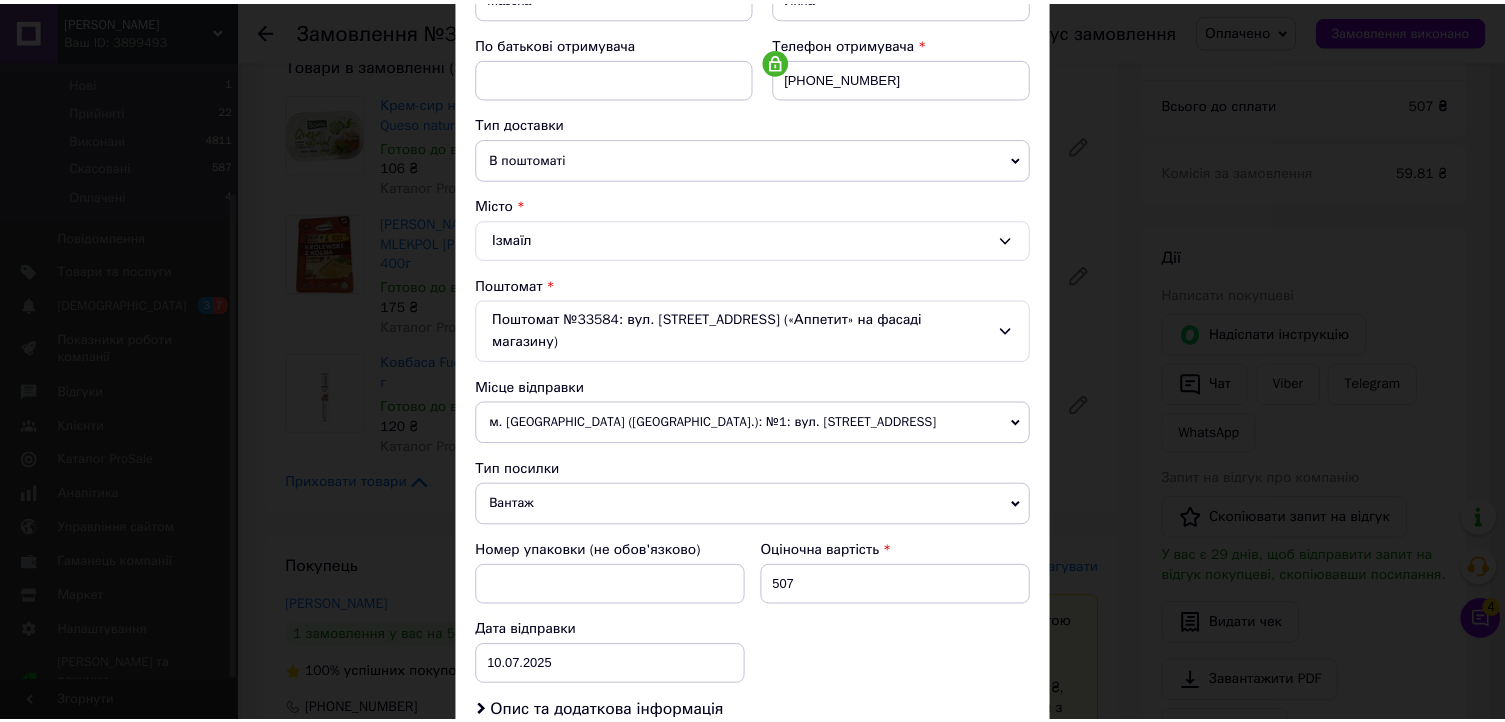 scroll, scrollTop: 600, scrollLeft: 0, axis: vertical 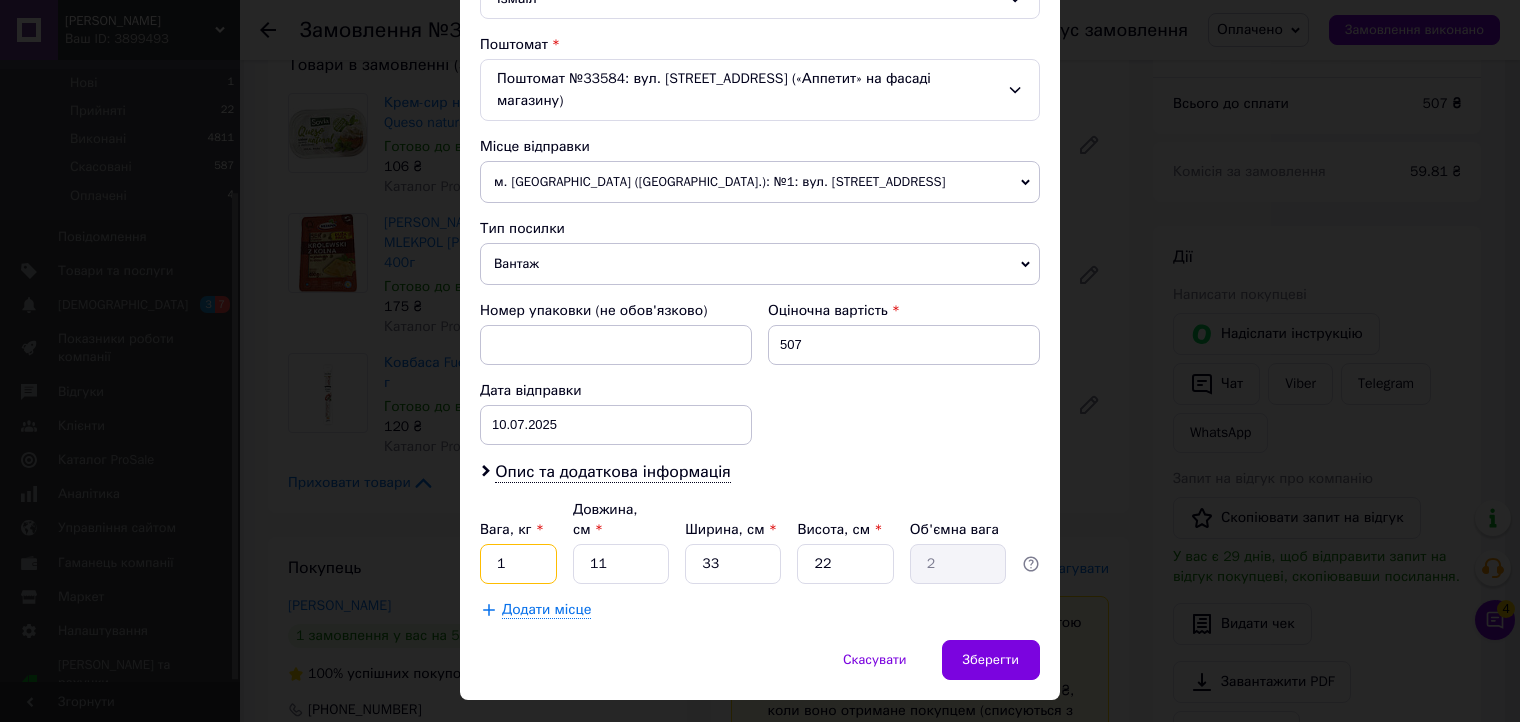 click on "1" at bounding box center (518, 564) 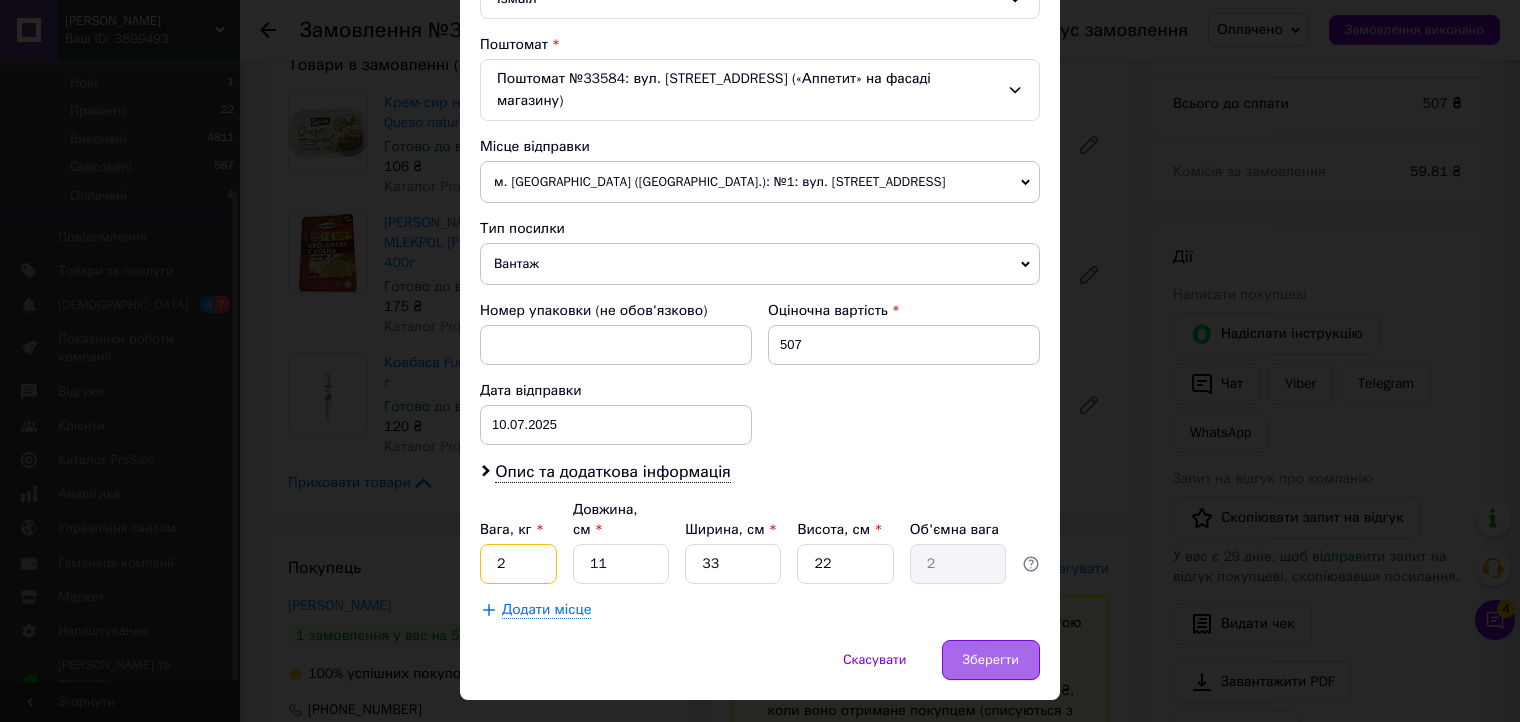 type on "2" 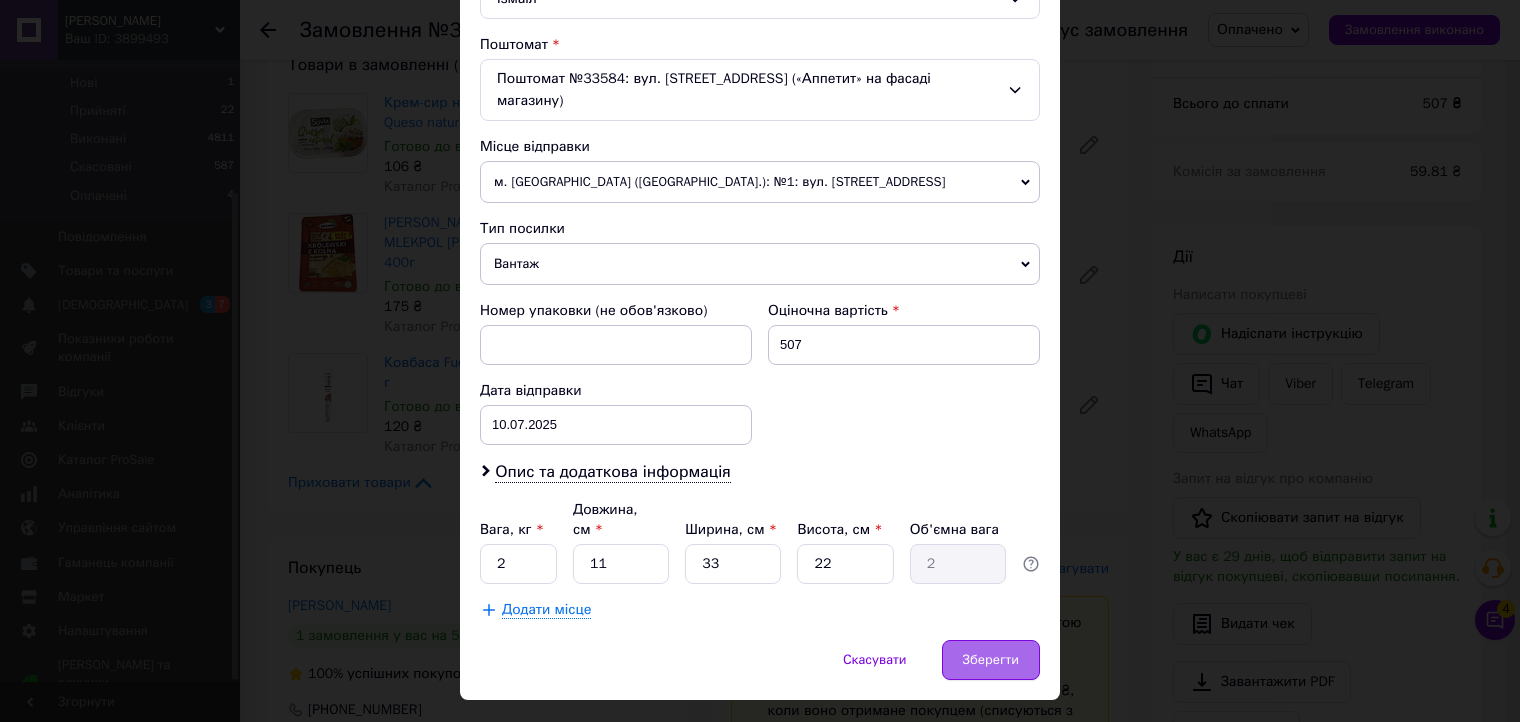 click on "Зберегти" at bounding box center [991, 660] 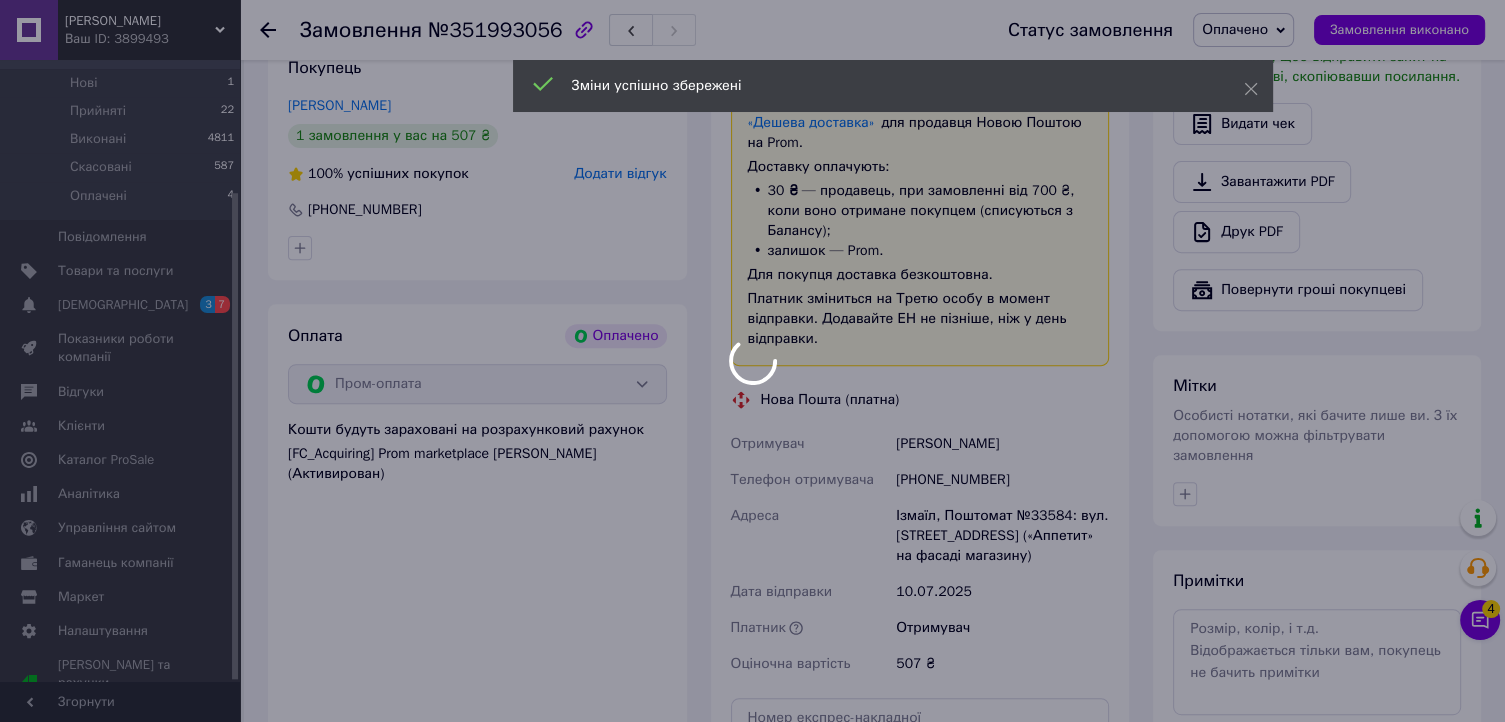 scroll, scrollTop: 900, scrollLeft: 0, axis: vertical 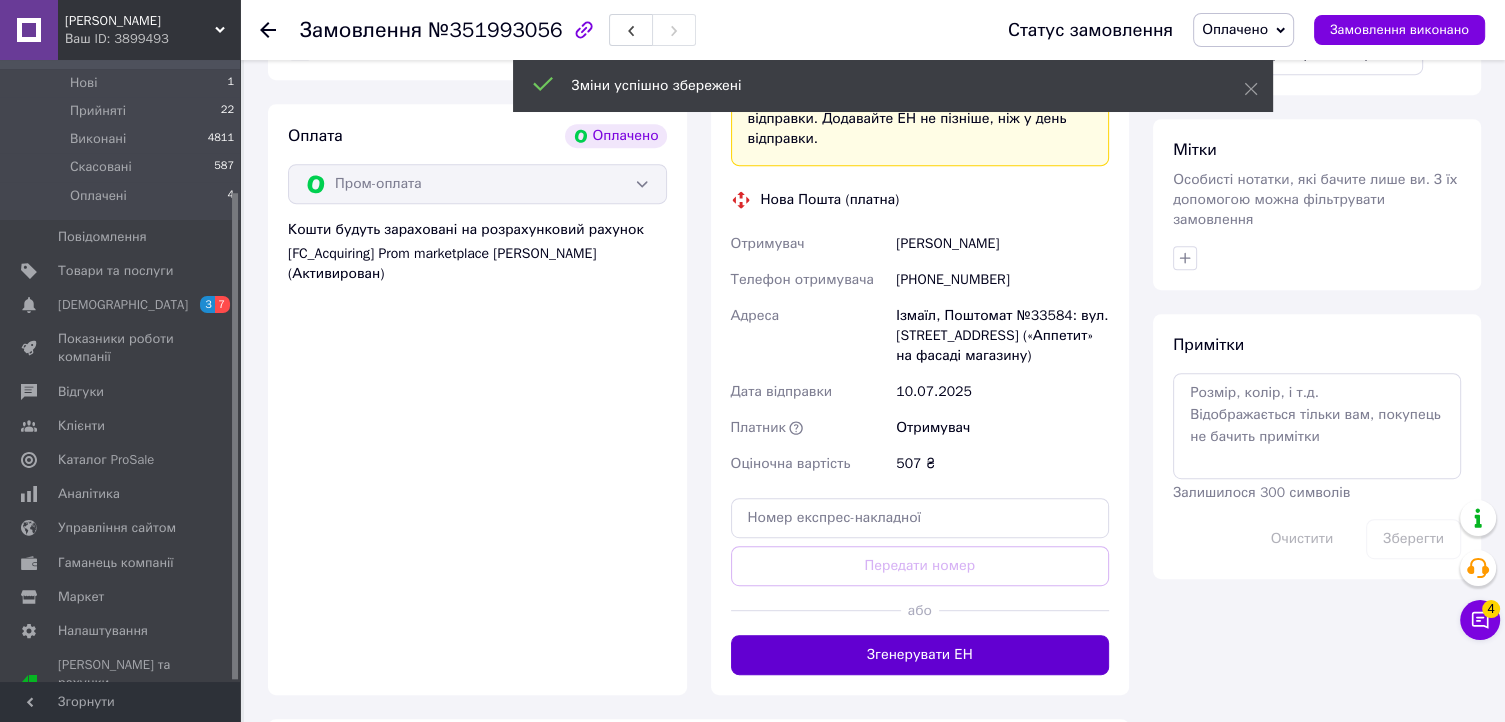 click on "Згенерувати ЕН" at bounding box center [920, 655] 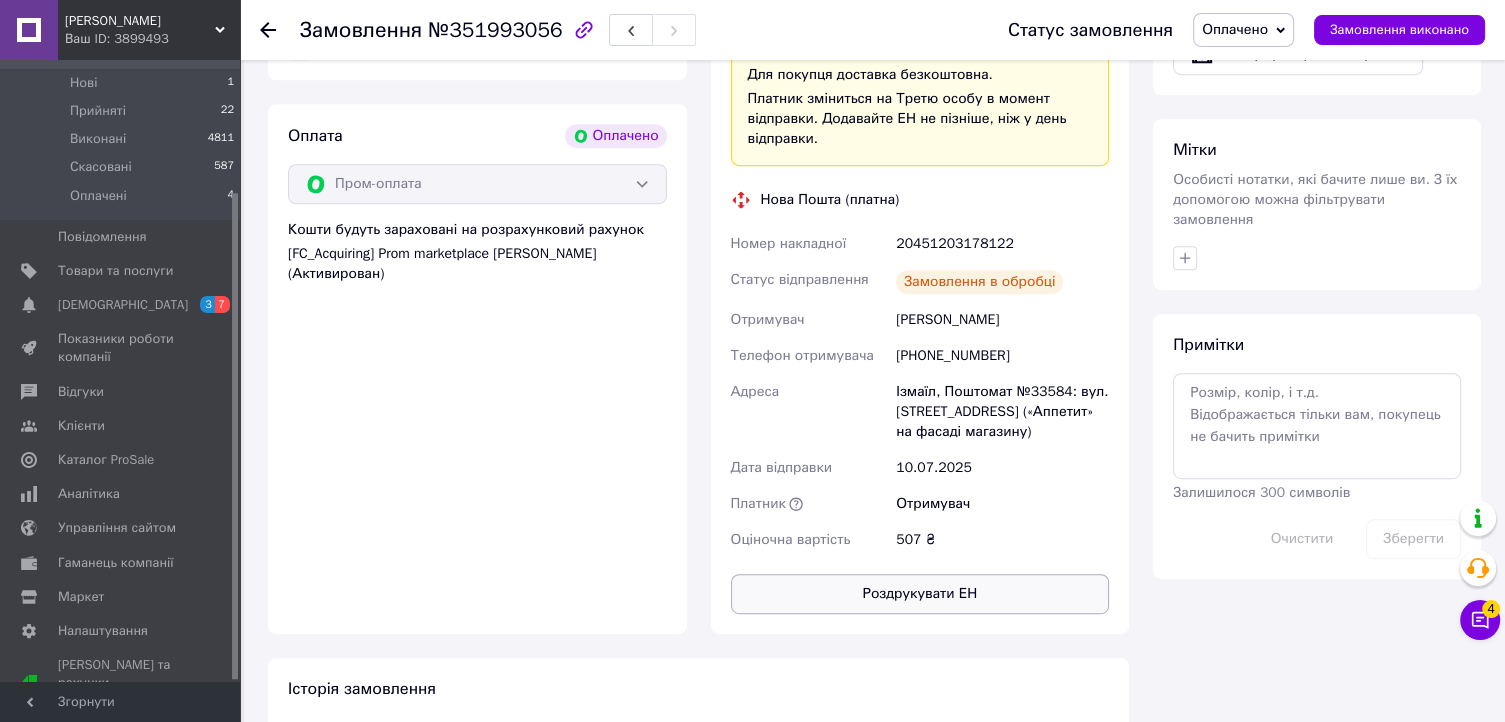 click on "Роздрукувати ЕН" at bounding box center (920, 594) 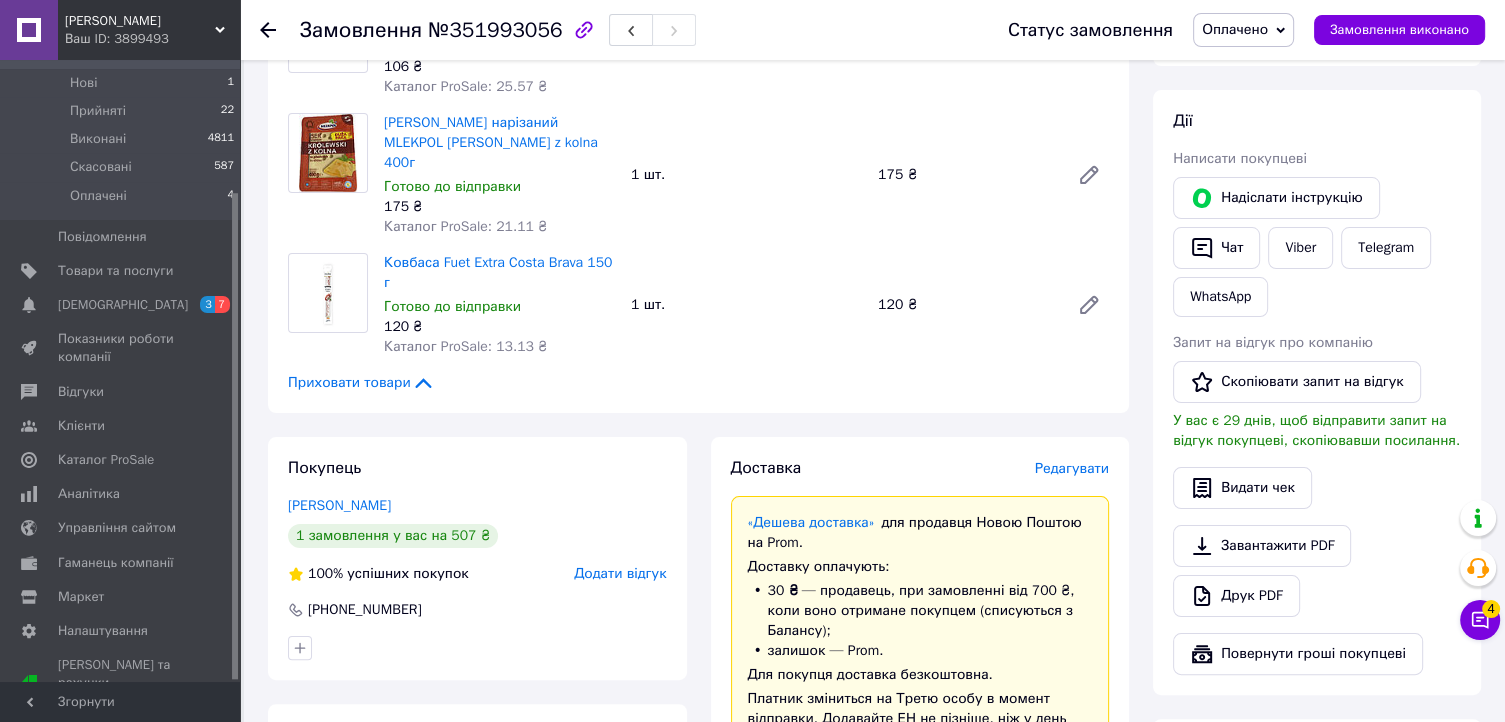 scroll, scrollTop: 0, scrollLeft: 0, axis: both 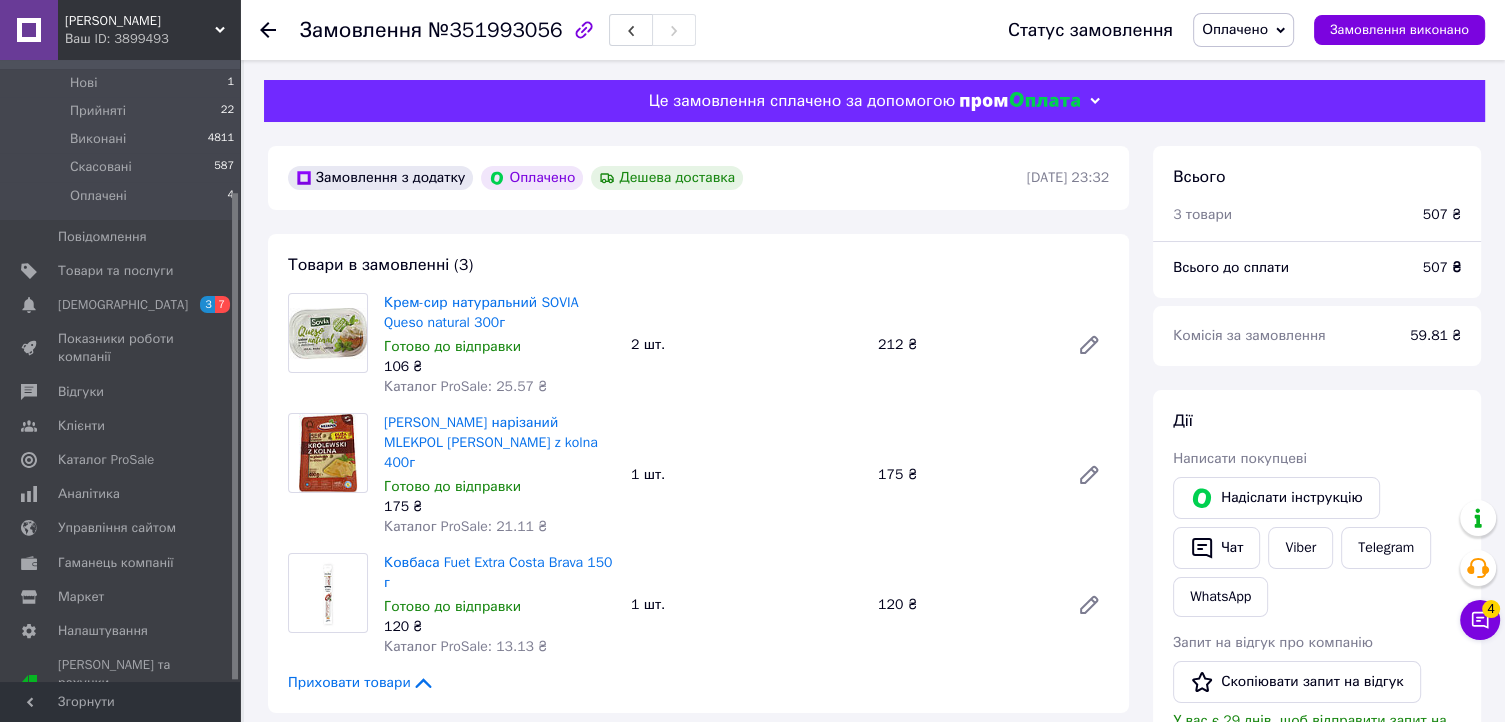 drag, startPoint x: 1237, startPoint y: 26, endPoint x: 1239, endPoint y: 54, distance: 28.071337 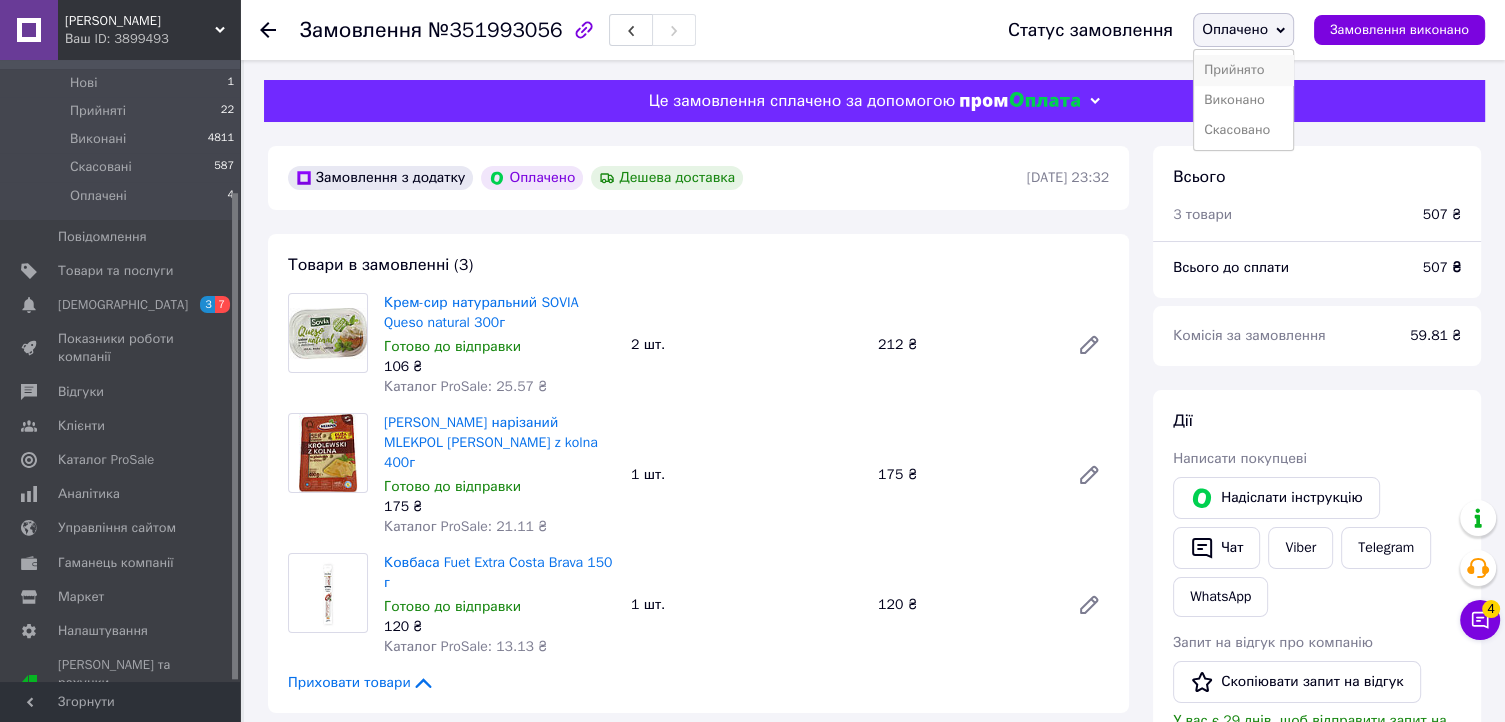 click on "Прийнято" at bounding box center (1243, 70) 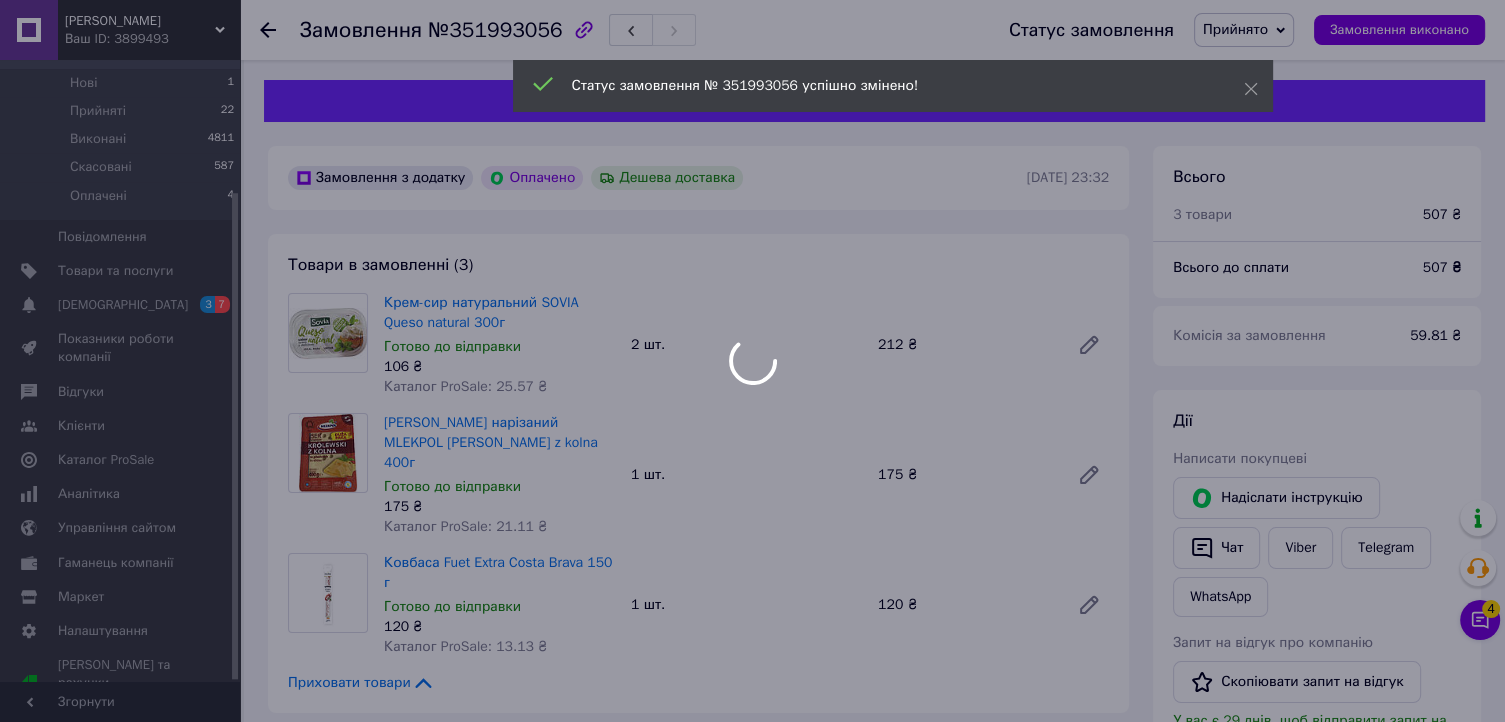 click at bounding box center [752, 361] 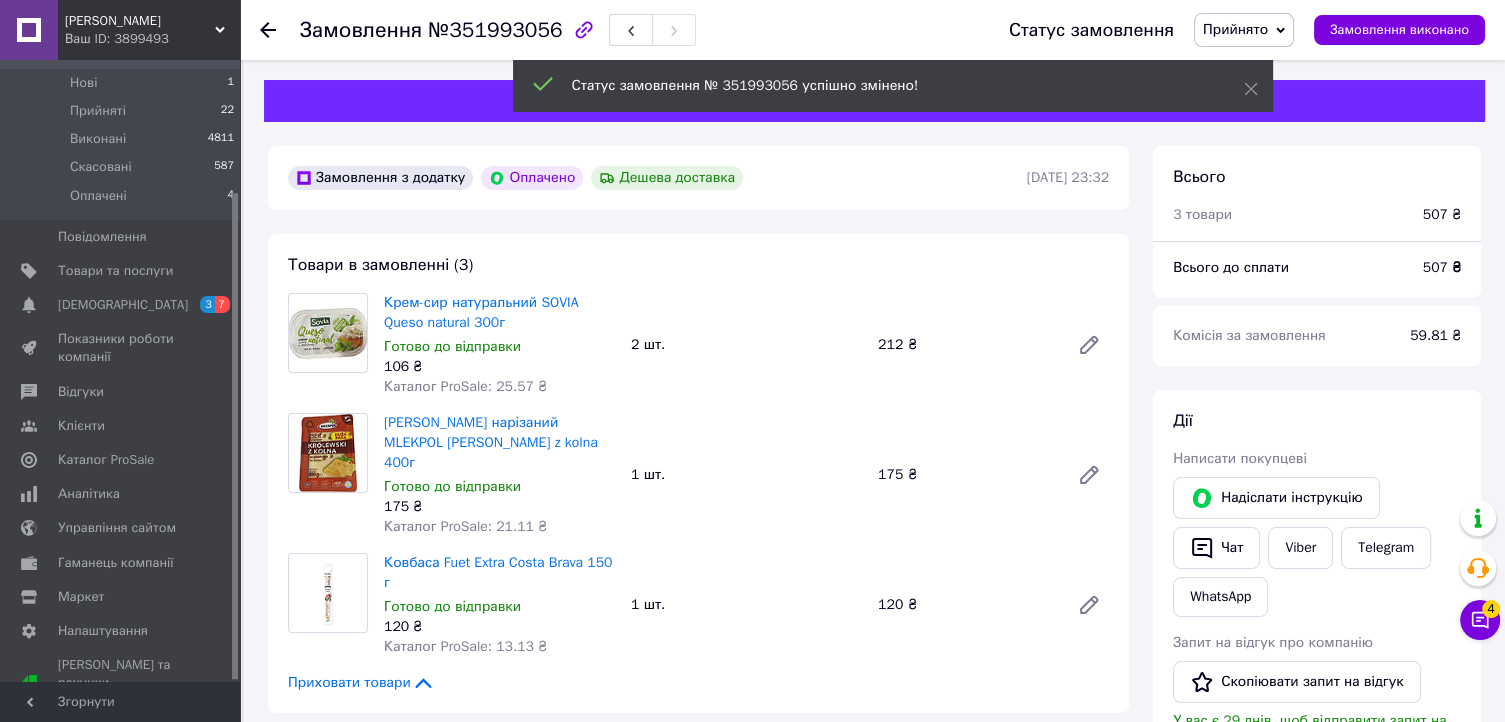 click 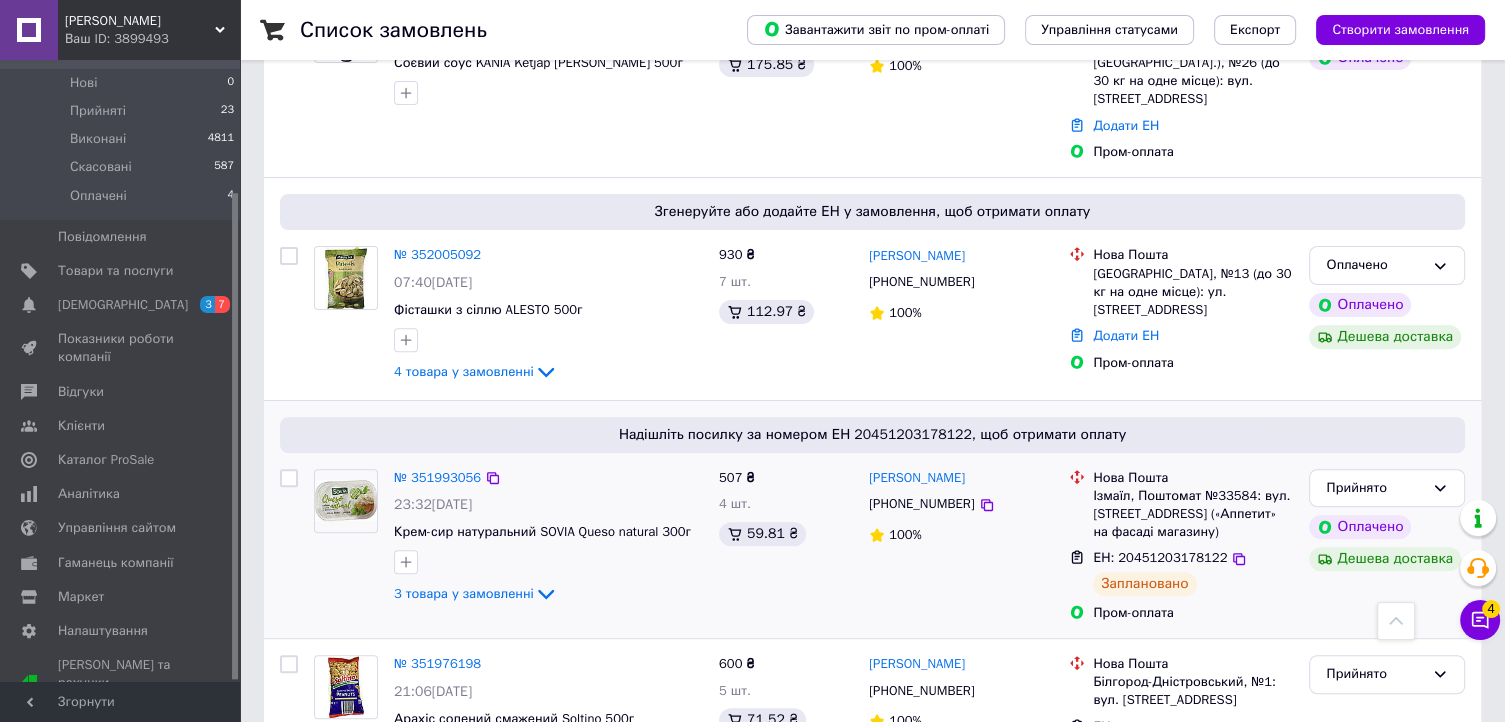 scroll, scrollTop: 500, scrollLeft: 0, axis: vertical 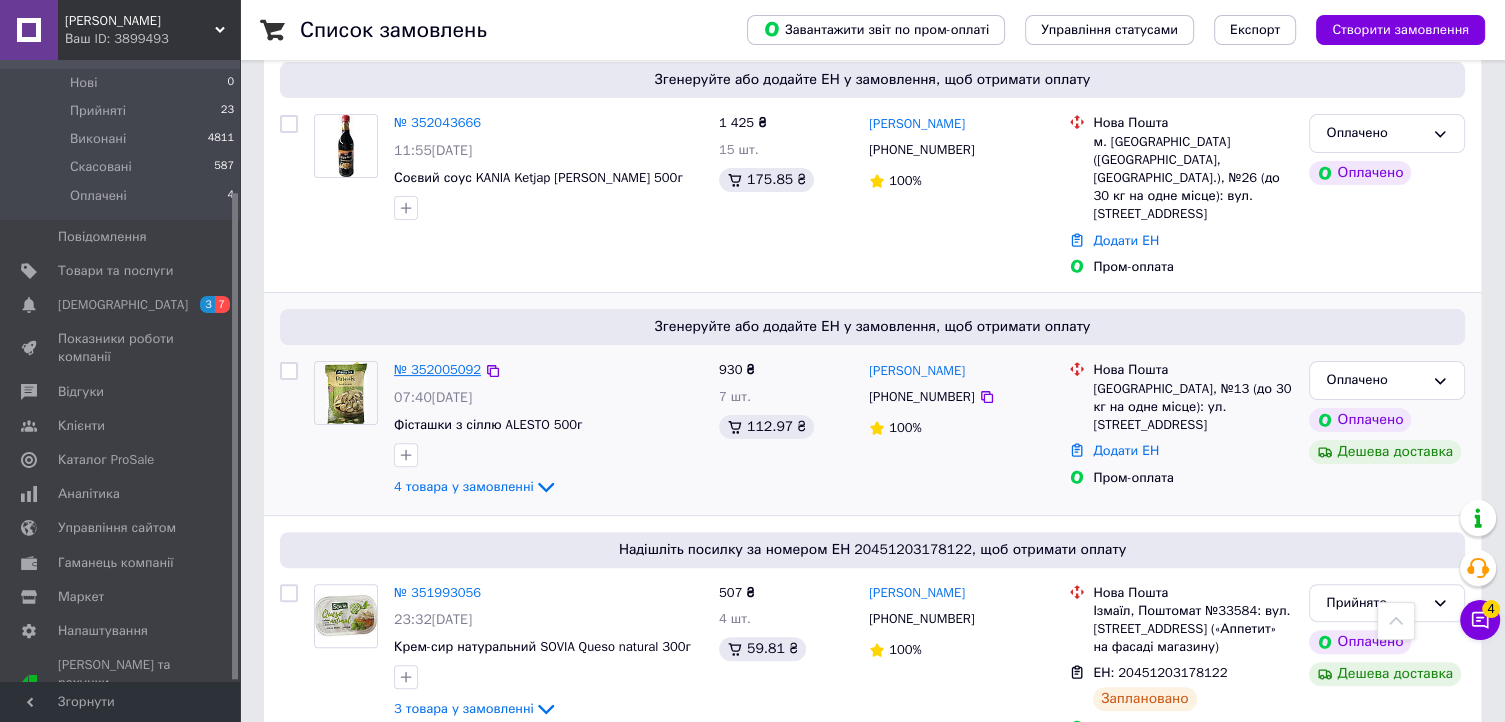 click on "№ 352005092" at bounding box center [437, 369] 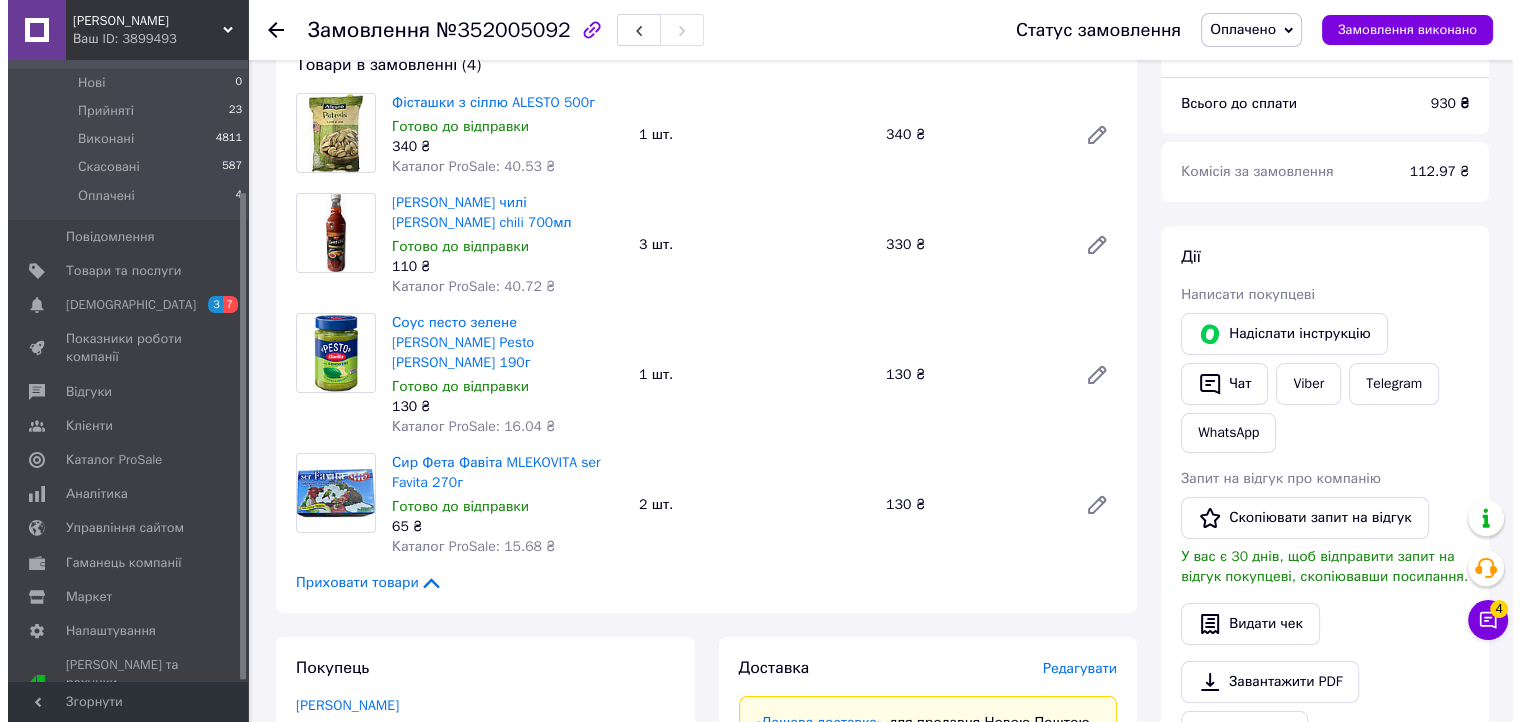 scroll, scrollTop: 400, scrollLeft: 0, axis: vertical 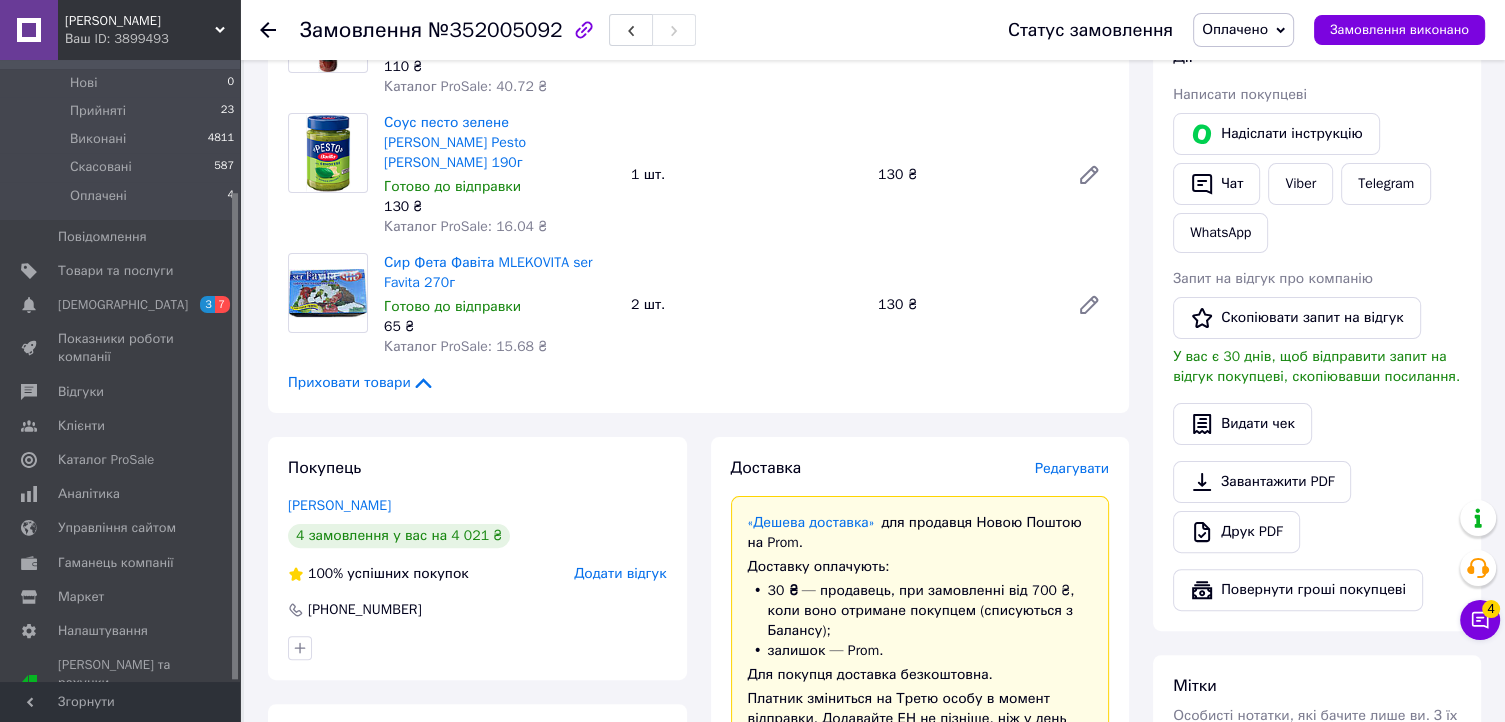 click on "Доставка Редагувати «Дешева доставка»   для продавця Новою Поштою на Prom. Доставку оплачують: 30 ₴   — продавець , при замовленні від 700 ₴, коли воно отримане покупцем (списуються з Балансу); залишок — Prom. Для покупця доставка безкоштовна. Платник зміниться на Третю особу в момент відправки. Додавайте ЕН не пізніше, ніж у день відправки. Нова Пошта (платна) Отримувач Вербицька Оксана Телефон отримувача +380505447159 Адреса Бориспіль, №13 (до 30 кг на одне місце): вул. Київський шлях, 47 Дата відправки 10.07.2025 Платник   Отримувач Оціночна вартість 930 ₴ Передати номер 930" at bounding box center [920, 866] 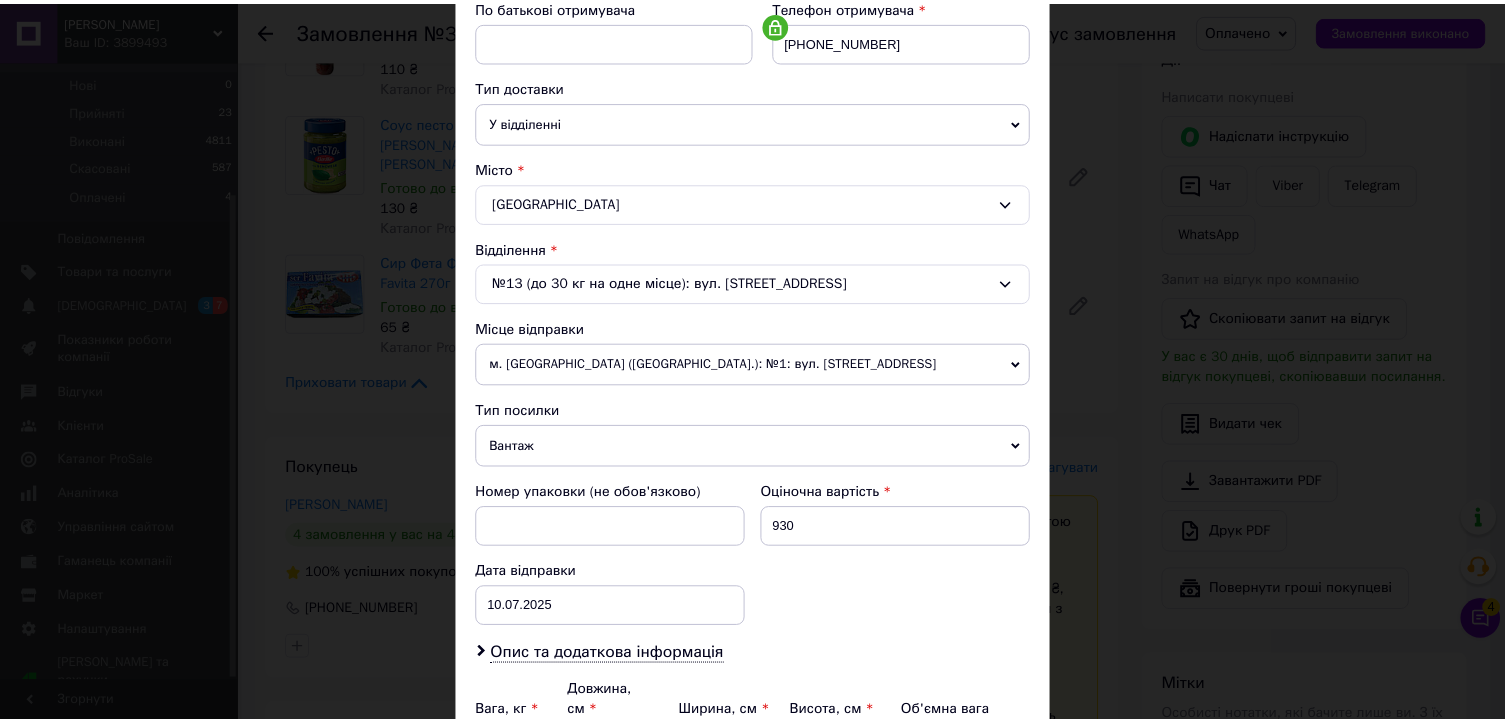 scroll, scrollTop: 600, scrollLeft: 0, axis: vertical 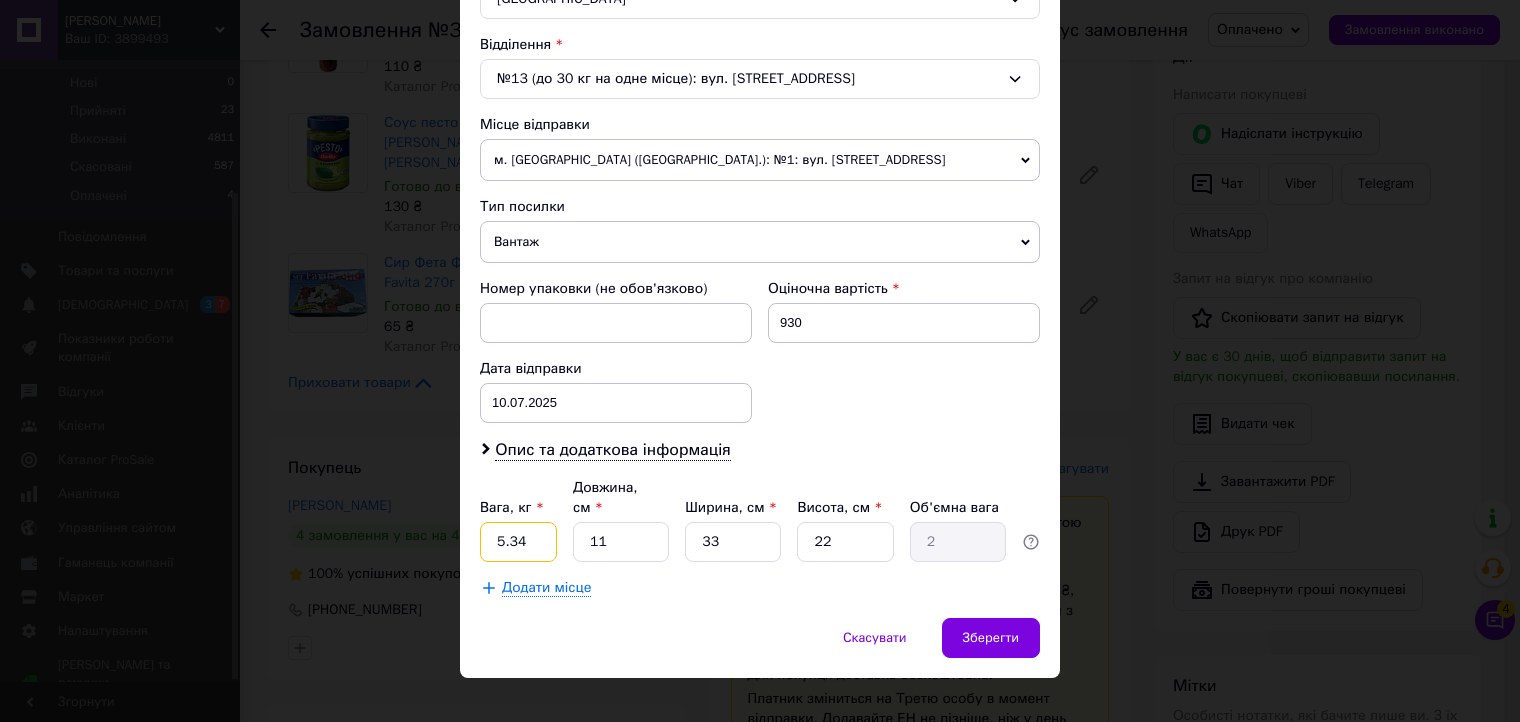 click on "5.34" at bounding box center [518, 542] 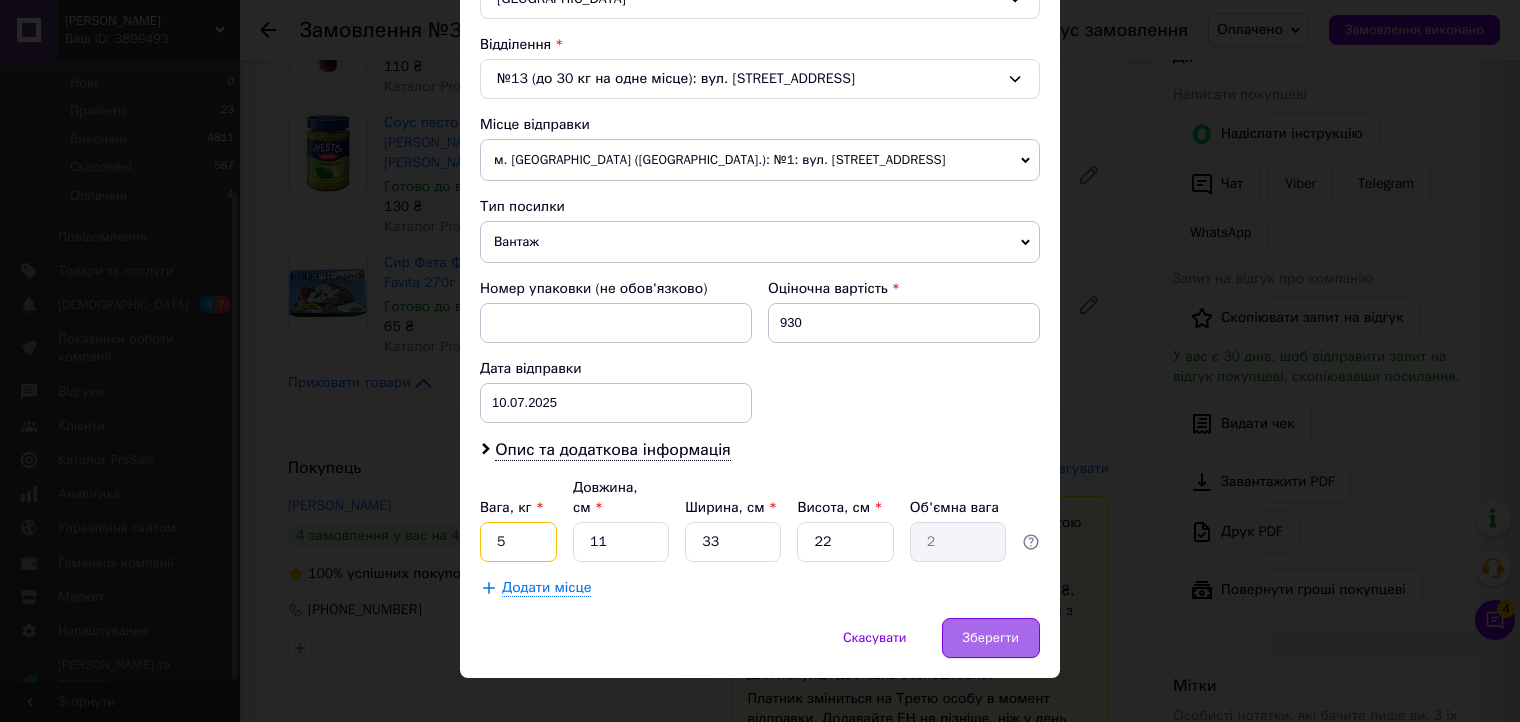 type on "5" 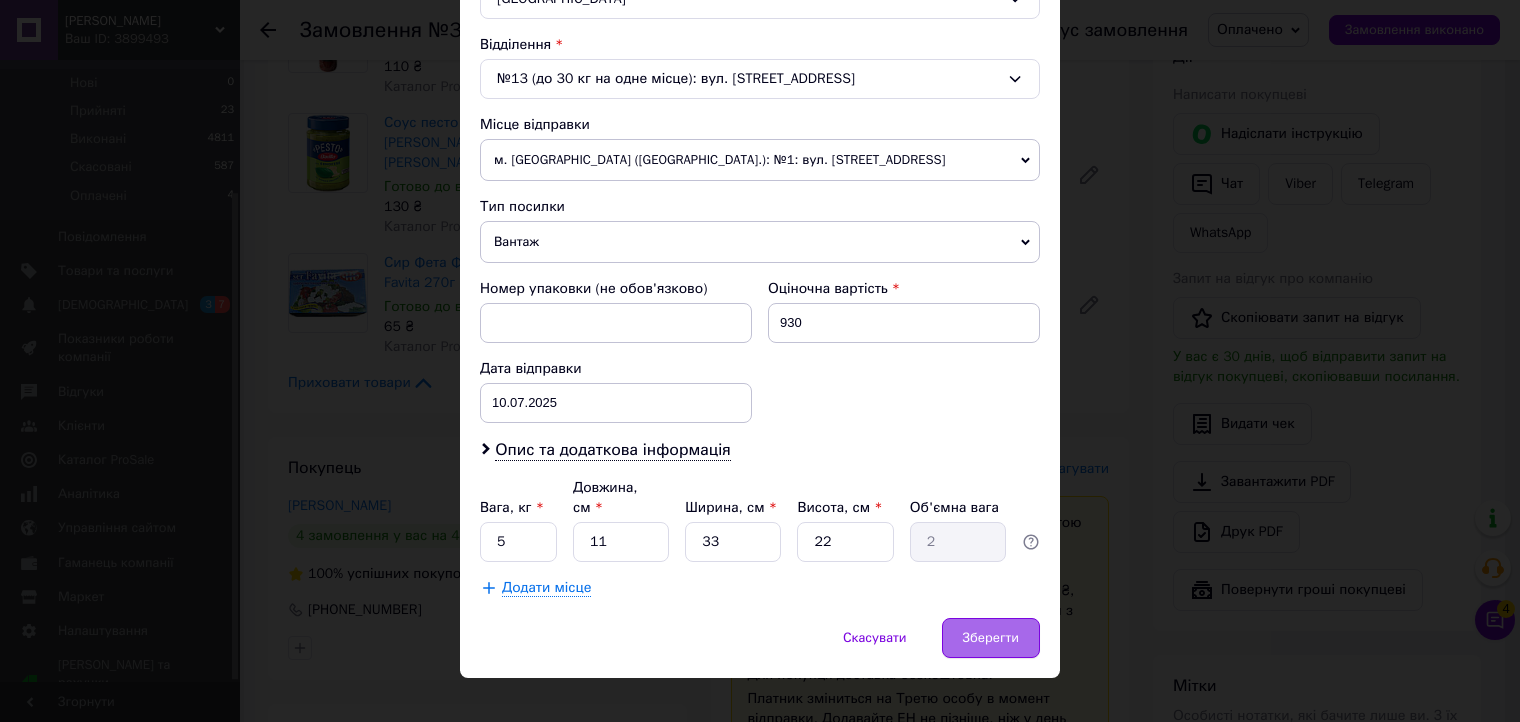 click on "Зберегти" at bounding box center (991, 638) 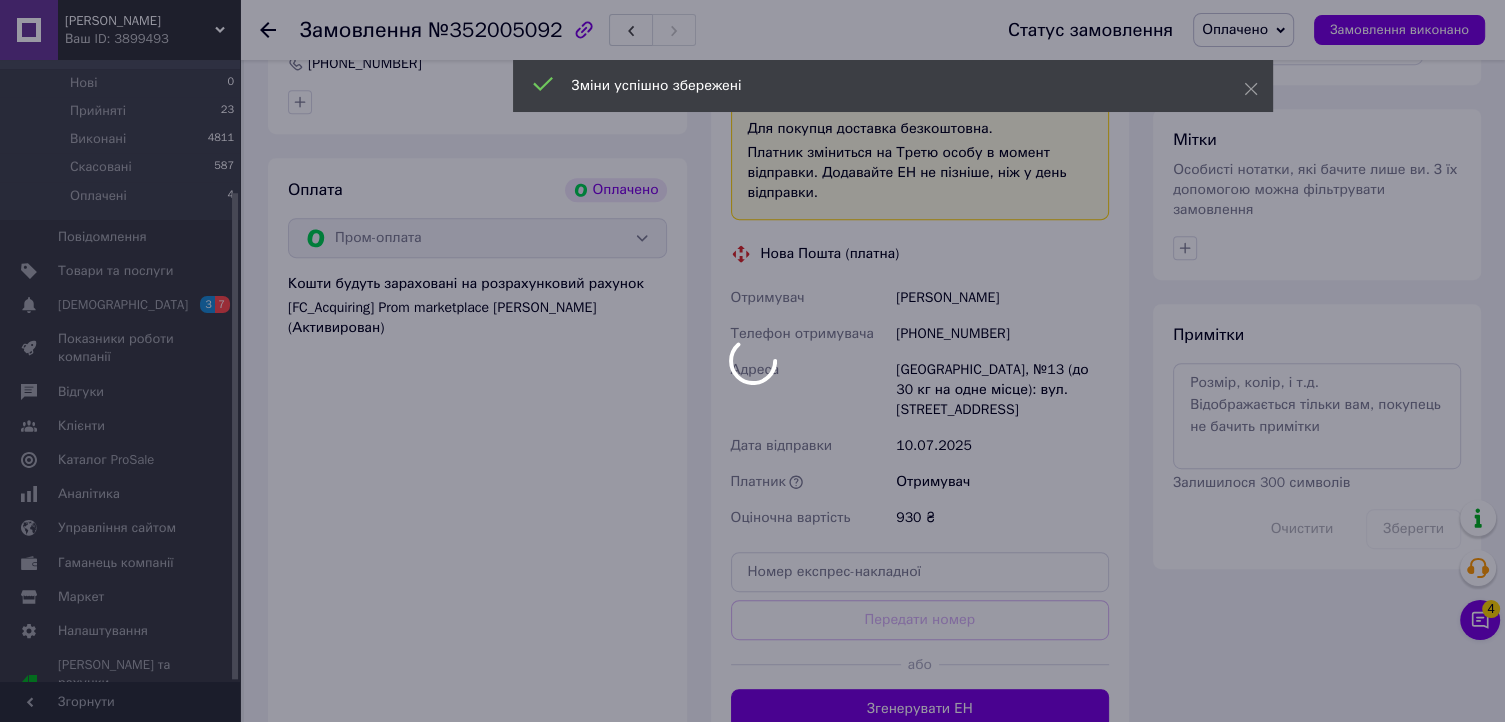 scroll, scrollTop: 1100, scrollLeft: 0, axis: vertical 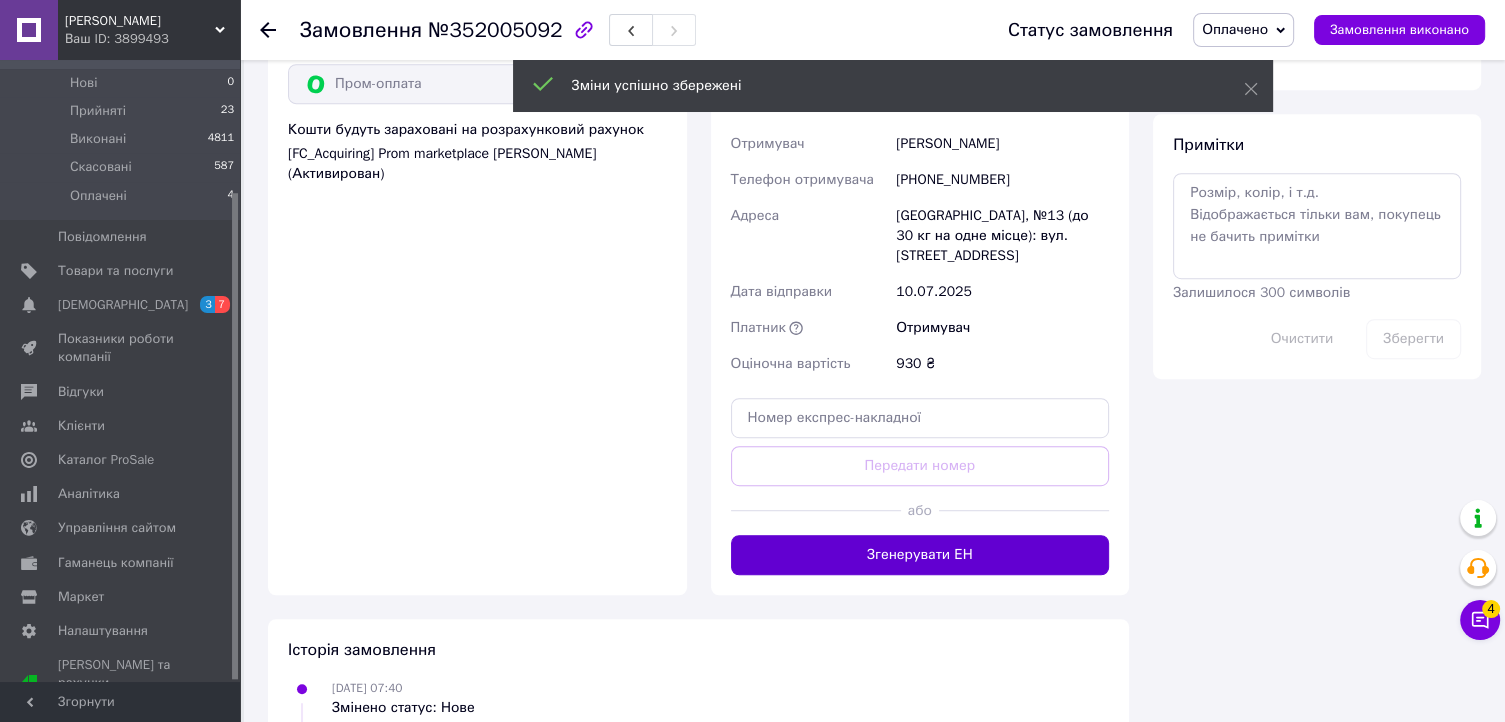 click on "Згенерувати ЕН" at bounding box center (920, 555) 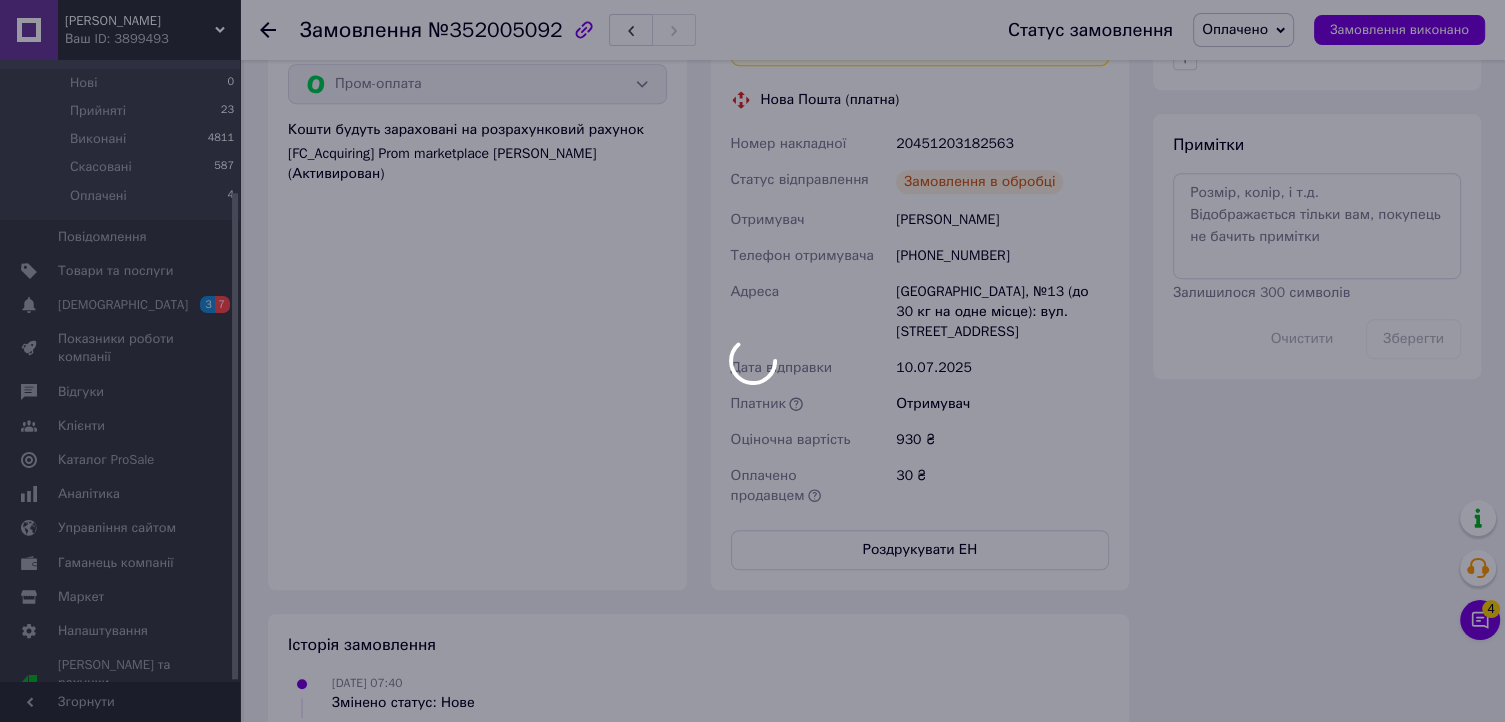 click at bounding box center (752, 361) 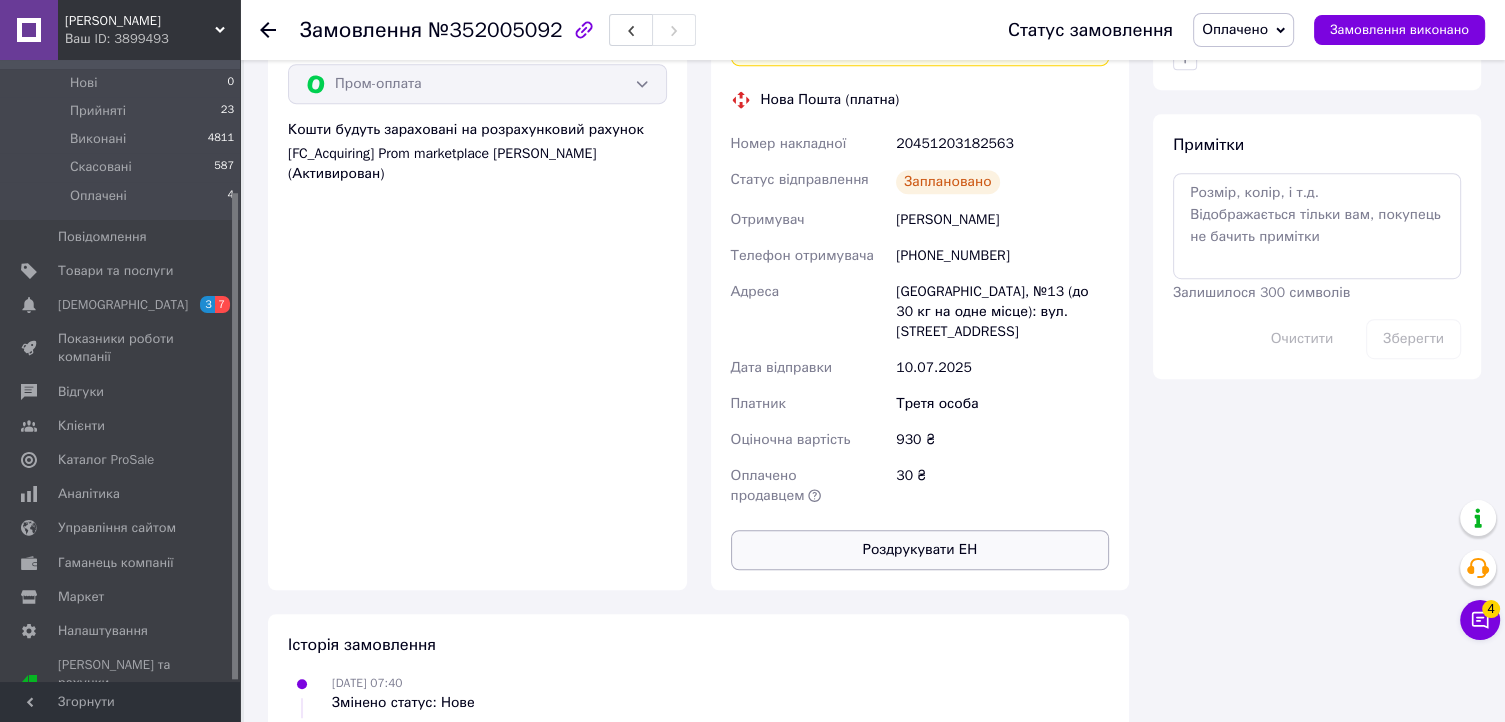 click on "Роздрукувати ЕН" at bounding box center (920, 550) 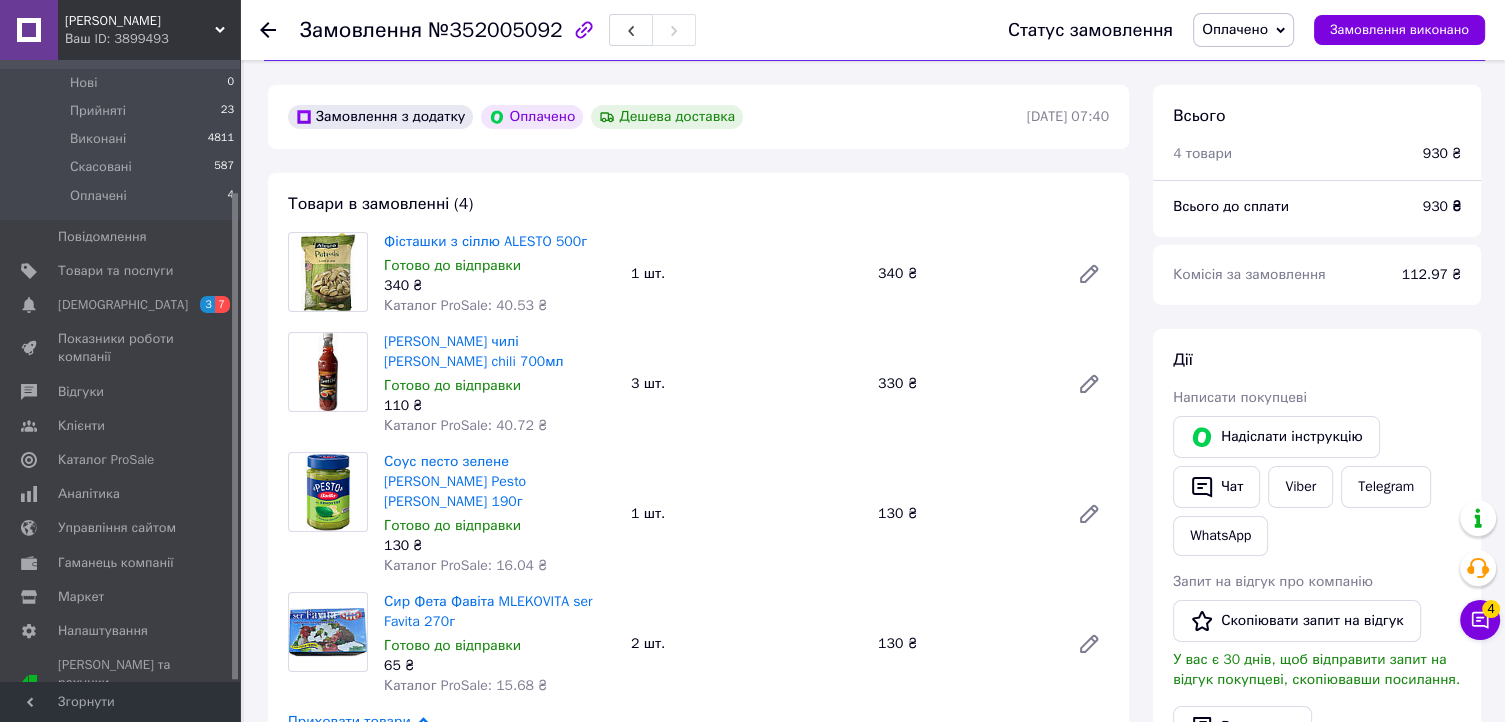 scroll, scrollTop: 0, scrollLeft: 0, axis: both 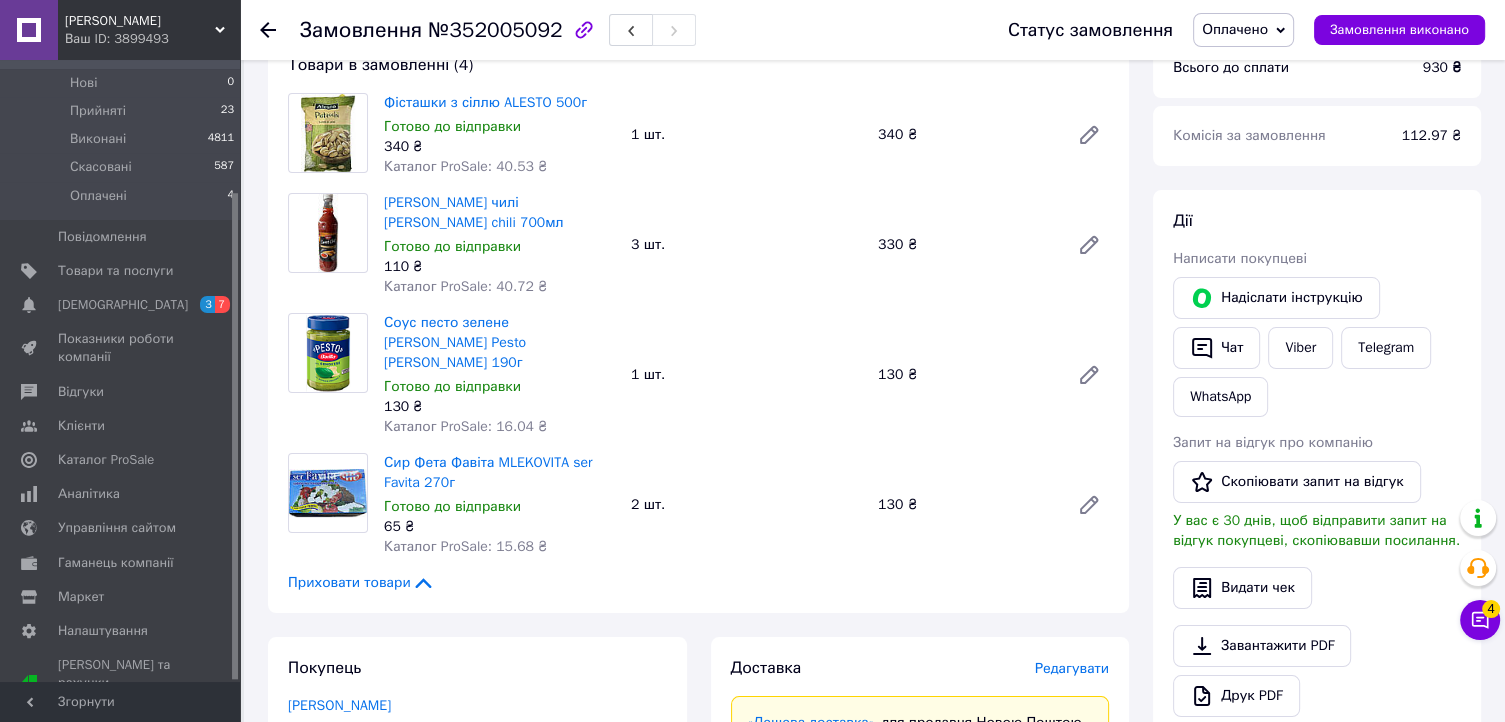click on "Товари в замовленні (4) Фісташки з сіллю ALESTO 500г Готово до відправки 340 ₴ Каталог ProSale: 40.53 ₴  1 шт. 340 ₴ Соус солодкий чилі KANIA Sweet chili 700мл Готово до відправки 110 ₴ Каталог ProSale: 40.72 ₴  3 шт. 330 ₴ Соус песто зелене Barilla Pesto Alla Genovese 190г Готово до відправки 130 ₴ Каталог ProSale: 16.04 ₴  1 шт. 130 ₴ Сир Фета Фавіта MLEKOVITA ser Favita 270г Готово до відправки 65 ₴ Каталог ProSale: 15.68 ₴  2 шт. 130 ₴ Приховати товари" at bounding box center (698, 323) 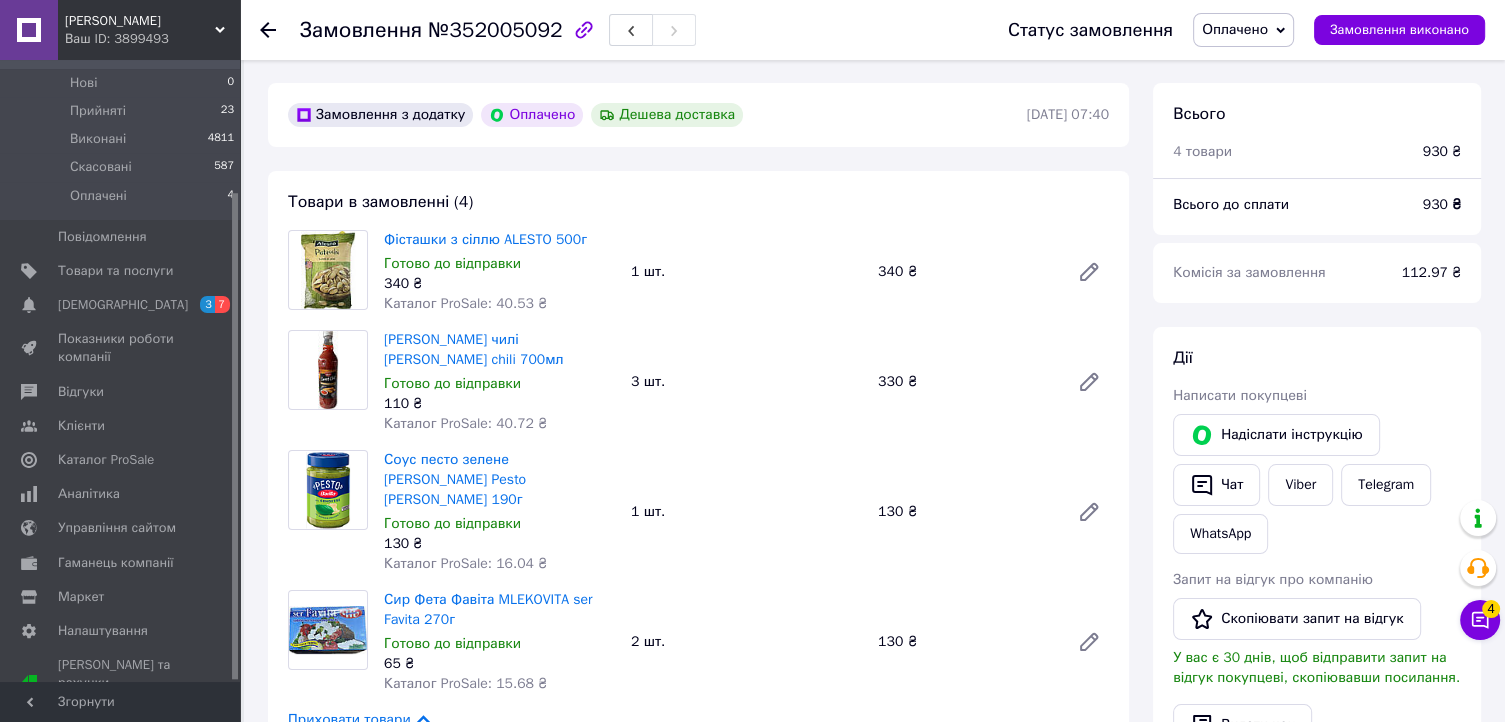 scroll, scrollTop: 0, scrollLeft: 0, axis: both 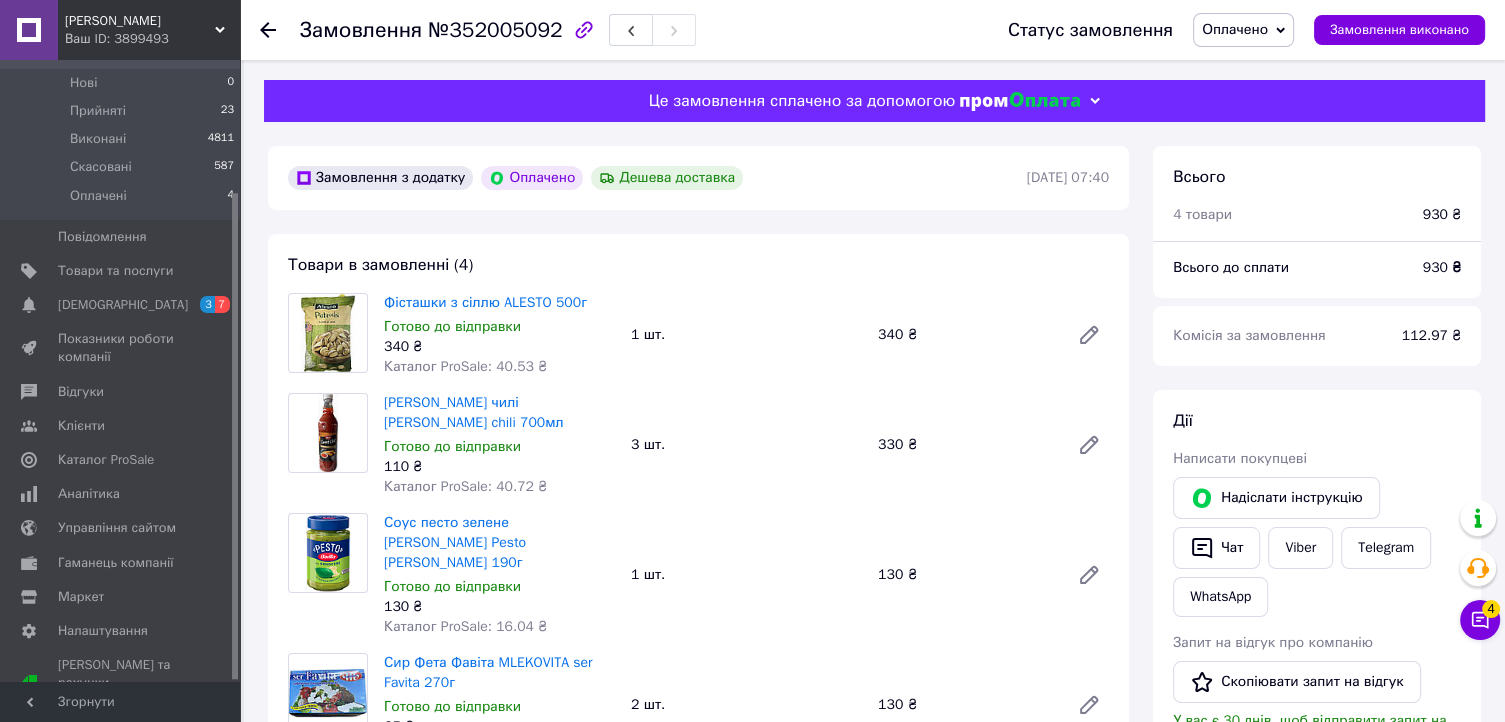 click on "Оплачено" at bounding box center [1235, 29] 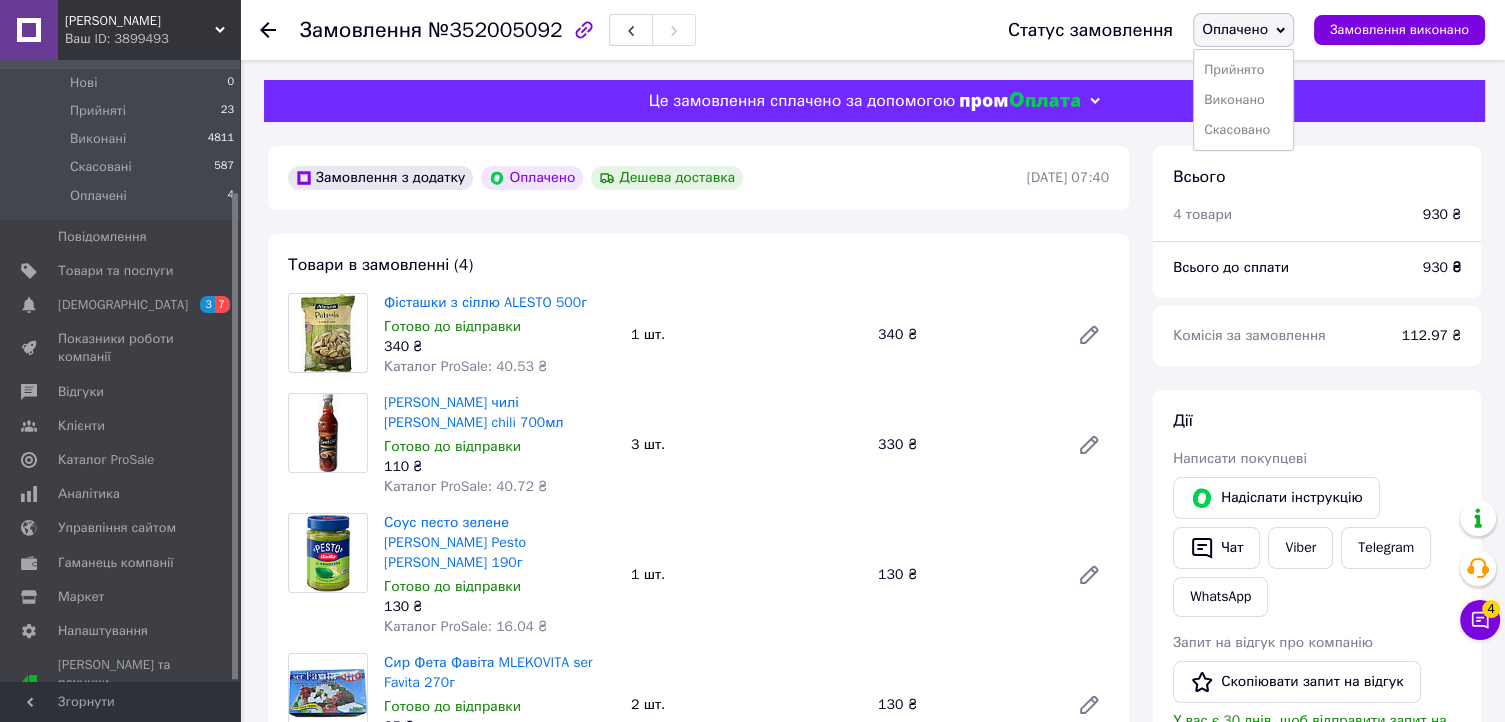 click on "Прийнято" at bounding box center [1243, 70] 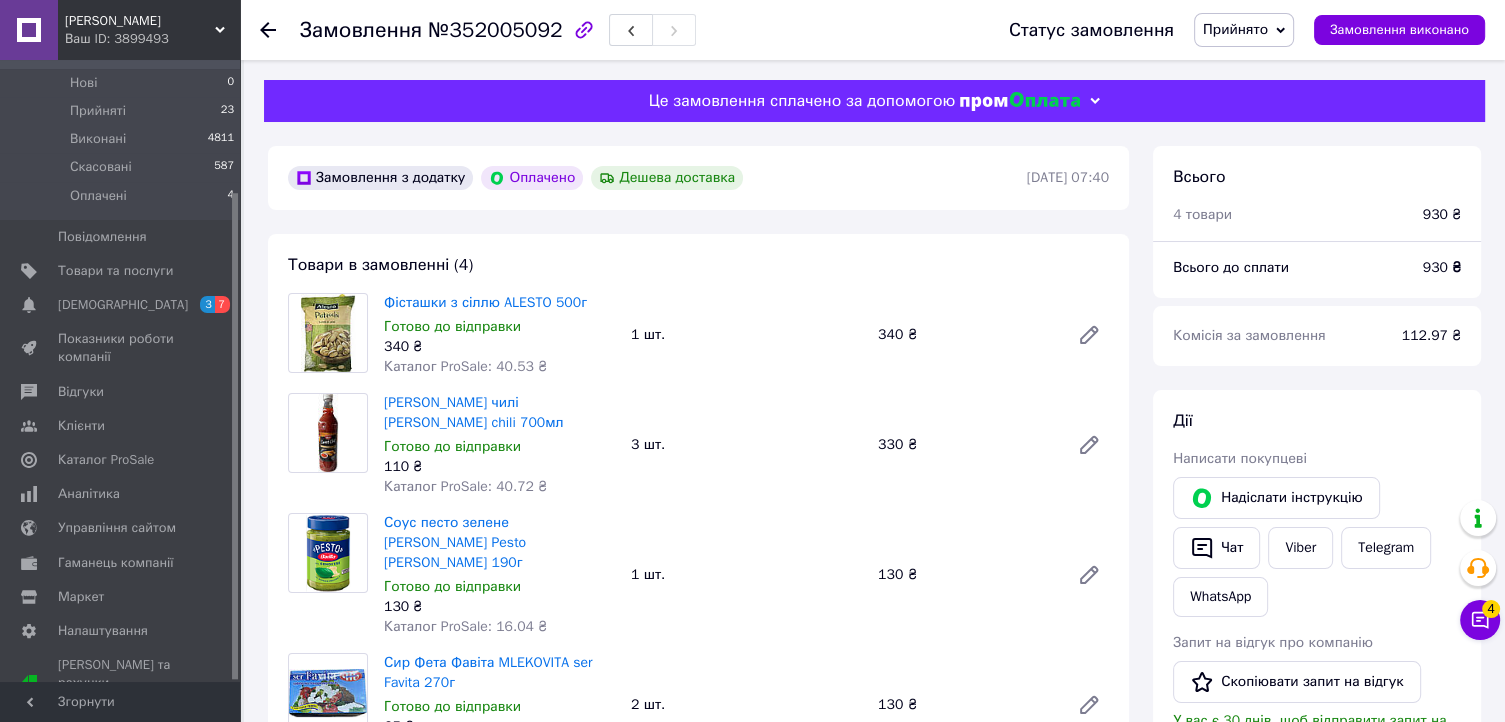 click 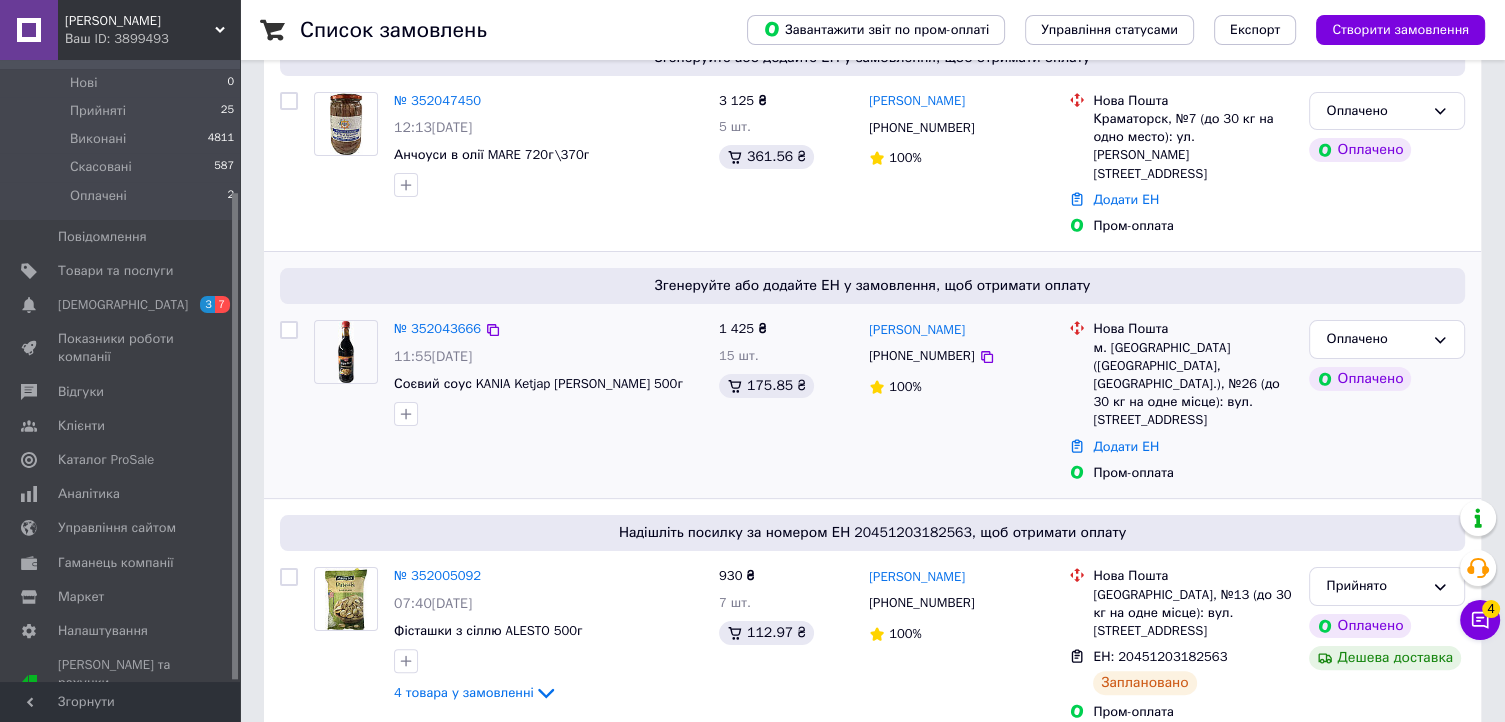 scroll, scrollTop: 300, scrollLeft: 0, axis: vertical 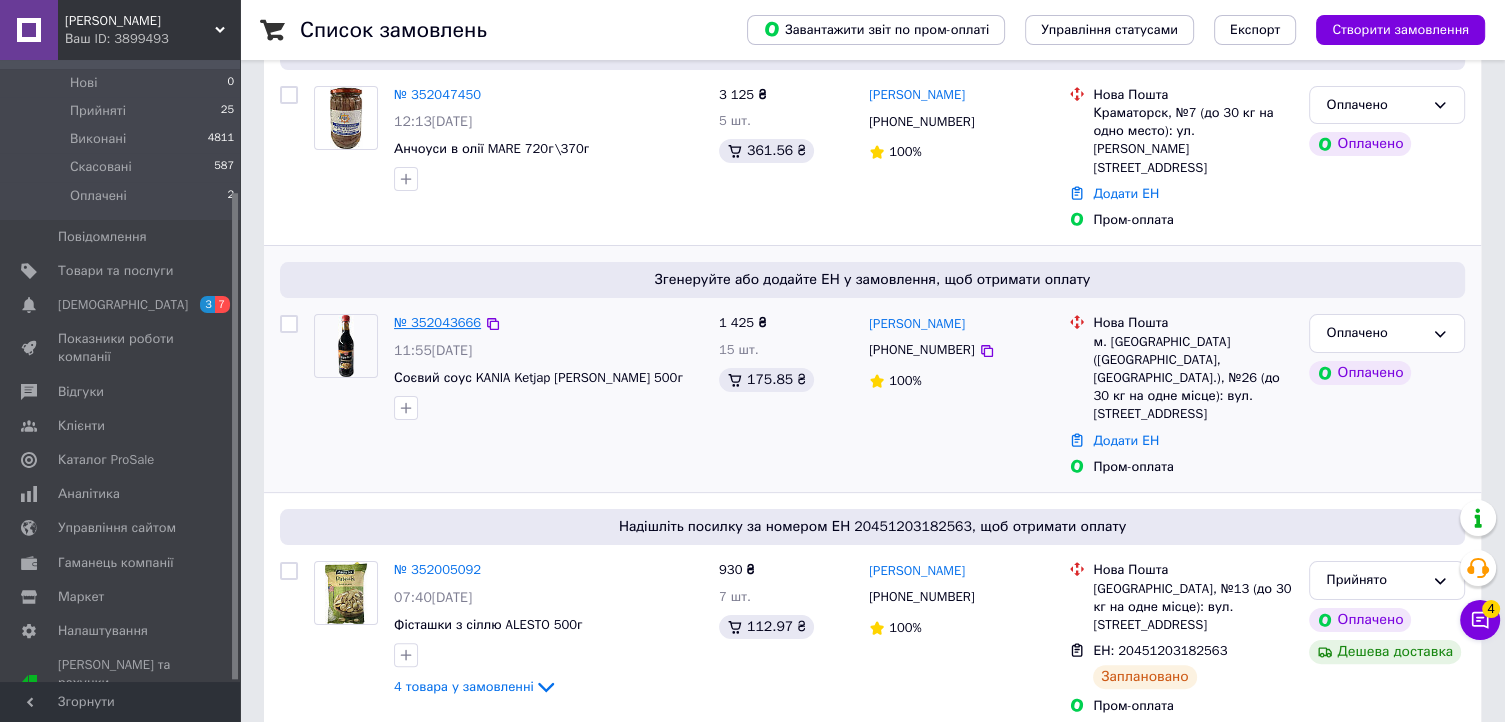 click on "№ 352043666" at bounding box center [437, 322] 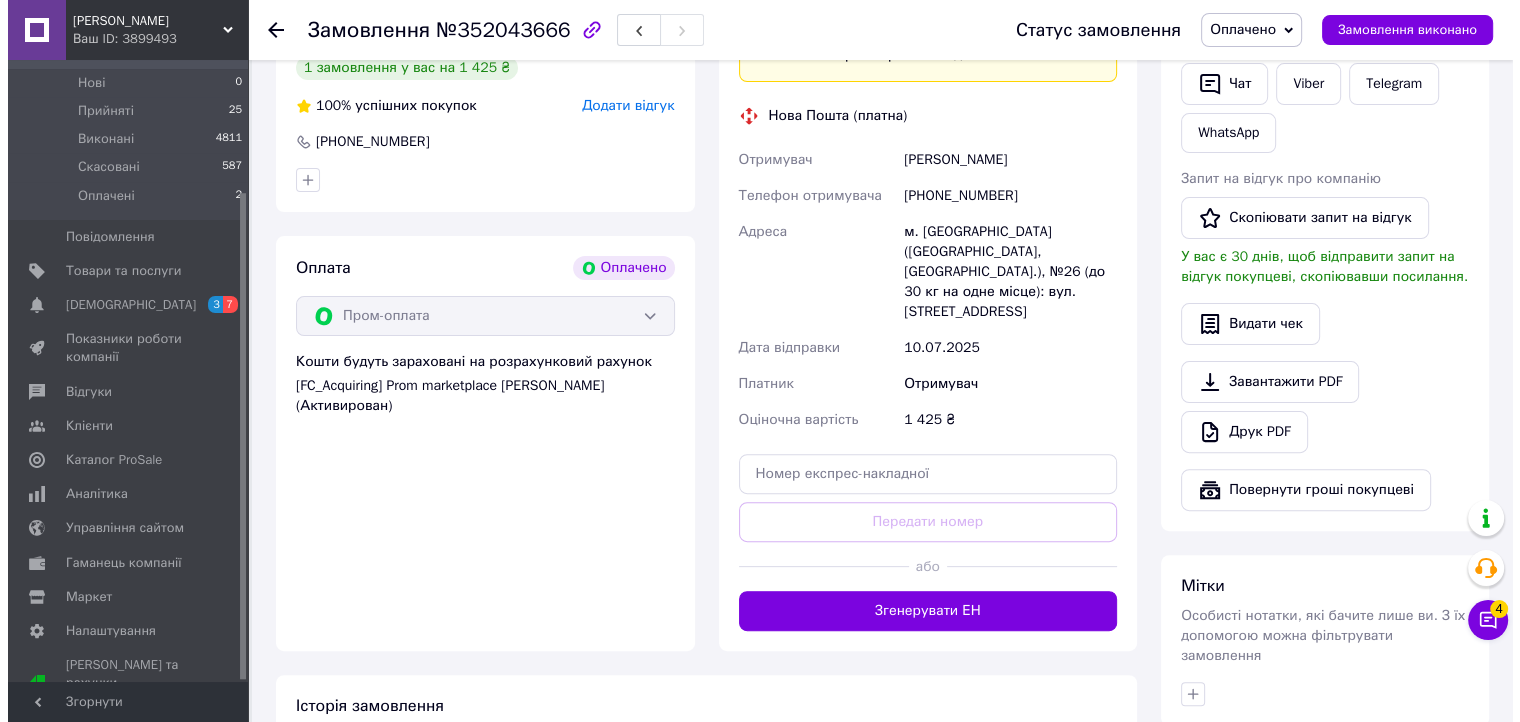 scroll, scrollTop: 200, scrollLeft: 0, axis: vertical 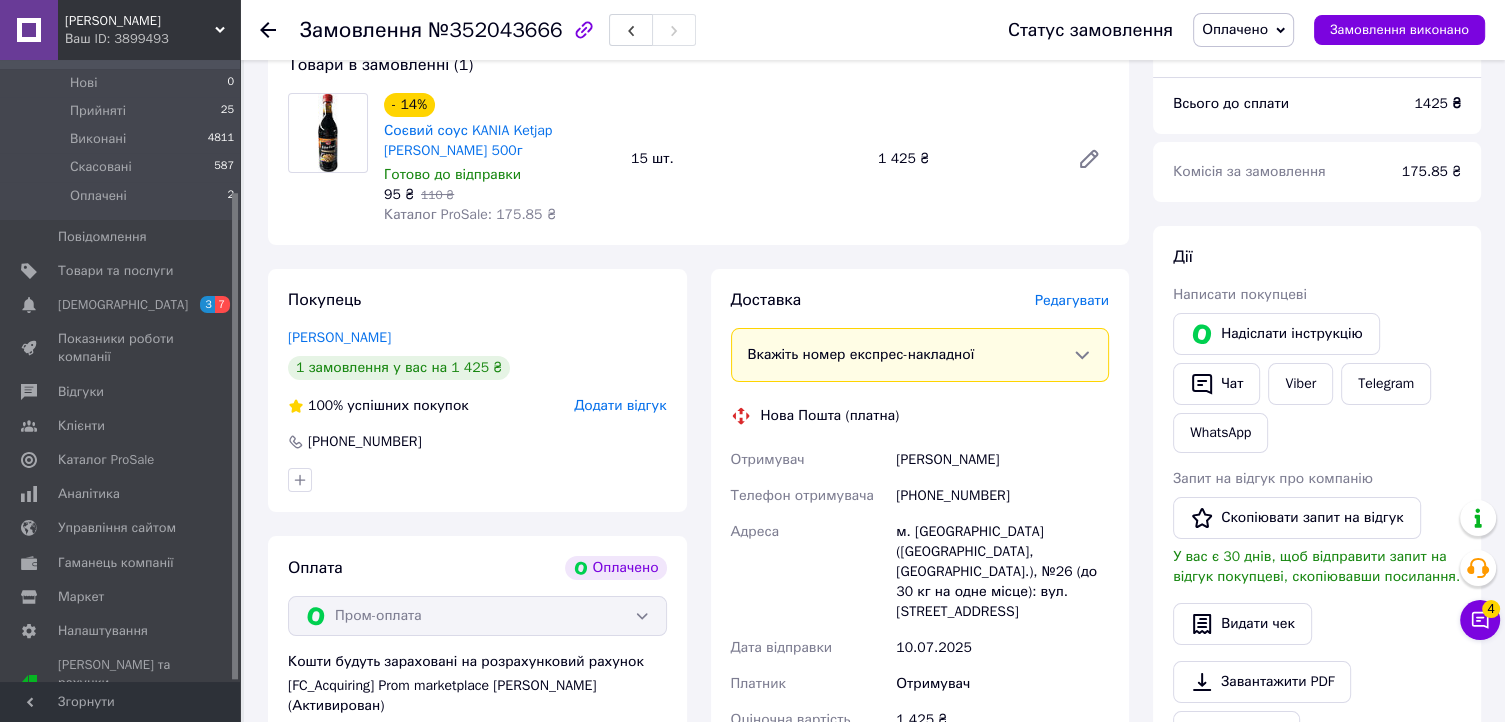 click on "Редагувати" at bounding box center (1072, 300) 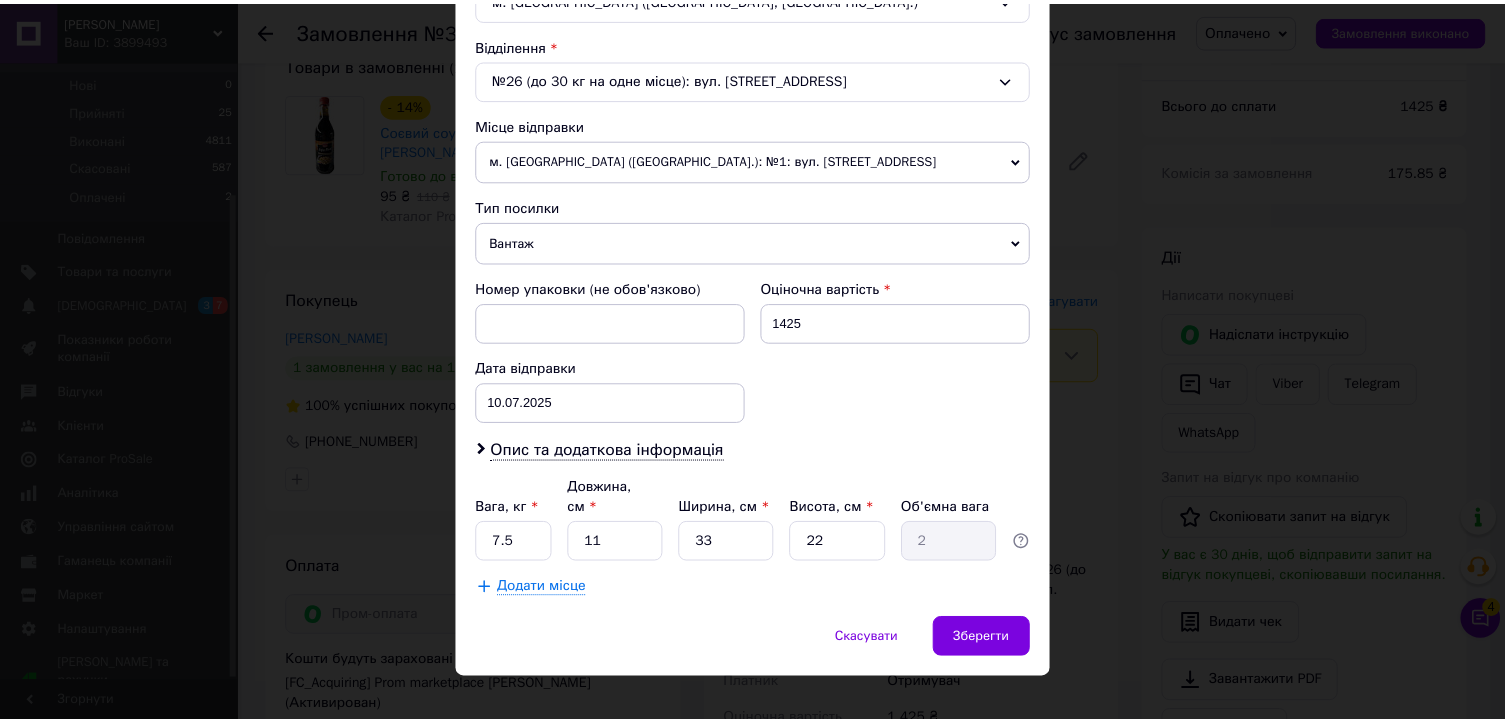 scroll, scrollTop: 600, scrollLeft: 0, axis: vertical 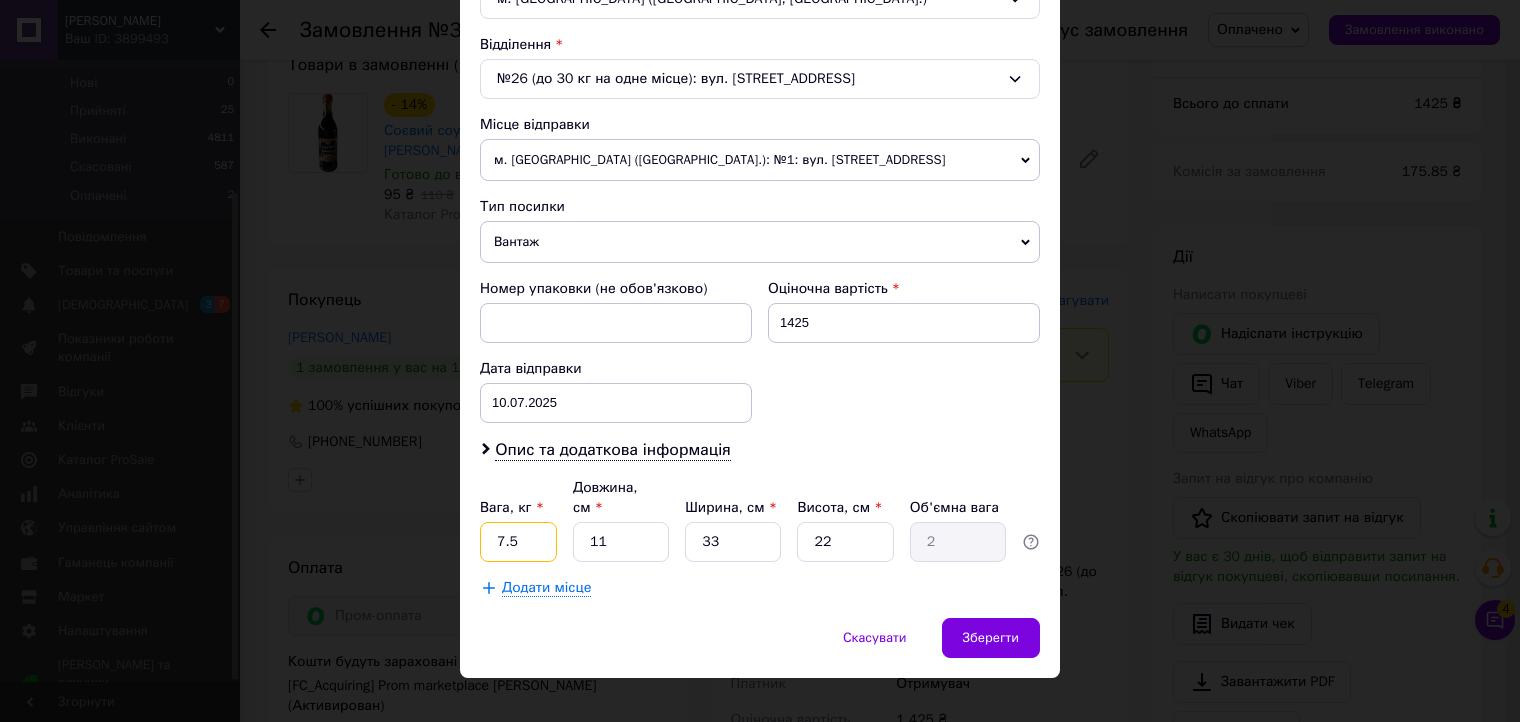 click on "7.5" at bounding box center (518, 542) 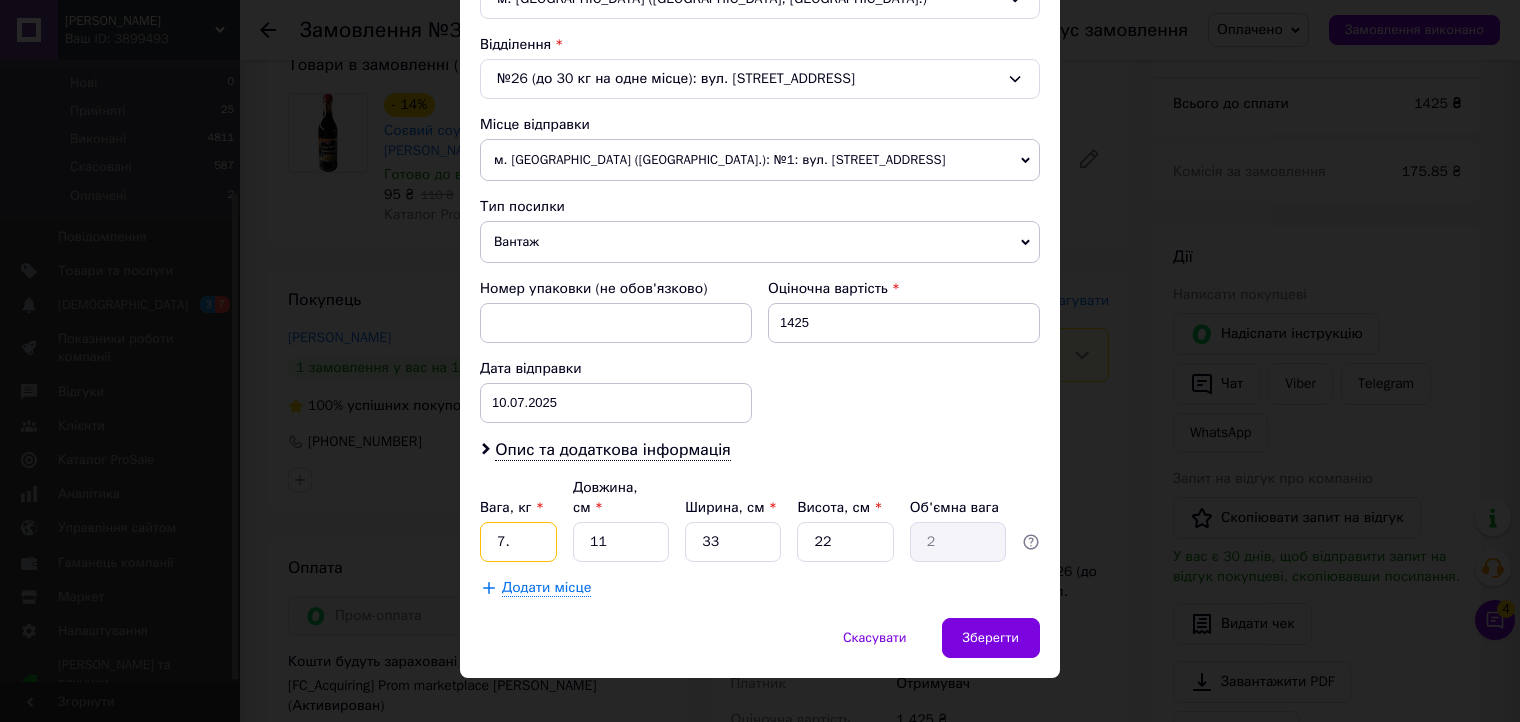 type on "7" 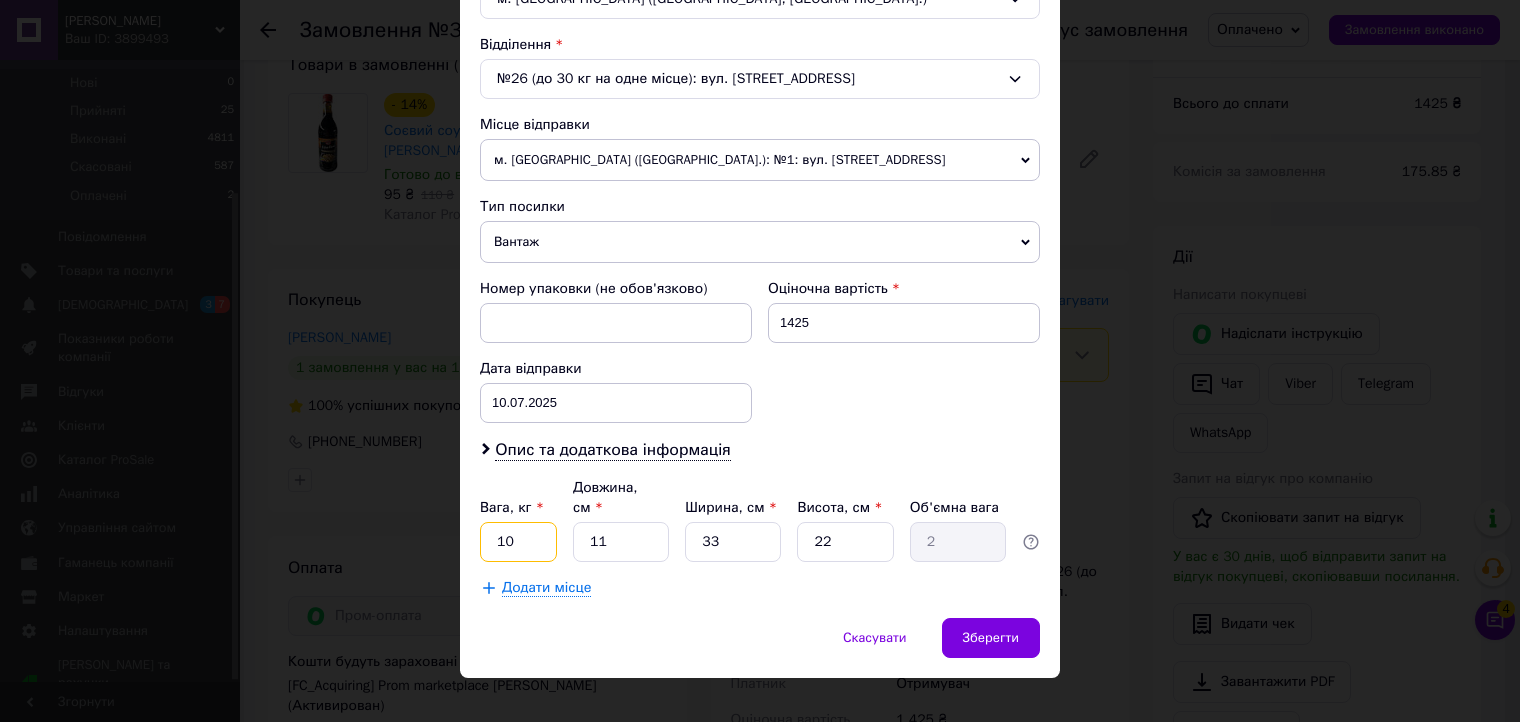 type on "10" 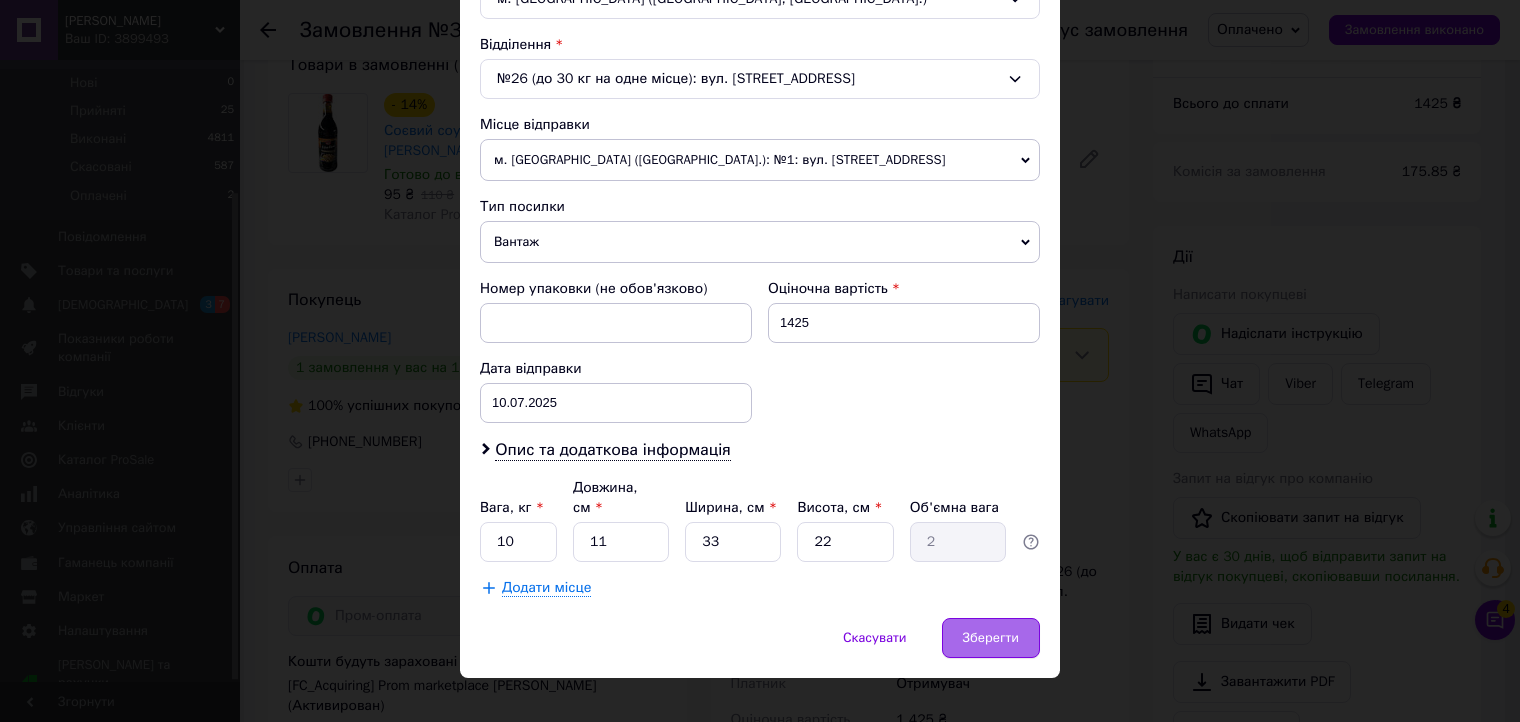 drag, startPoint x: 1037, startPoint y: 605, endPoint x: 990, endPoint y: 615, distance: 48.052055 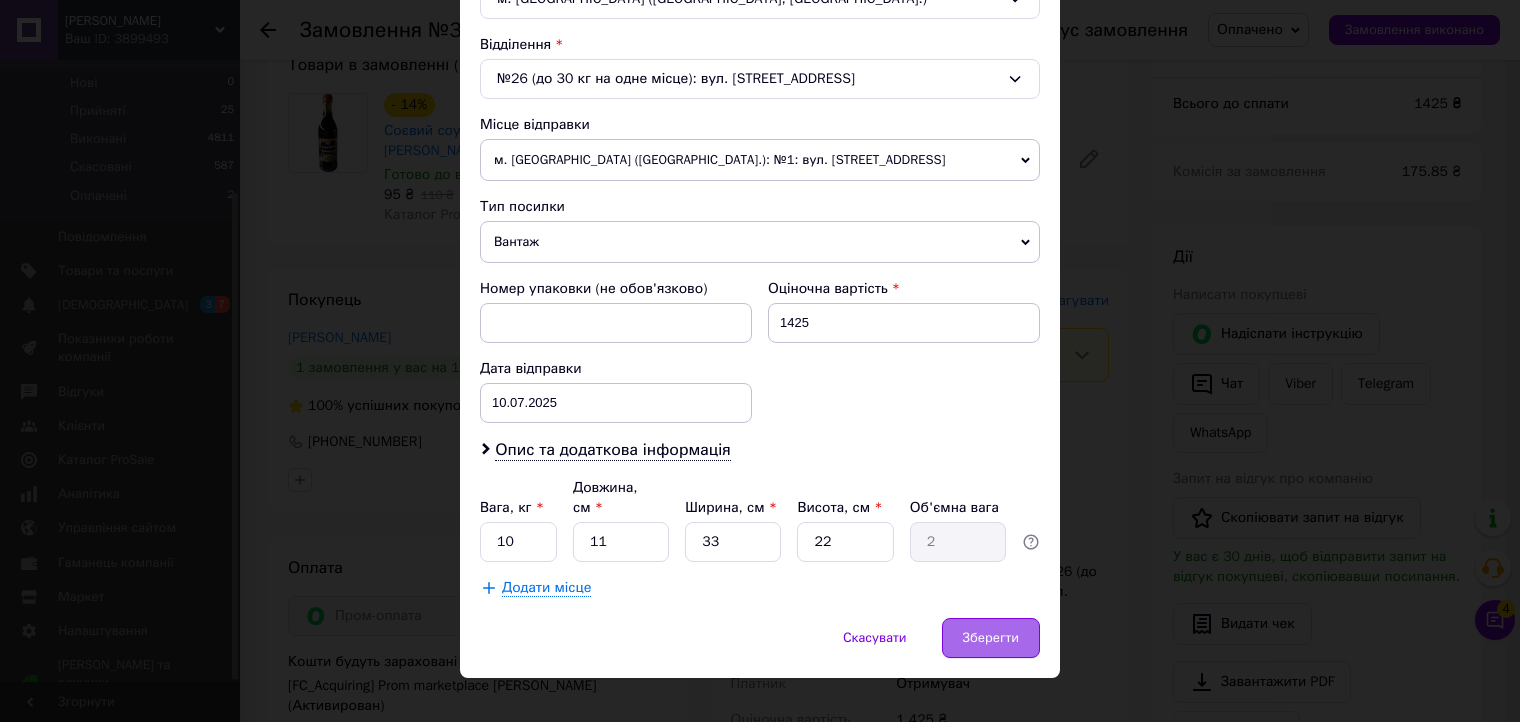 click on "Зберегти" at bounding box center [991, 638] 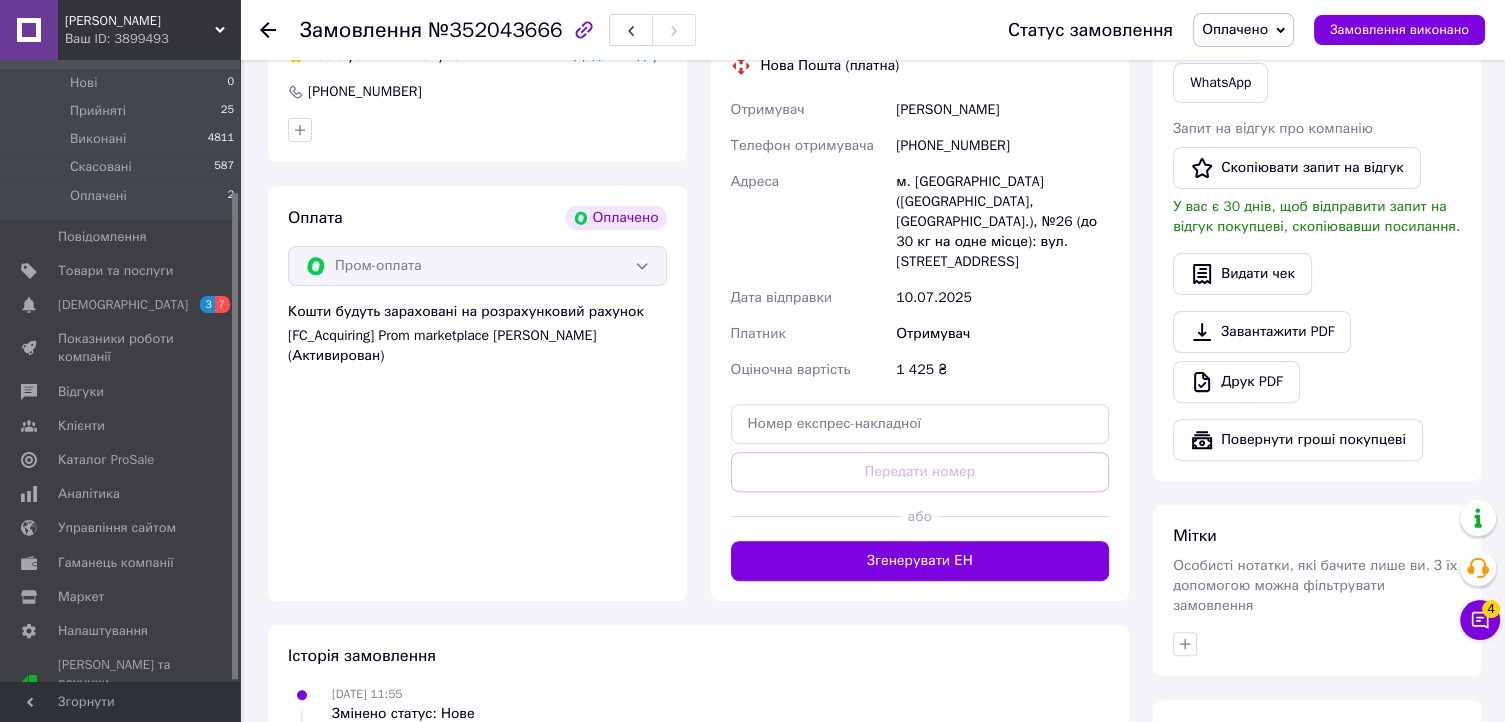 scroll, scrollTop: 700, scrollLeft: 0, axis: vertical 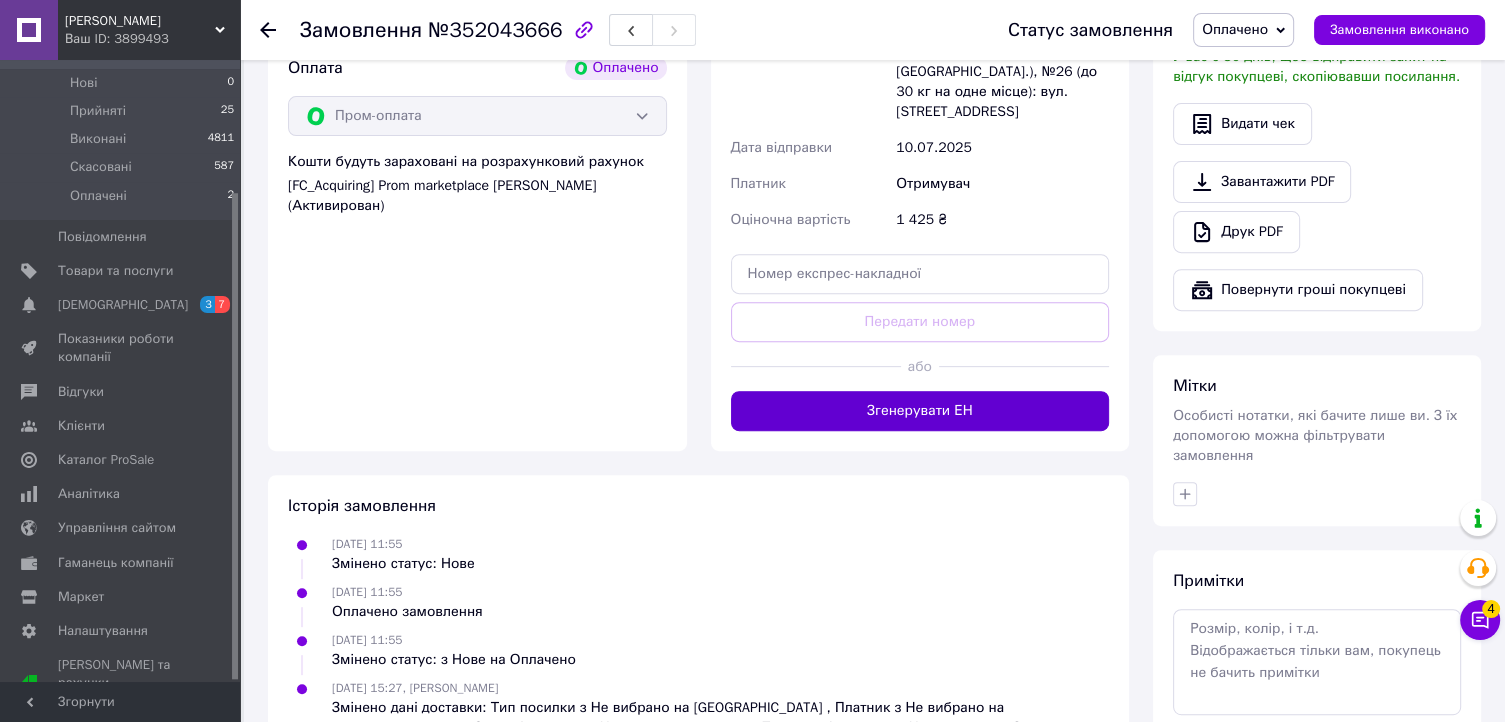 click on "Згенерувати ЕН" at bounding box center (920, 411) 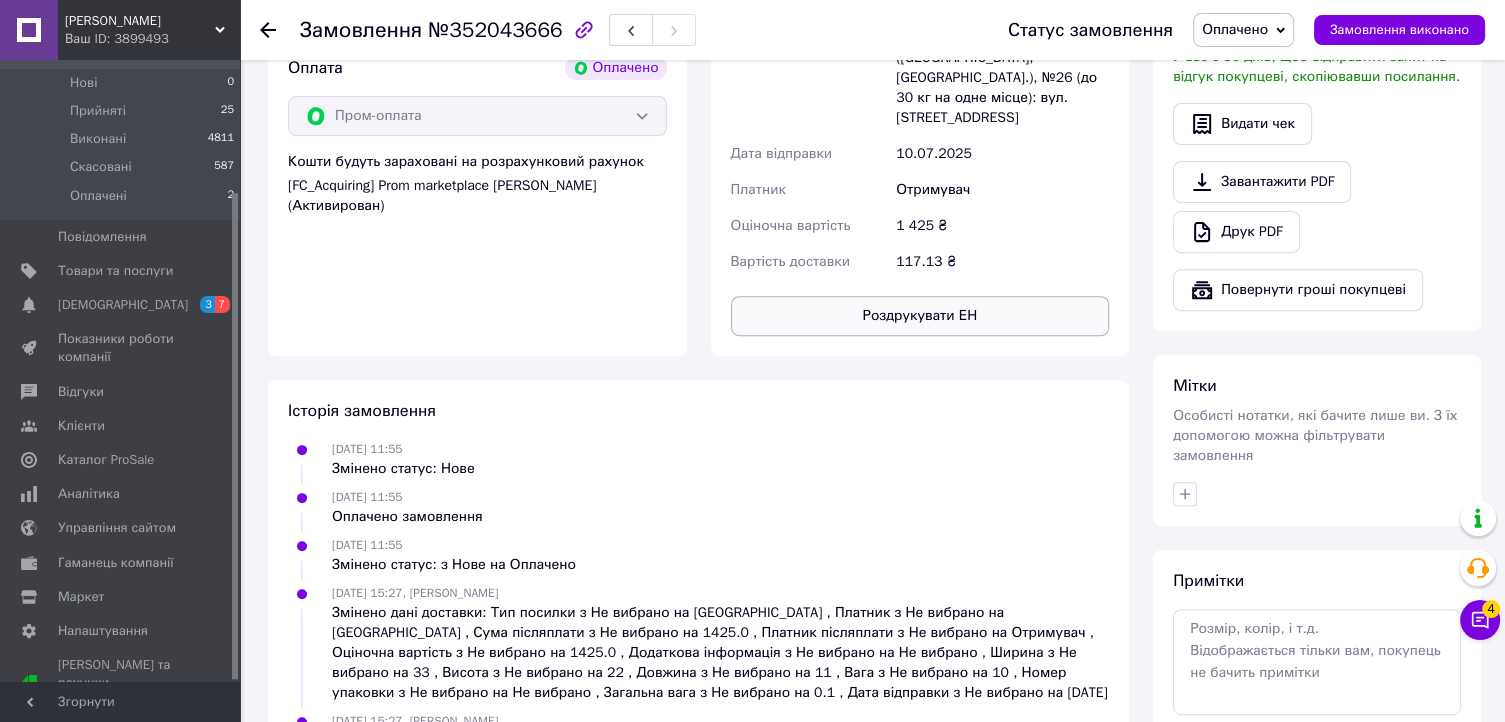 click on "Роздрукувати ЕН" at bounding box center [920, 316] 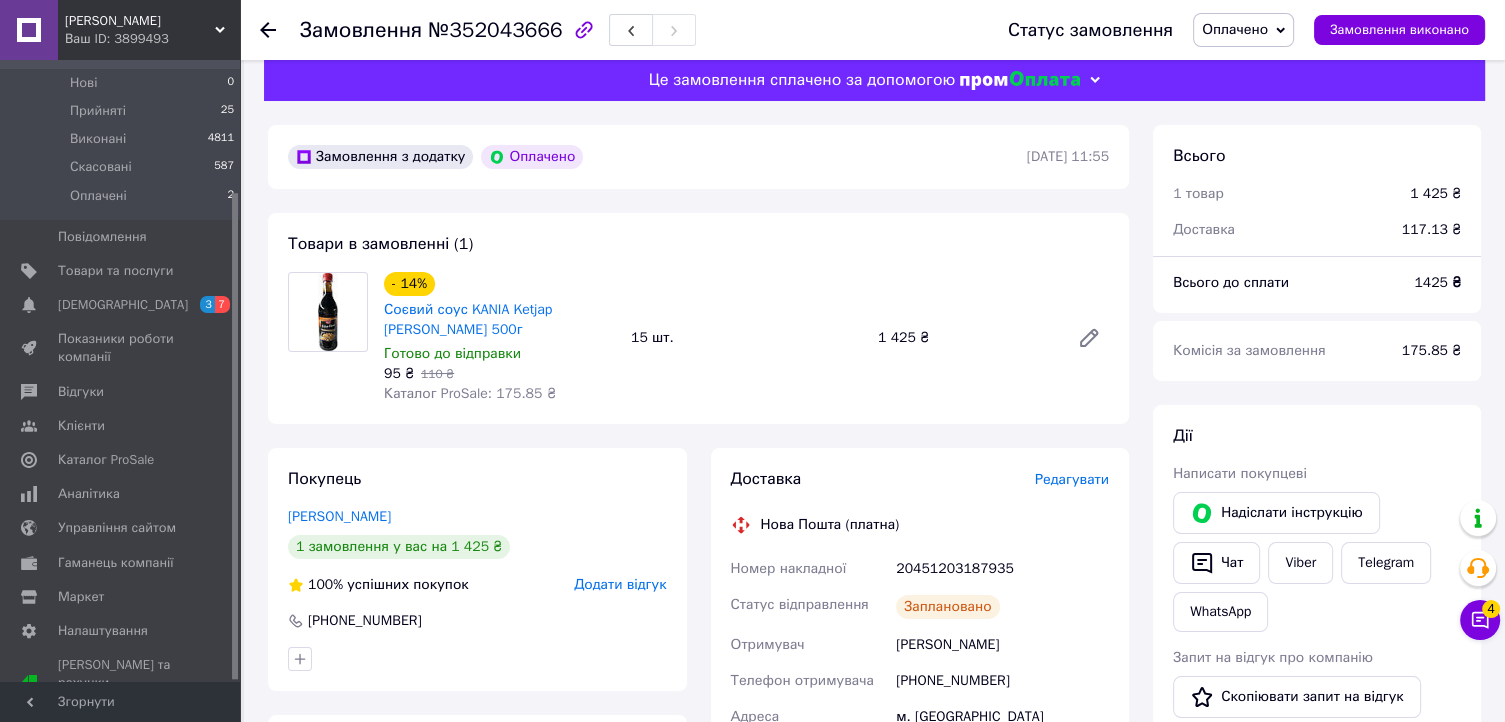 scroll, scrollTop: 0, scrollLeft: 0, axis: both 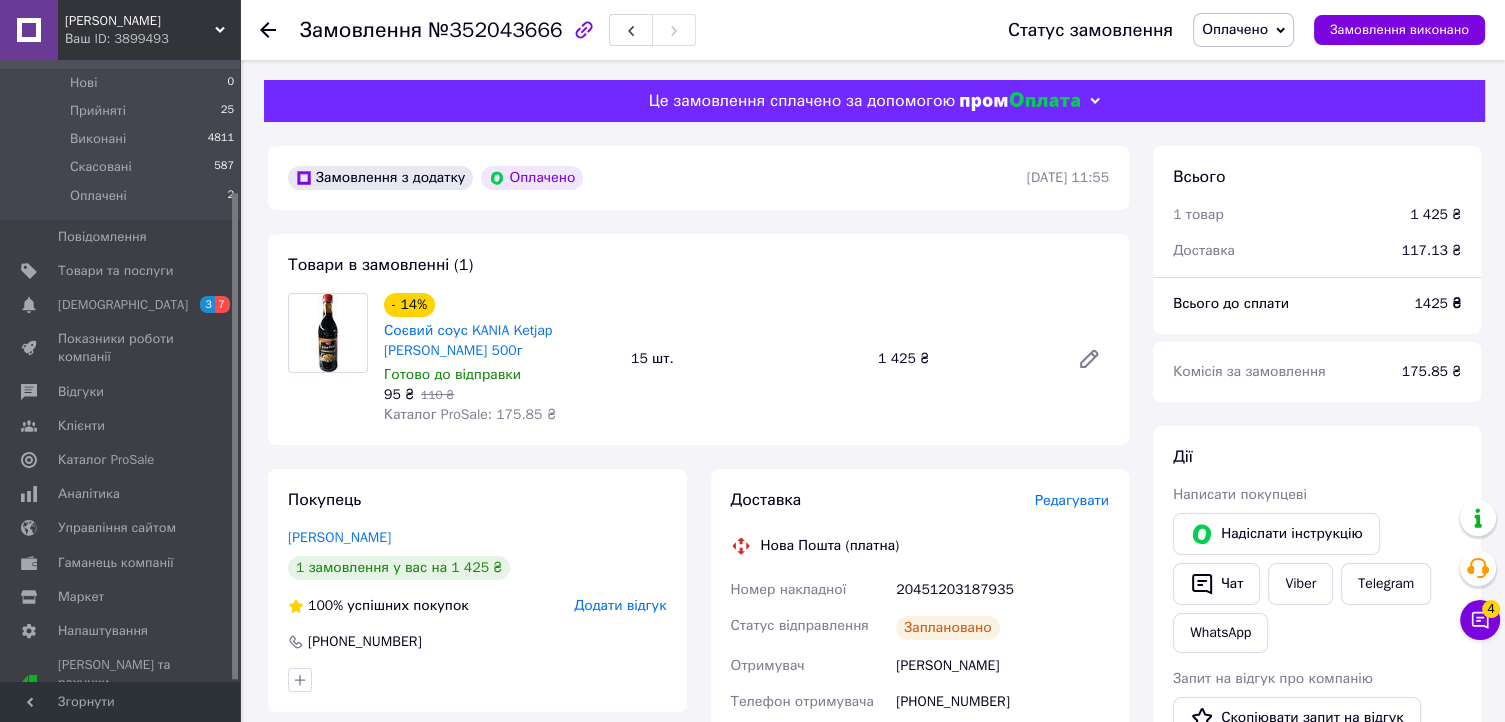 drag, startPoint x: 1262, startPoint y: 25, endPoint x: 1257, endPoint y: 36, distance: 12.083046 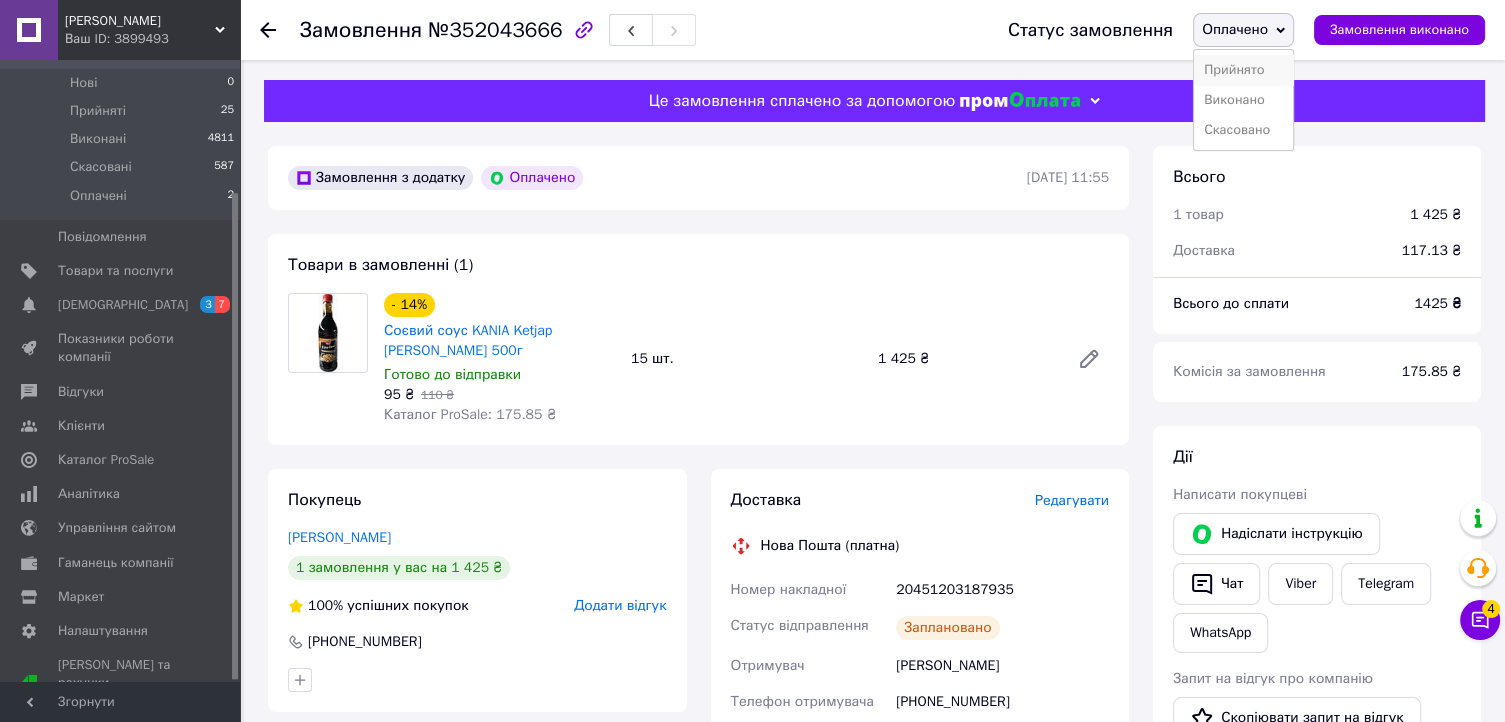 click on "Прийнято" at bounding box center (1243, 70) 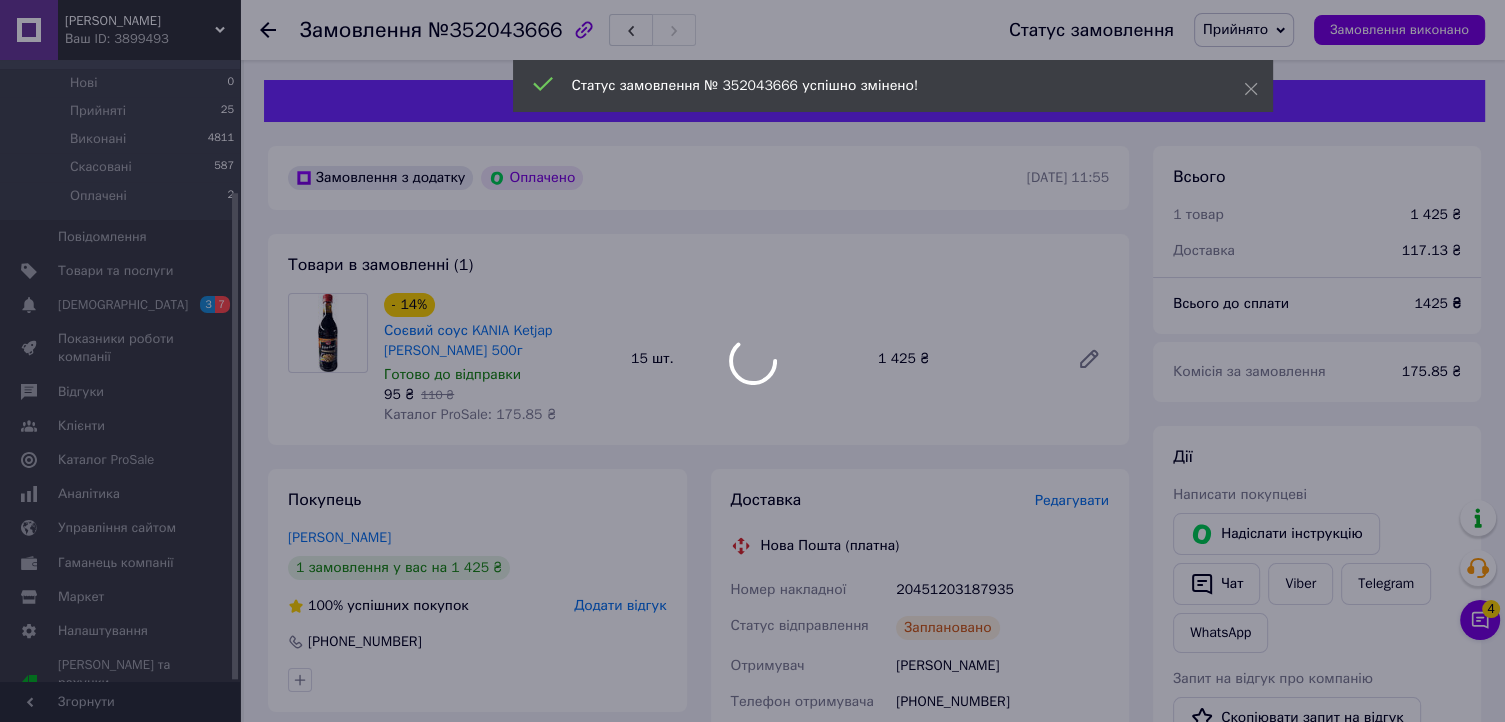 click at bounding box center (752, 361) 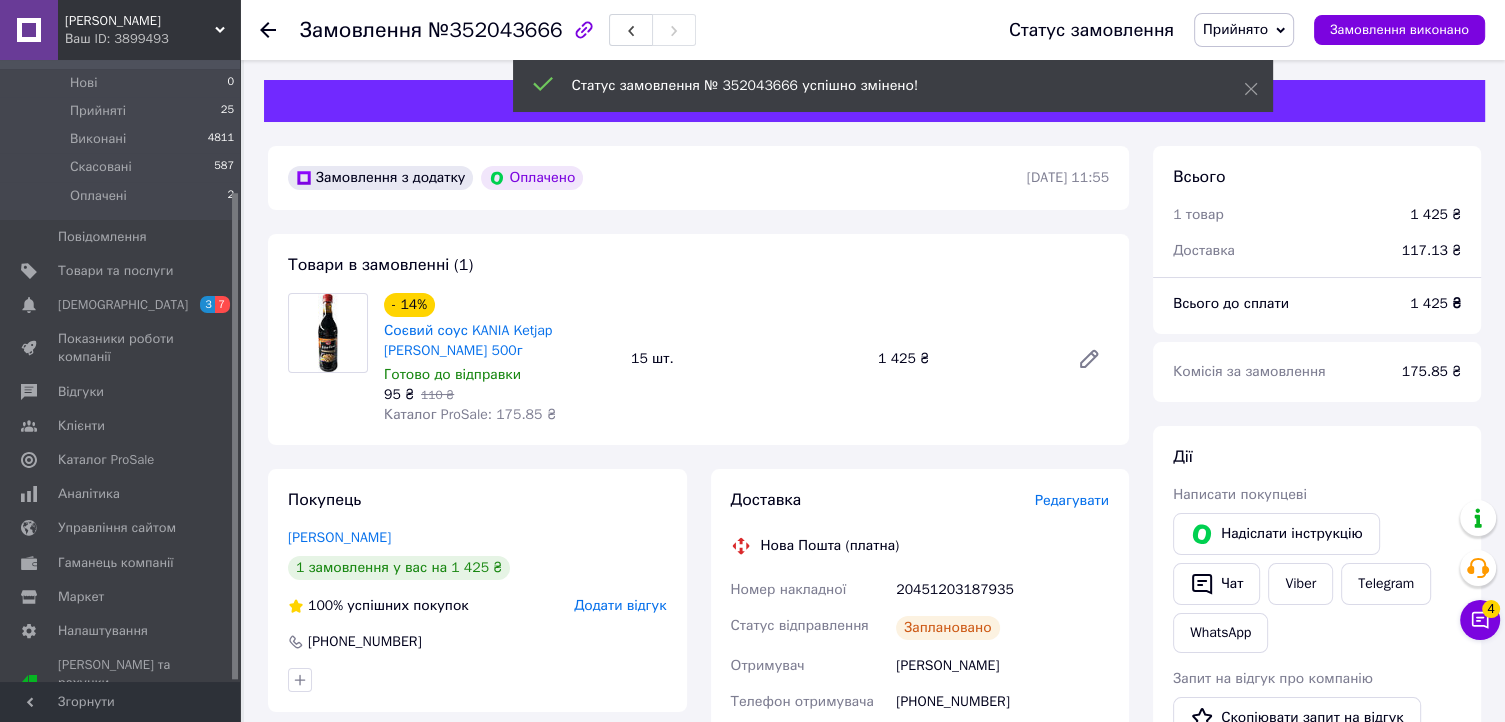 click 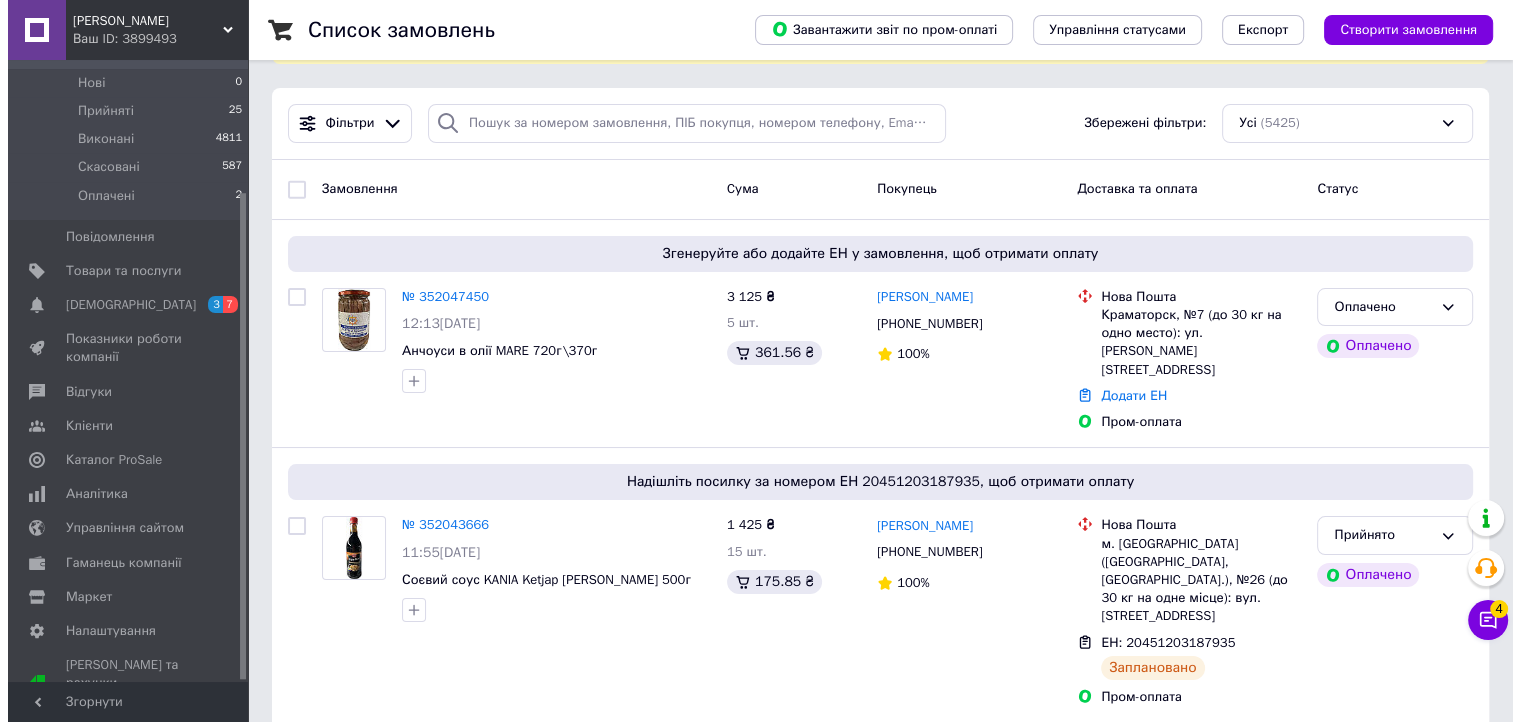 scroll, scrollTop: 0, scrollLeft: 0, axis: both 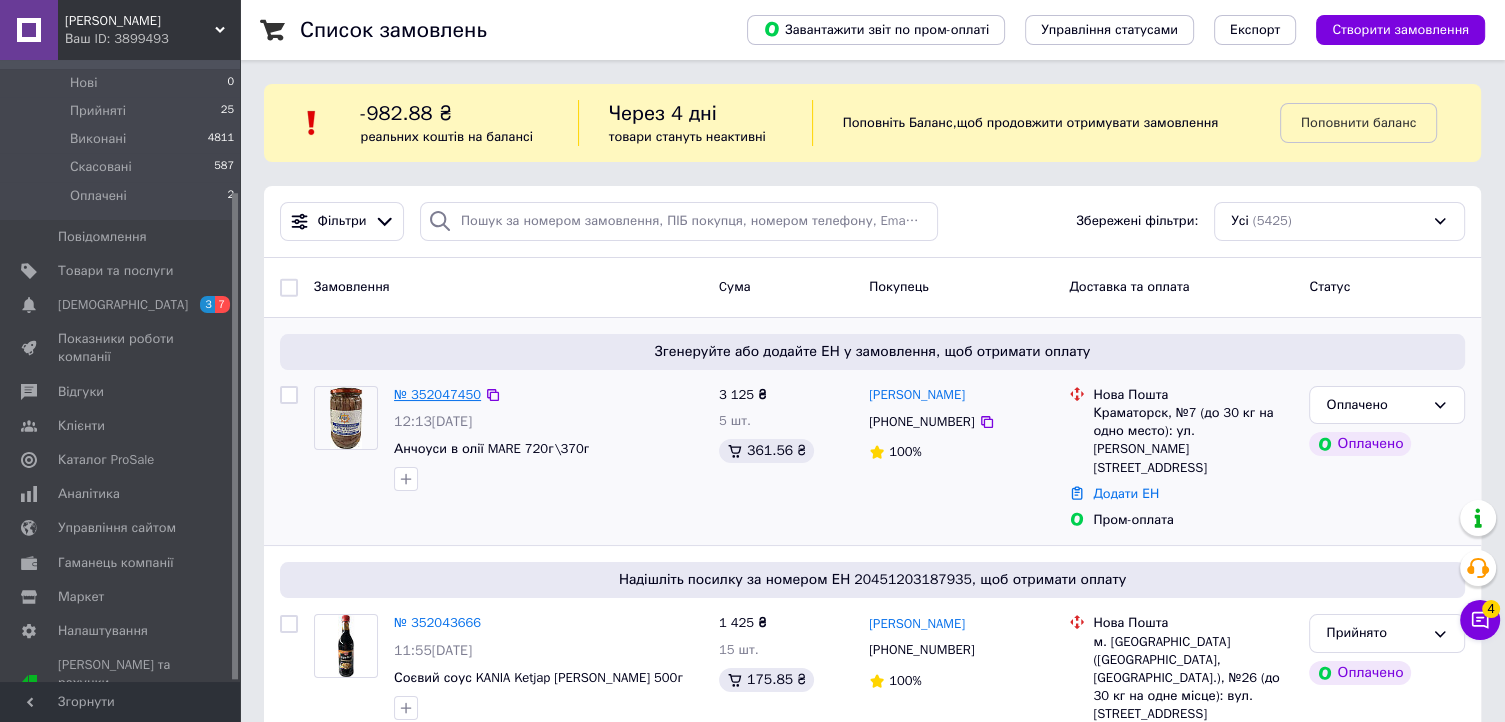 click on "№ 352047450" at bounding box center [437, 394] 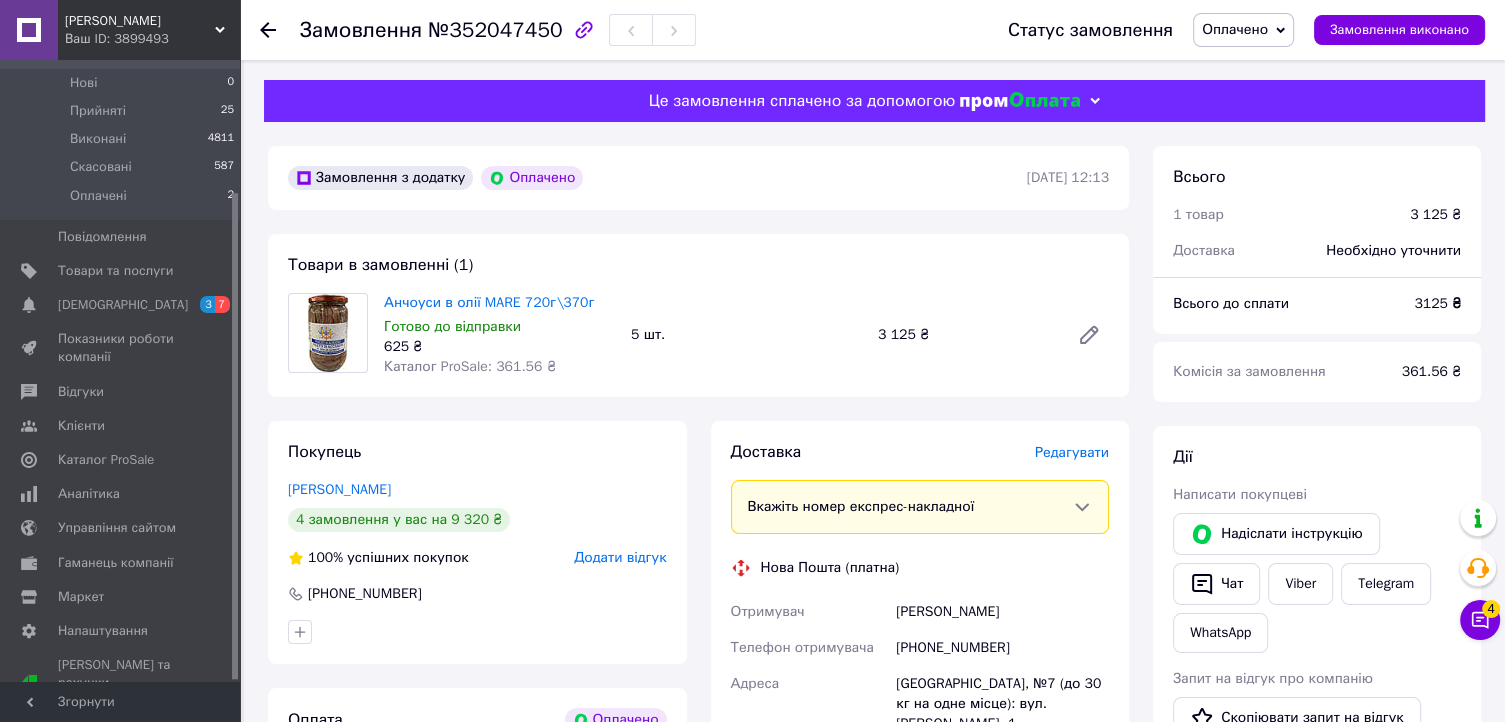 click on "Редагувати" at bounding box center (1072, 452) 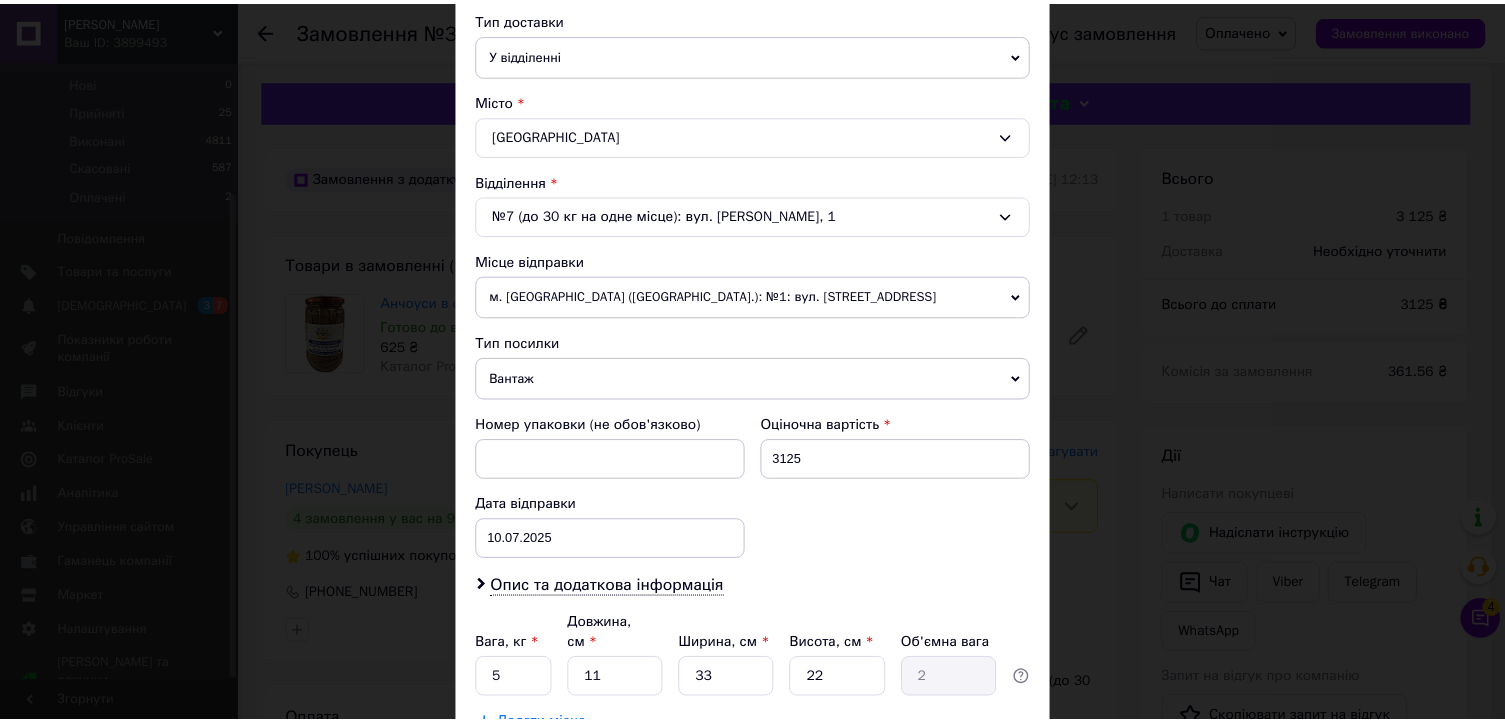 scroll, scrollTop: 600, scrollLeft: 0, axis: vertical 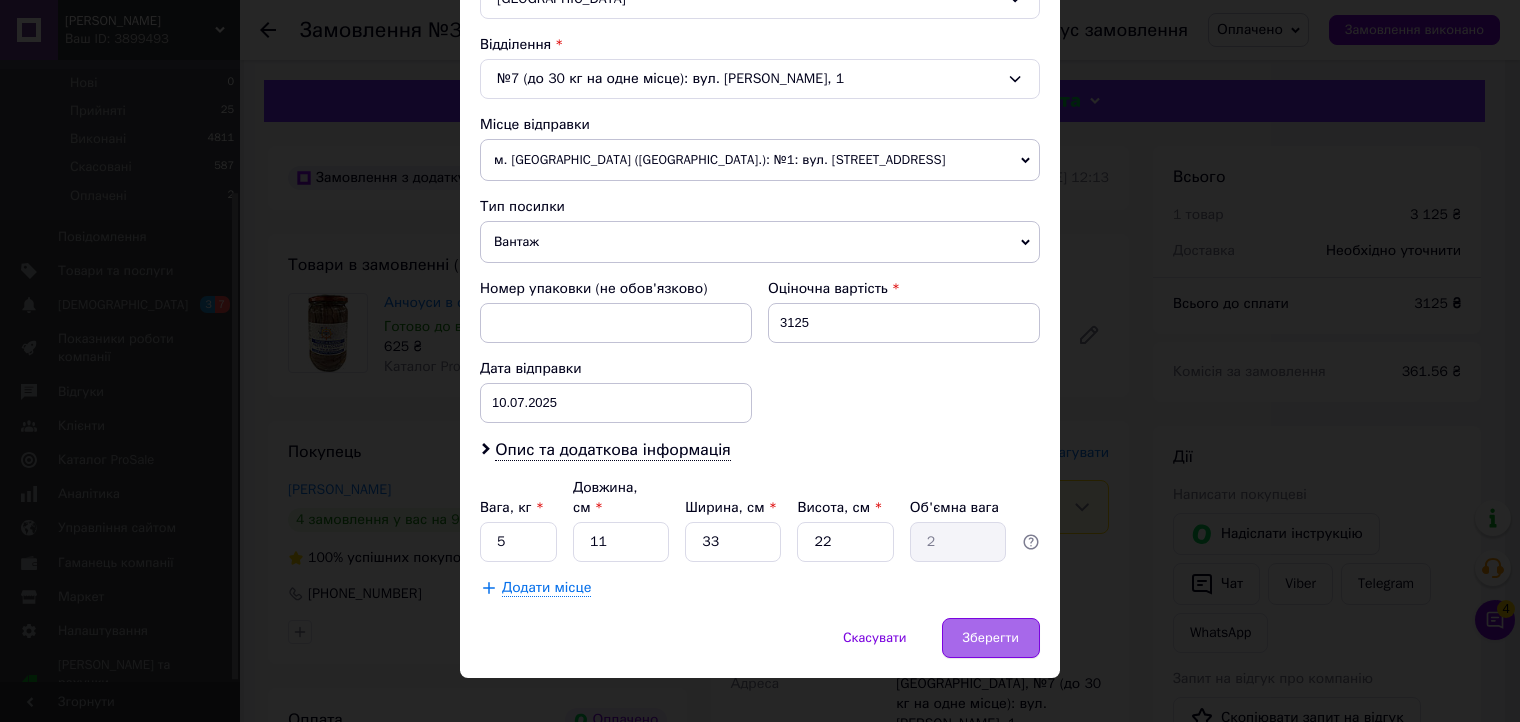 click on "Зберегти" at bounding box center (991, 638) 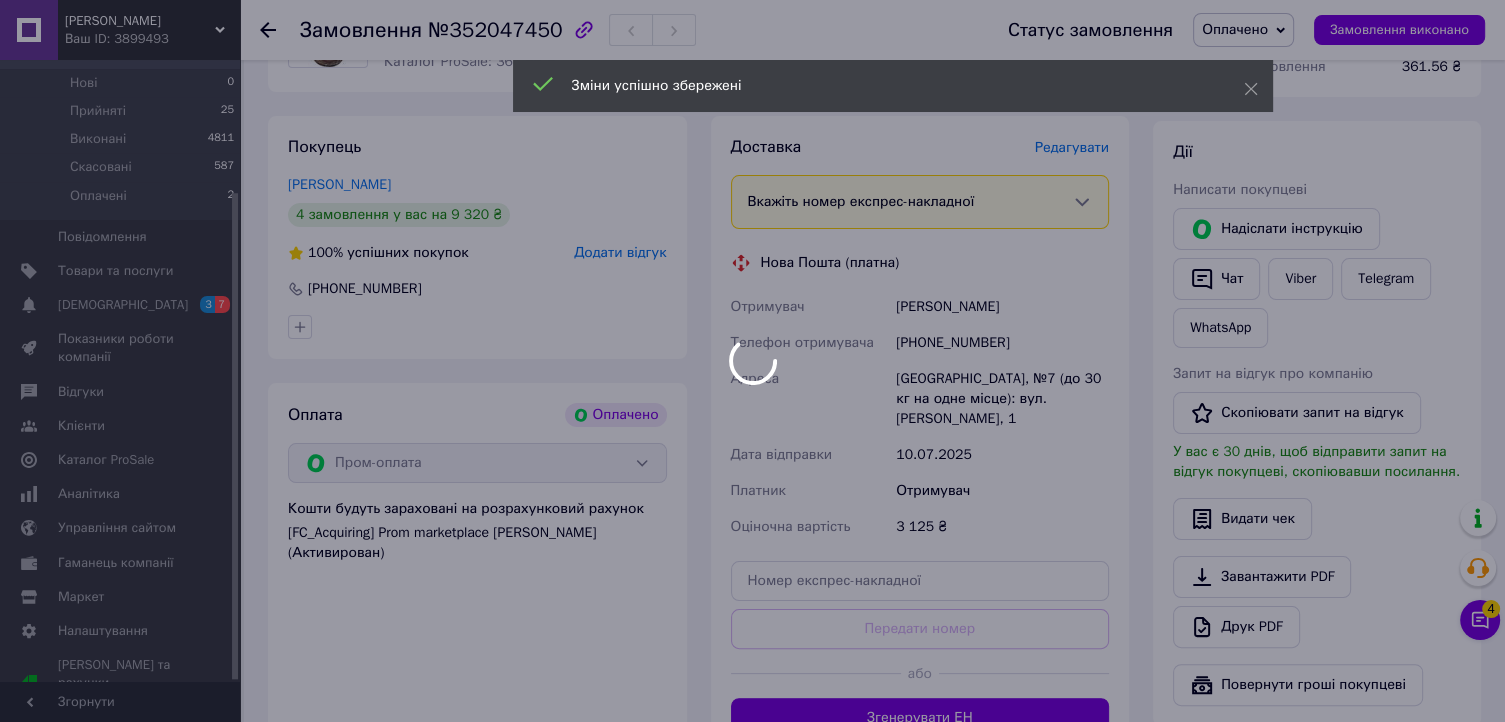 scroll, scrollTop: 500, scrollLeft: 0, axis: vertical 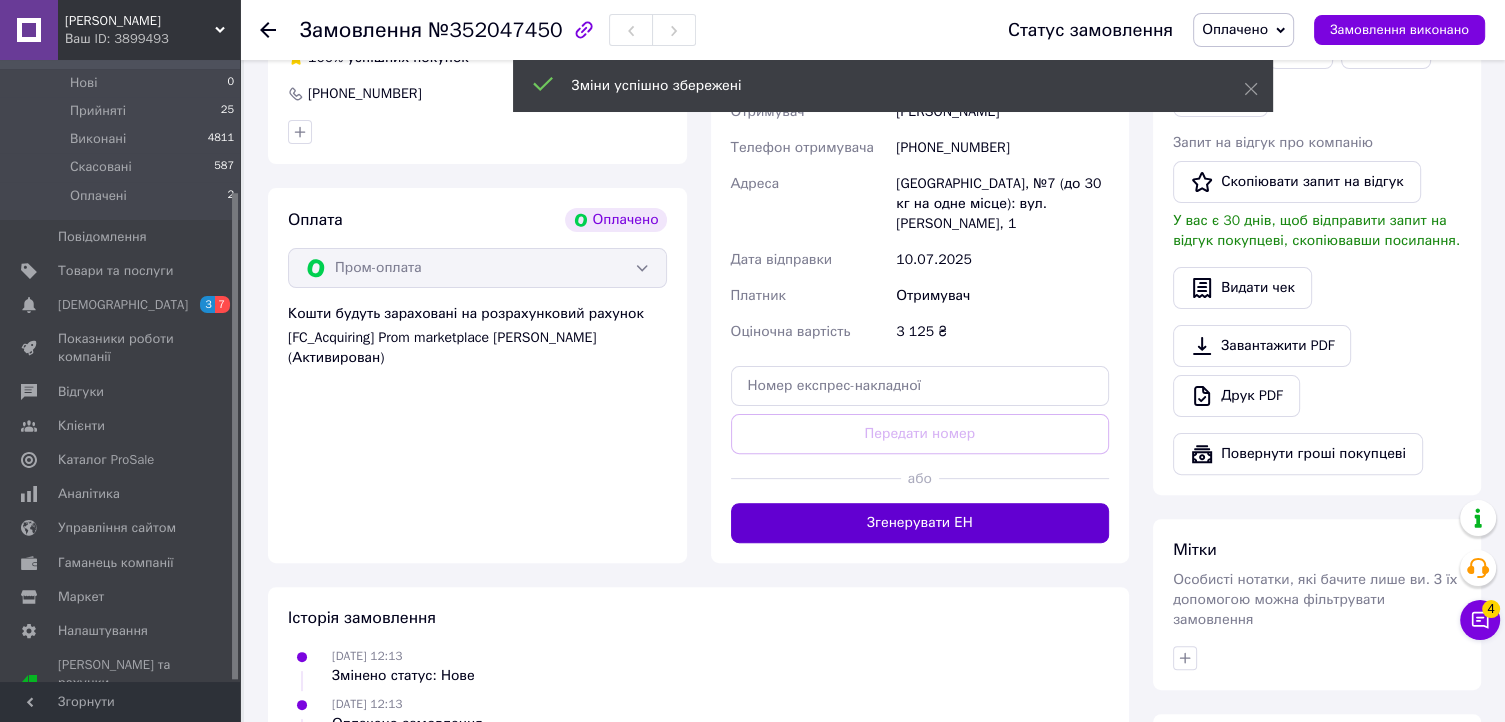 click on "Згенерувати ЕН" at bounding box center (920, 523) 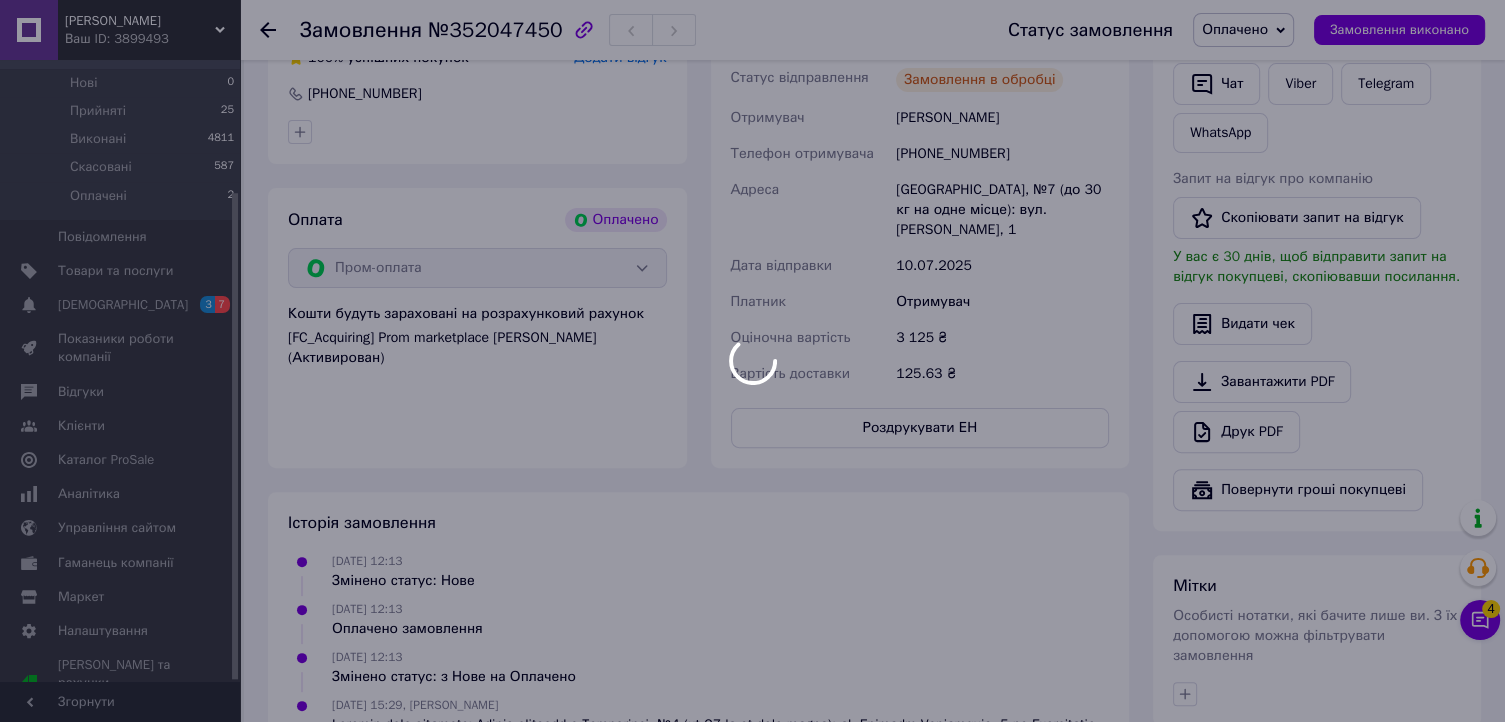 click at bounding box center (752, 361) 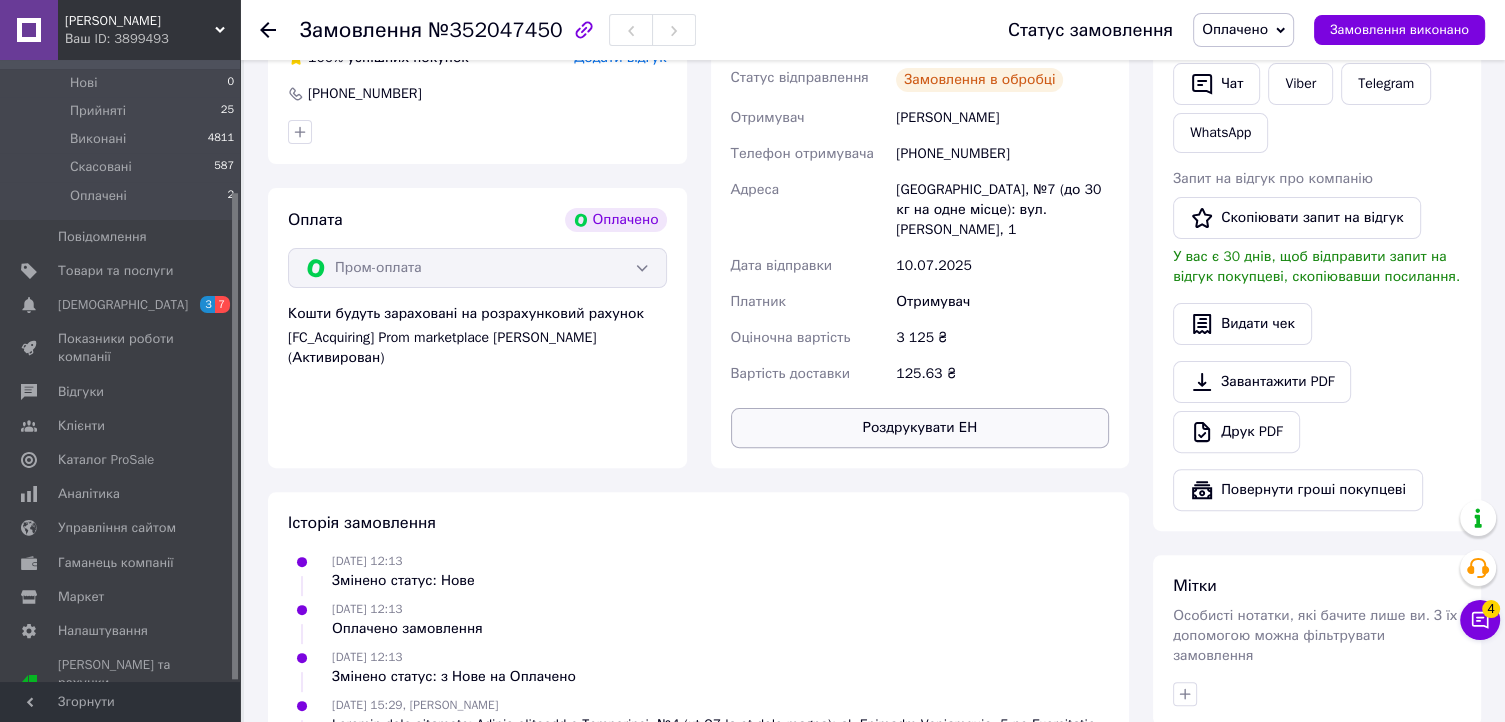 click on "Роздрукувати ЕН" at bounding box center (920, 428) 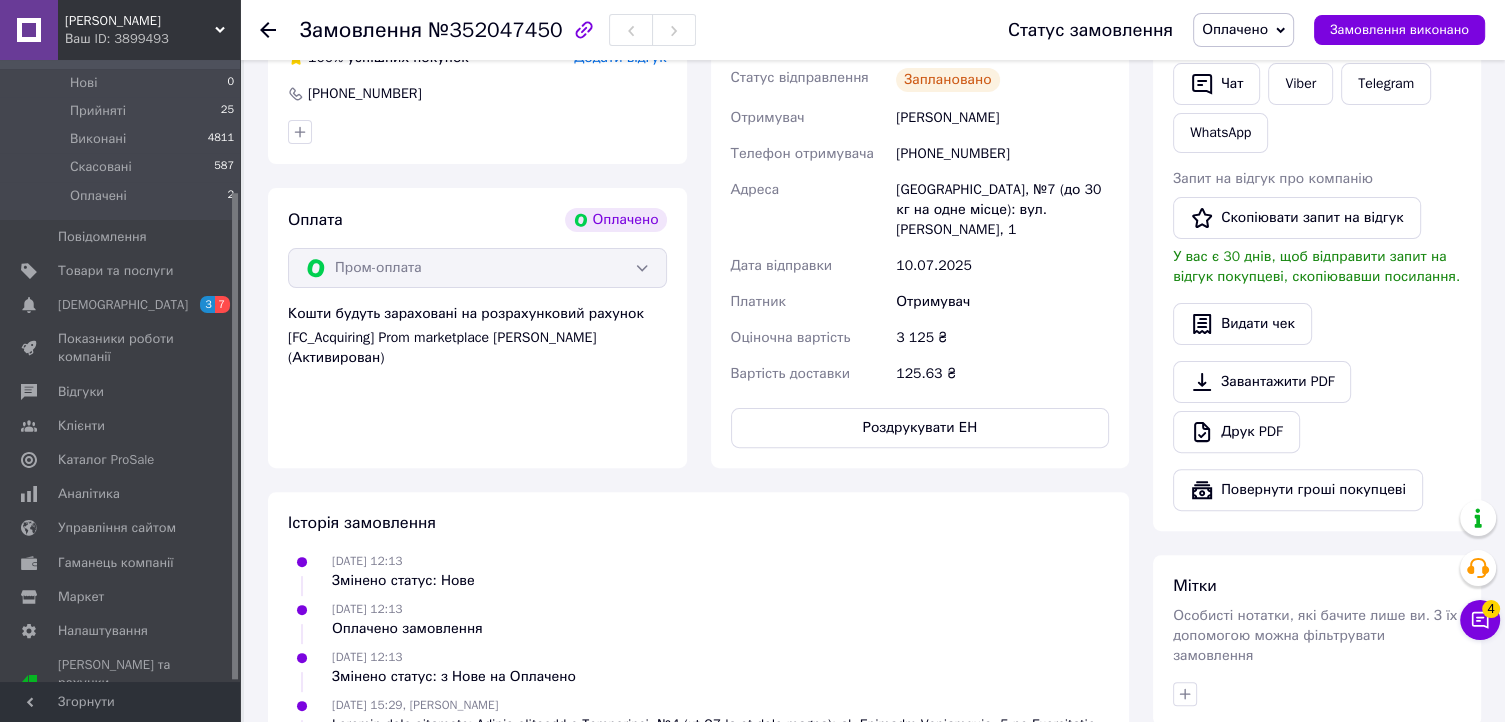 scroll, scrollTop: 0, scrollLeft: 0, axis: both 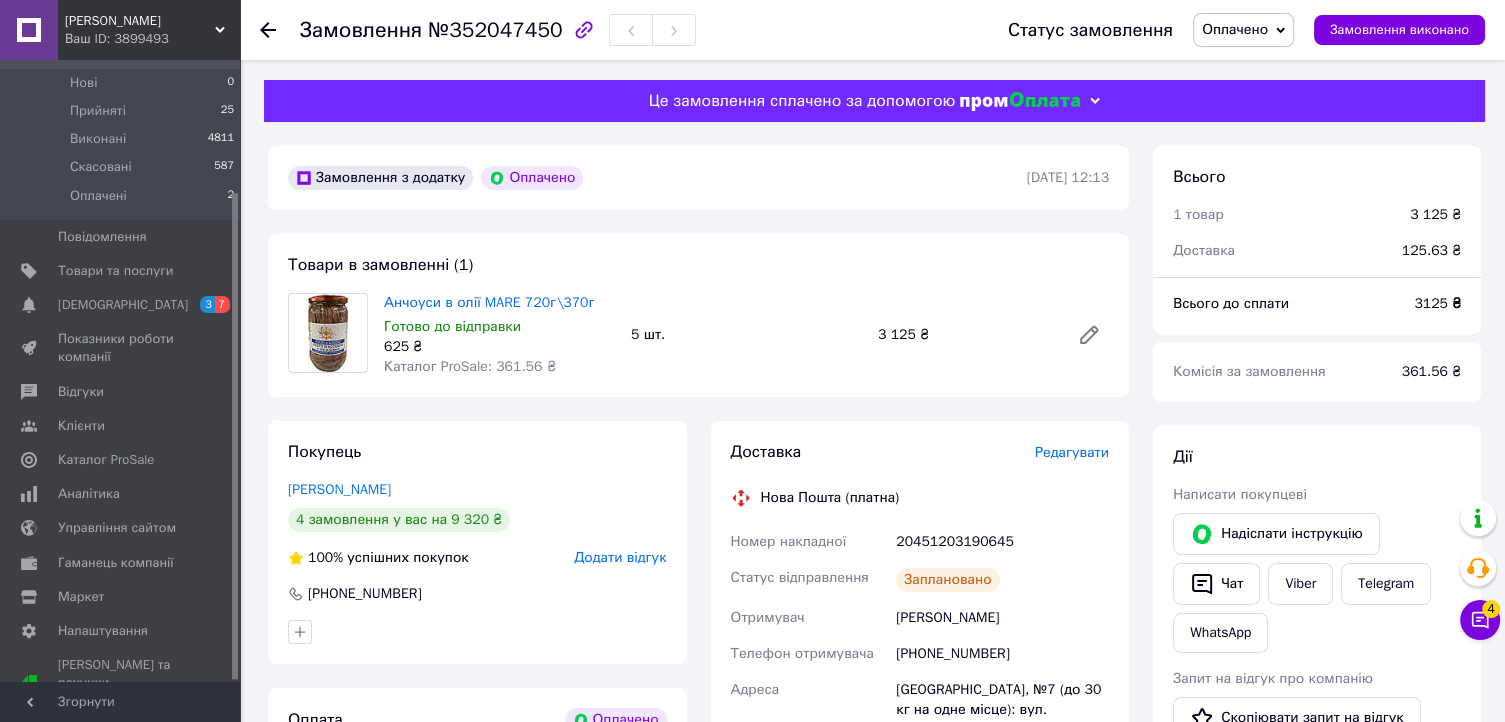 click 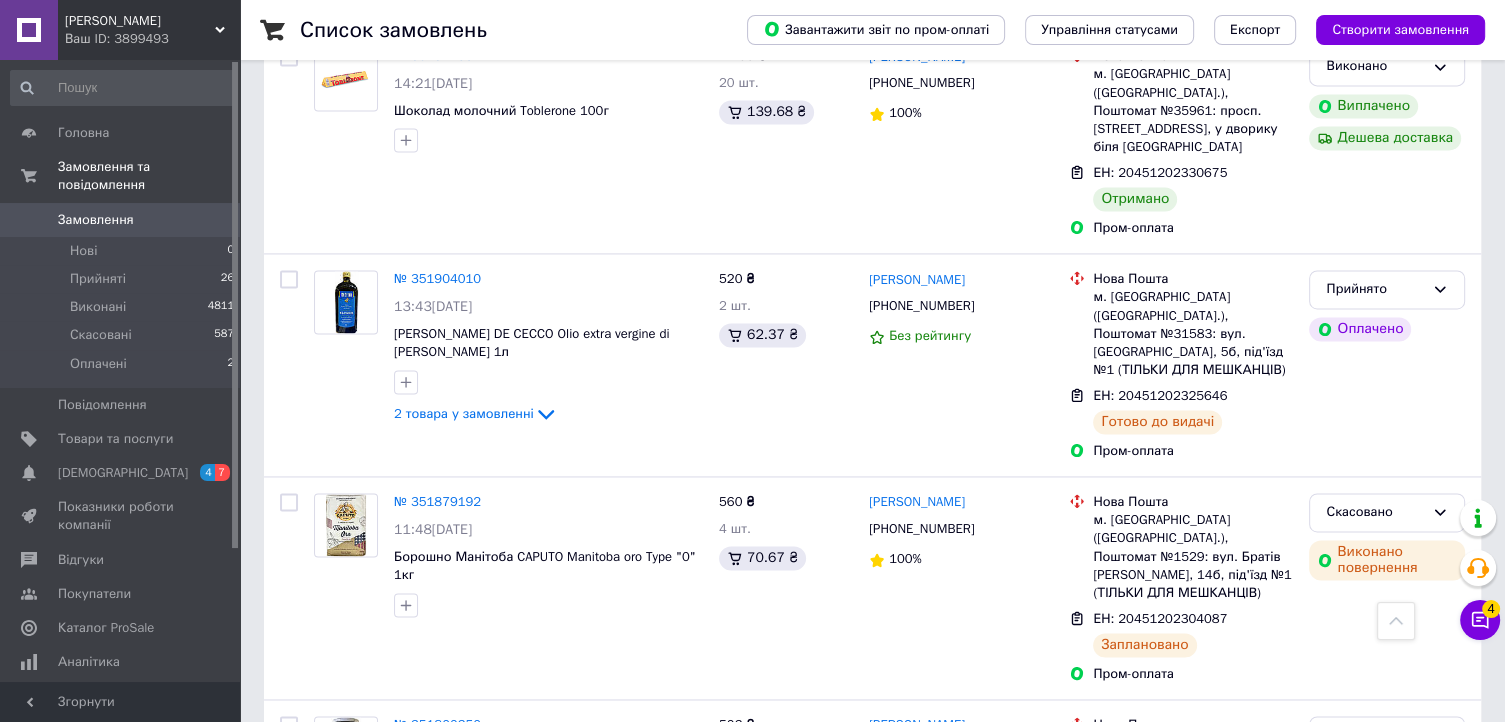 scroll, scrollTop: 3100, scrollLeft: 0, axis: vertical 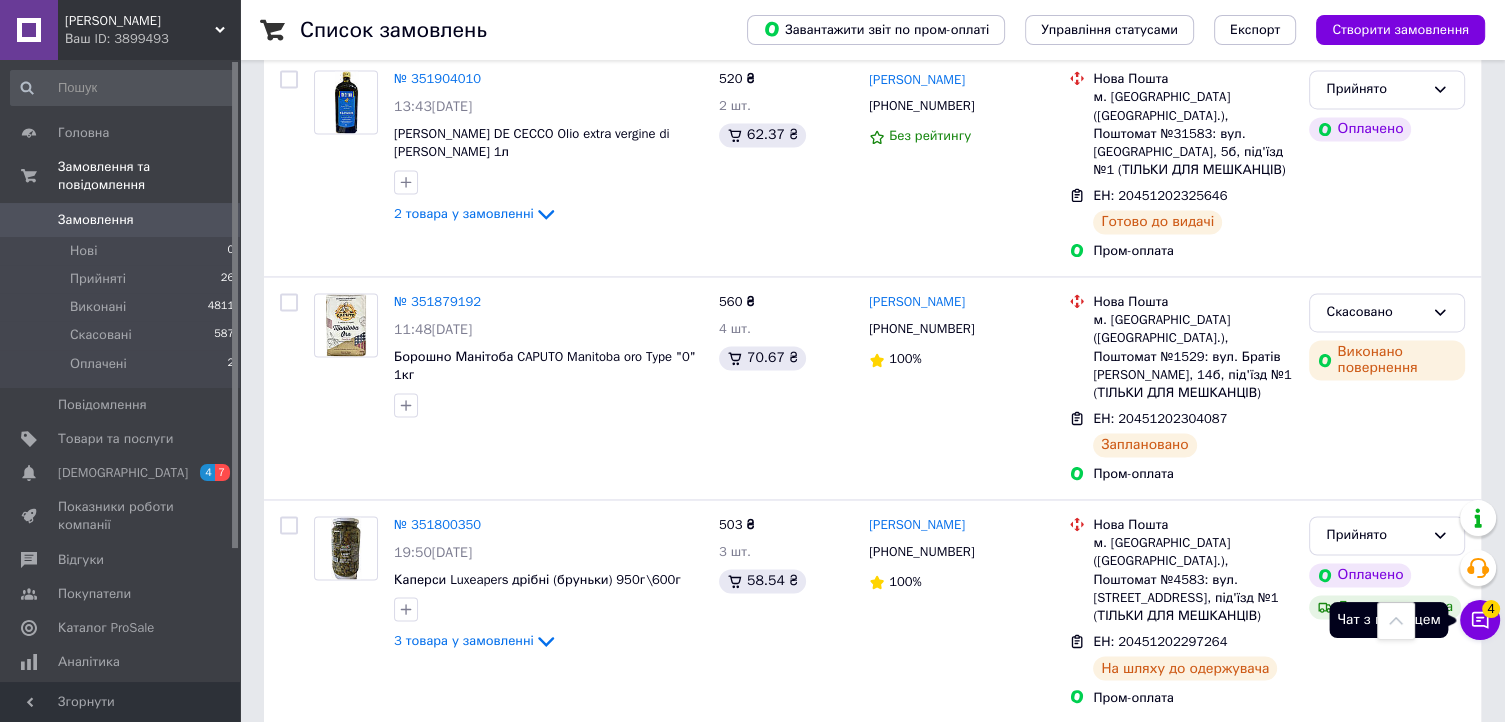 click 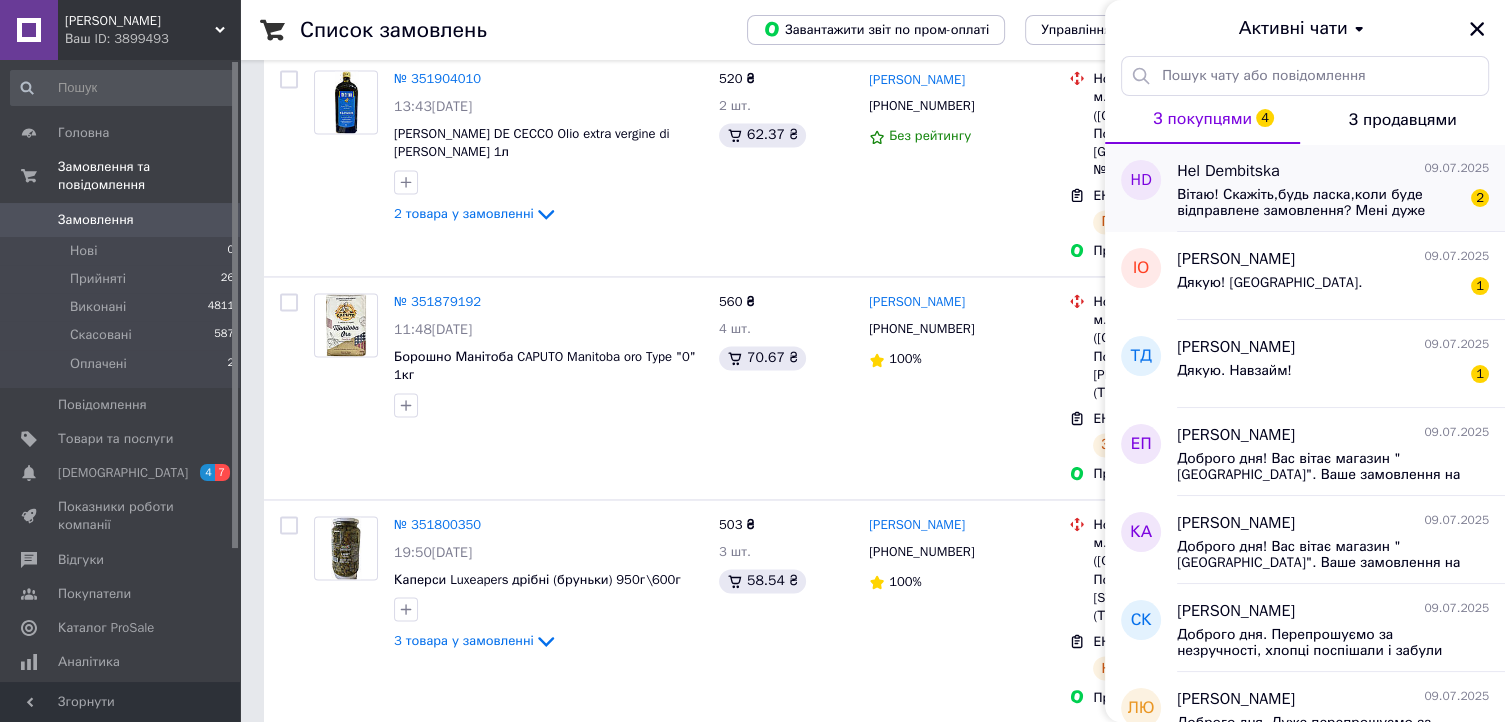 click on "Вітаю! Скажіть,будь ласка,коли буде відправлене замовлення? Мені дуже важливо його отримати до неділі включно" at bounding box center (1319, 203) 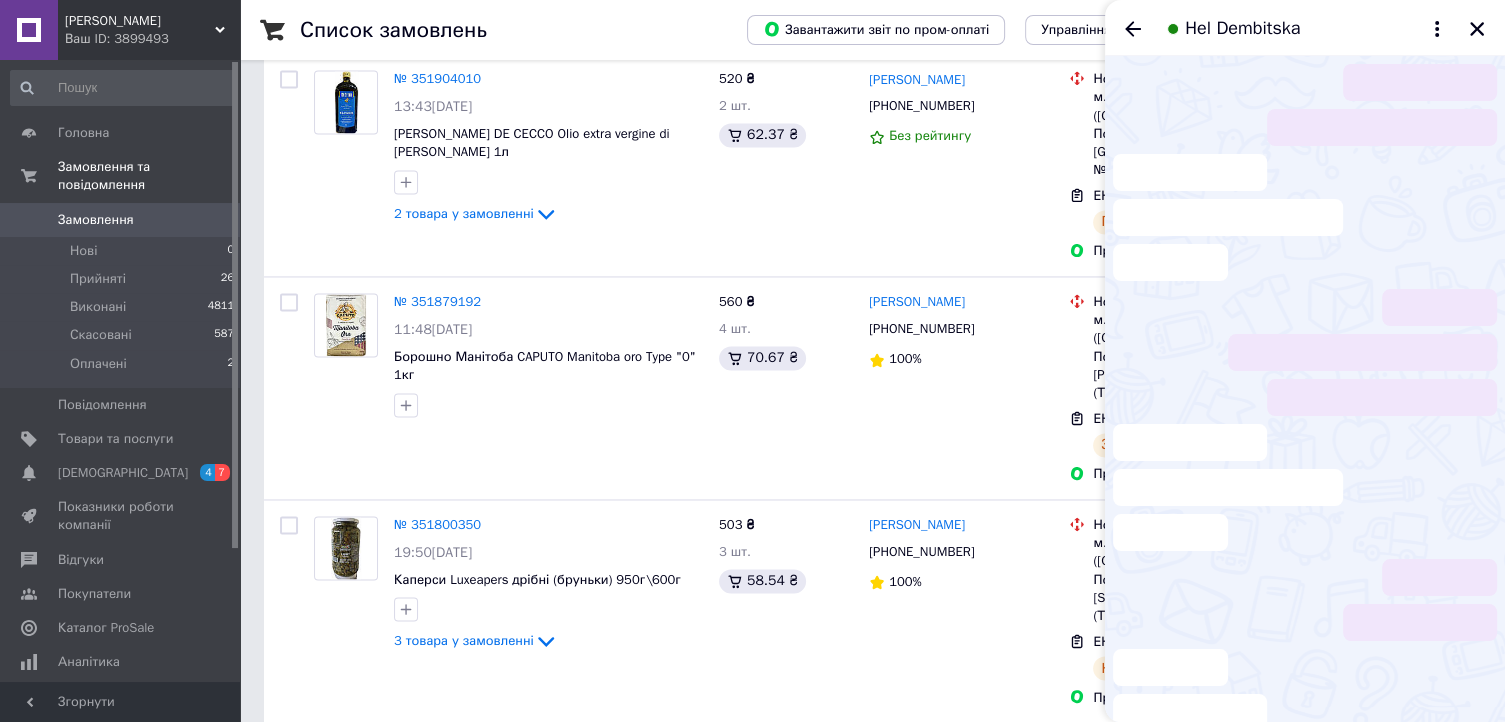 scroll, scrollTop: 23, scrollLeft: 0, axis: vertical 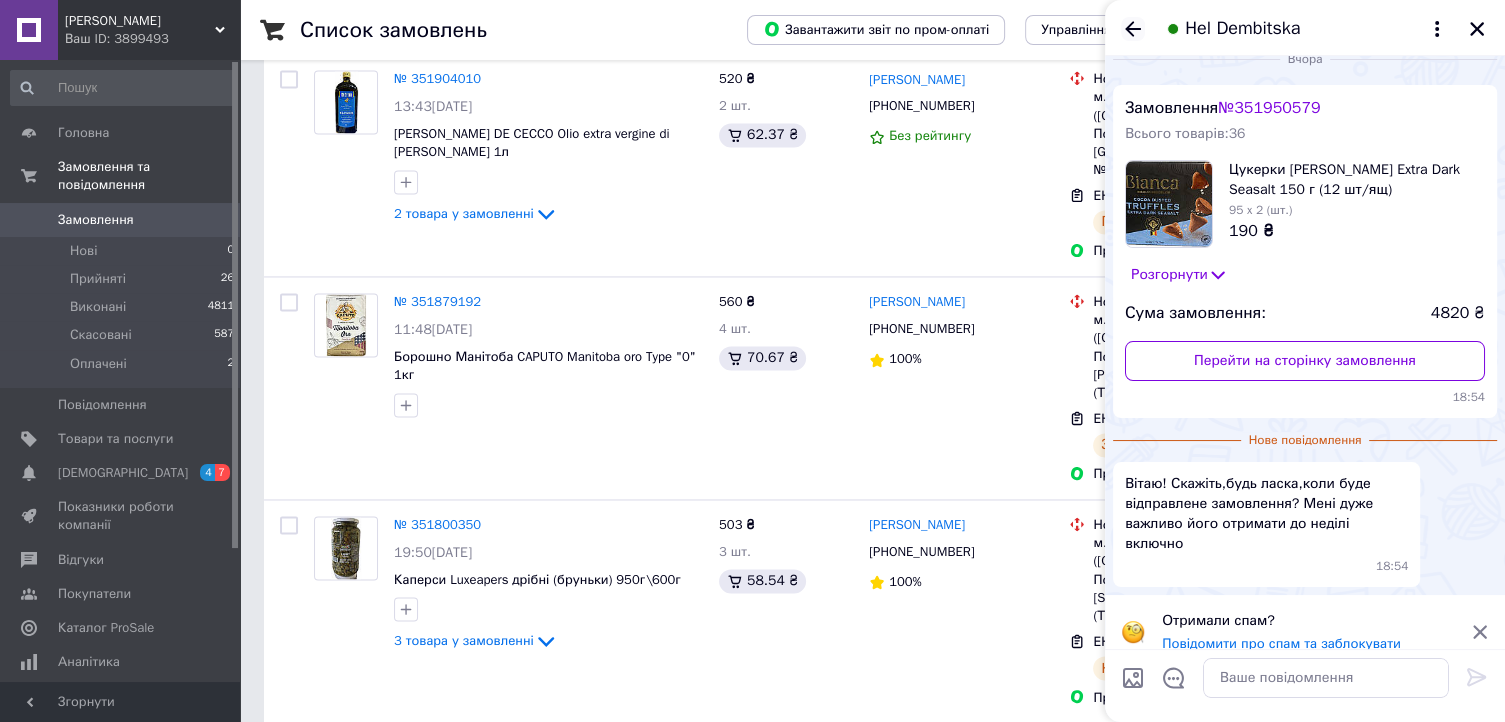 click 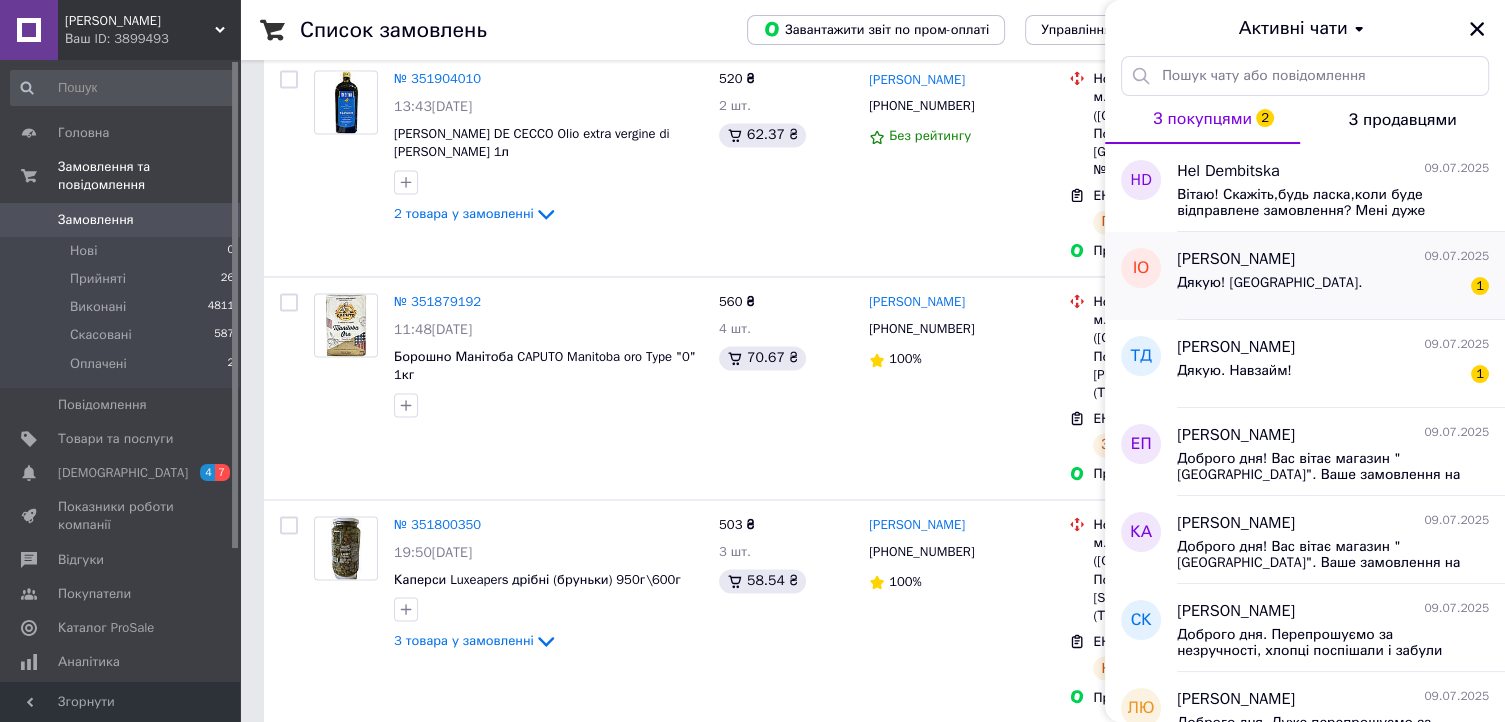 click on "Дякую! Чекаю. 1" at bounding box center [1333, 287] 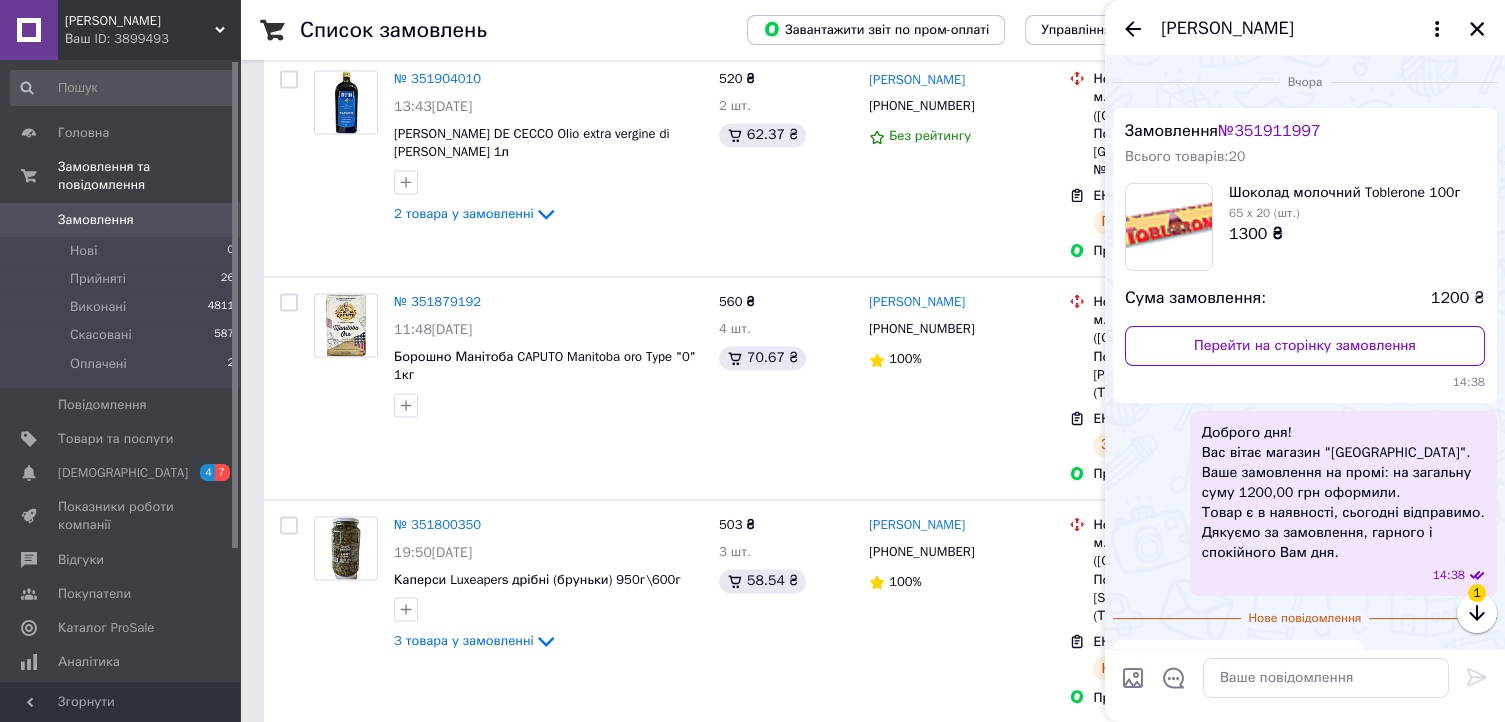 scroll, scrollTop: 44, scrollLeft: 0, axis: vertical 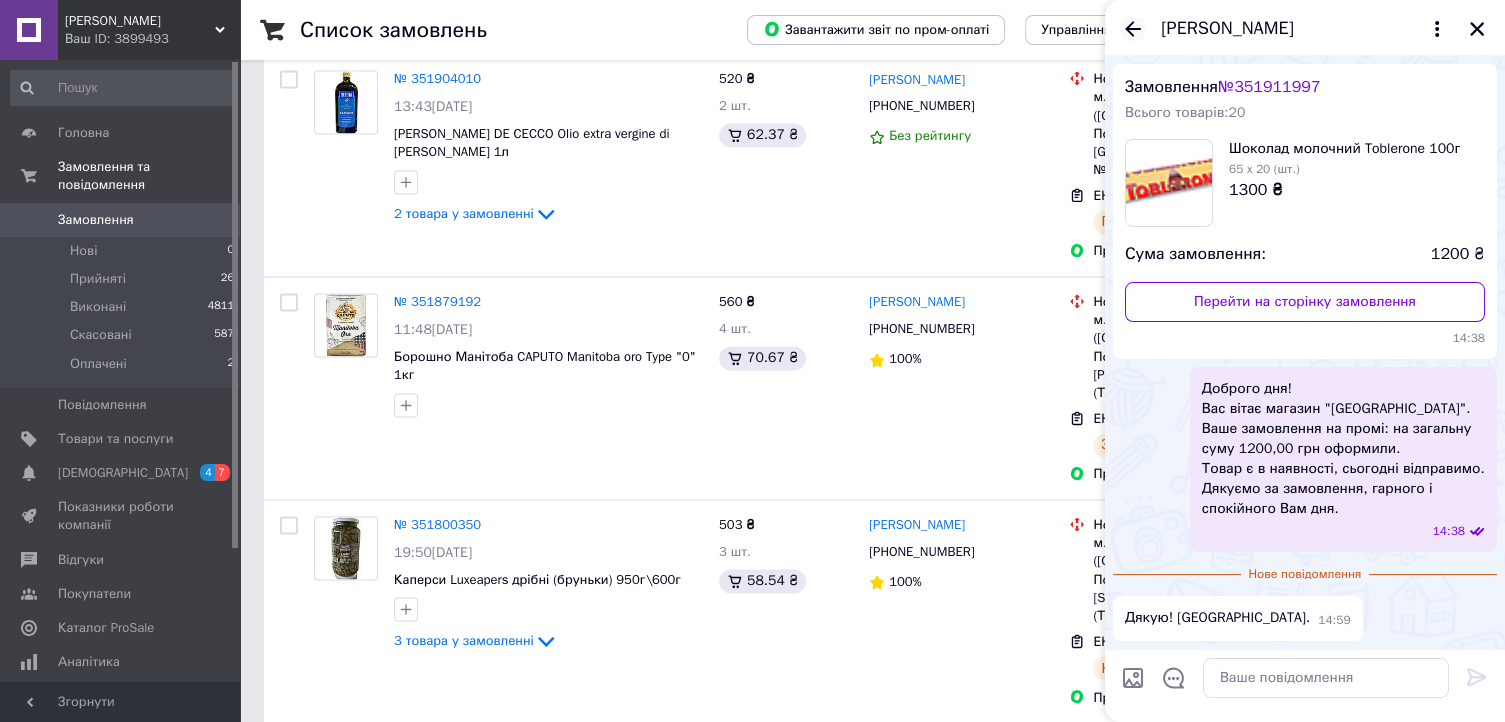click 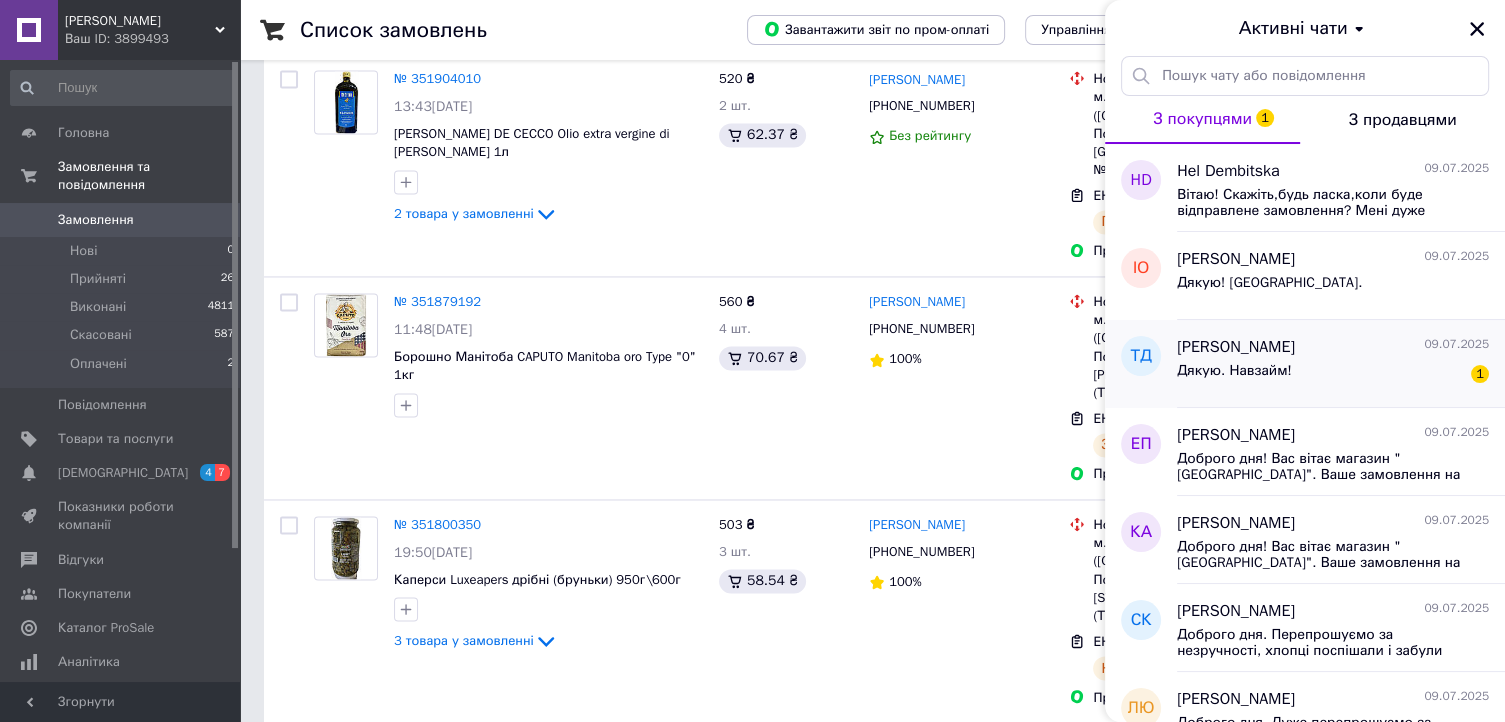 click on "[PERSON_NAME]" at bounding box center [1236, 347] 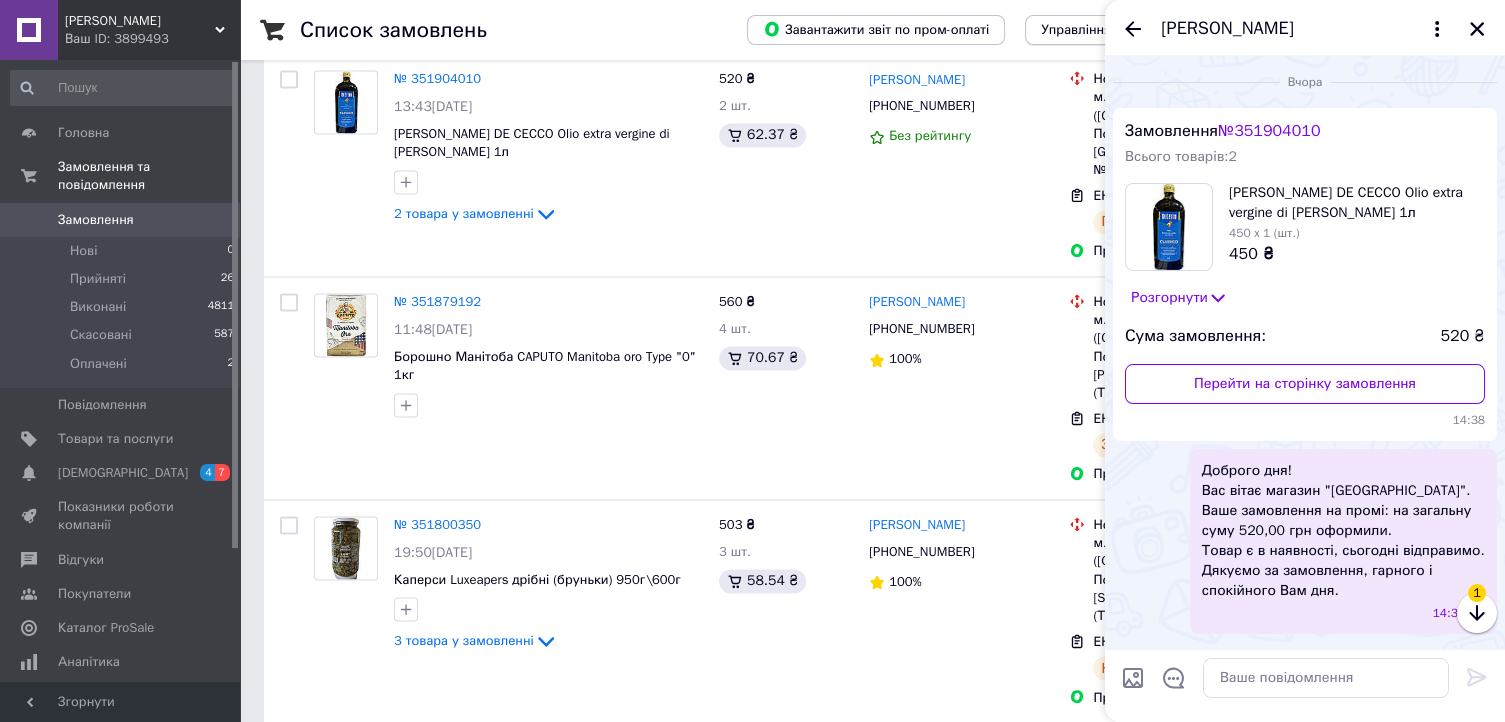 scroll, scrollTop: 82, scrollLeft: 0, axis: vertical 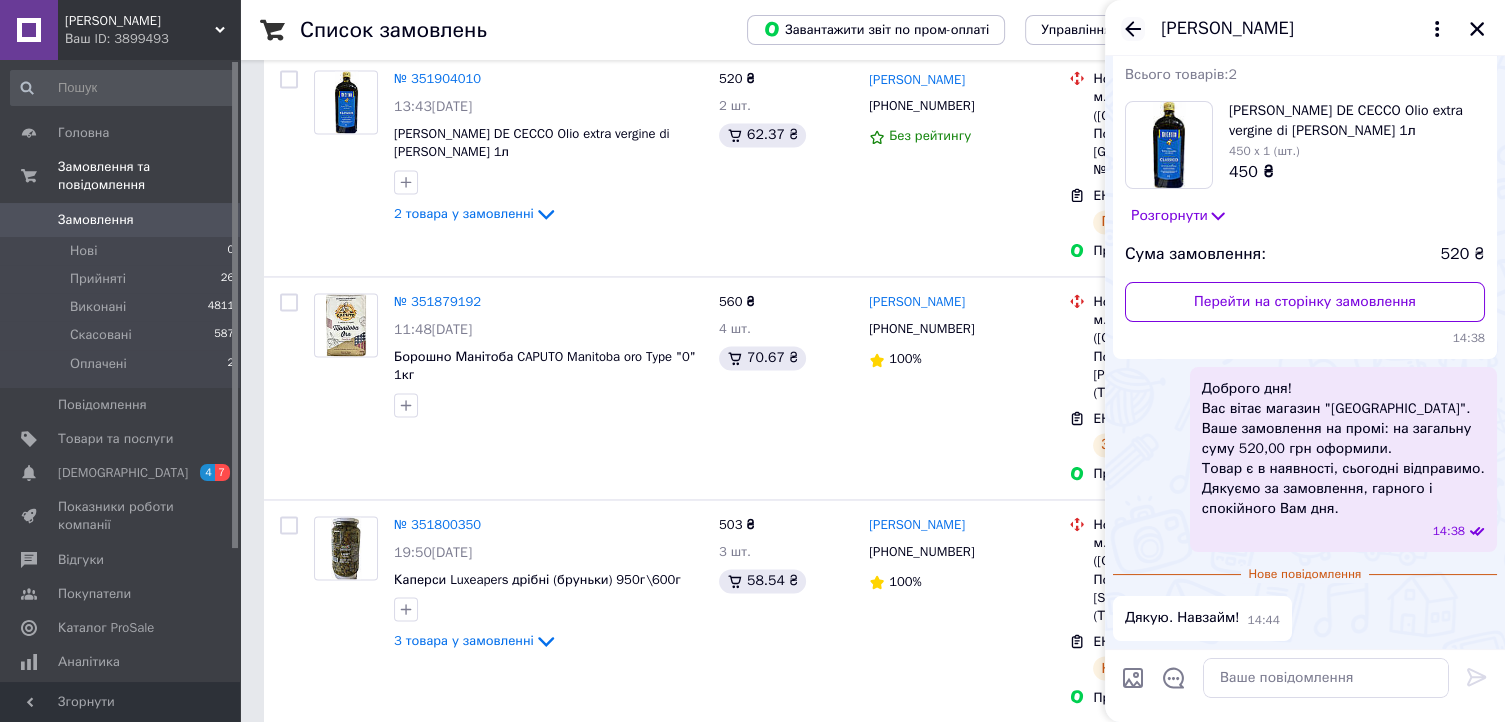 click 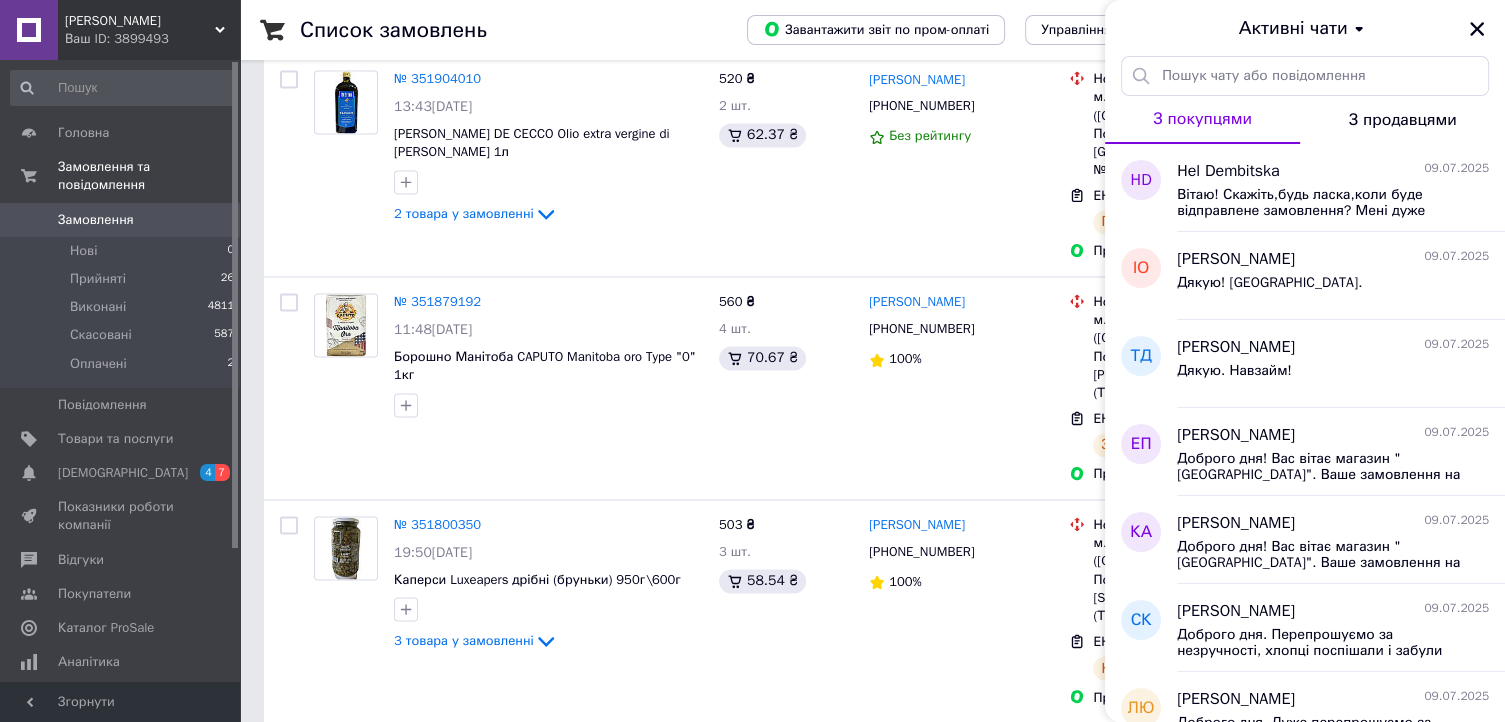 click on "Активні чати" at bounding box center [1305, 28] 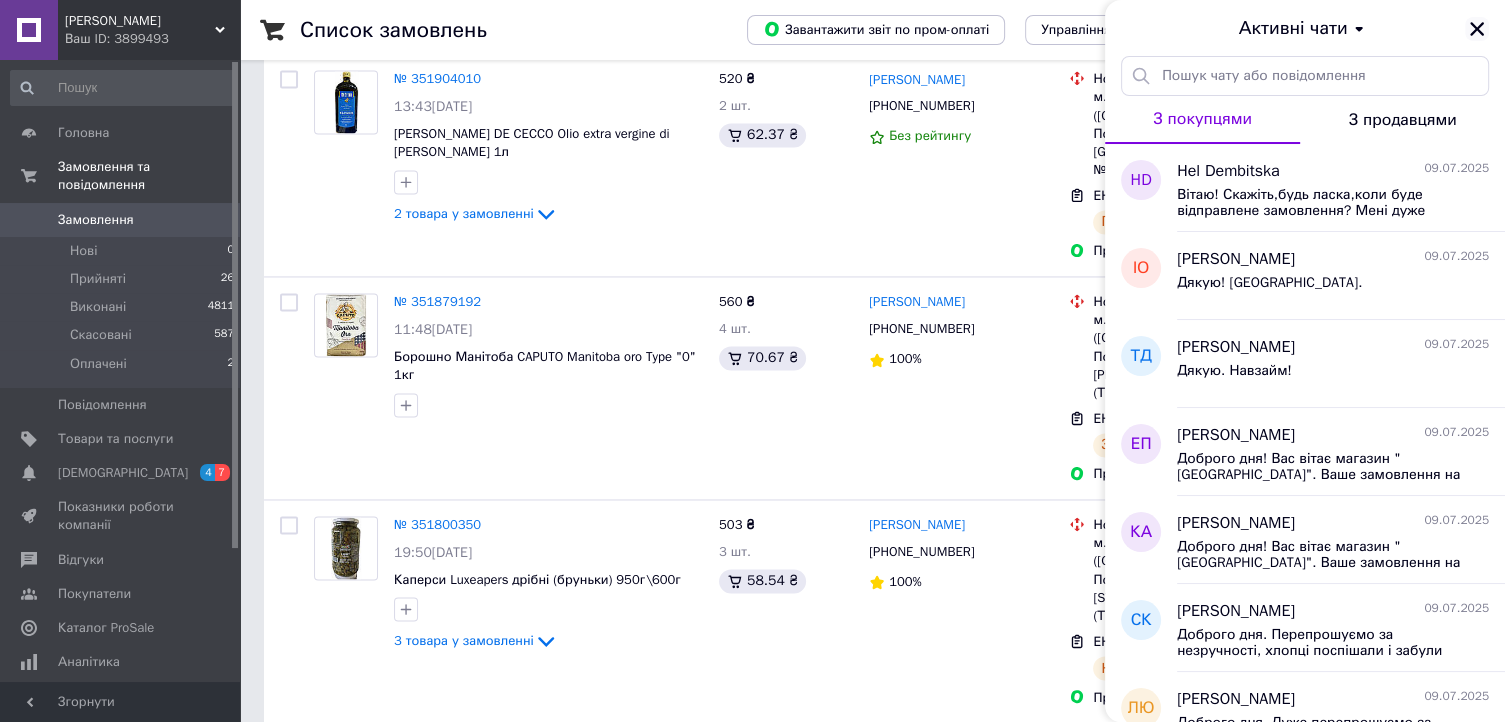 click 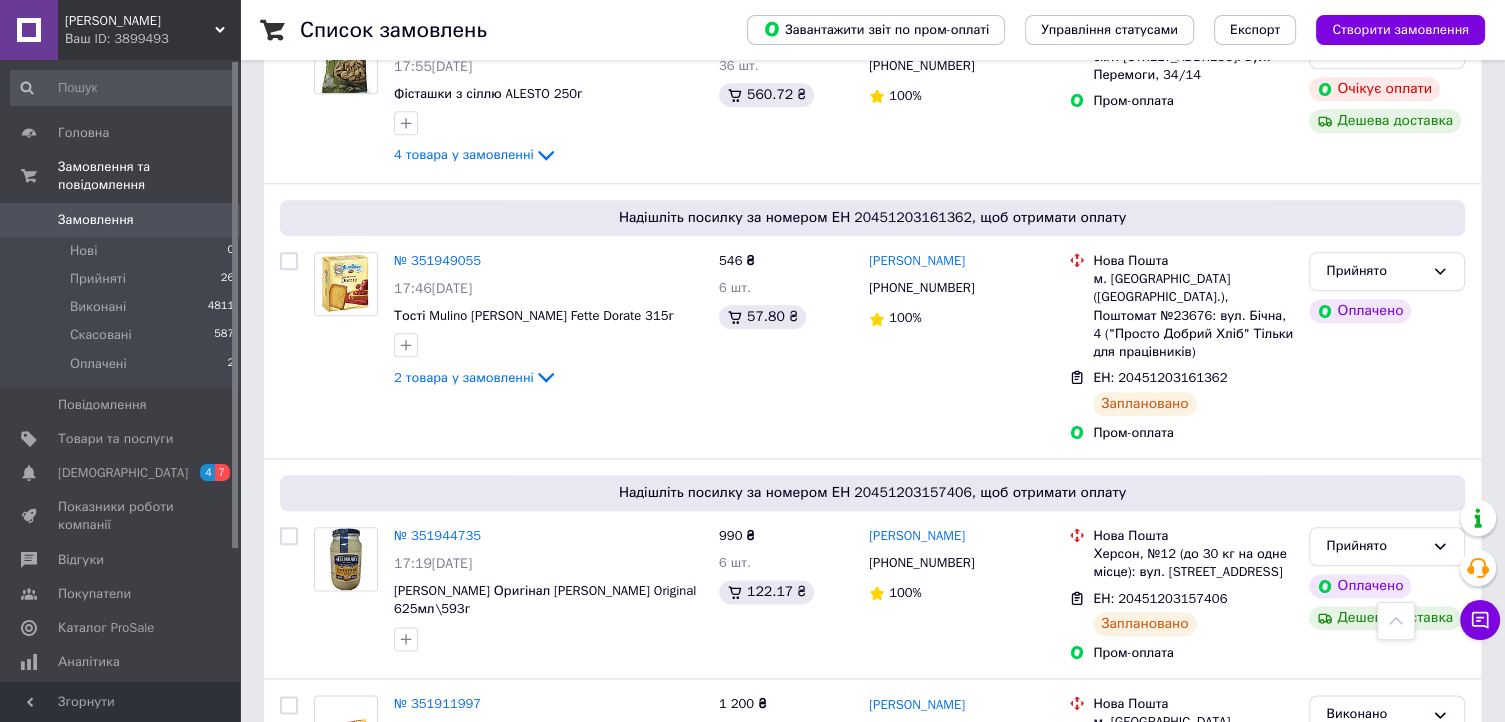 scroll, scrollTop: 2100, scrollLeft: 0, axis: vertical 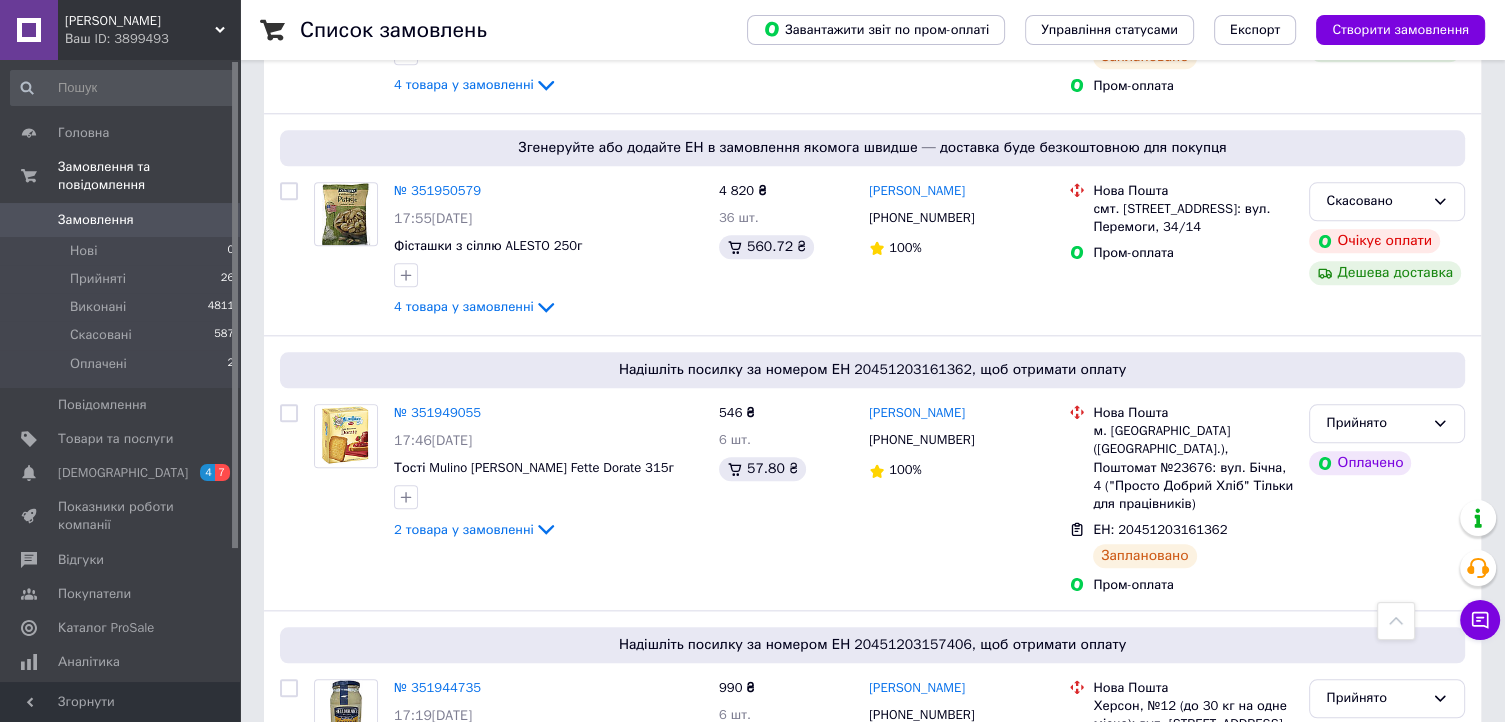 click at bounding box center [29, 220] 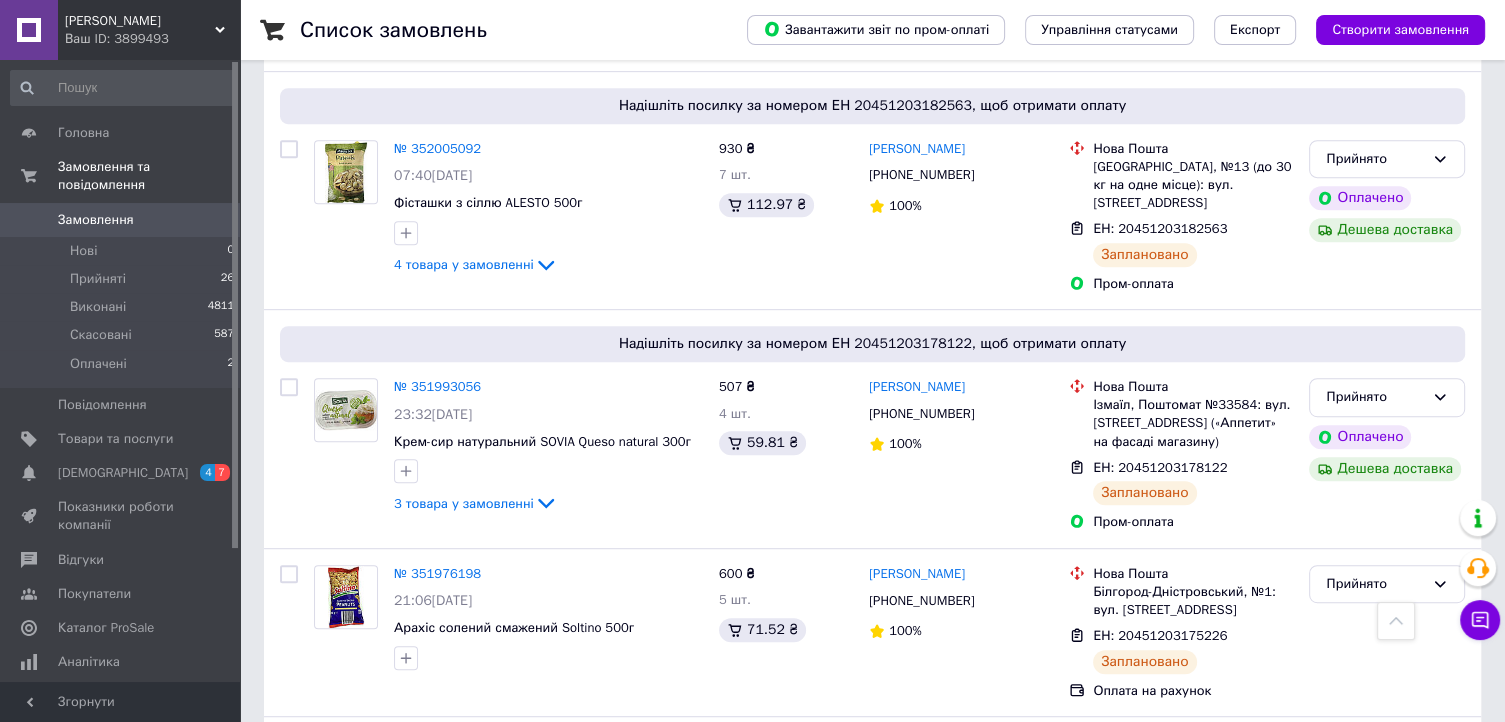 scroll, scrollTop: 1200, scrollLeft: 0, axis: vertical 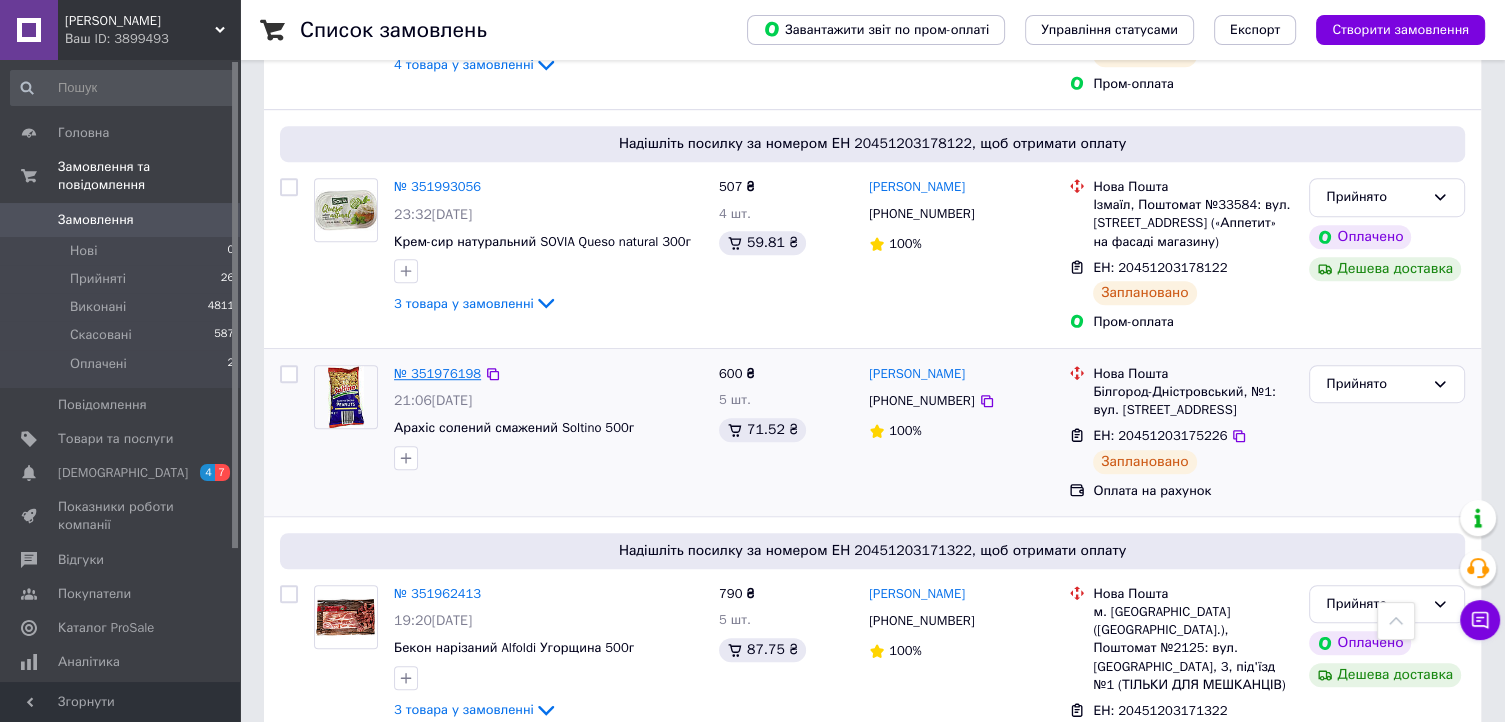 click on "№ 351976198" at bounding box center [437, 373] 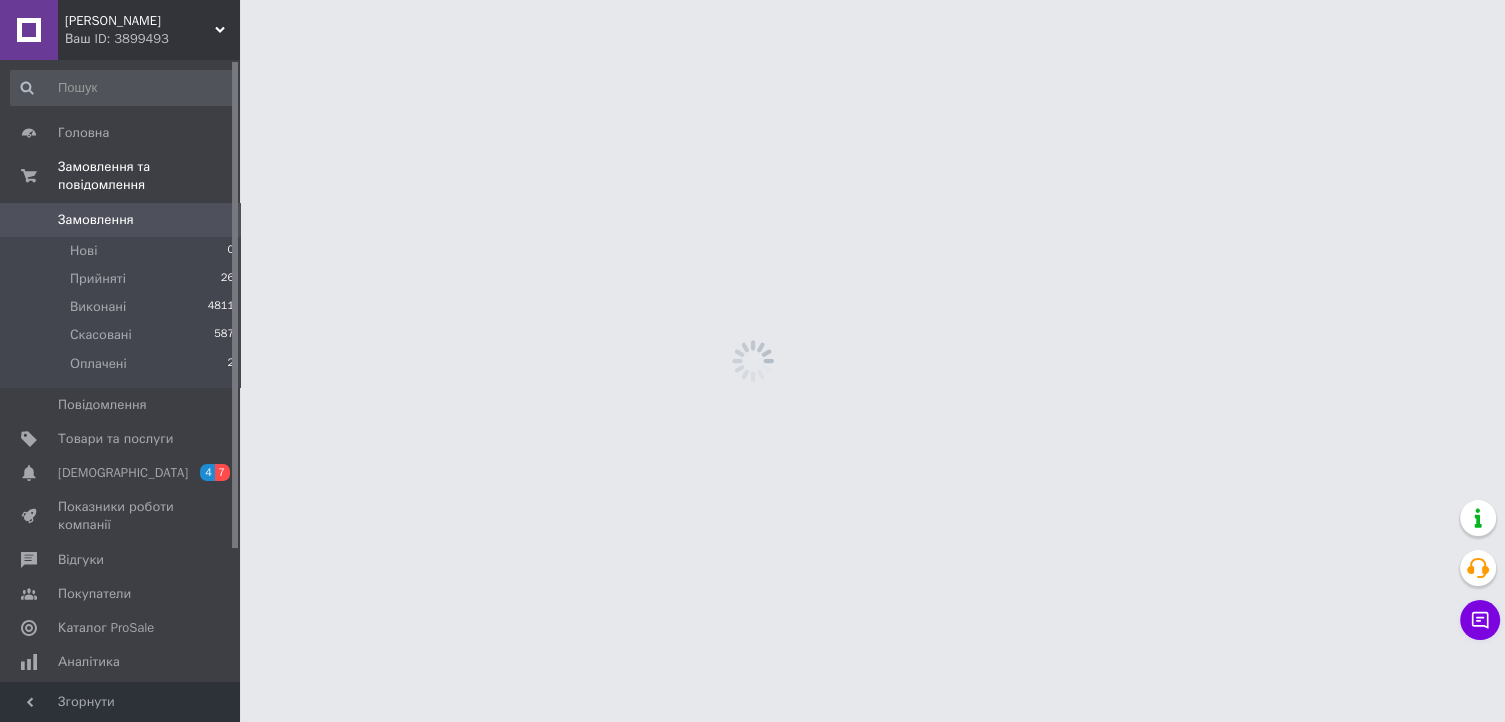 scroll, scrollTop: 0, scrollLeft: 0, axis: both 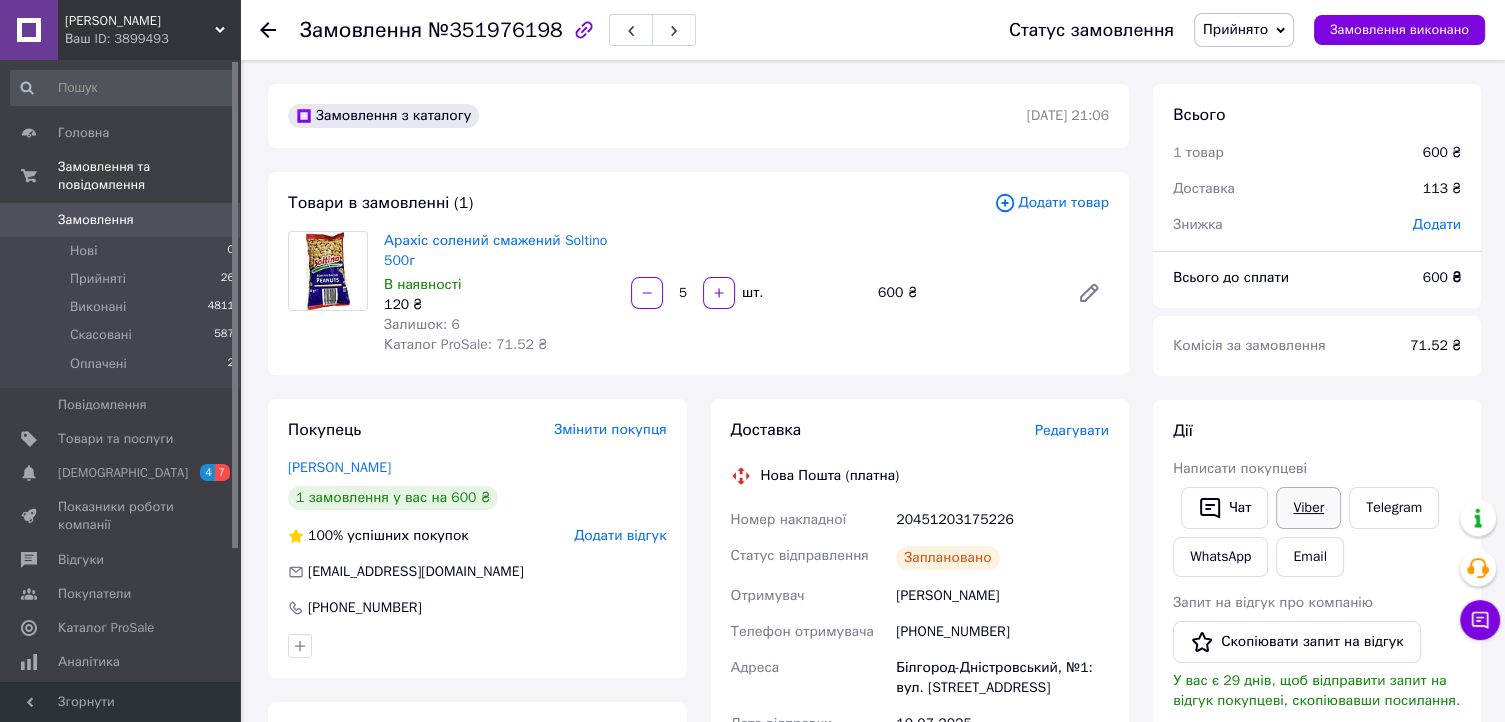 click on "Viber" at bounding box center (1308, 508) 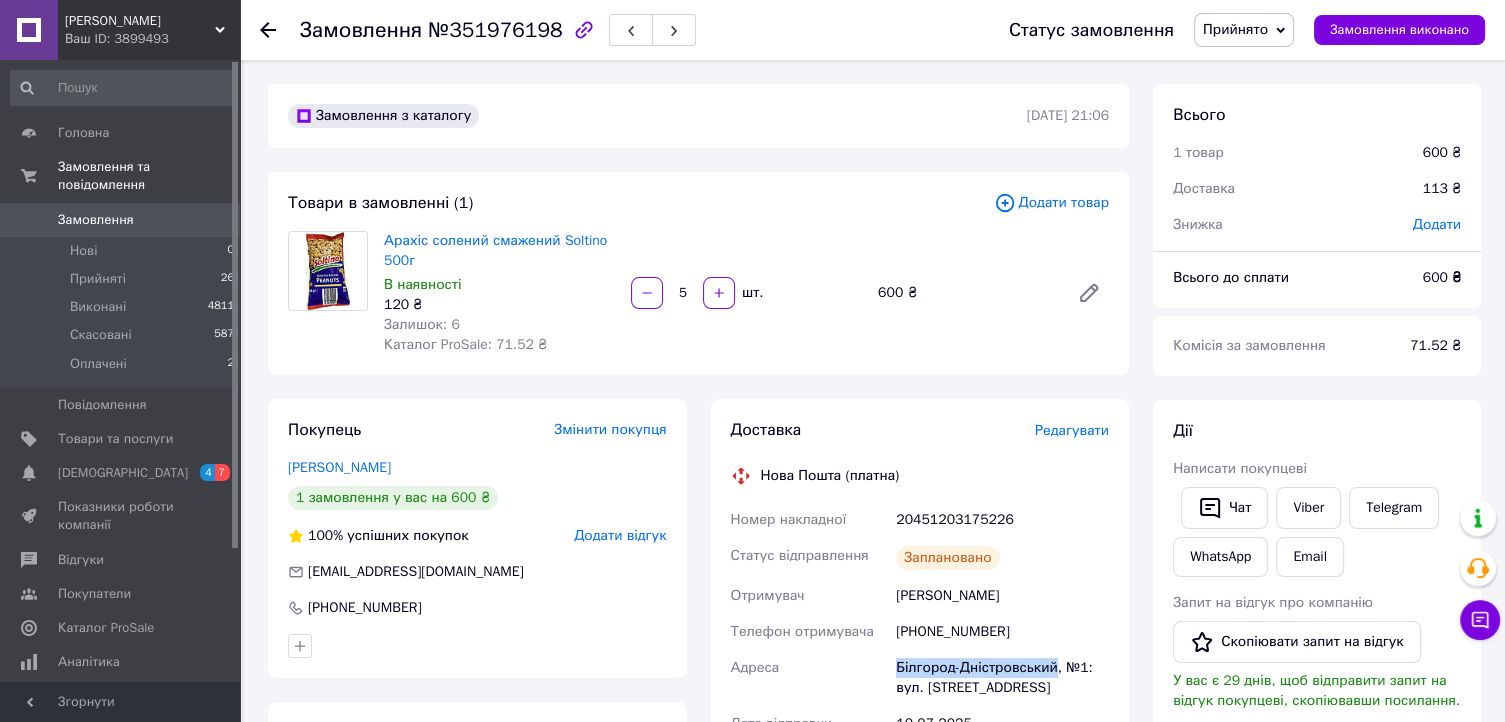drag, startPoint x: 896, startPoint y: 667, endPoint x: 1052, endPoint y: 675, distance: 156.20499 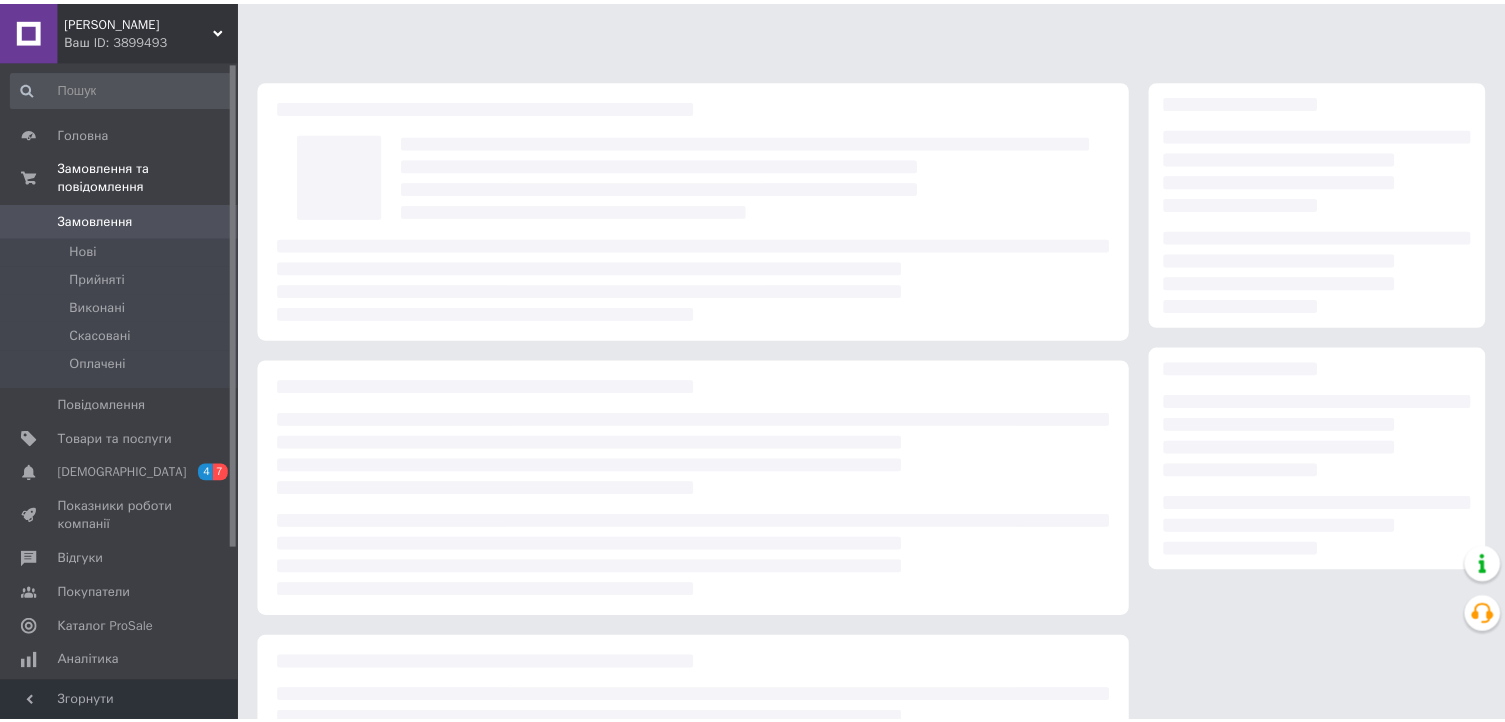 scroll, scrollTop: 0, scrollLeft: 0, axis: both 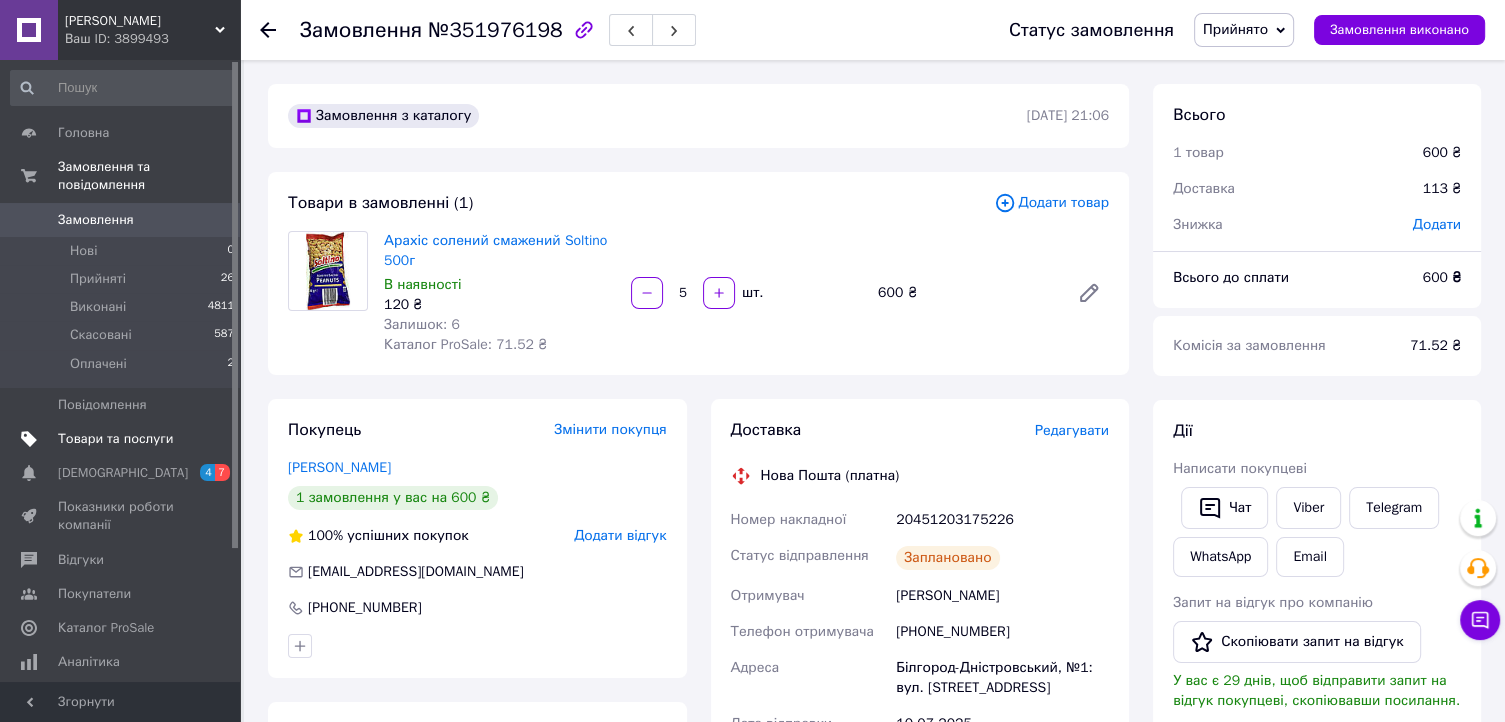 click on "Товари та послуги" at bounding box center (115, 439) 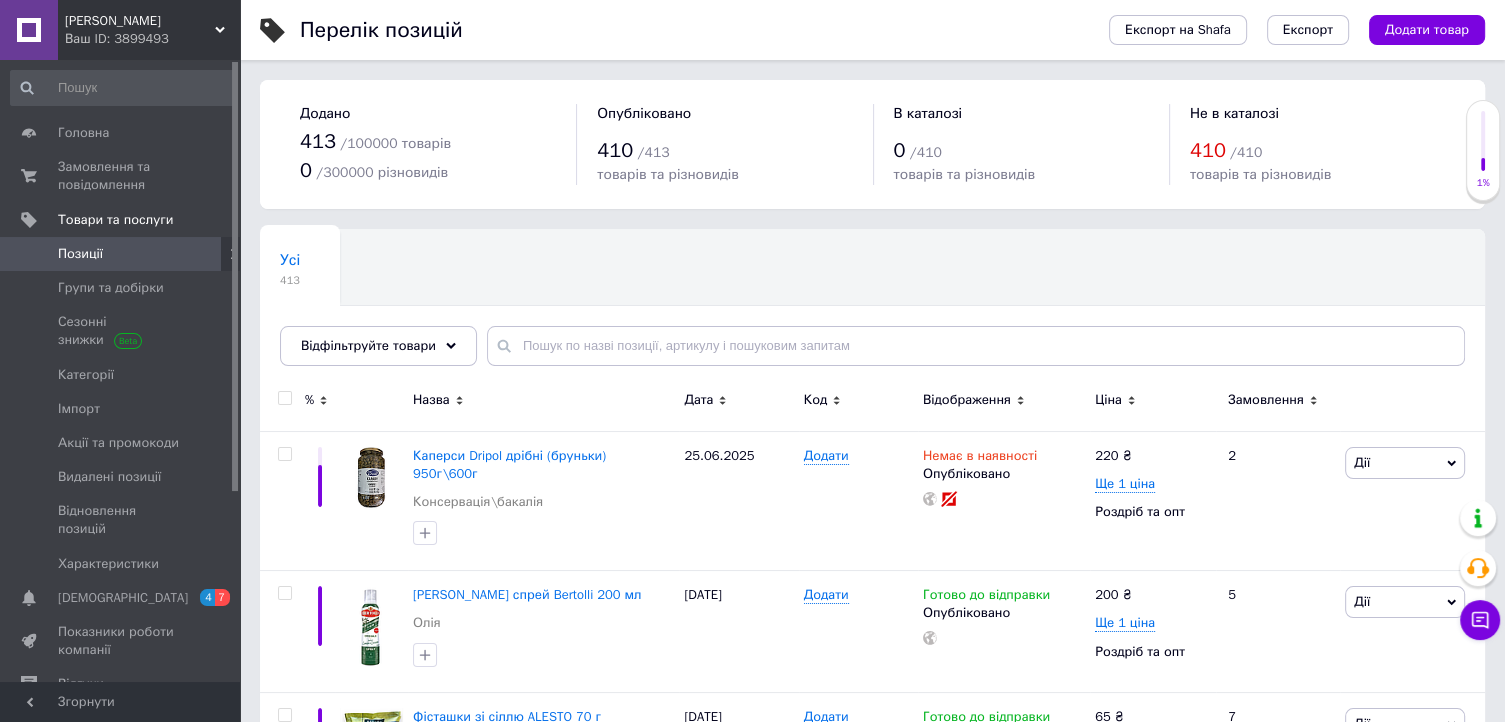 click 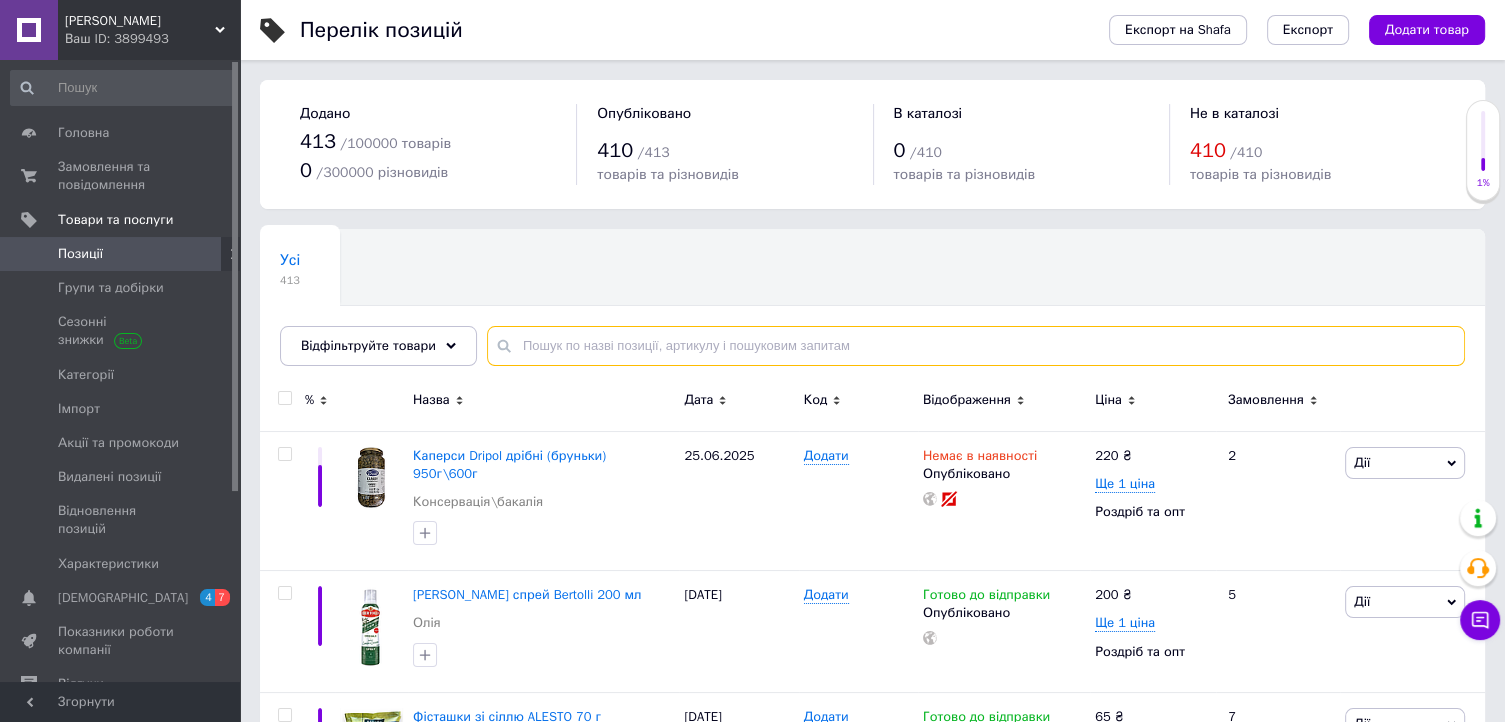 click at bounding box center (976, 346) 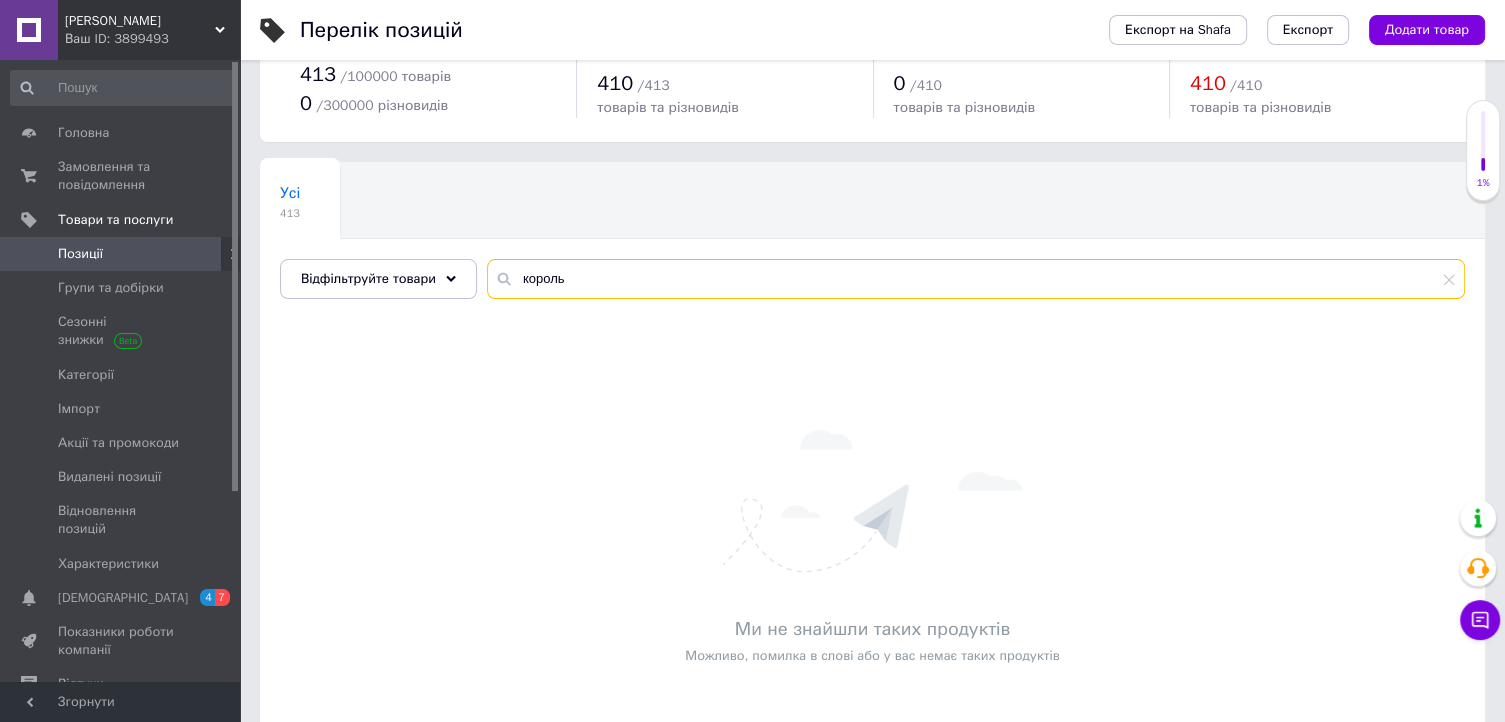 scroll, scrollTop: 0, scrollLeft: 0, axis: both 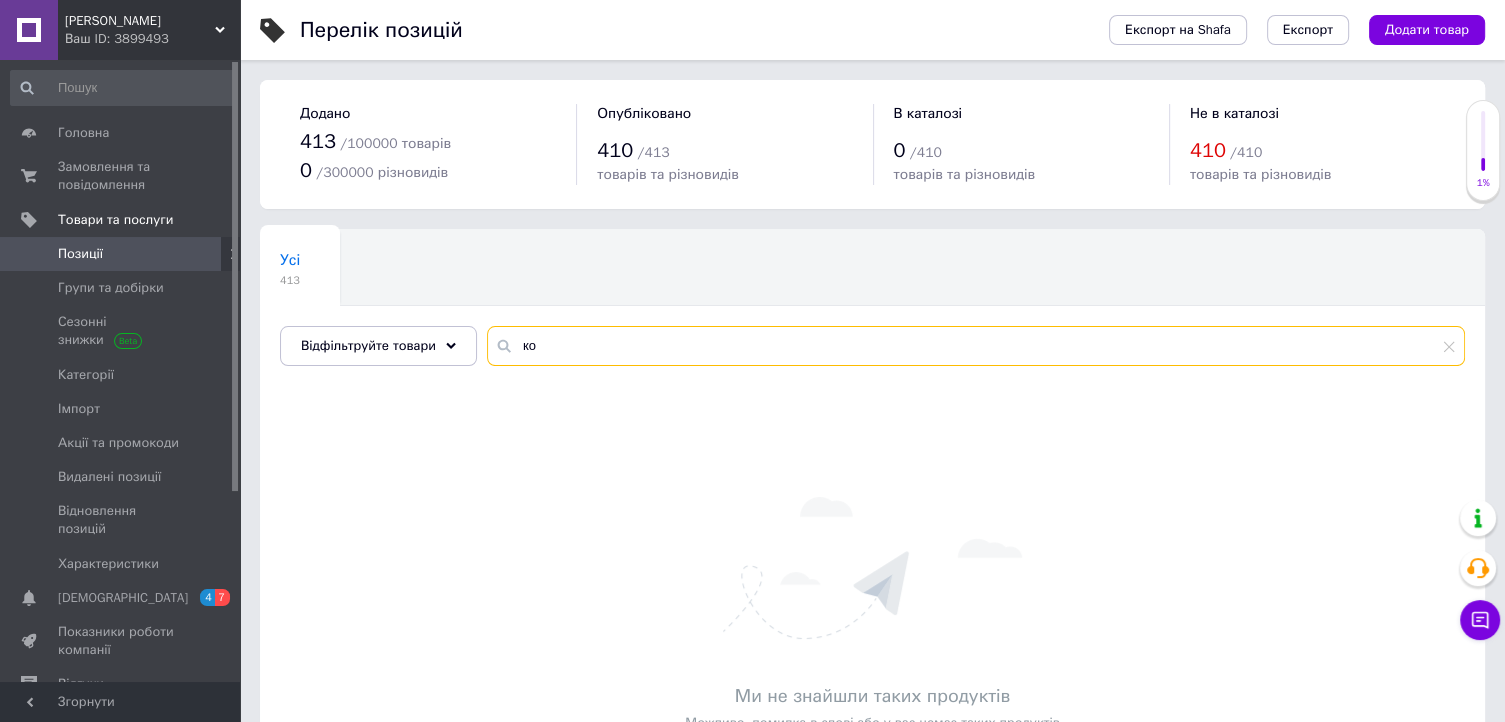 type on "к" 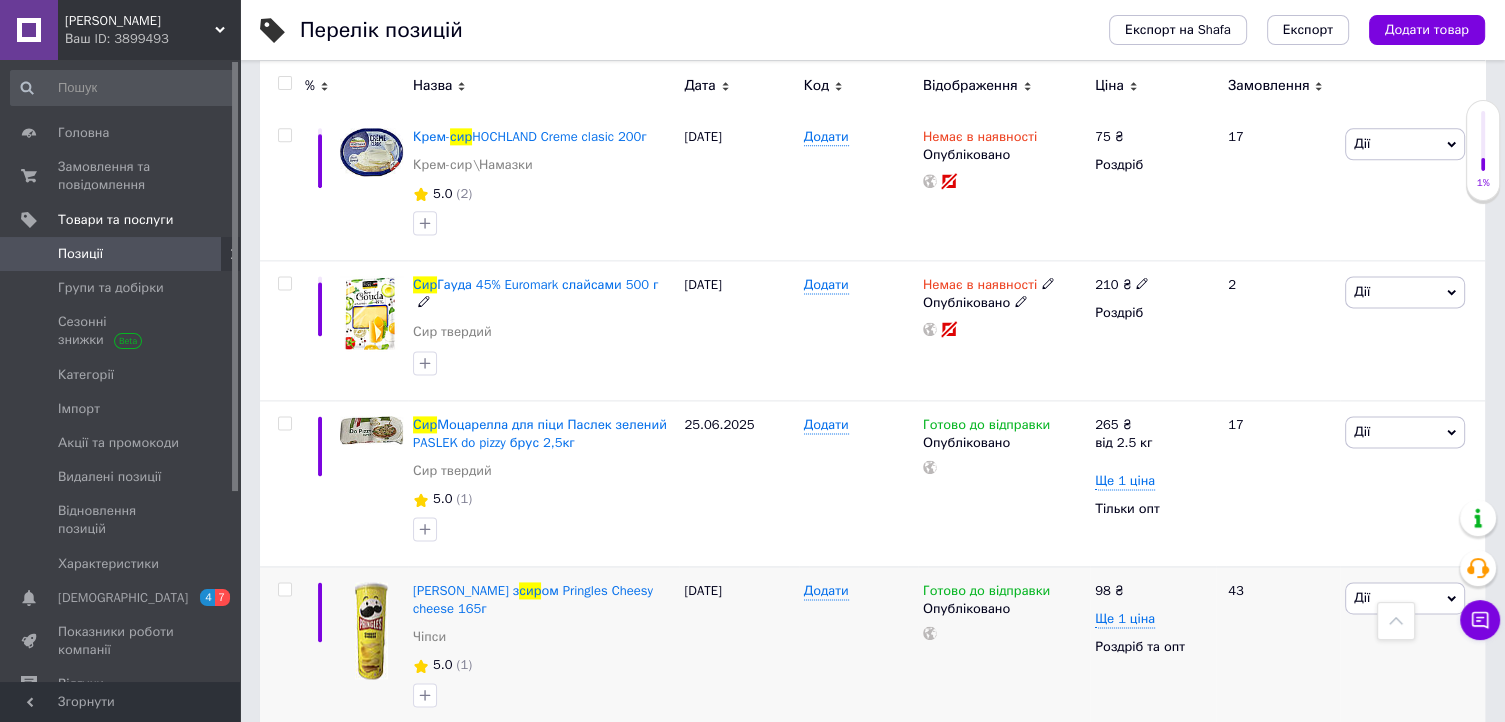 scroll, scrollTop: 2630, scrollLeft: 0, axis: vertical 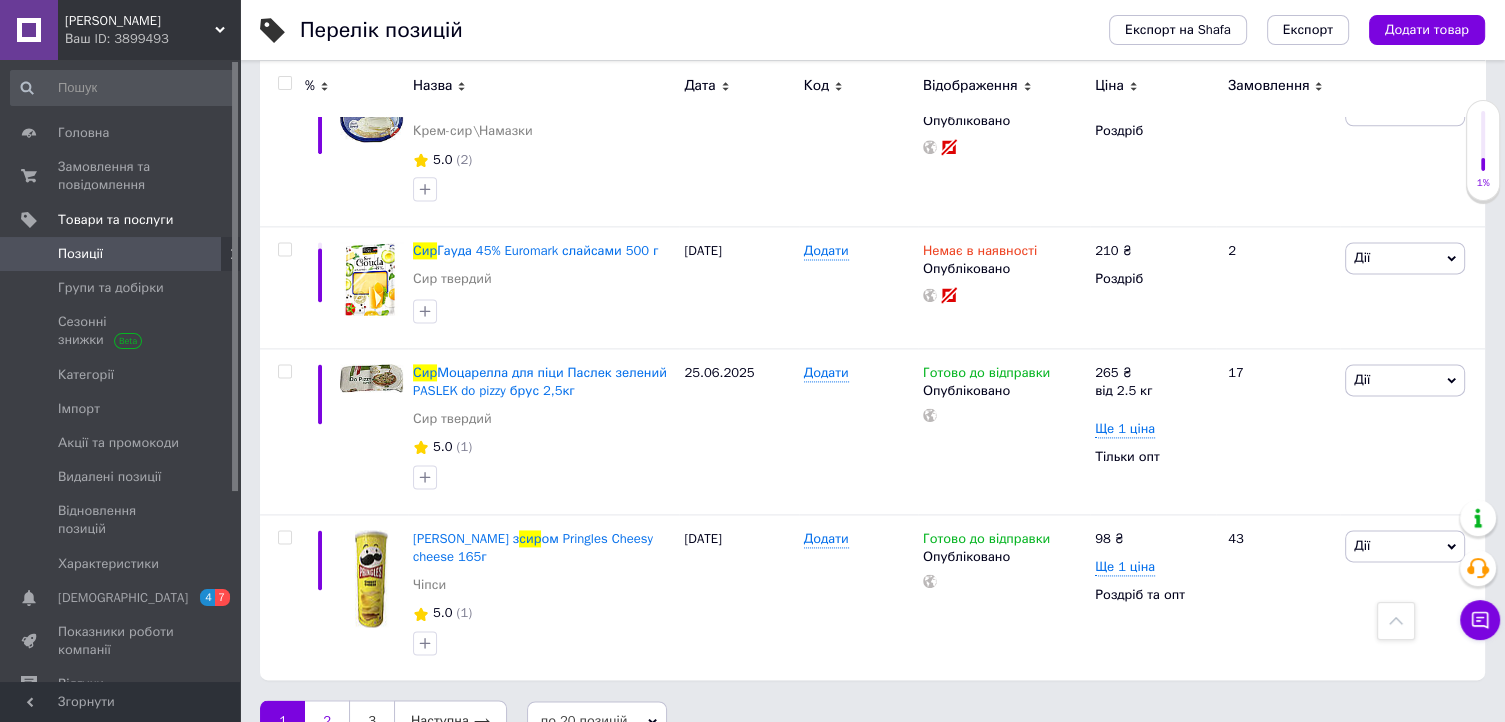 click on "2" at bounding box center [327, 721] 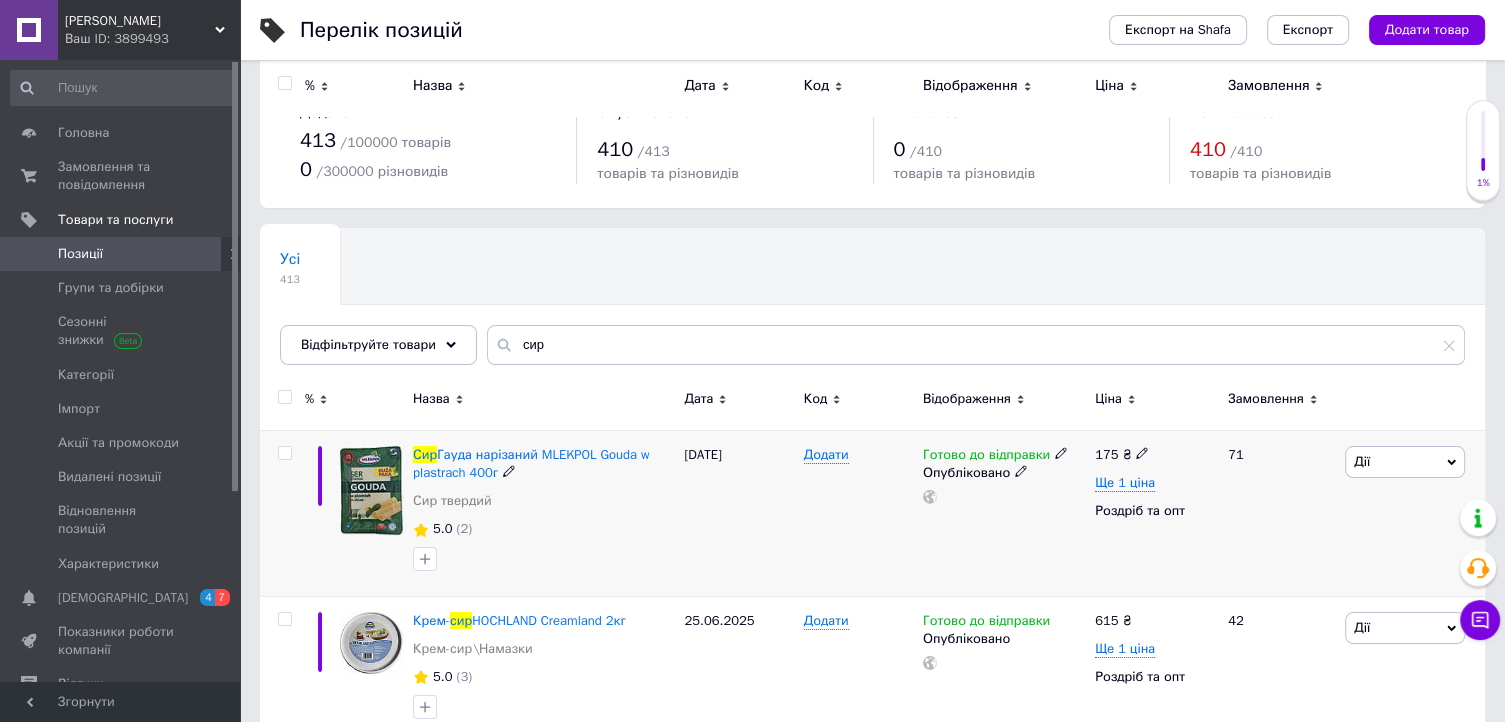 scroll, scrollTop: 0, scrollLeft: 0, axis: both 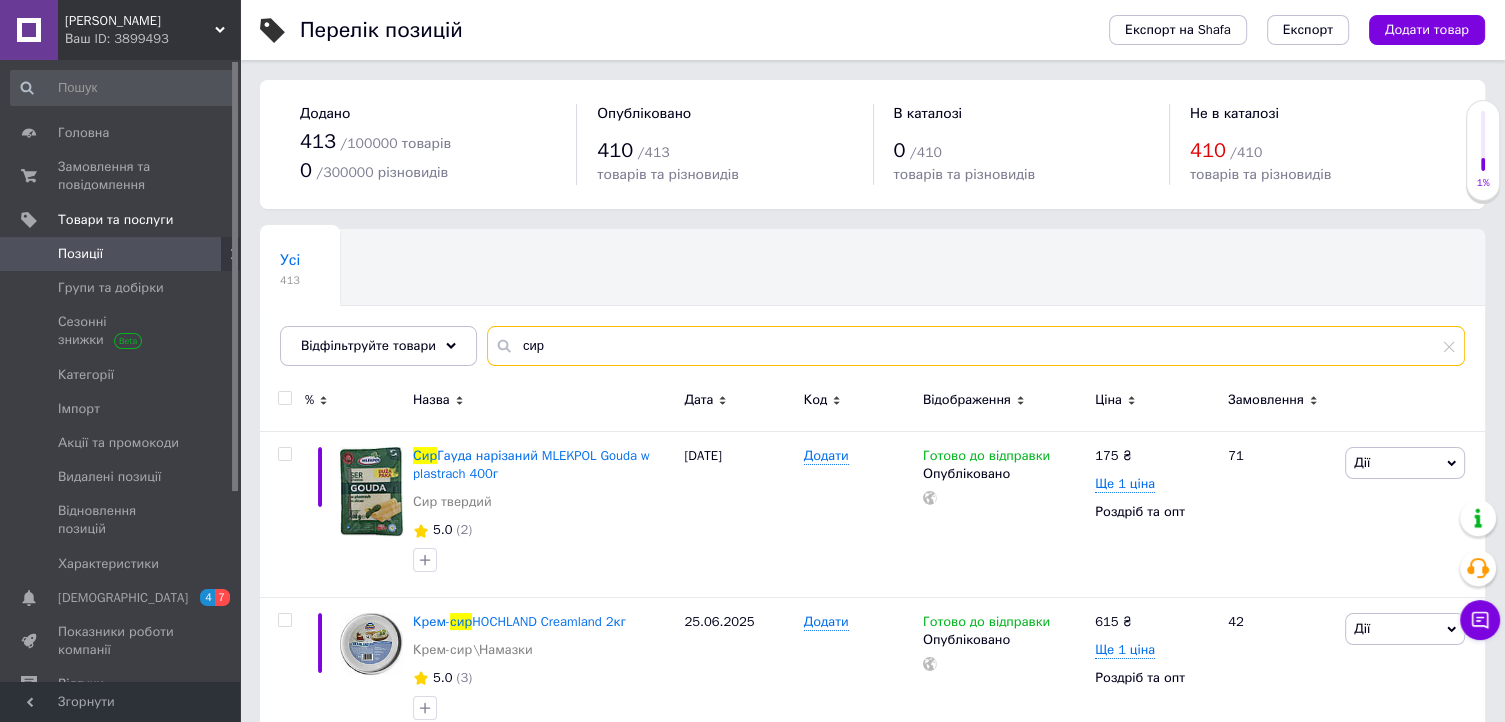 click on "сир" at bounding box center (976, 346) 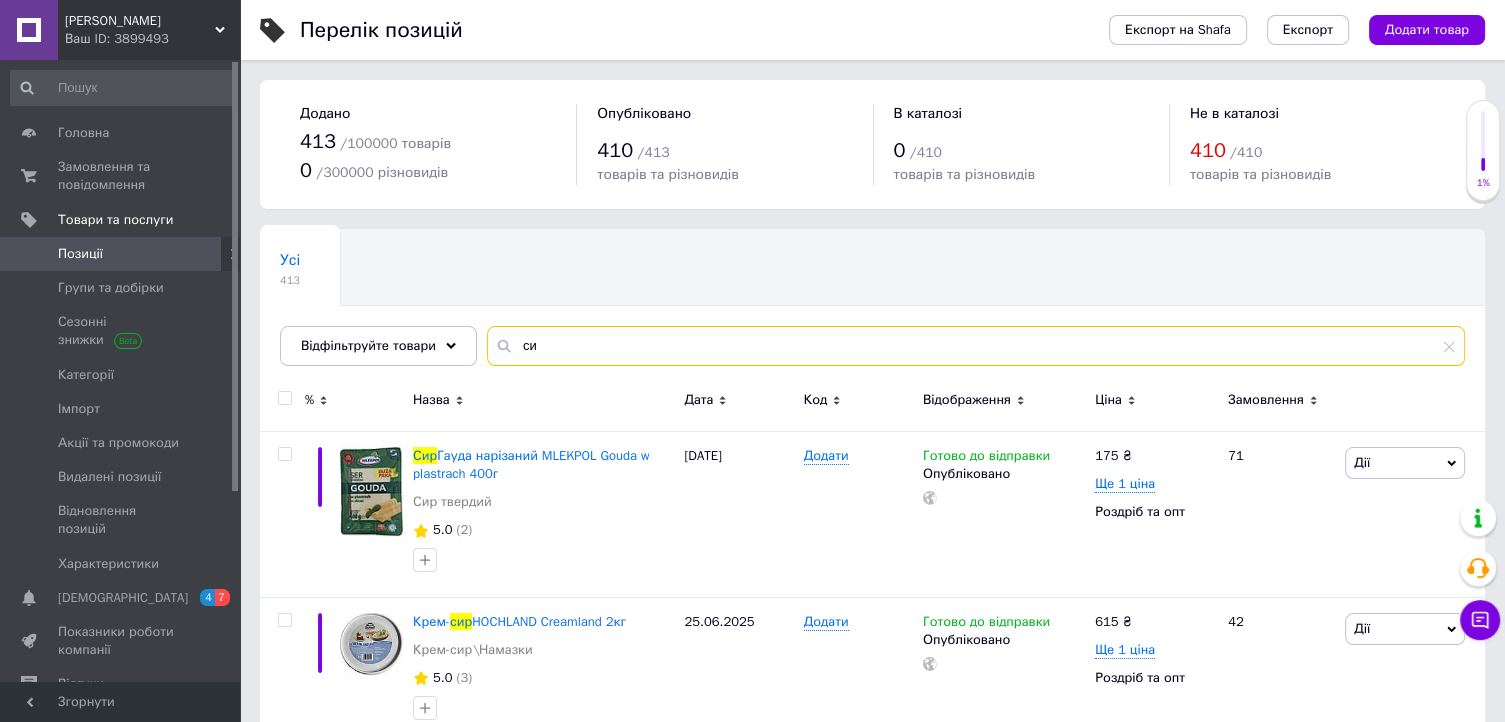 type on "с" 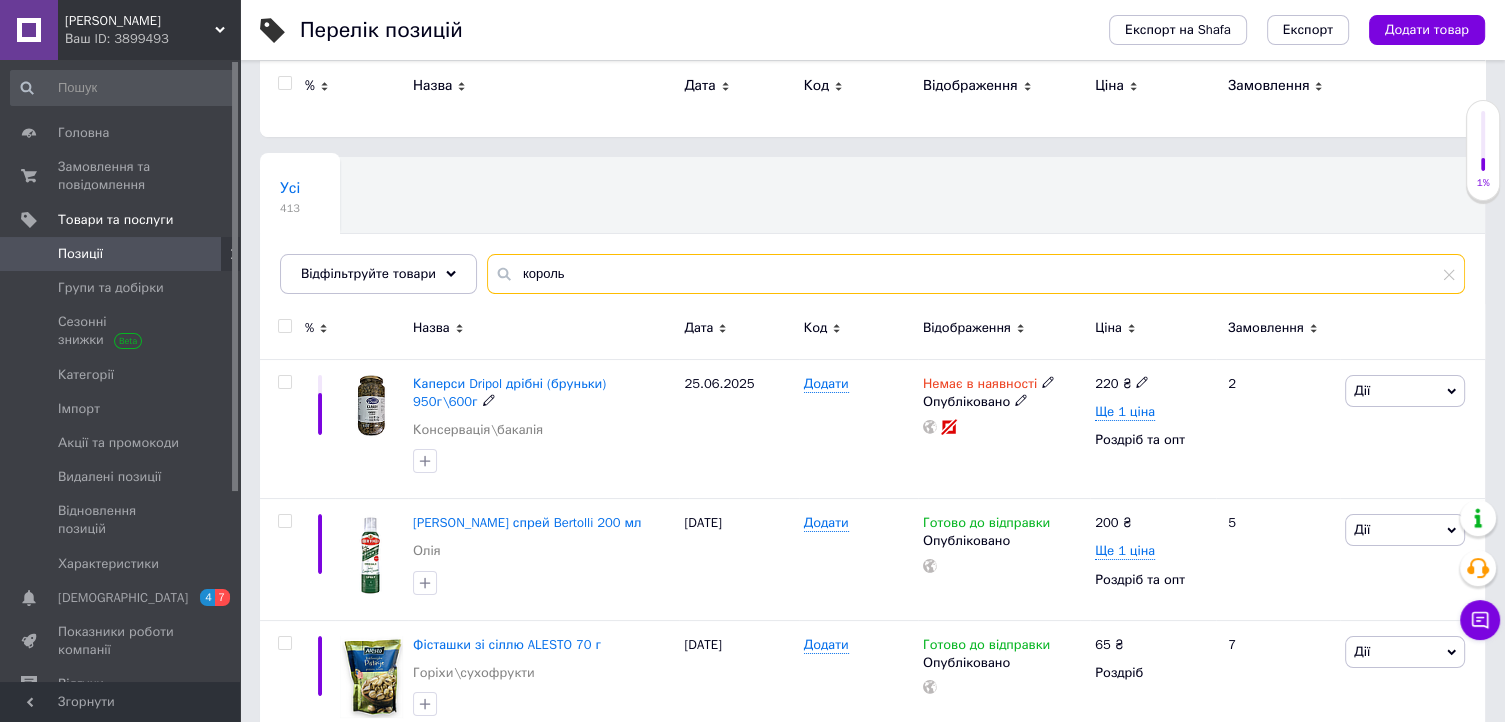 scroll, scrollTop: 0, scrollLeft: 0, axis: both 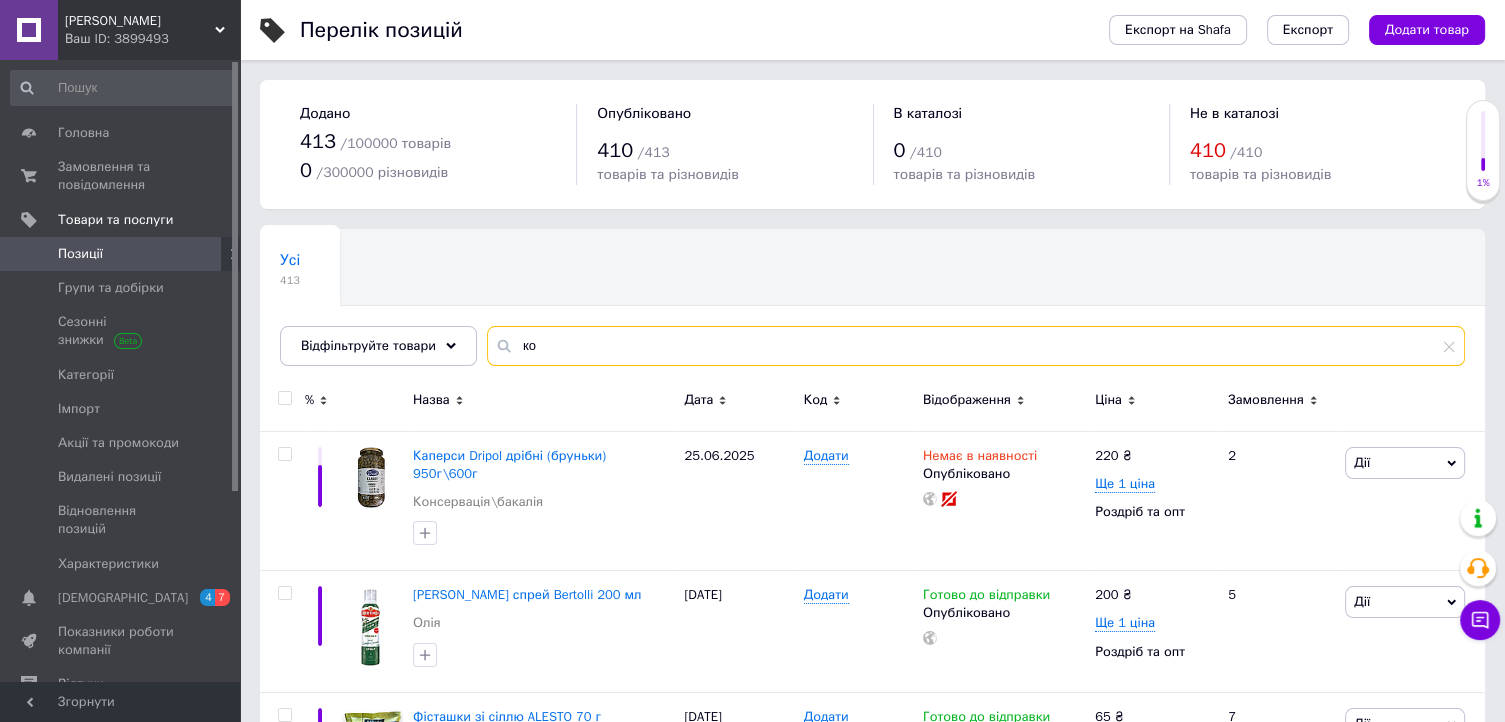type on "к" 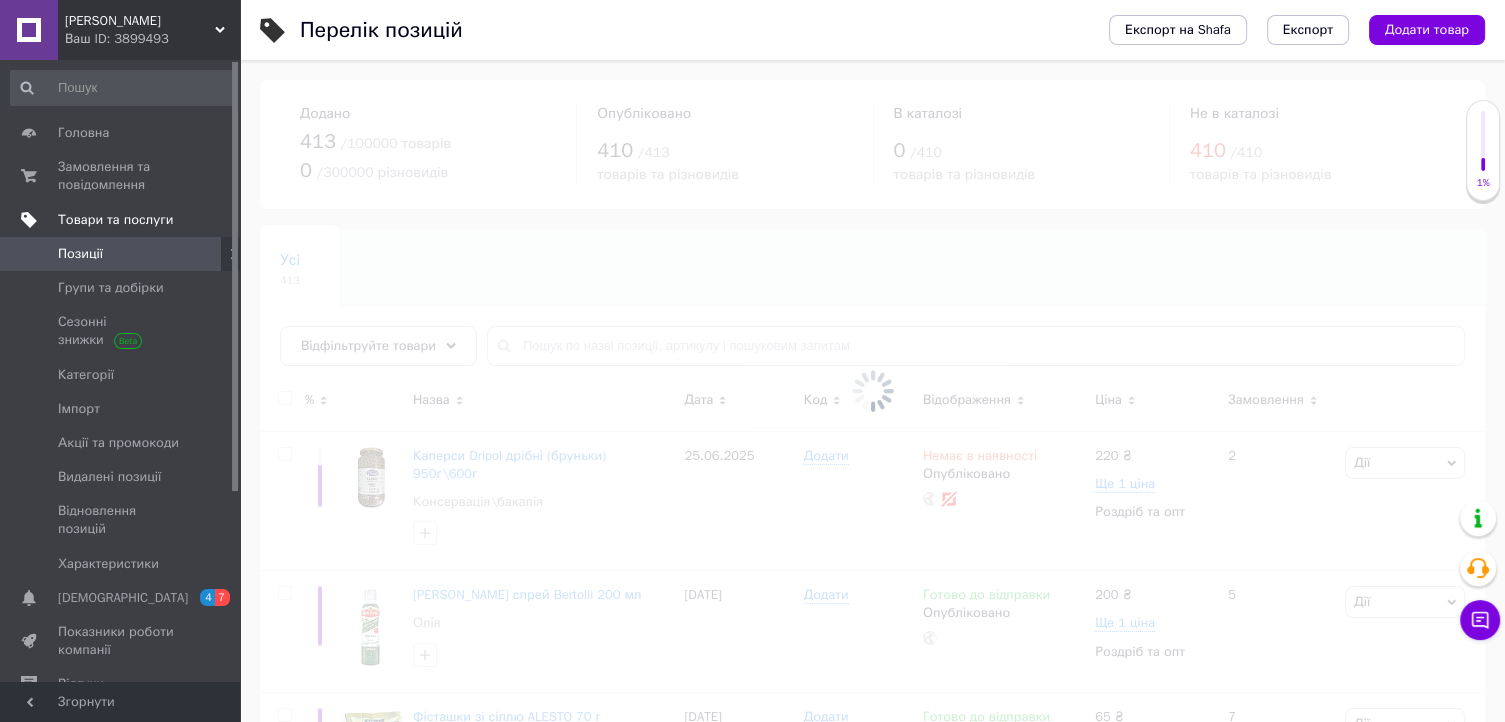 click on "Товари та послуги" at bounding box center [115, 220] 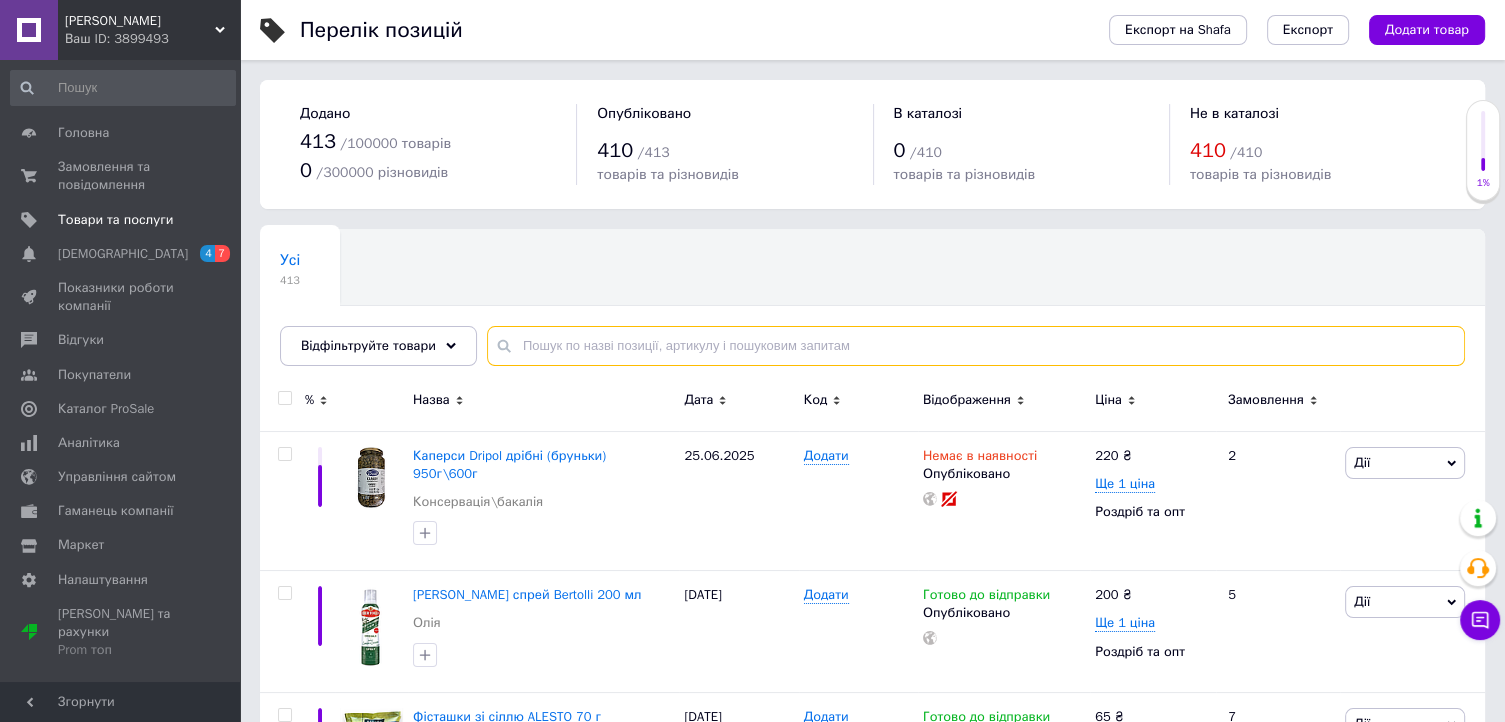 click at bounding box center [976, 346] 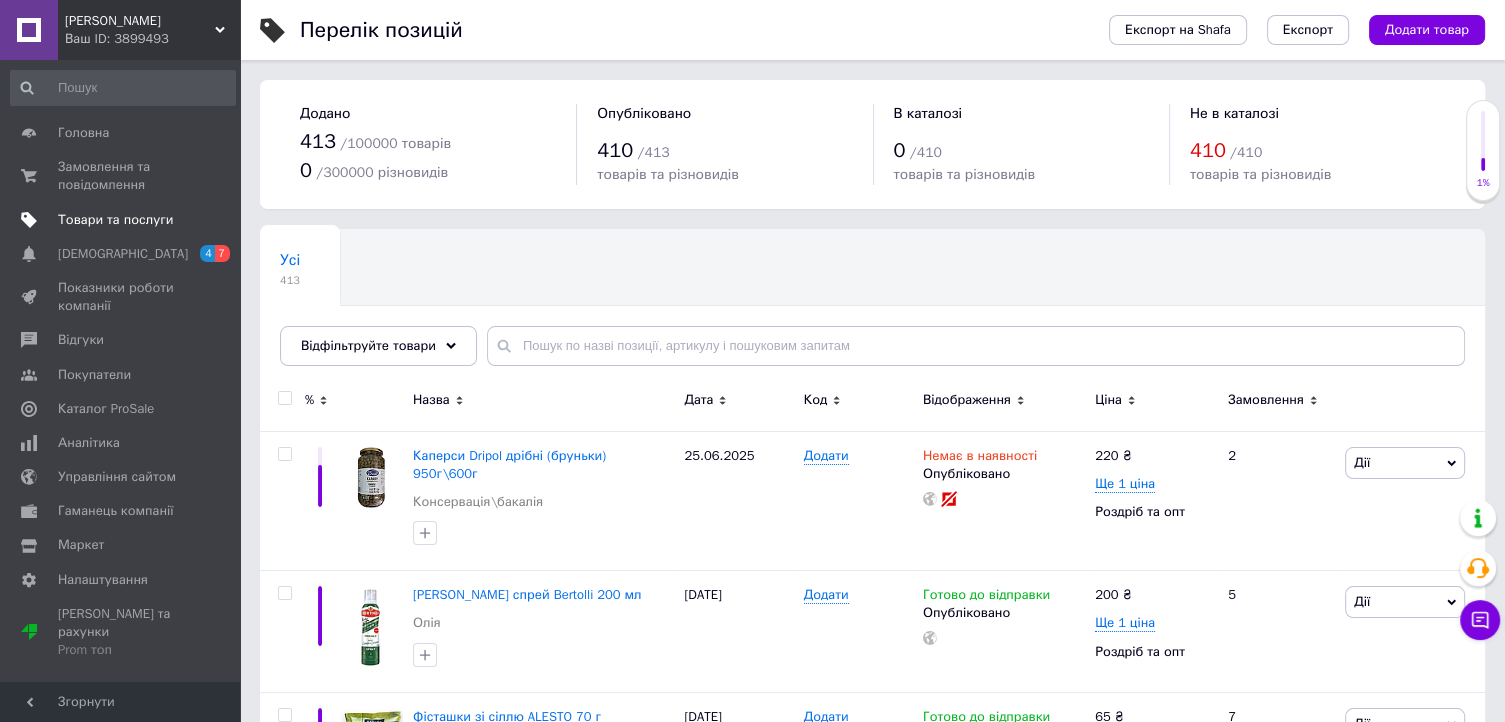 click on "Товари та послуги" at bounding box center (115, 220) 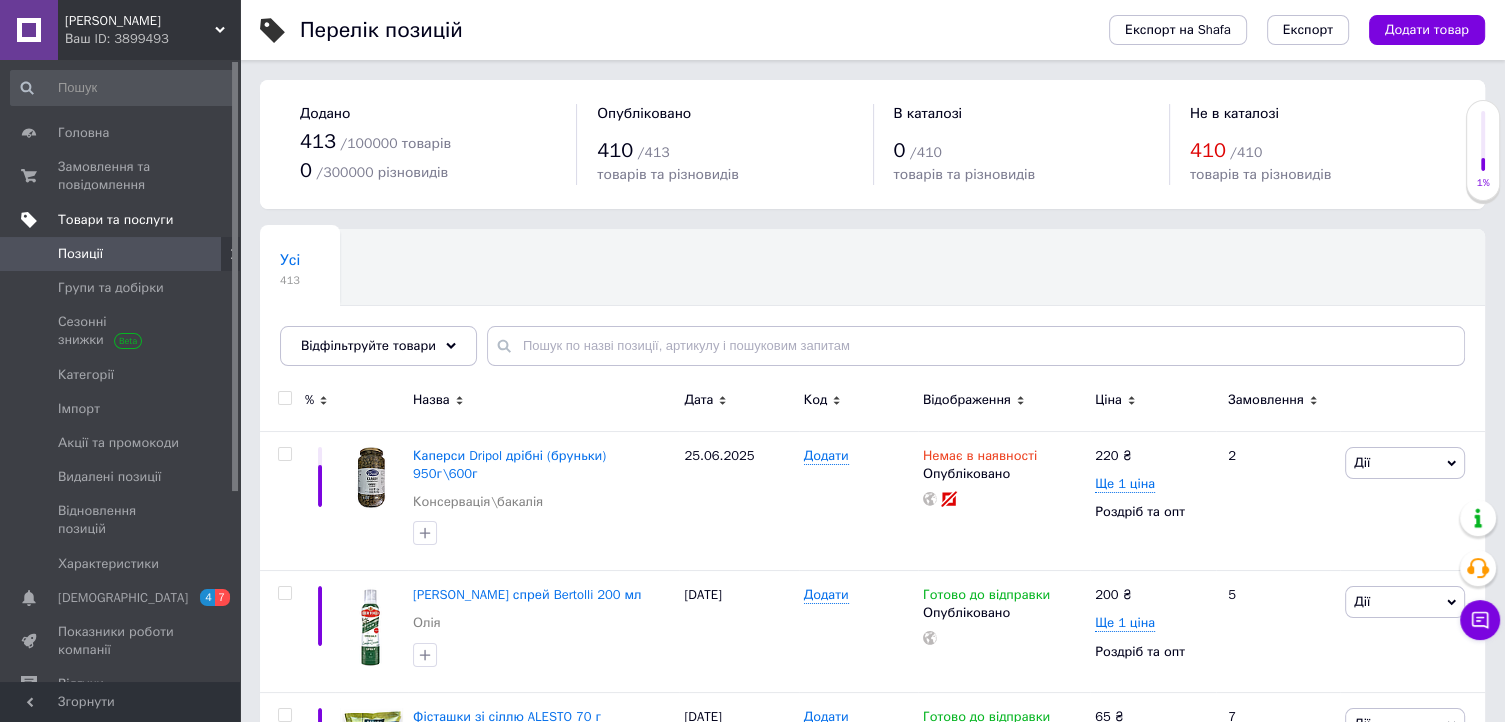 click on "Товари та послуги" at bounding box center [115, 220] 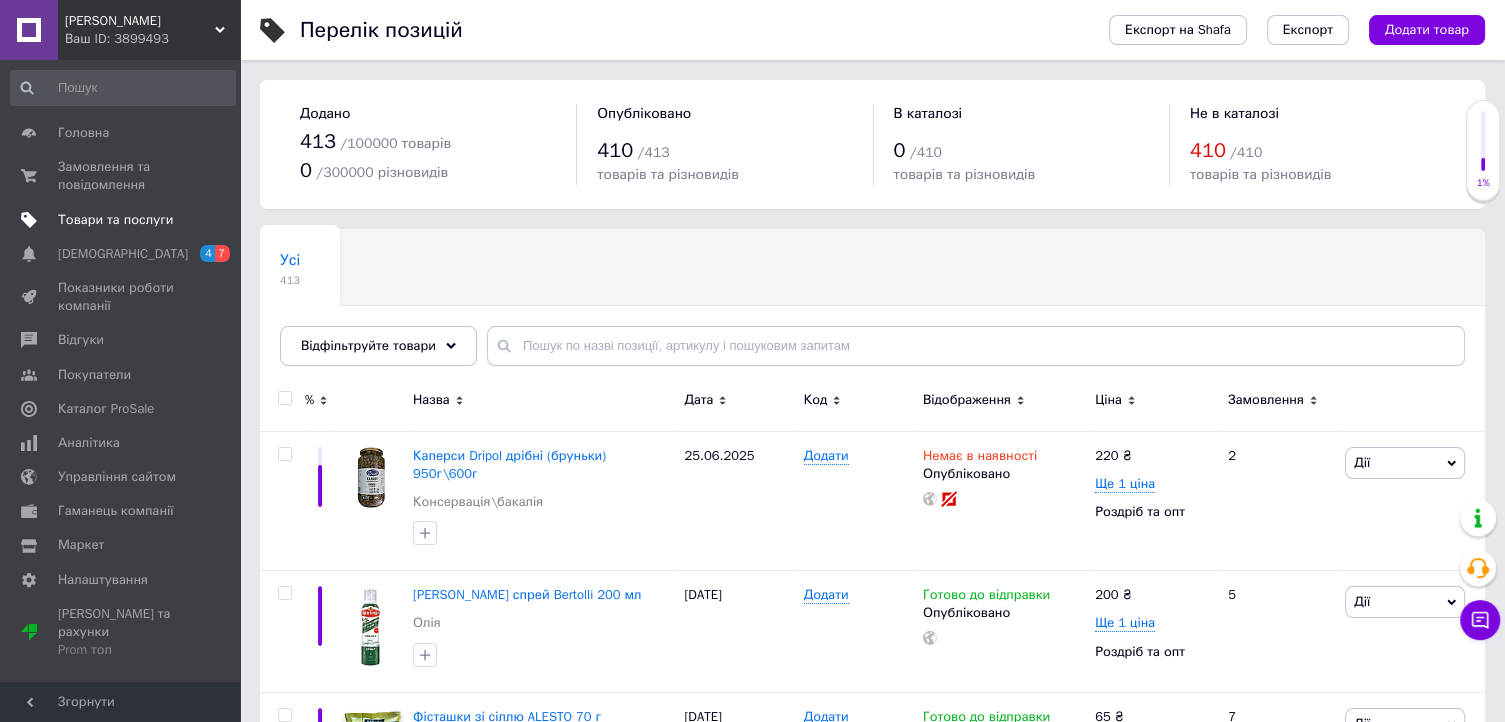 click on "Товари та послуги" at bounding box center [115, 220] 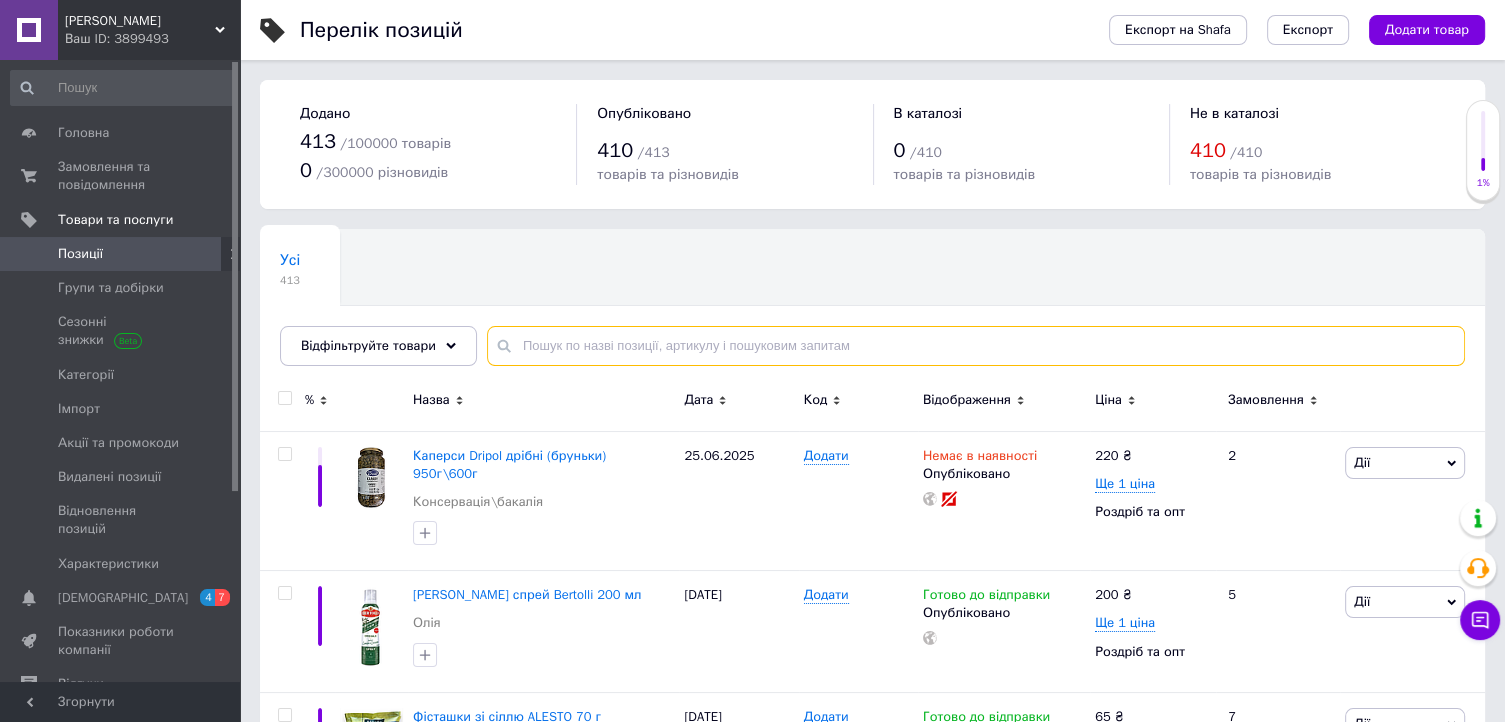 click at bounding box center (976, 346) 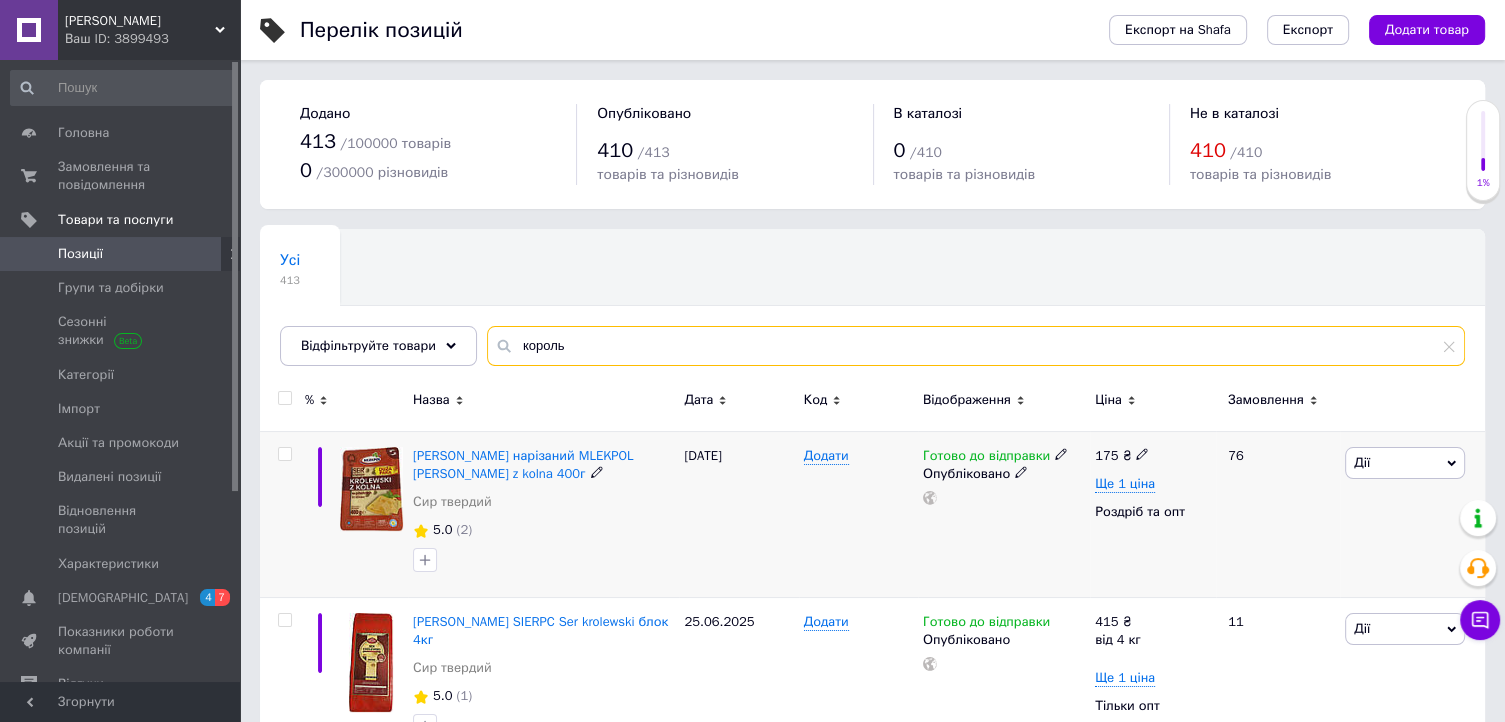 type on "король" 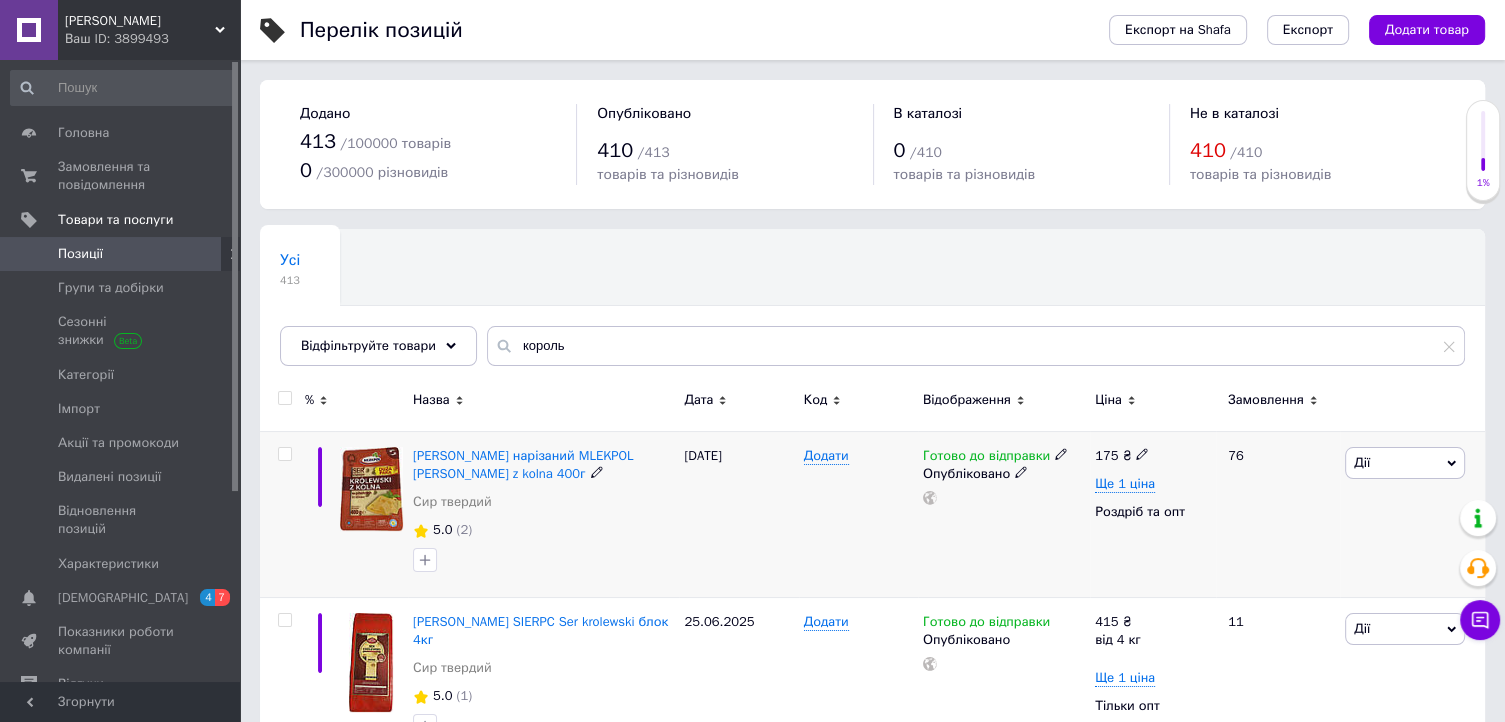 click 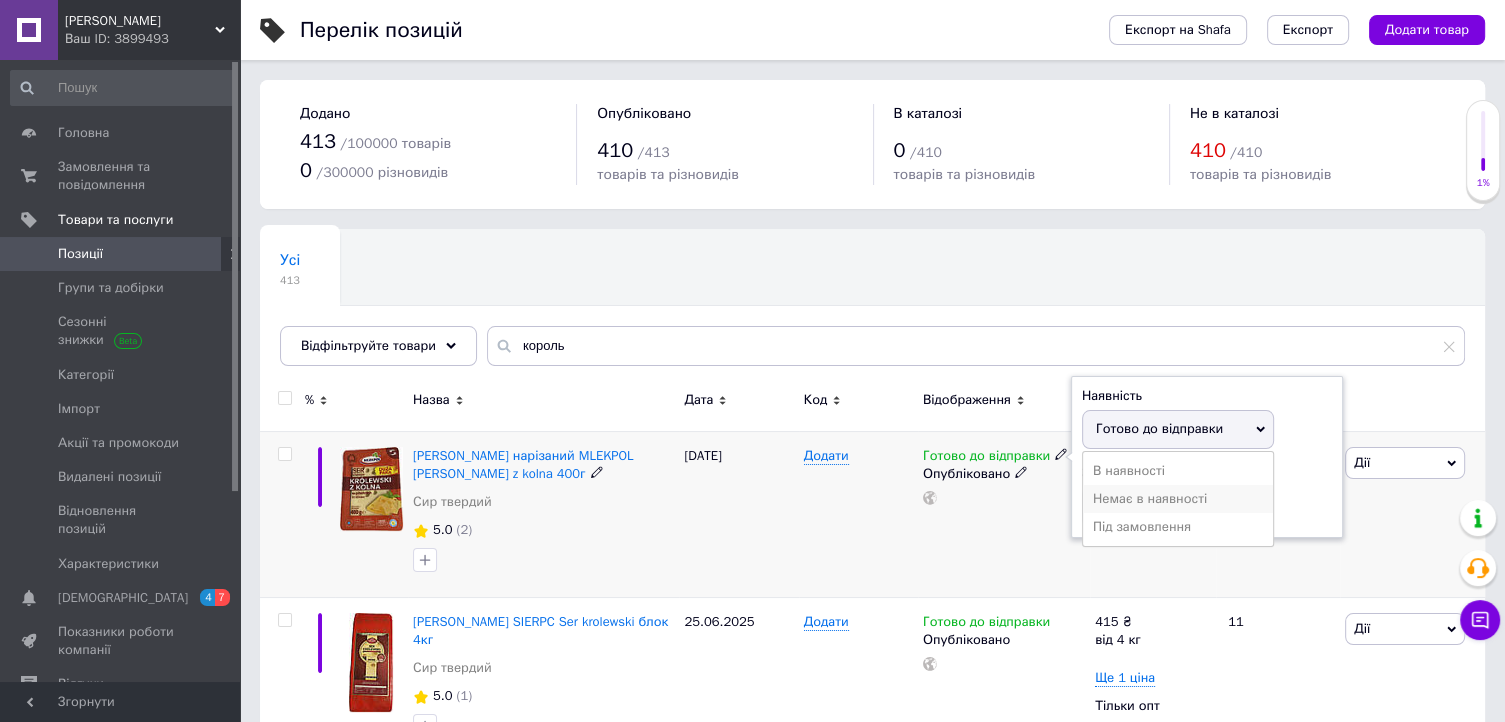 click on "Немає в наявності" at bounding box center [1178, 499] 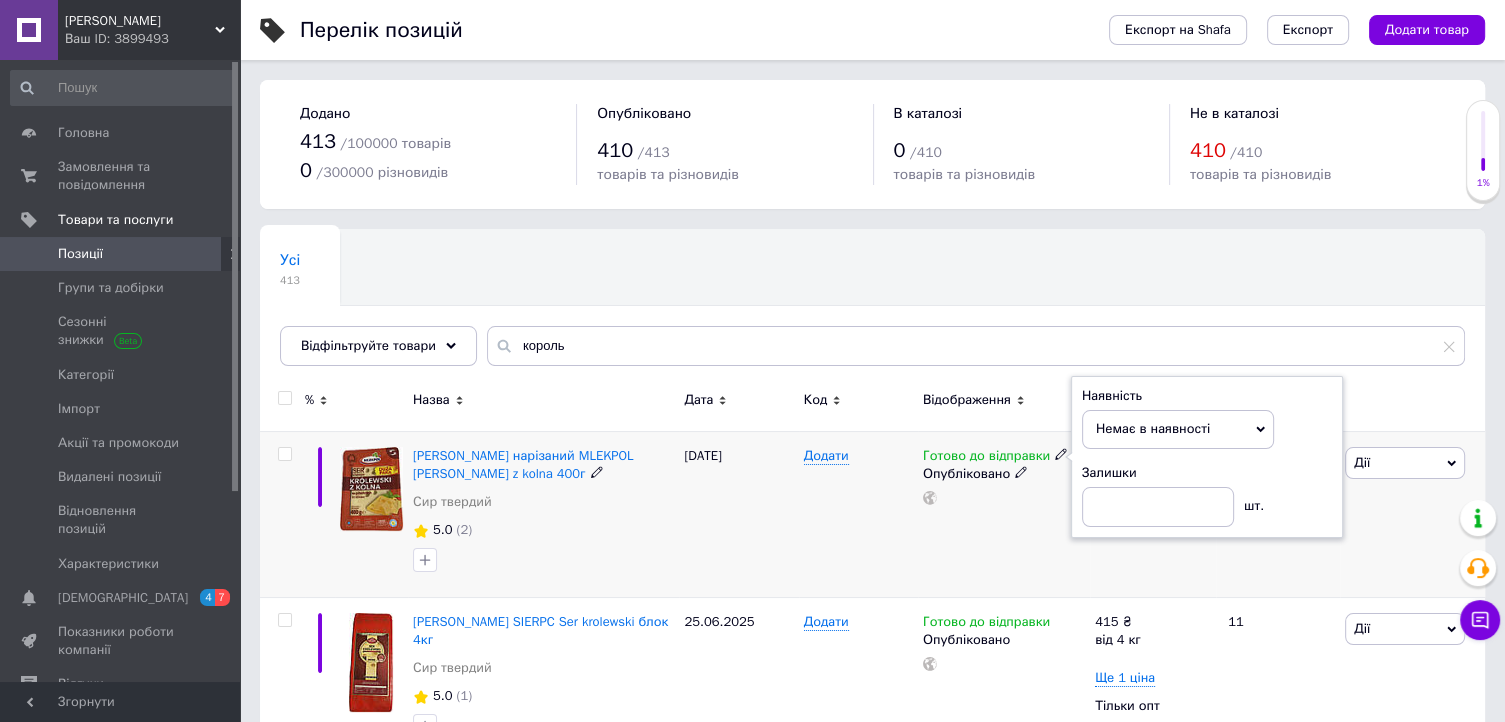 click on "Додати" at bounding box center (858, 514) 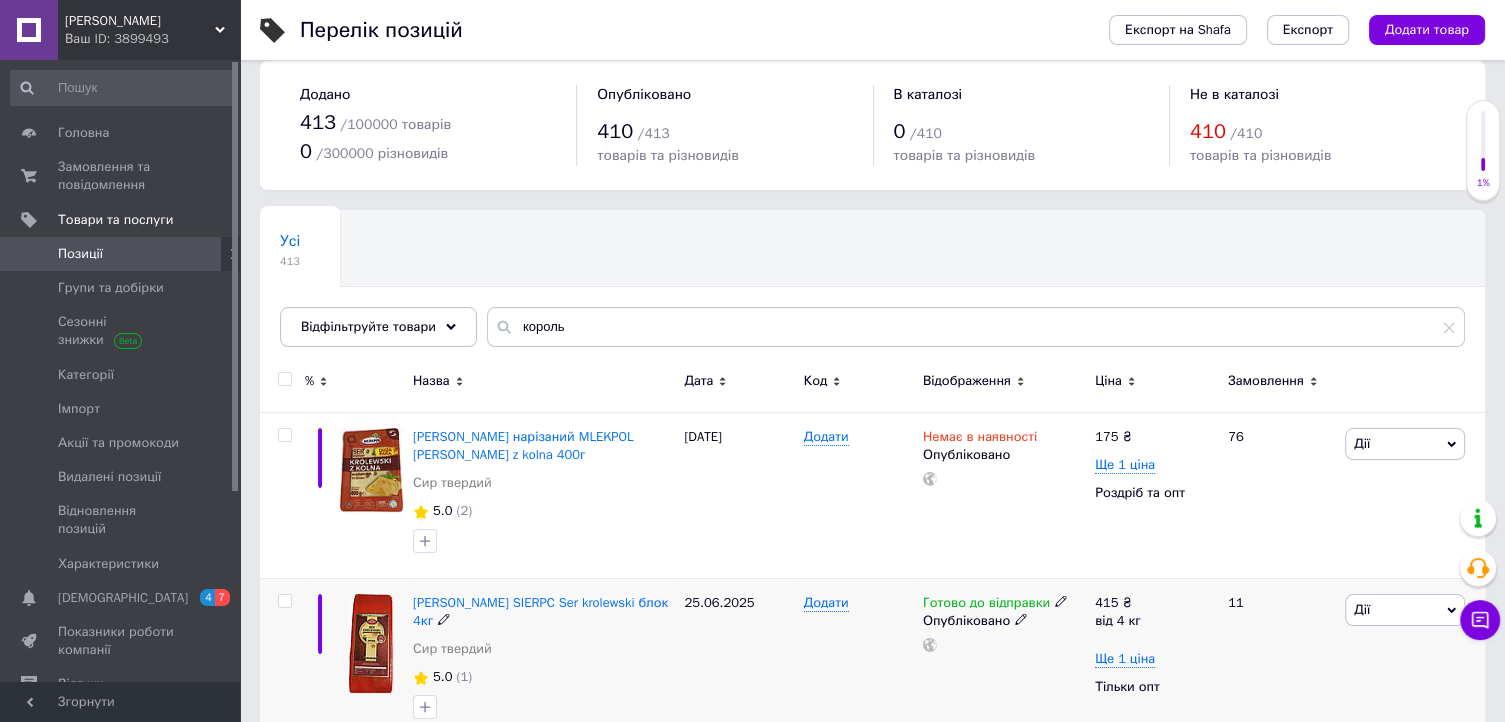 scroll, scrollTop: 0, scrollLeft: 0, axis: both 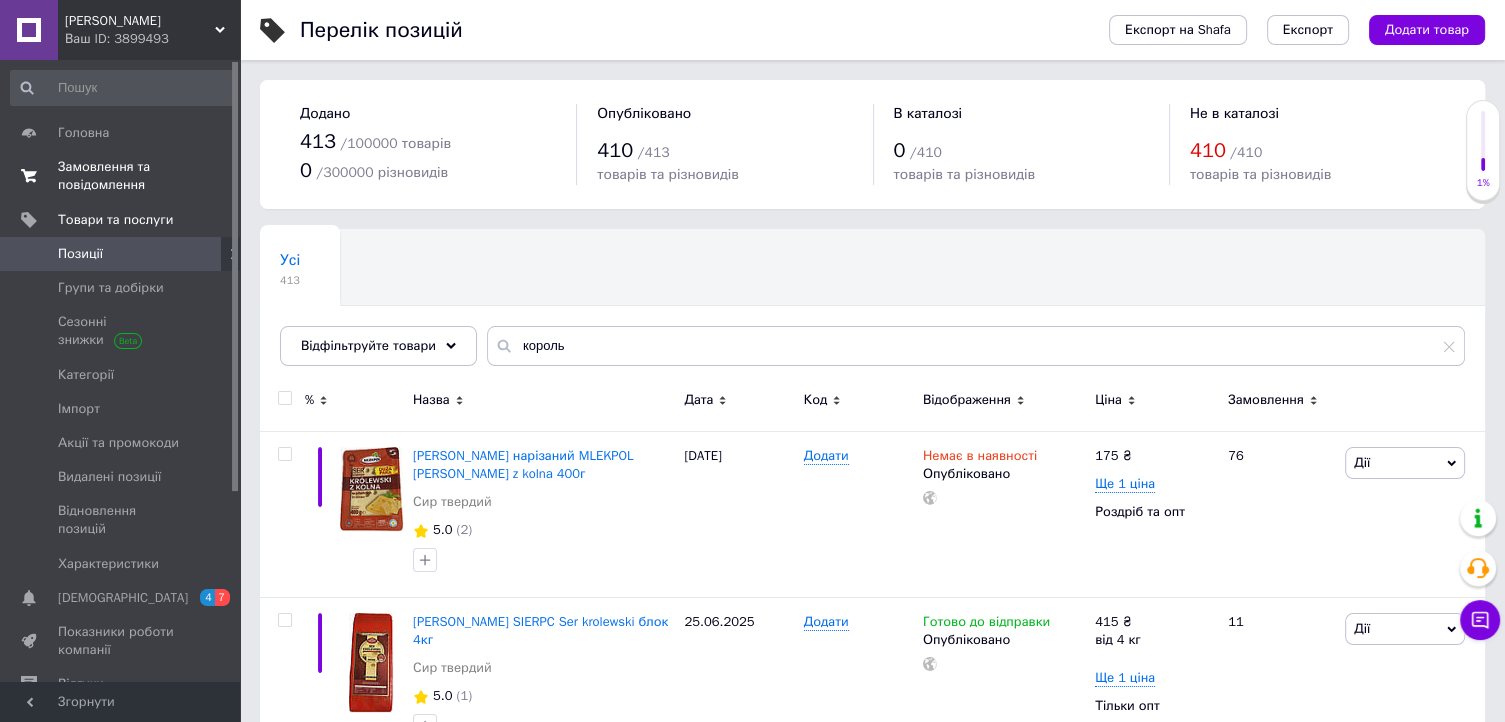 click on "Замовлення та повідомлення" at bounding box center [121, 176] 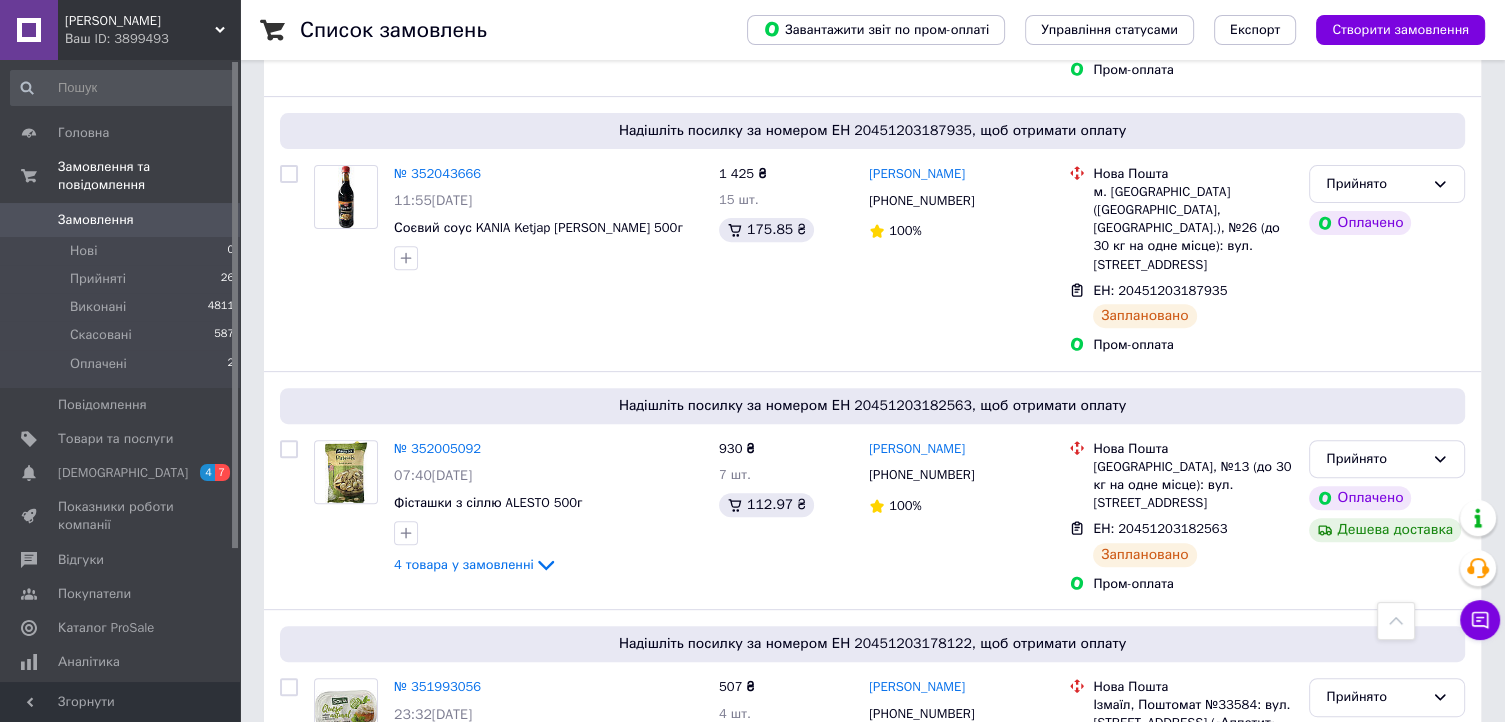 scroll, scrollTop: 800, scrollLeft: 0, axis: vertical 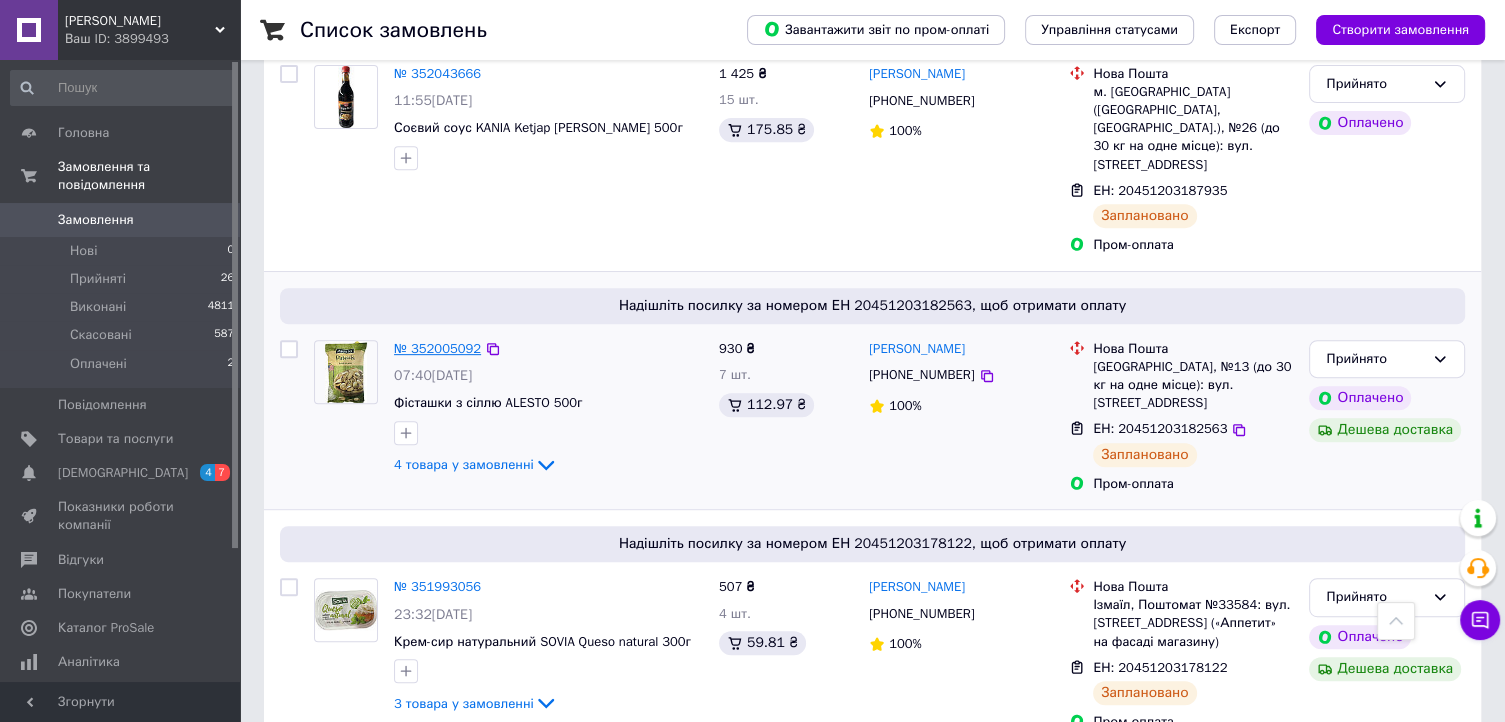 click on "№ 352005092" at bounding box center [437, 348] 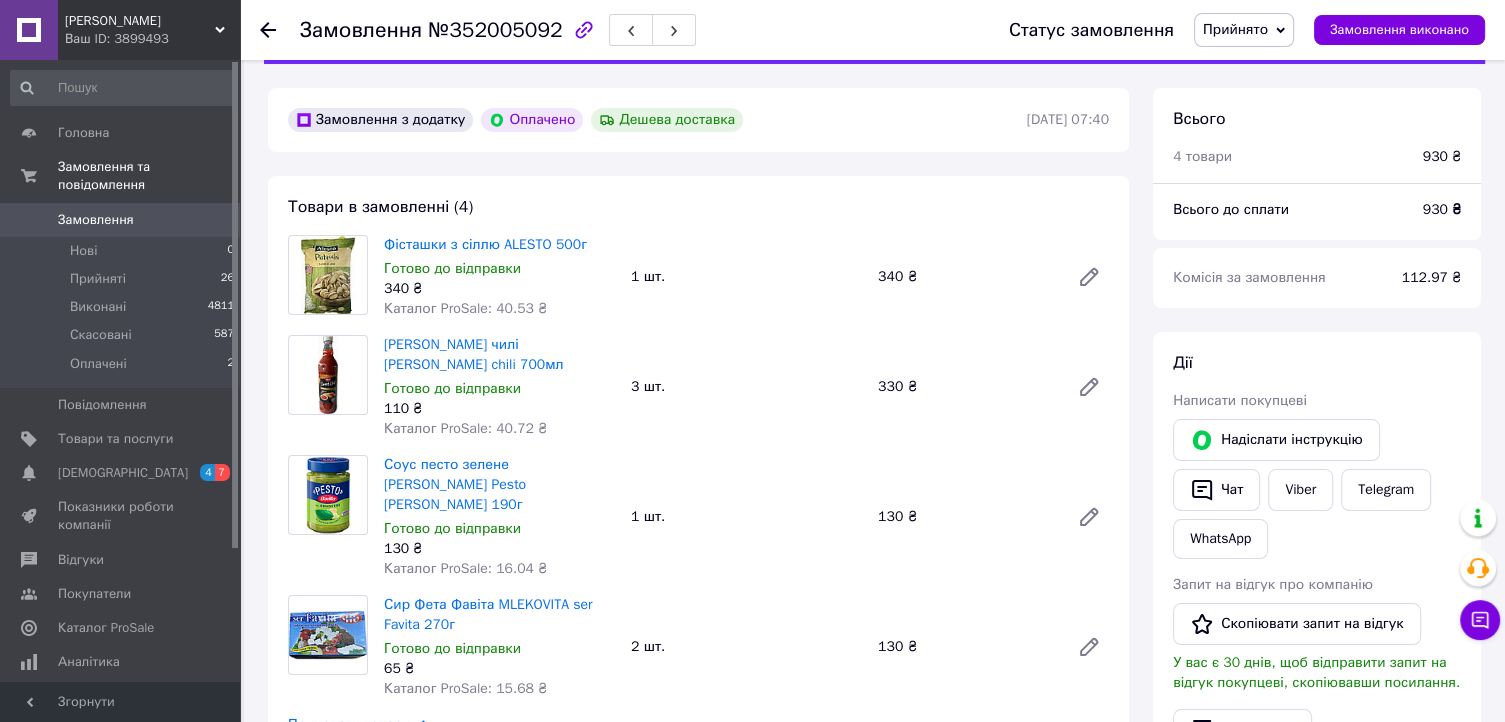scroll, scrollTop: 0, scrollLeft: 0, axis: both 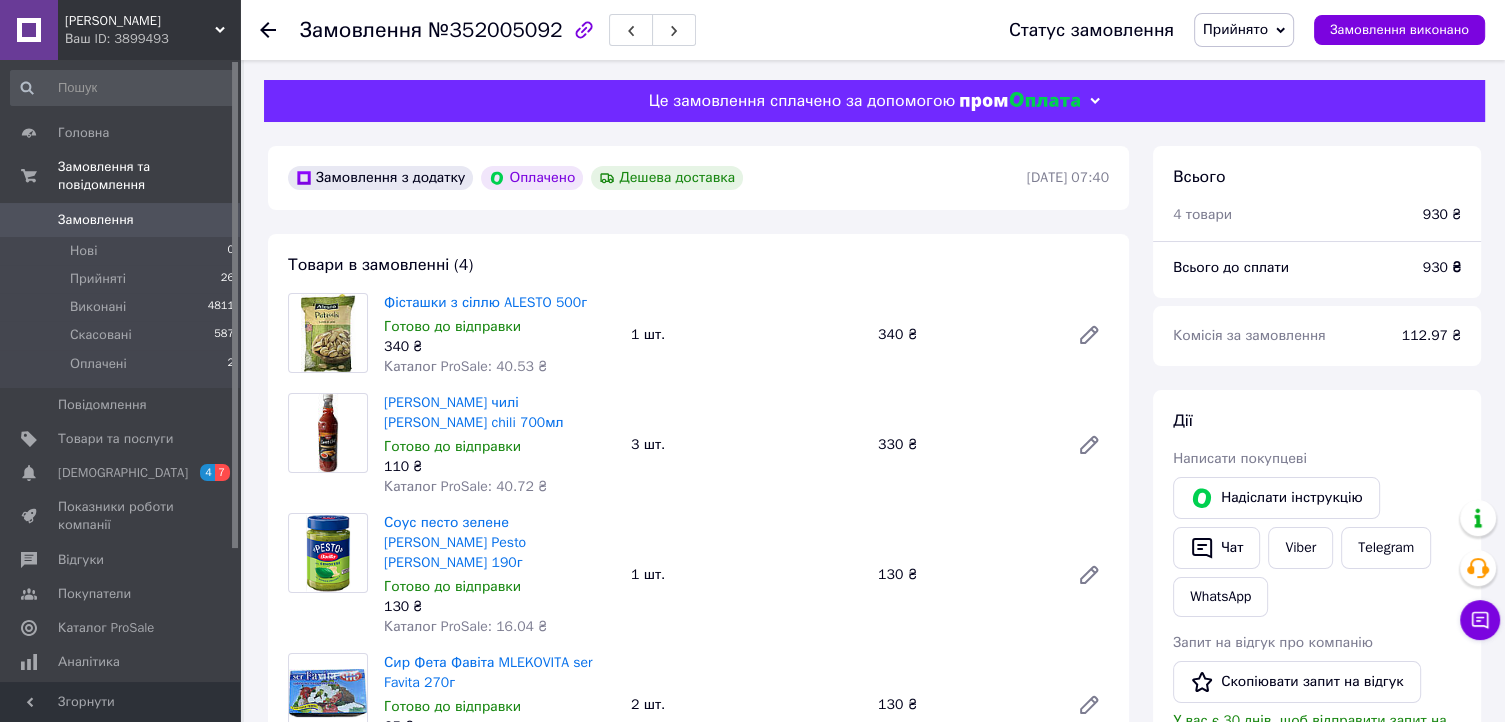 click on "Замовлення №352005092 Статус замовлення Прийнято Виконано Скасовано Оплачено Замовлення виконано" at bounding box center (872, 30) 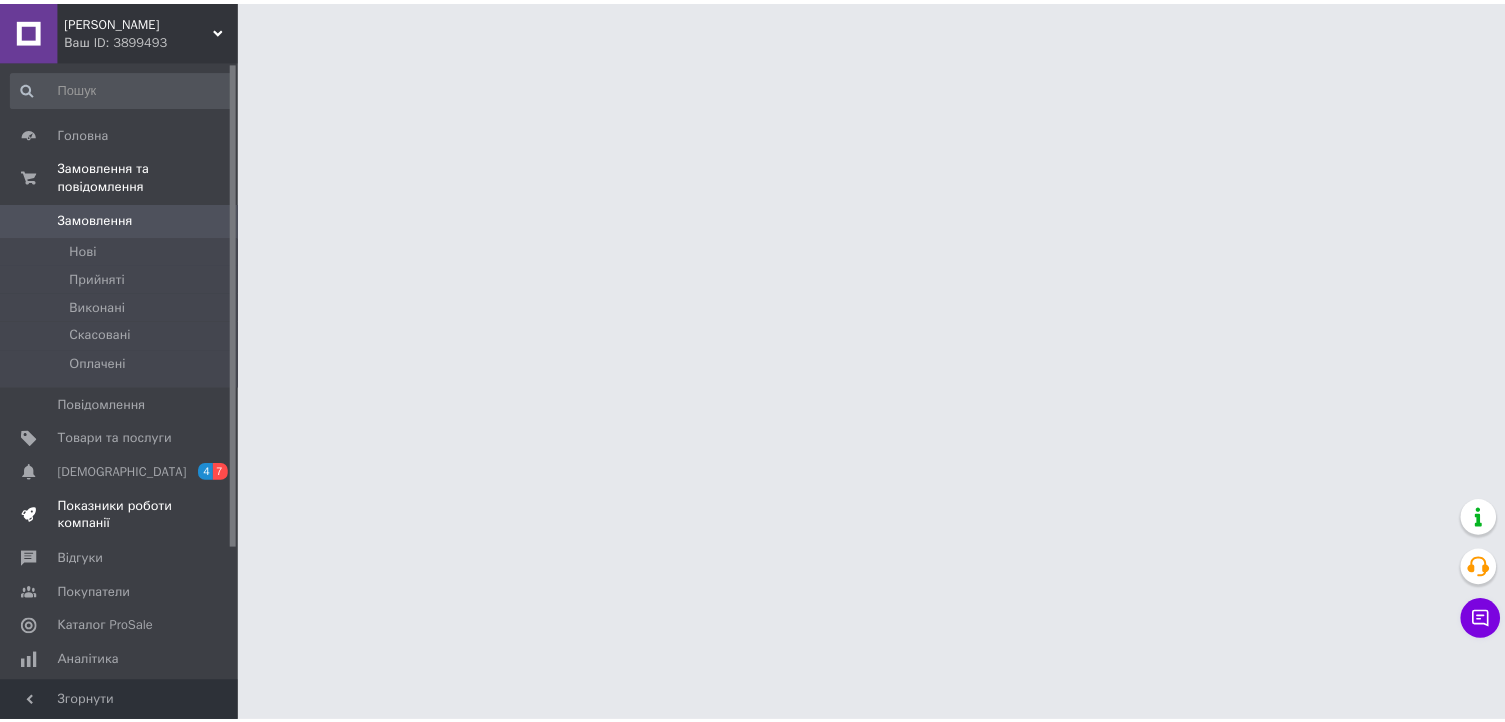 scroll, scrollTop: 0, scrollLeft: 0, axis: both 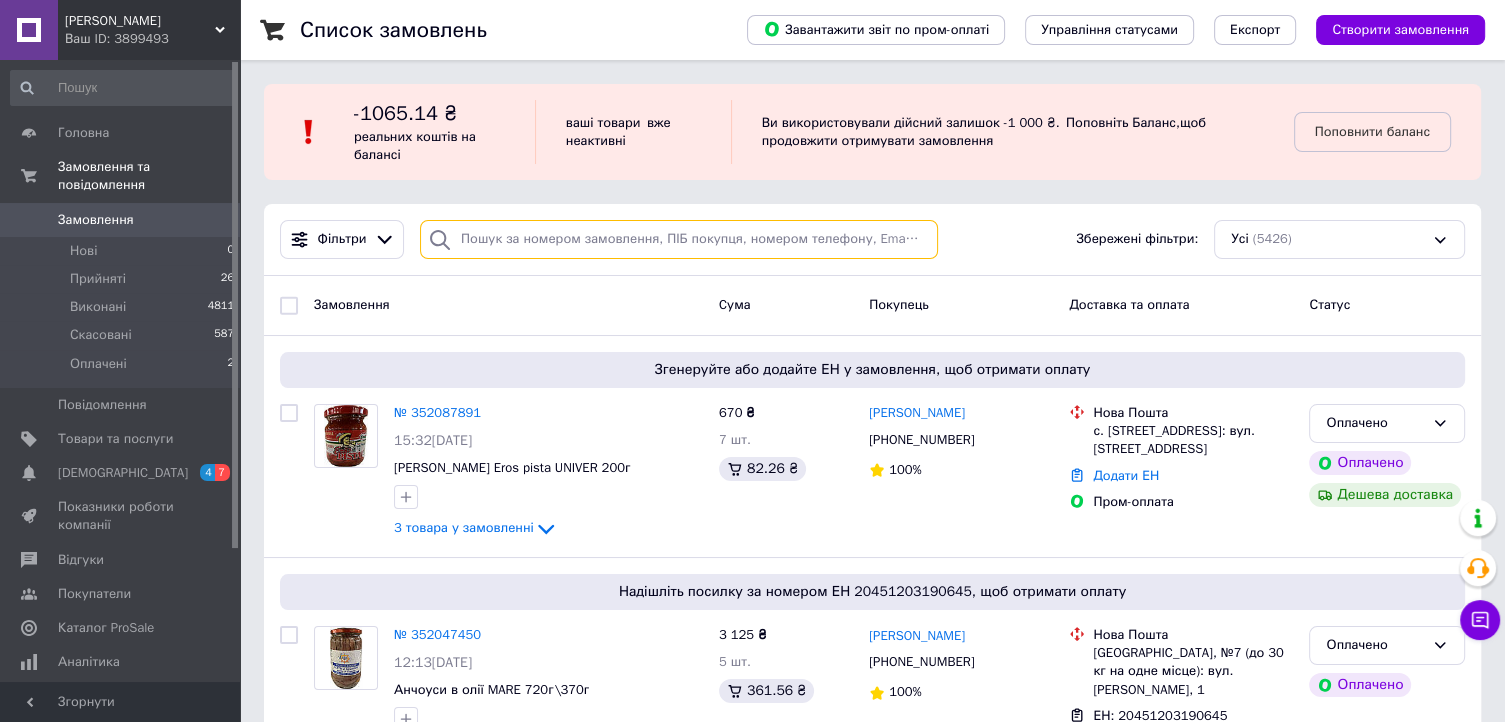 click at bounding box center [679, 239] 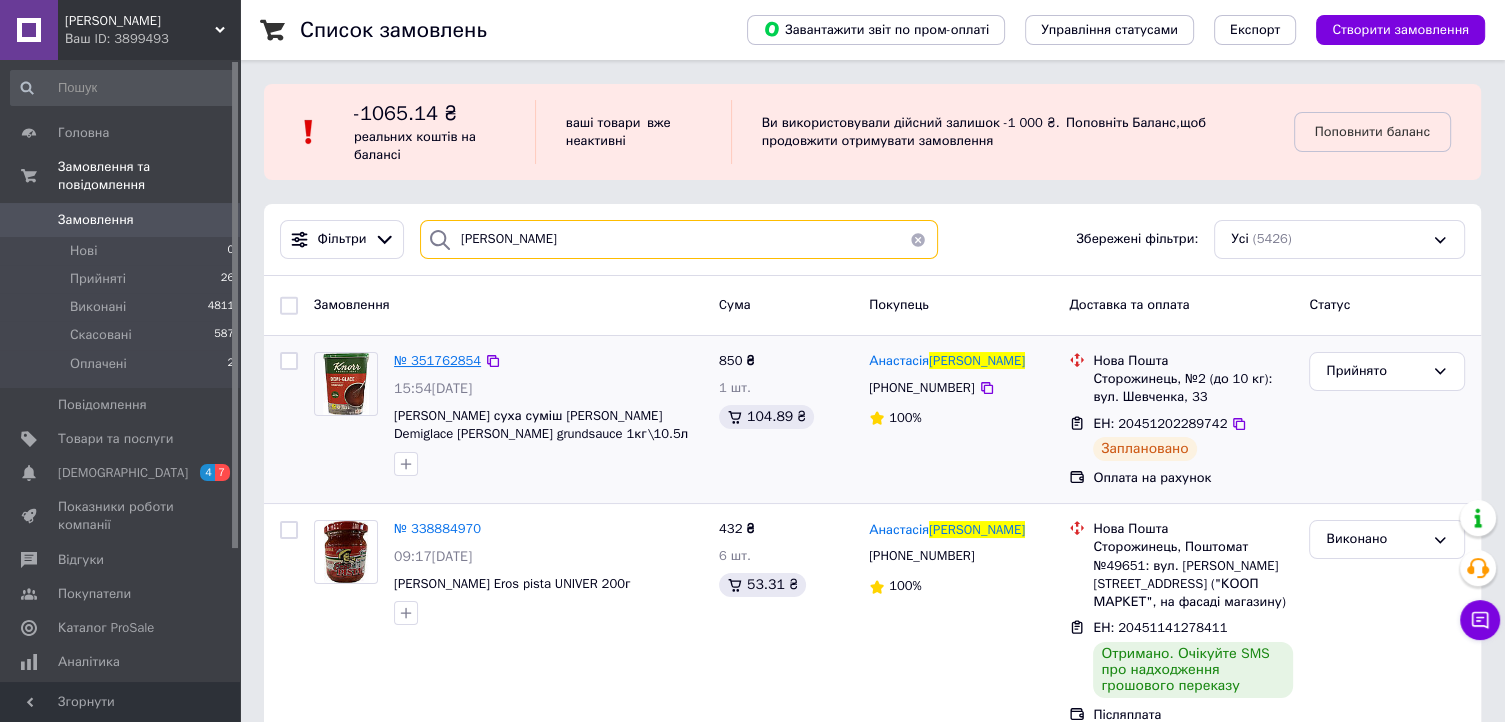 type on "[PERSON_NAME]" 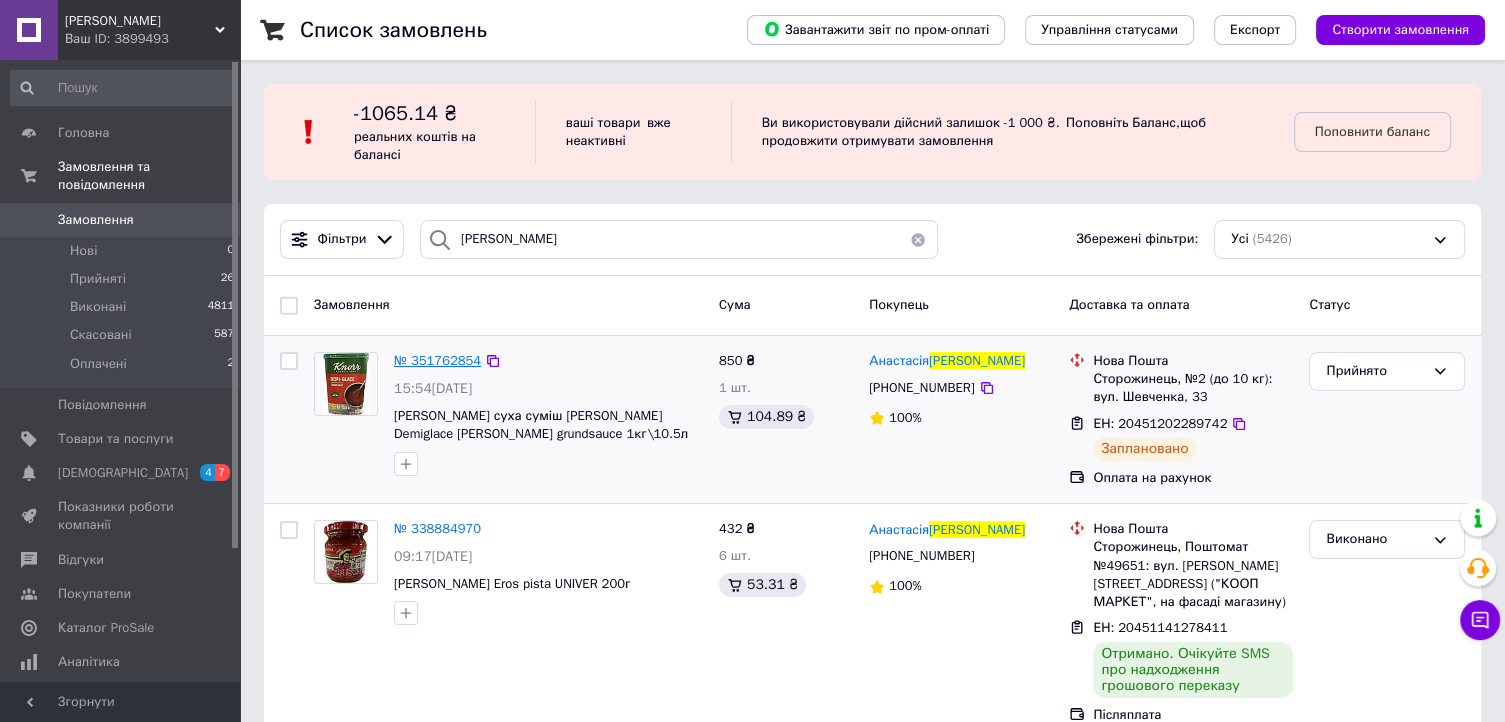 click on "№ 351762854" at bounding box center (437, 360) 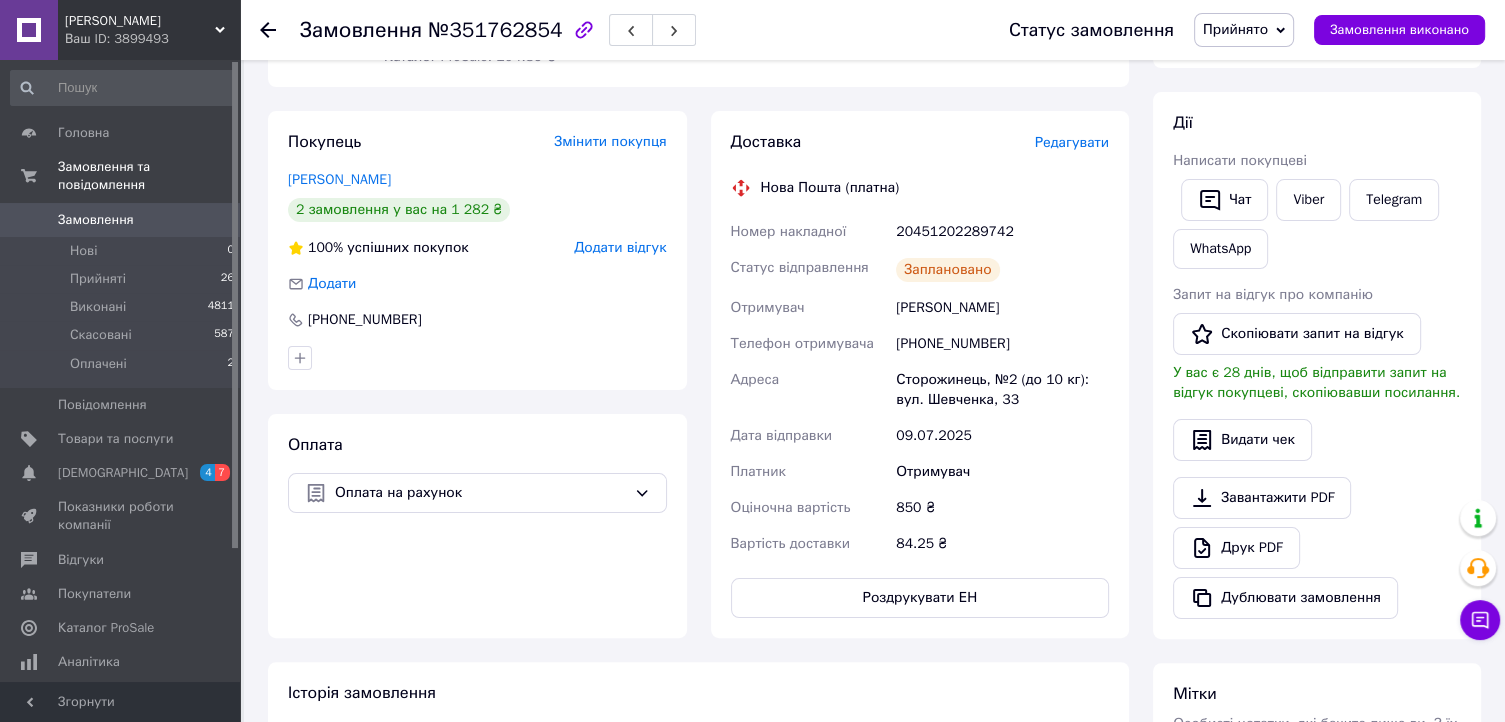 scroll, scrollTop: 0, scrollLeft: 0, axis: both 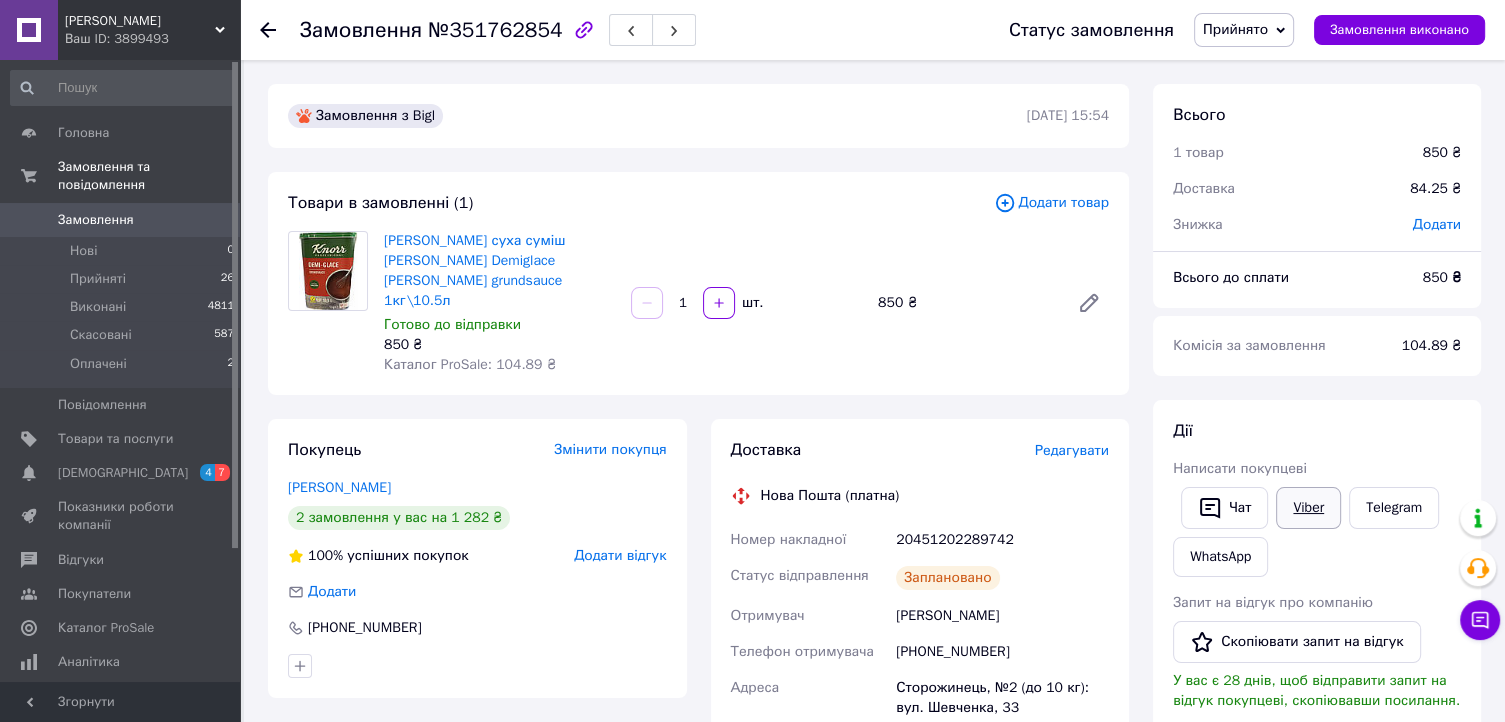 click on "Viber" at bounding box center (1308, 508) 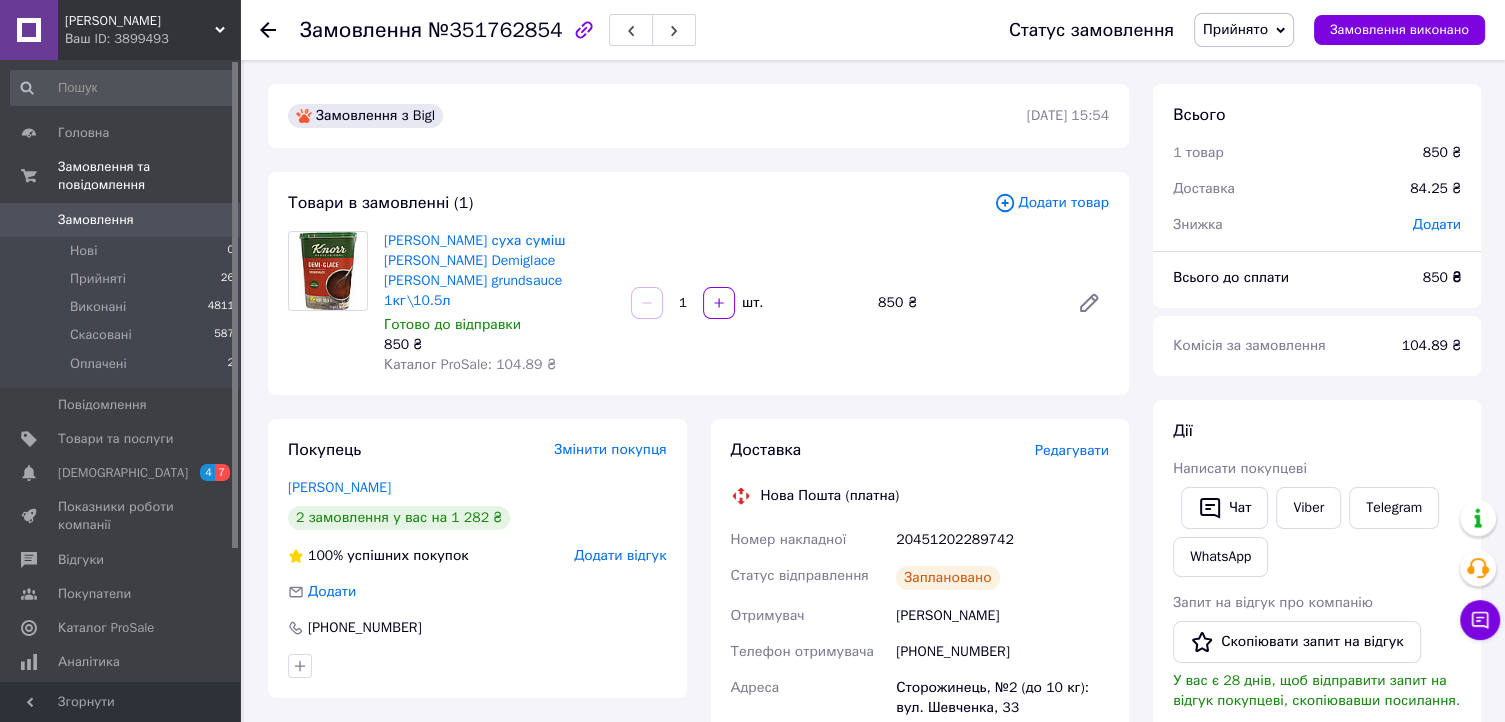 click on "Прийнято" at bounding box center (1235, 29) 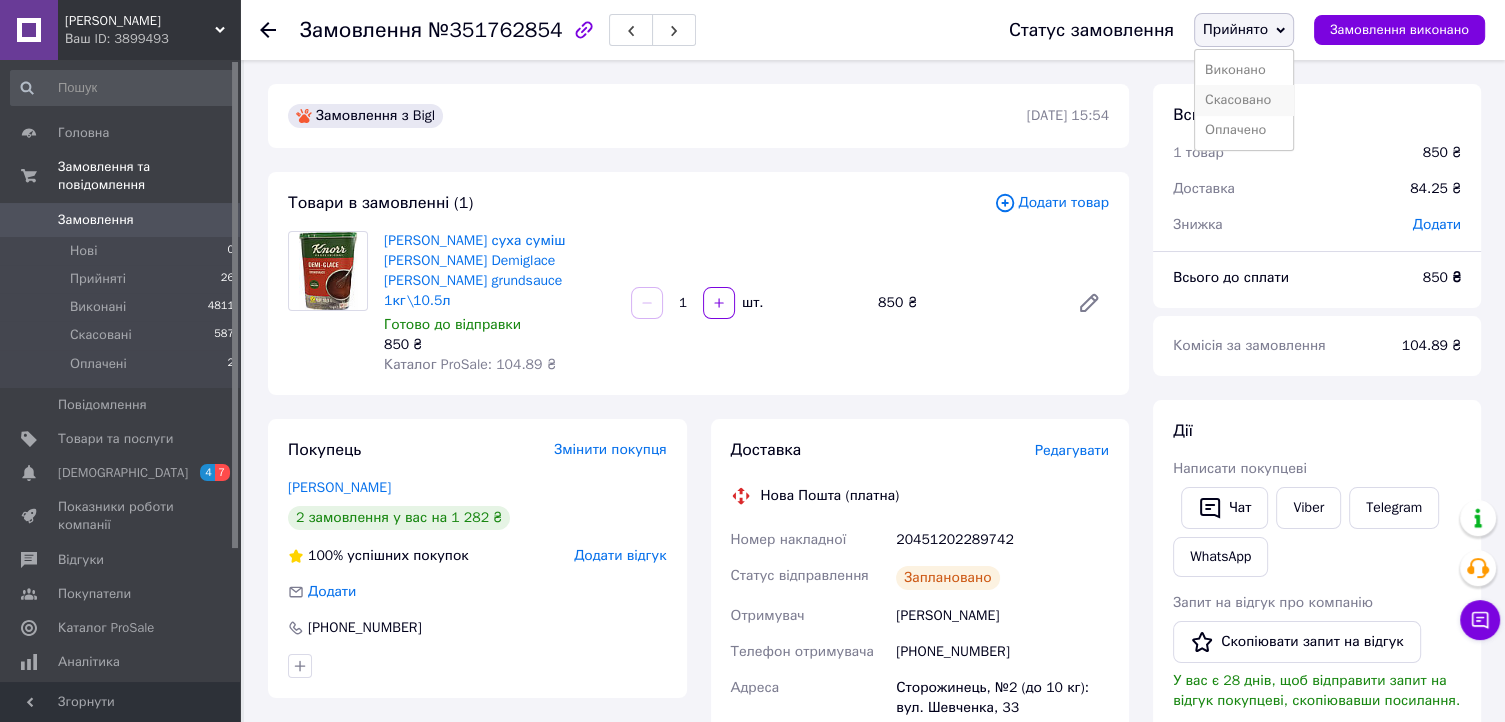 click on "Скасовано" at bounding box center [1244, 100] 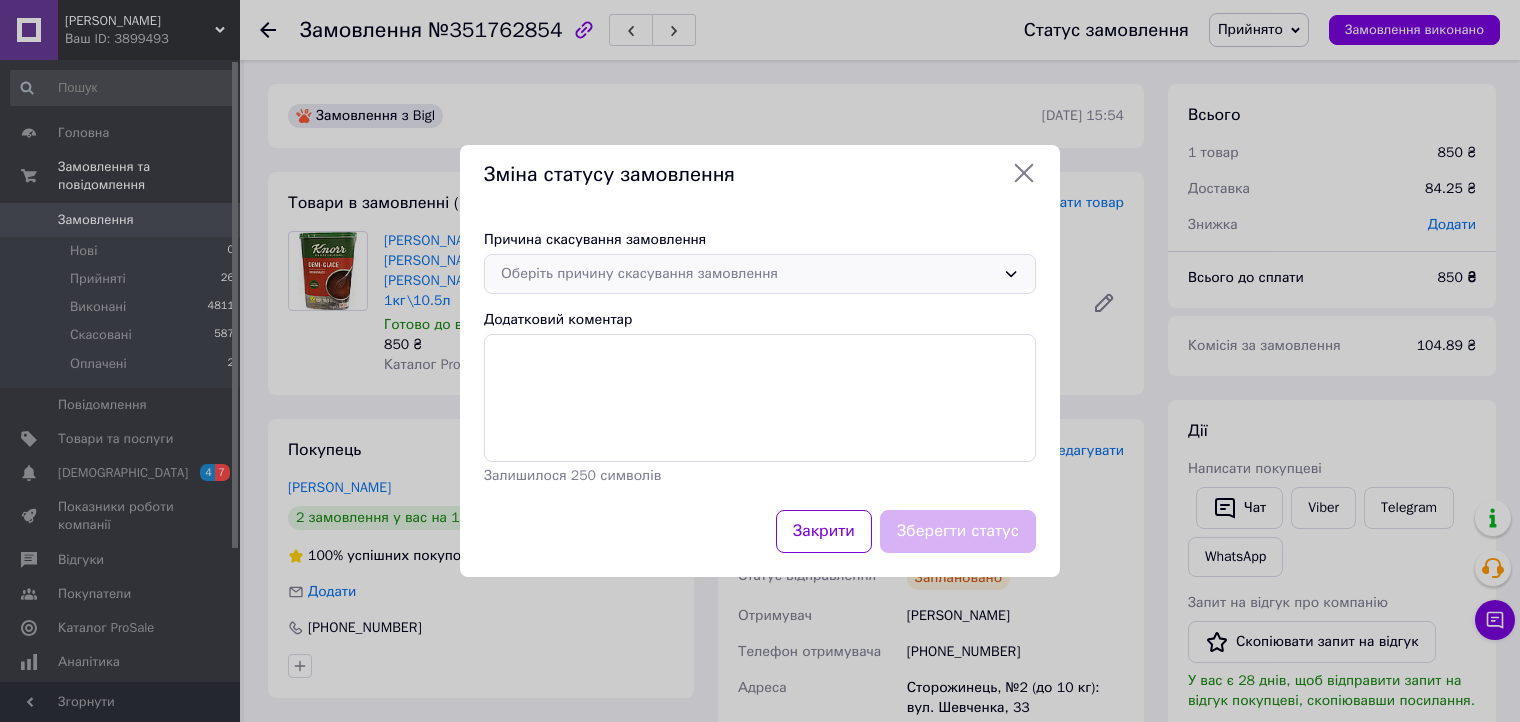 click on "Оберіть причину скасування замовлення" at bounding box center (748, 274) 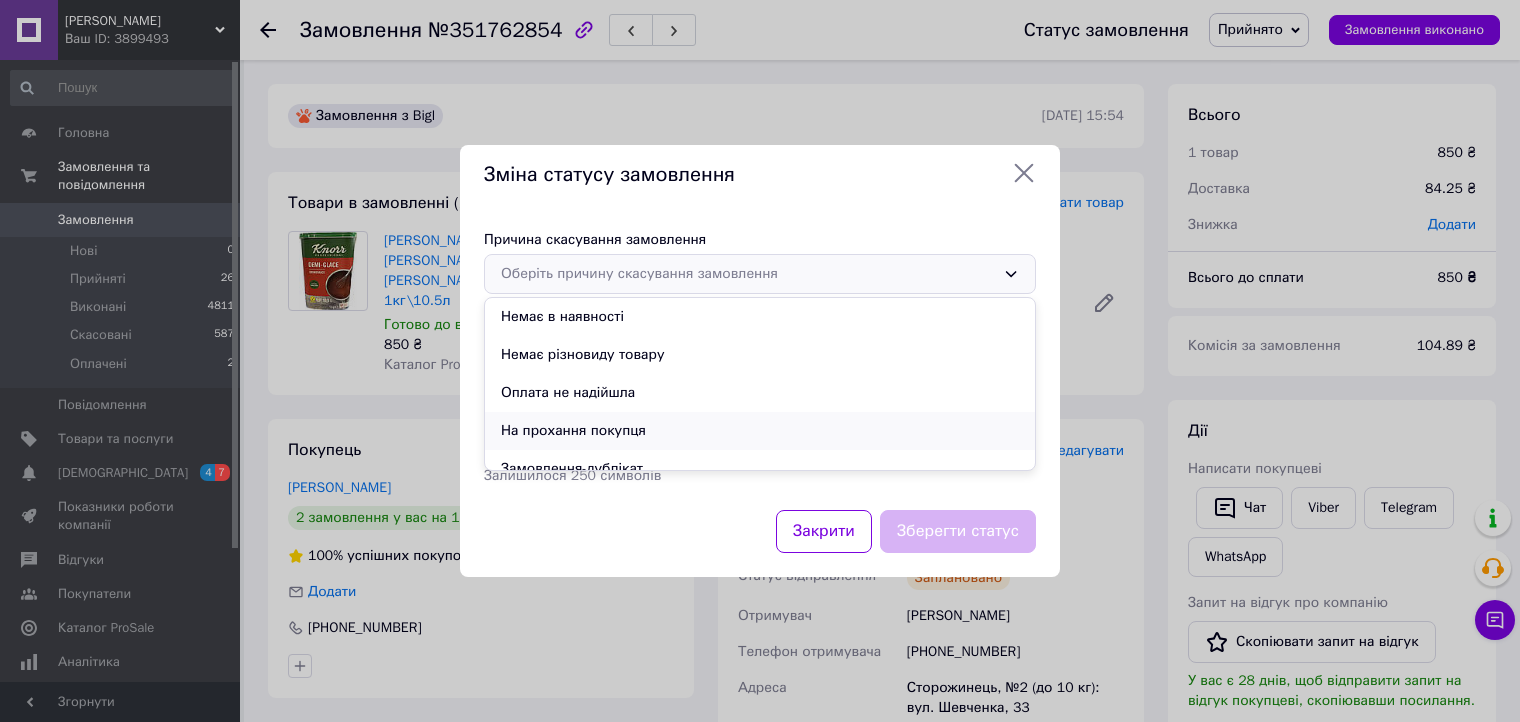 click on "На прохання покупця" at bounding box center [760, 431] 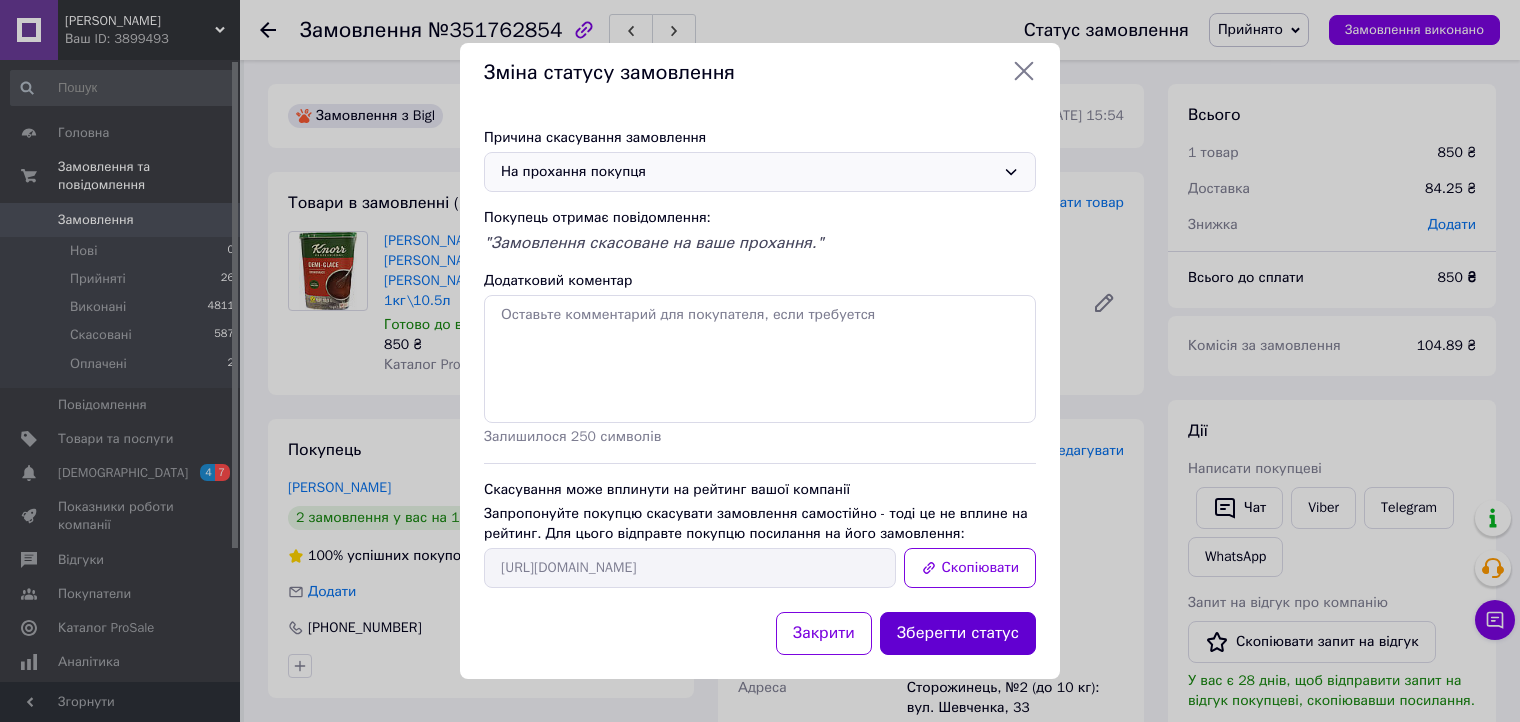 click on "Зберегти статус" at bounding box center [958, 633] 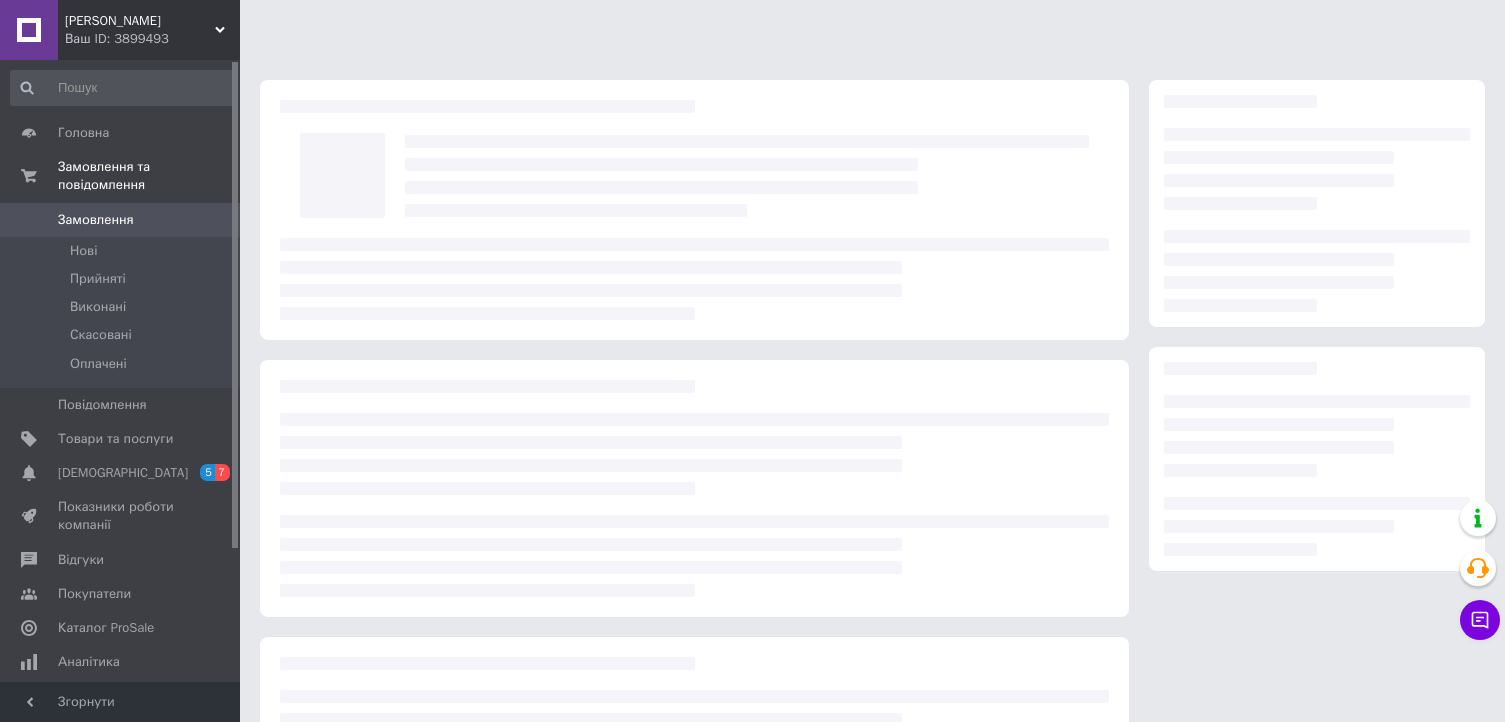 scroll, scrollTop: 0, scrollLeft: 0, axis: both 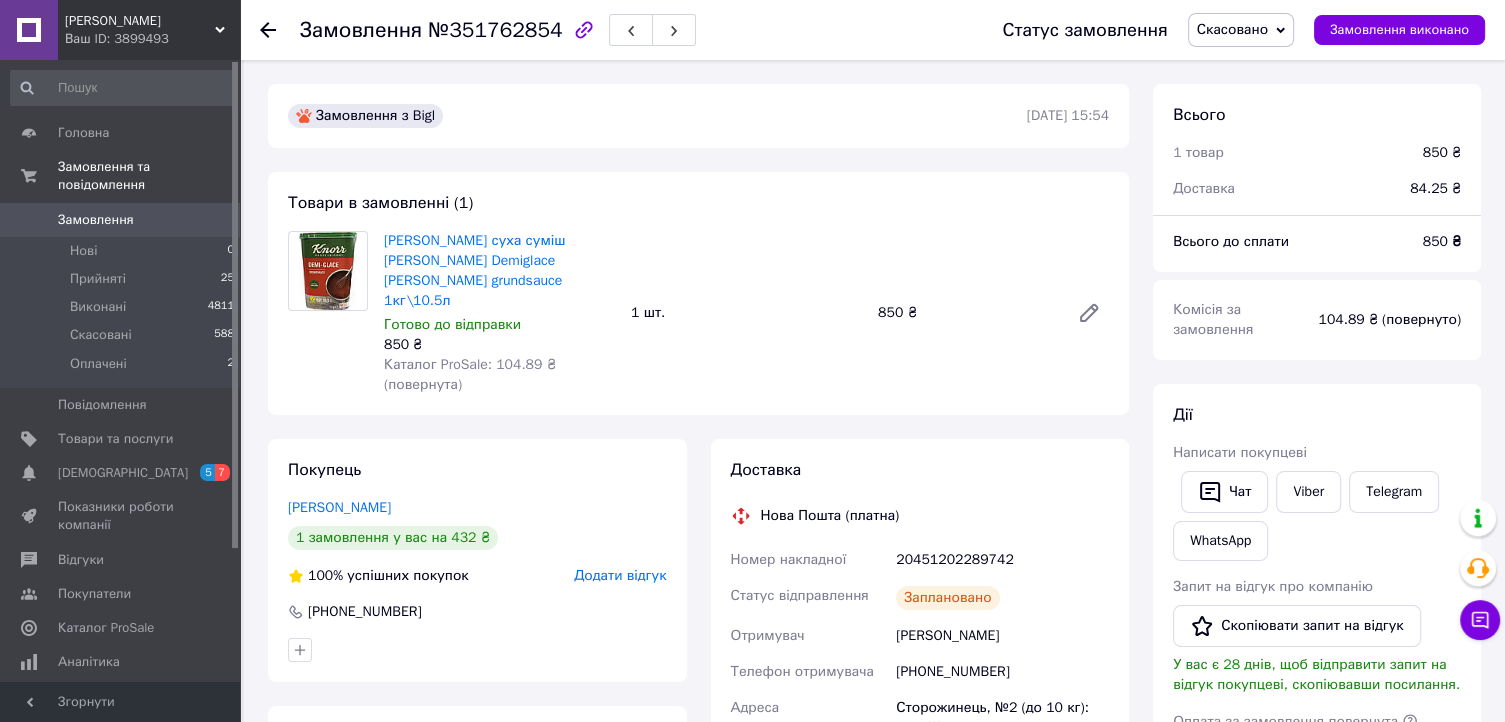 click 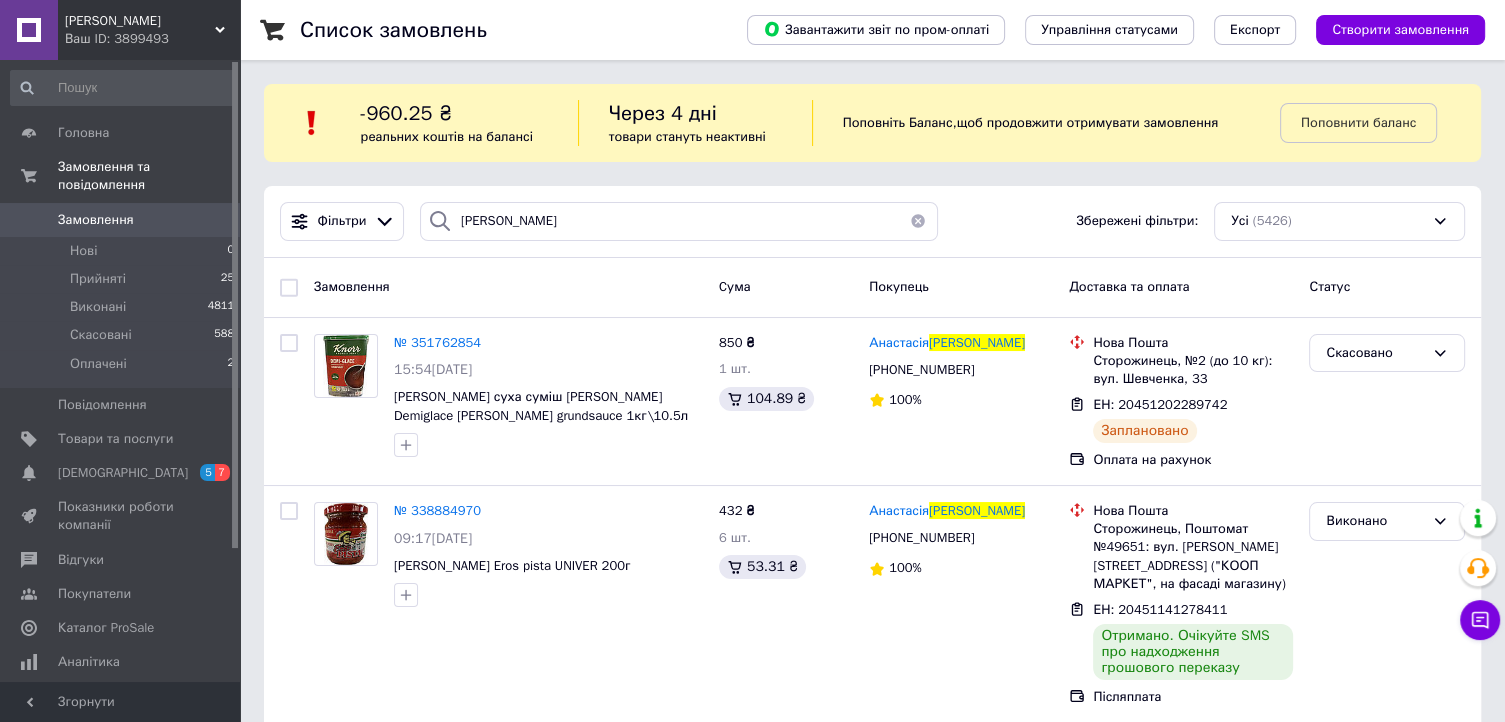 click at bounding box center [918, 221] 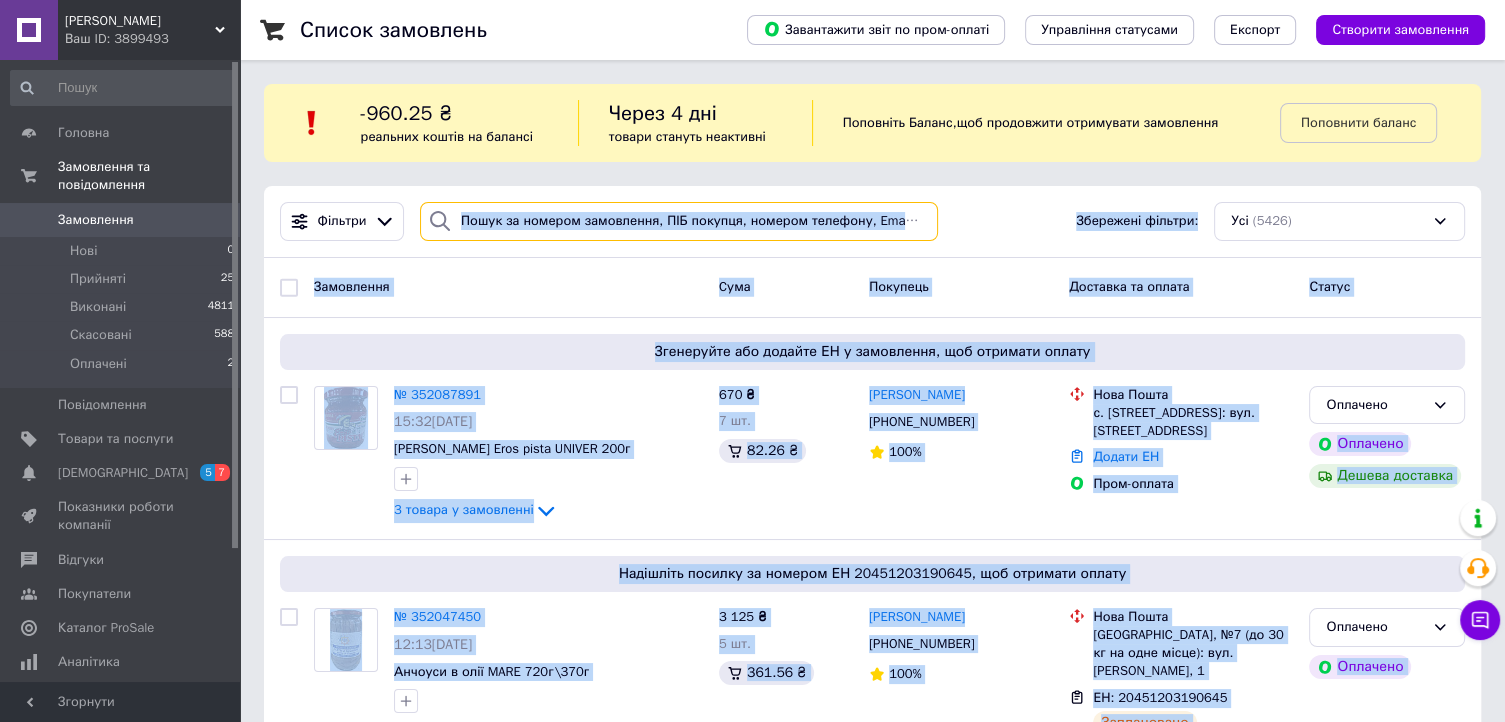 click at bounding box center (679, 221) 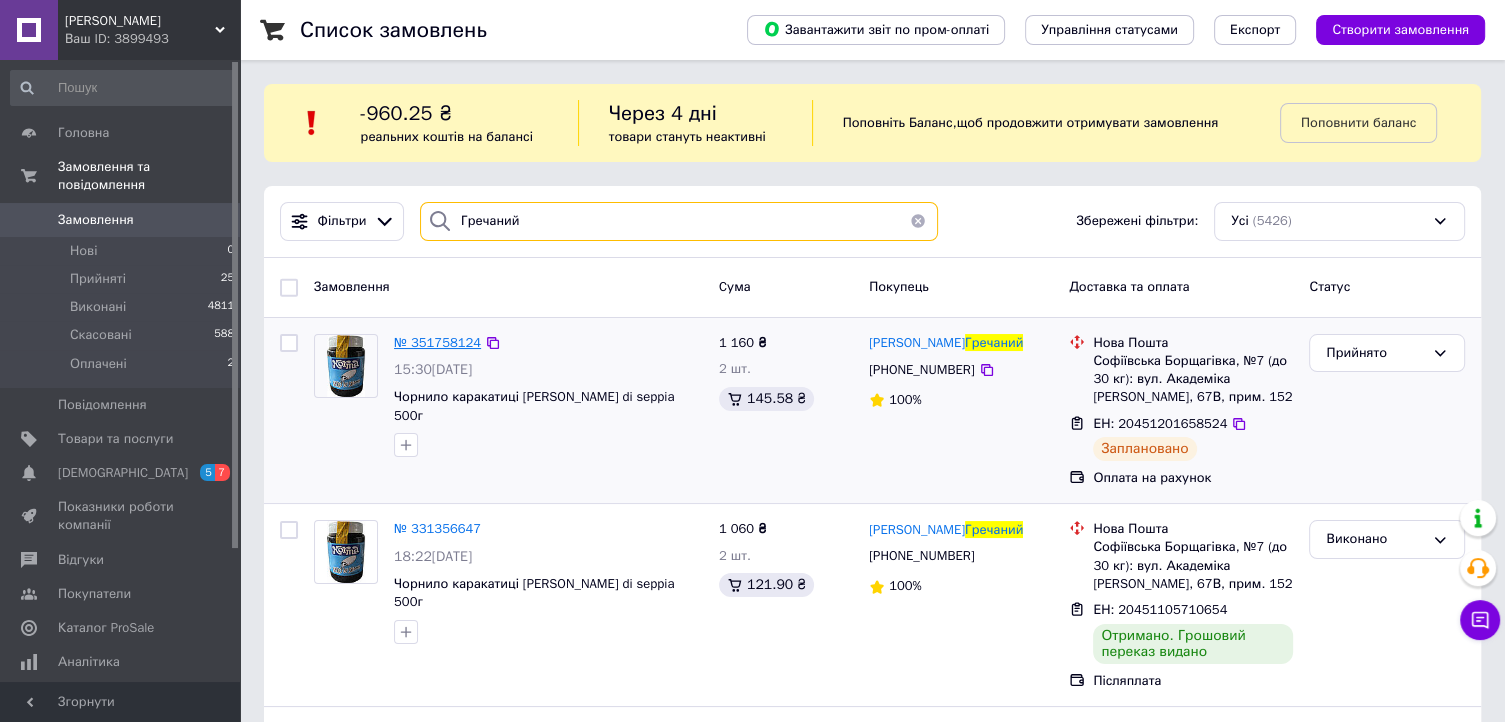 type on "Гречаний" 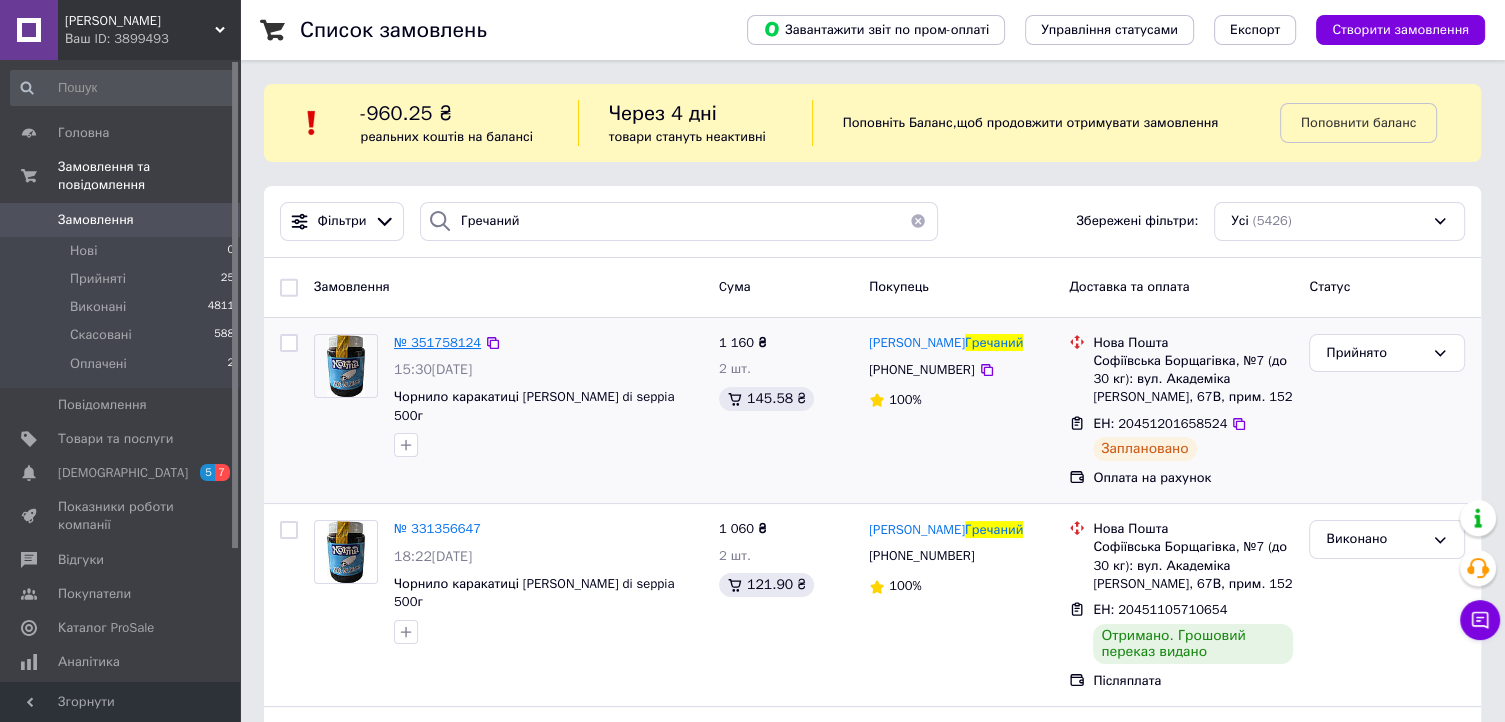 click on "№ 351758124" at bounding box center [437, 342] 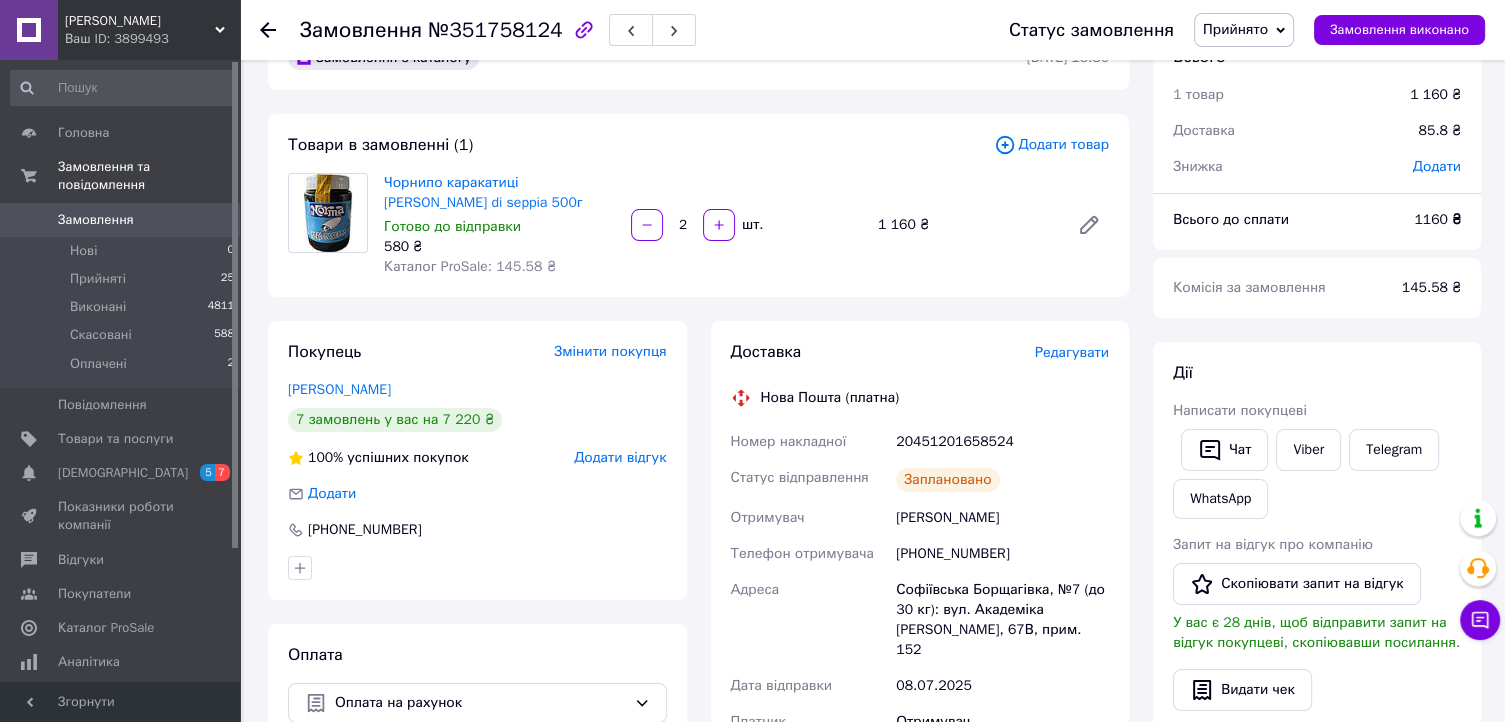 scroll, scrollTop: 0, scrollLeft: 0, axis: both 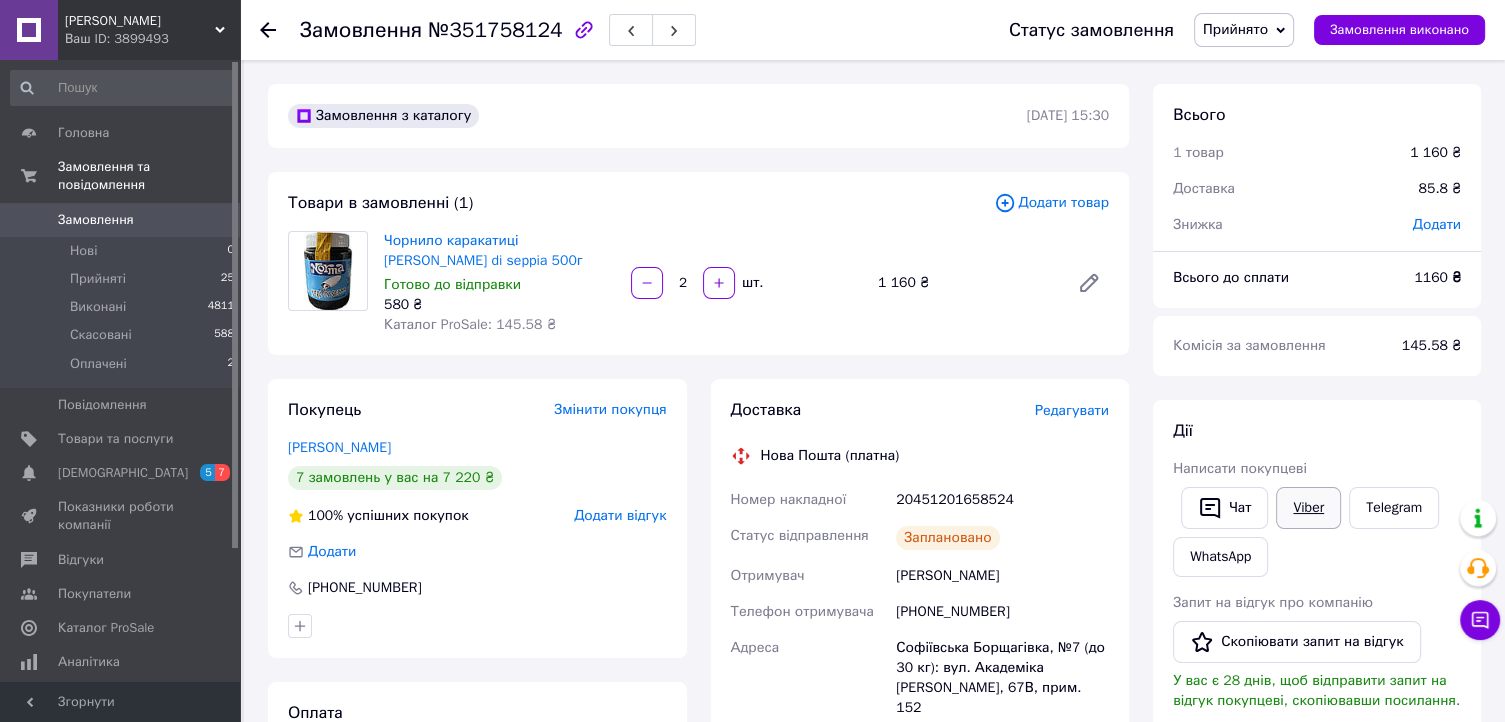 click on "Viber" at bounding box center [1308, 508] 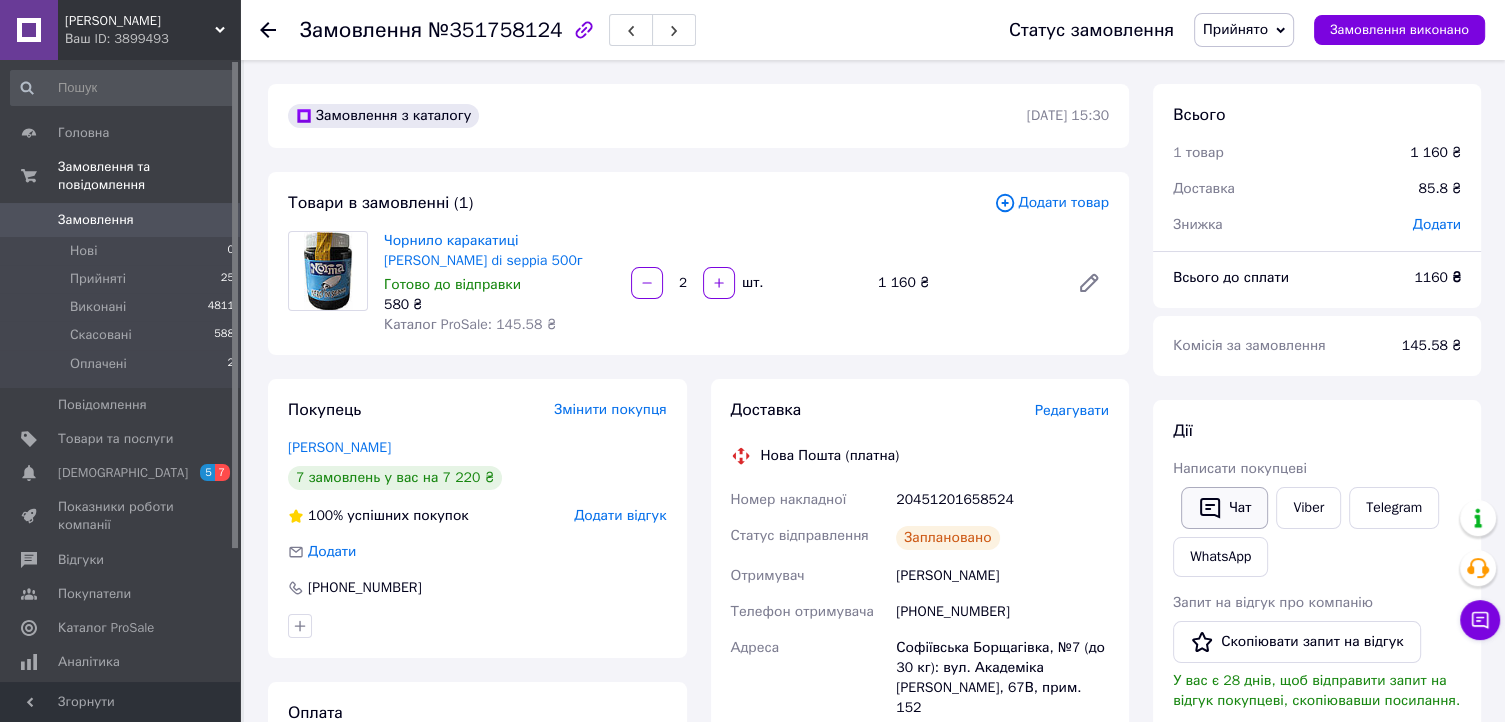 click on "Чат" at bounding box center [1224, 508] 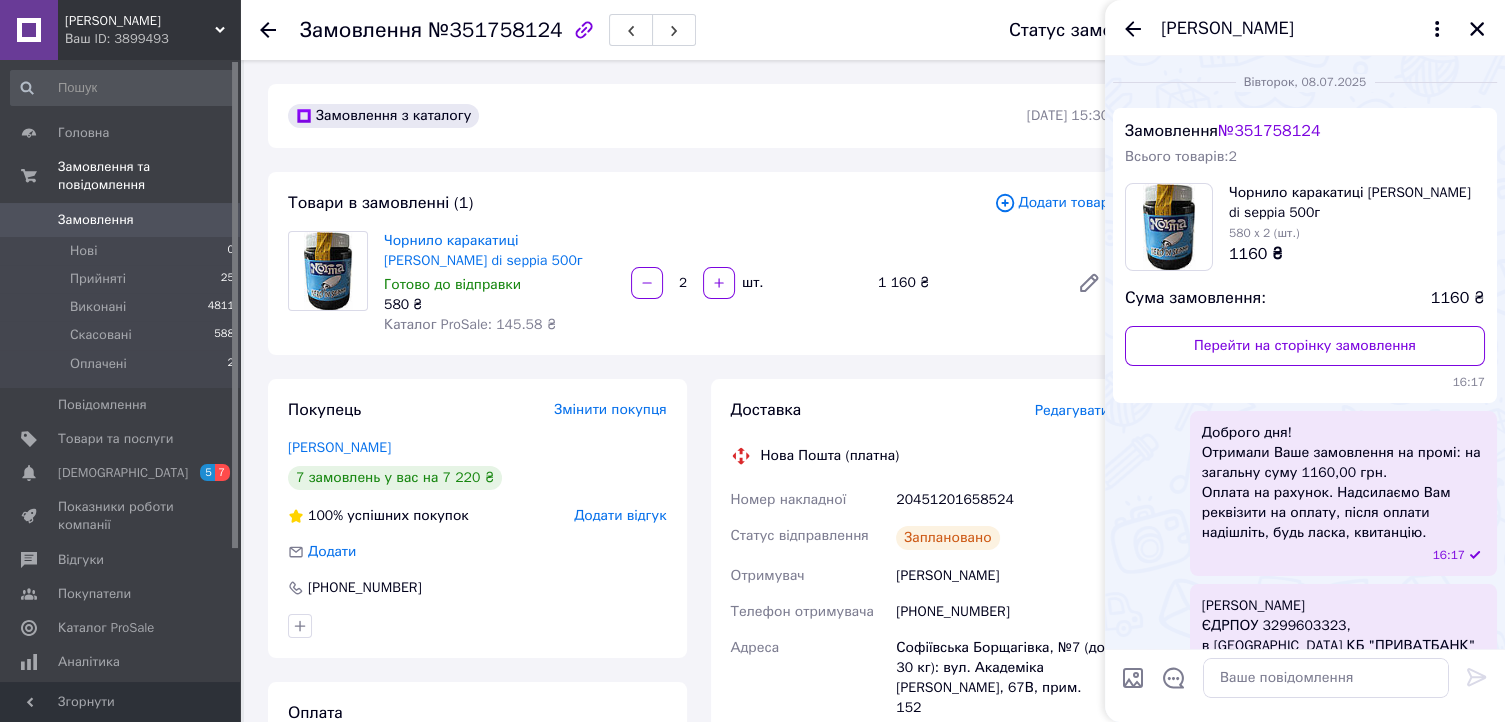 scroll, scrollTop: 88, scrollLeft: 0, axis: vertical 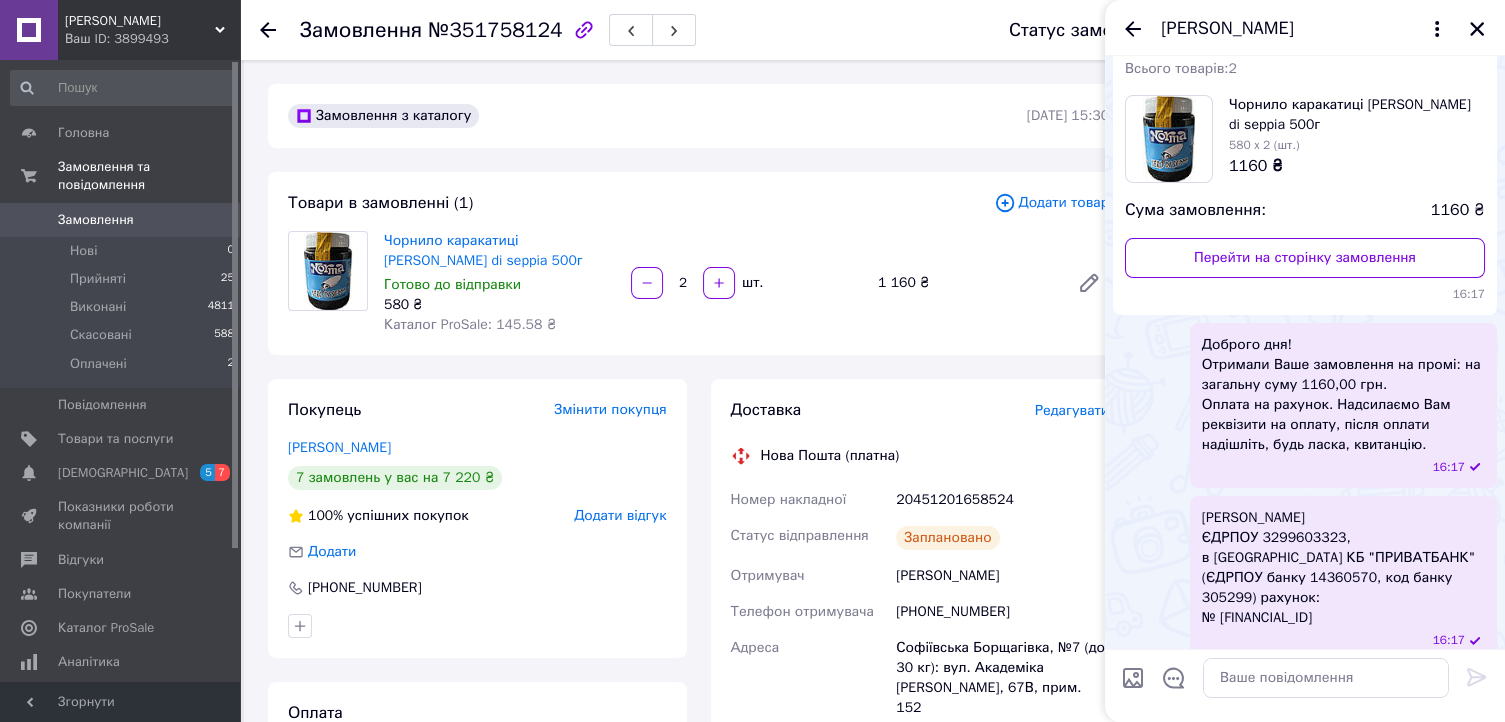 click on "Товари в замовленні (1) Додати товар Чорнило каракатиці NORMA Nero di seppia 500г Готово до відправки 580 ₴ Каталог ProSale: 145.58 ₴  2   шт. 1 160 ₴" at bounding box center (698, 263) 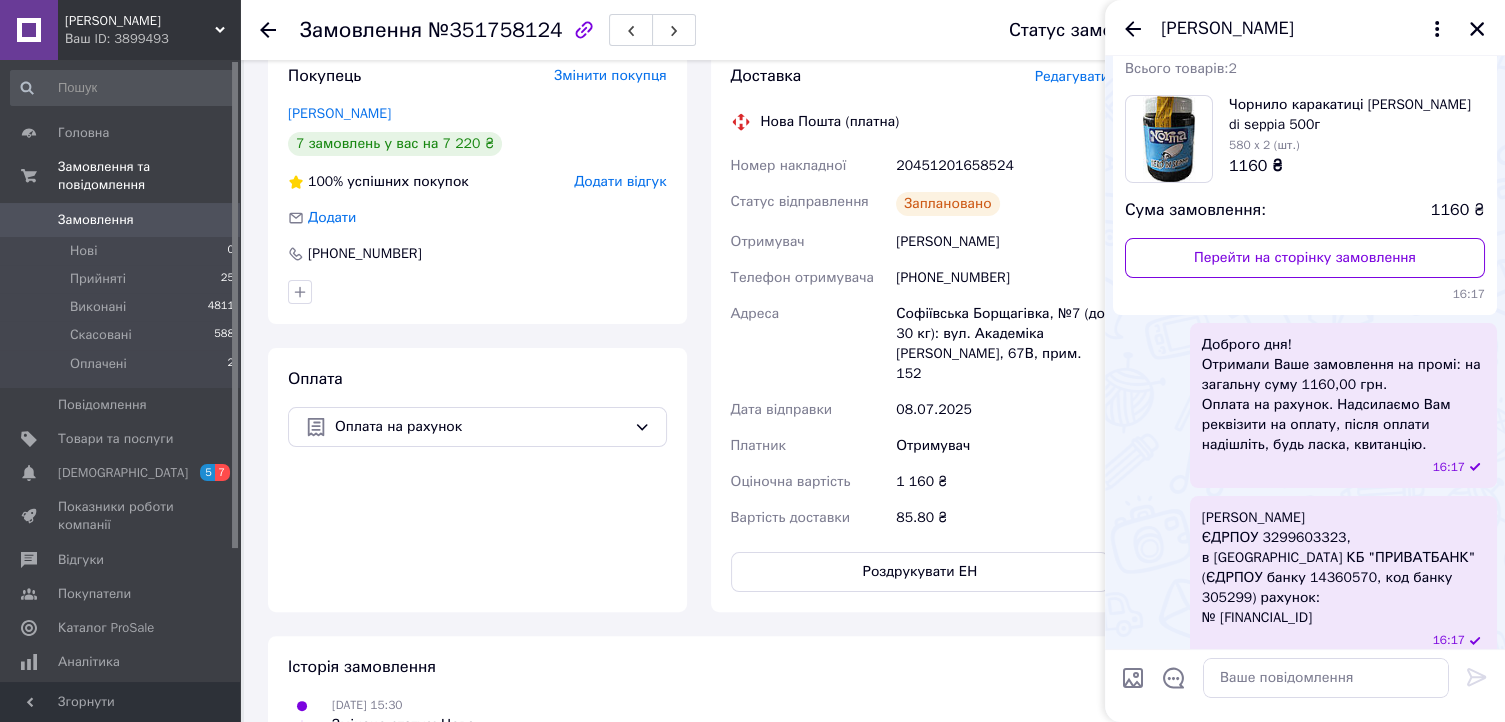 scroll, scrollTop: 300, scrollLeft: 0, axis: vertical 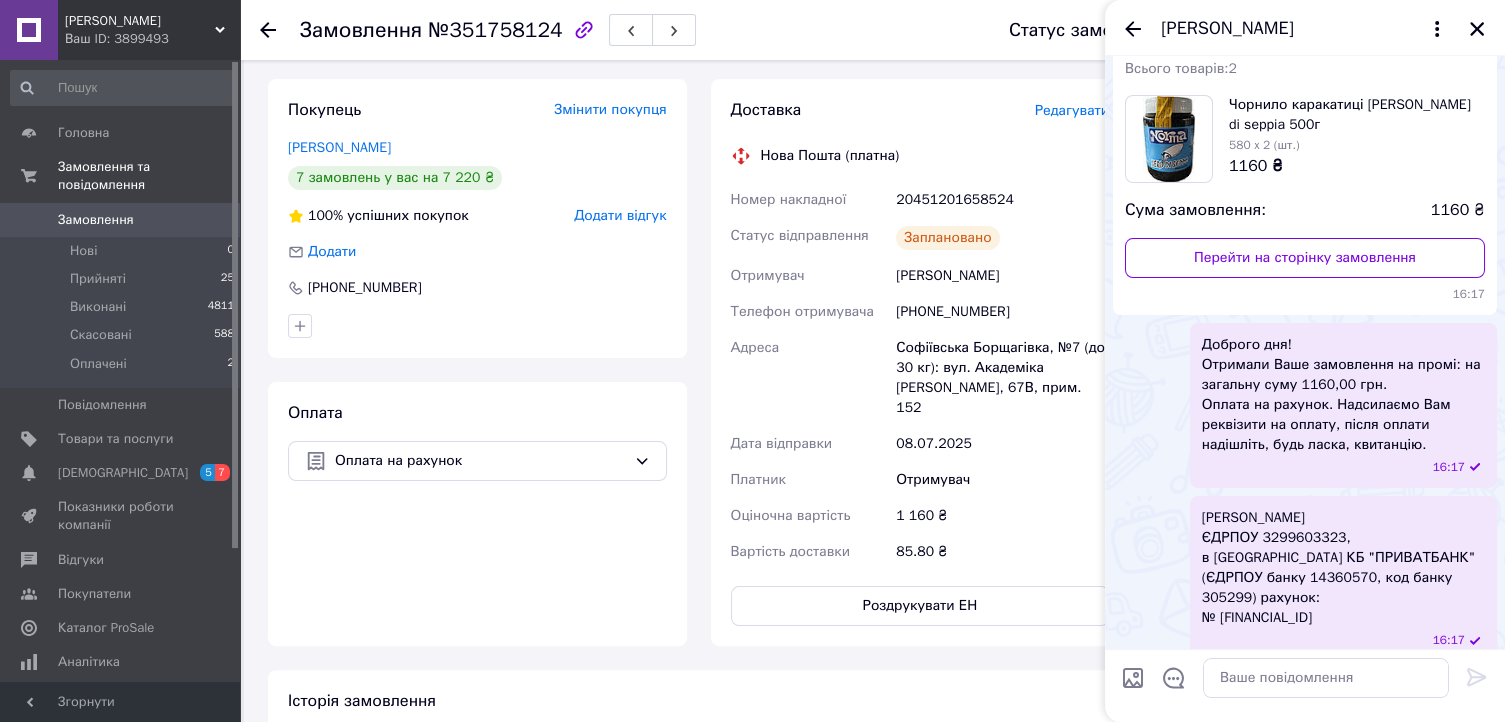 click on "Оплата Оплата на рахунок" at bounding box center [477, 514] 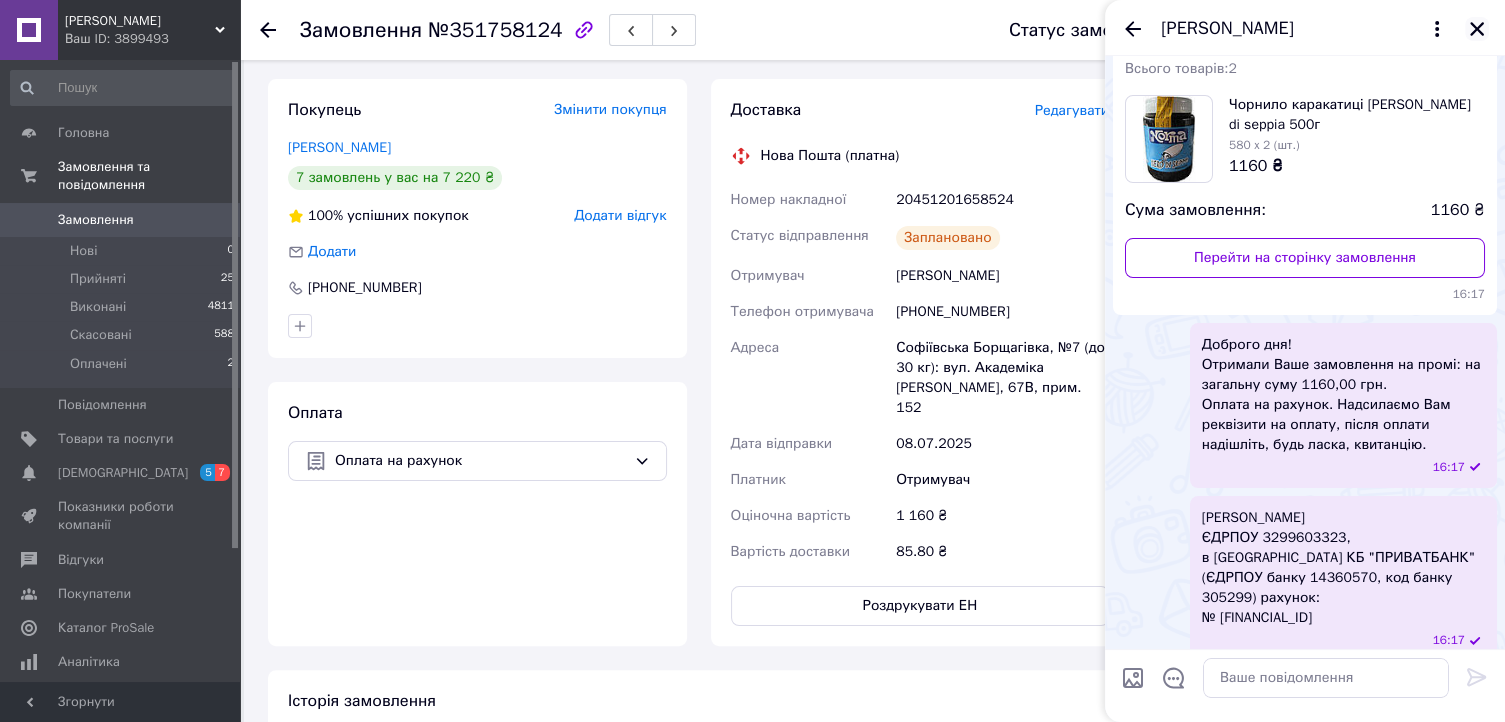 click 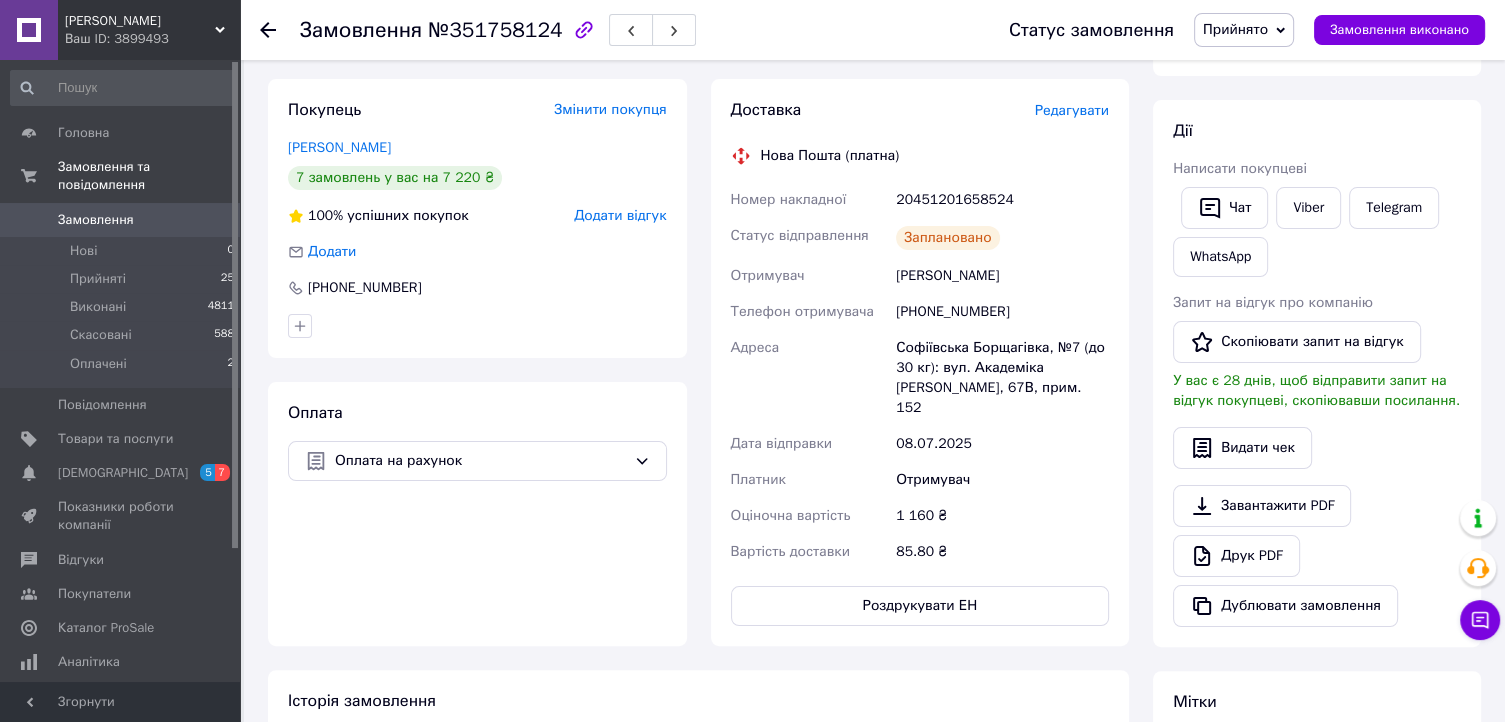scroll, scrollTop: 0, scrollLeft: 0, axis: both 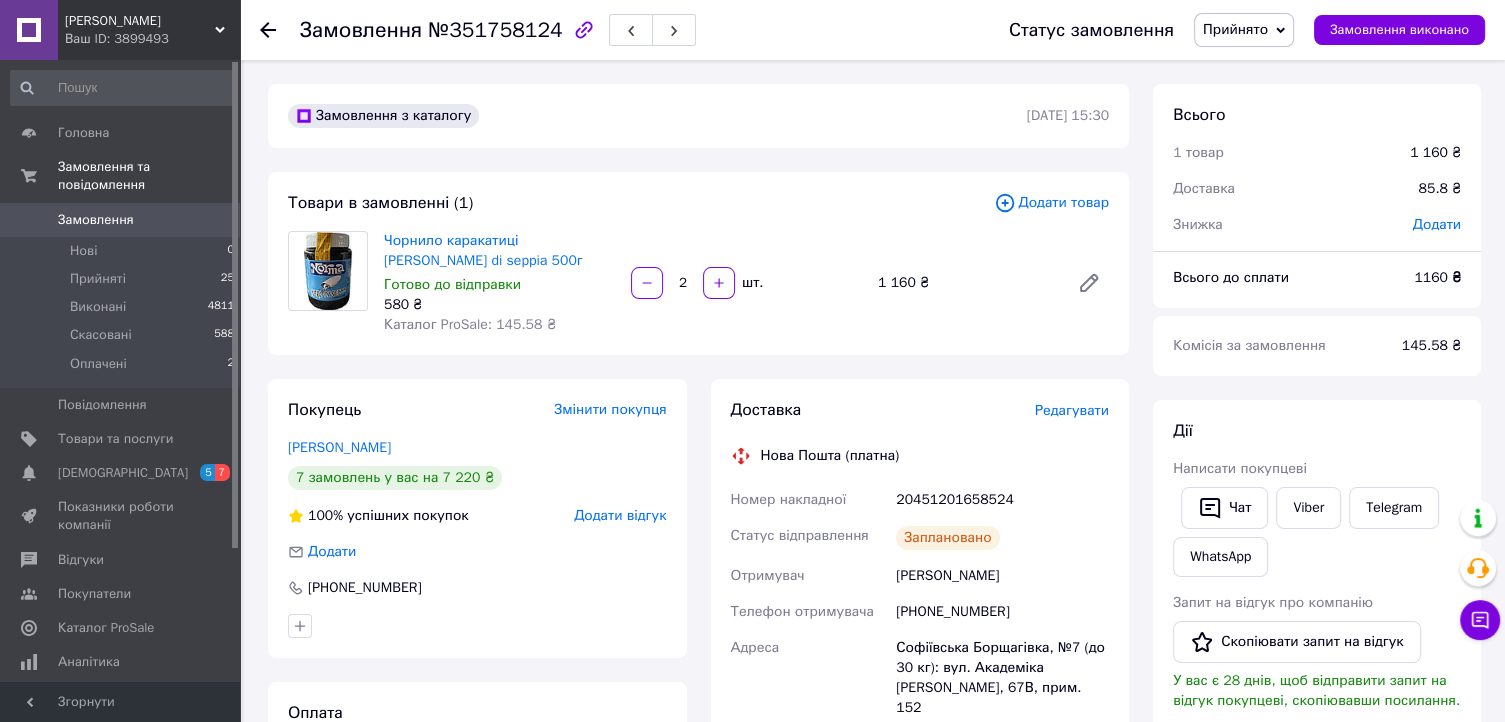 click 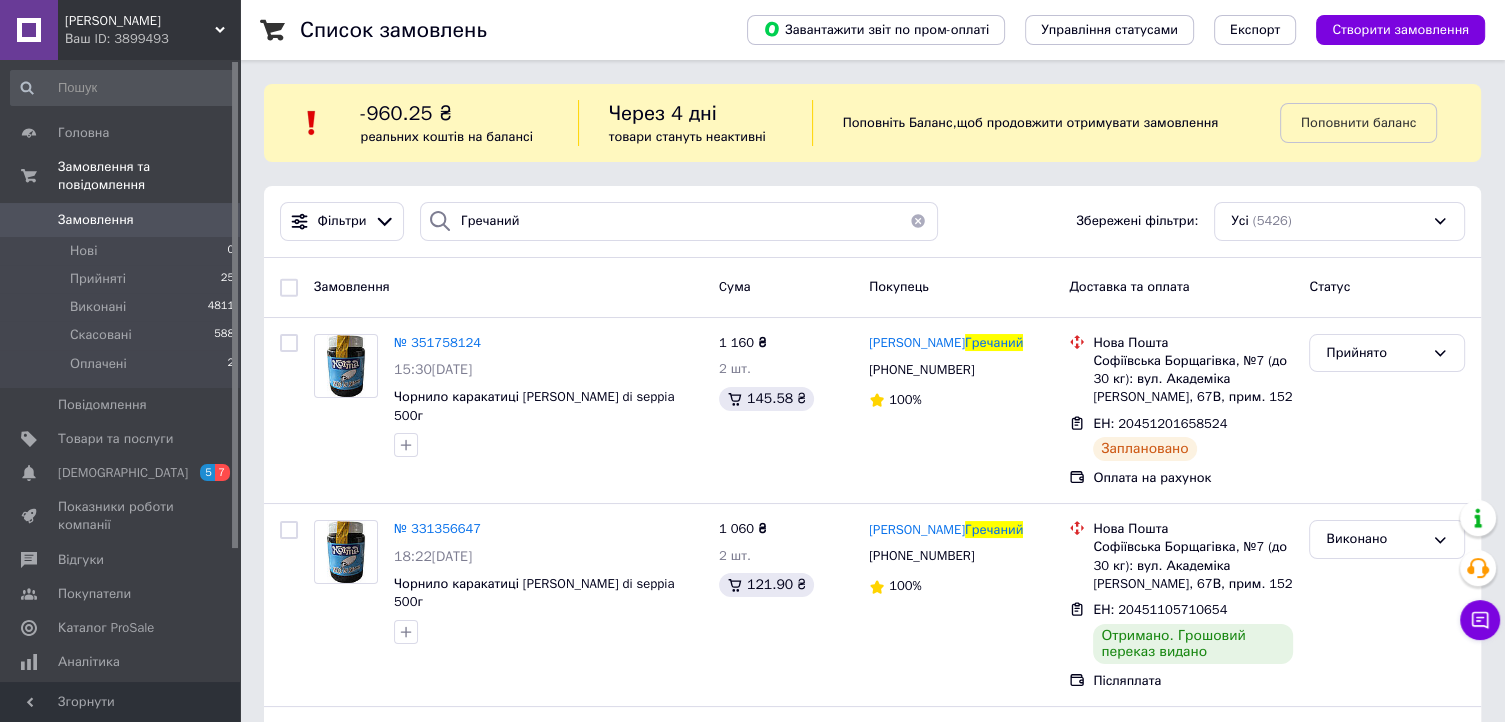 click at bounding box center (918, 221) 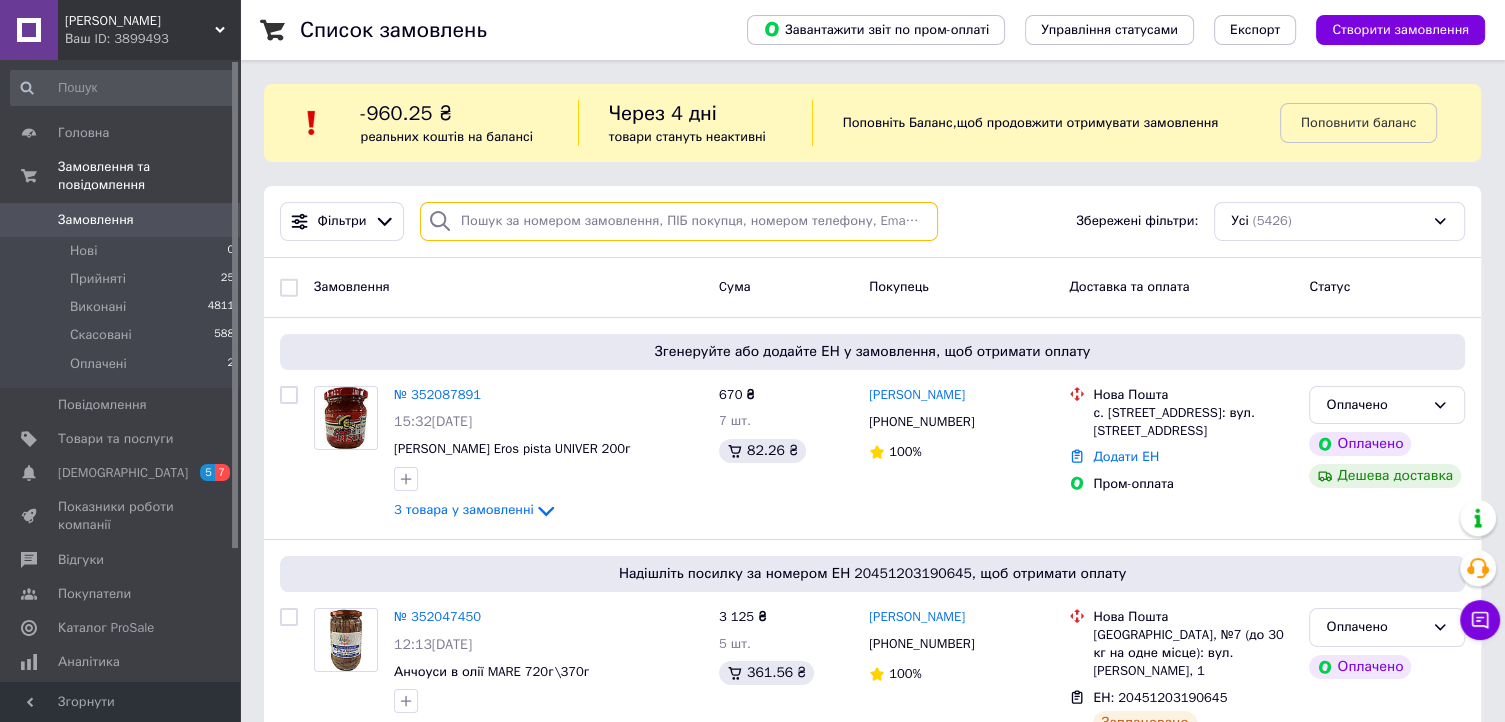 click at bounding box center (679, 221) 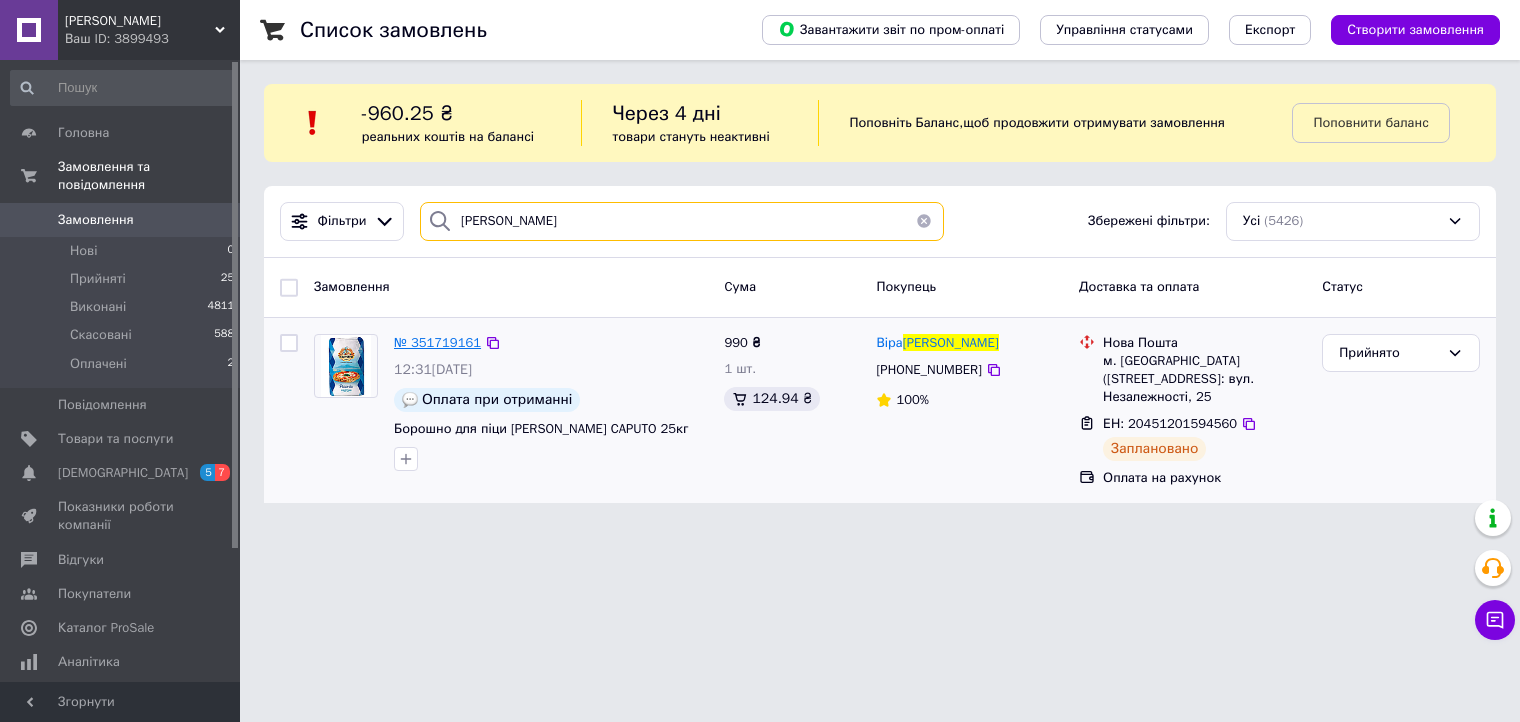 type on "Дробязко" 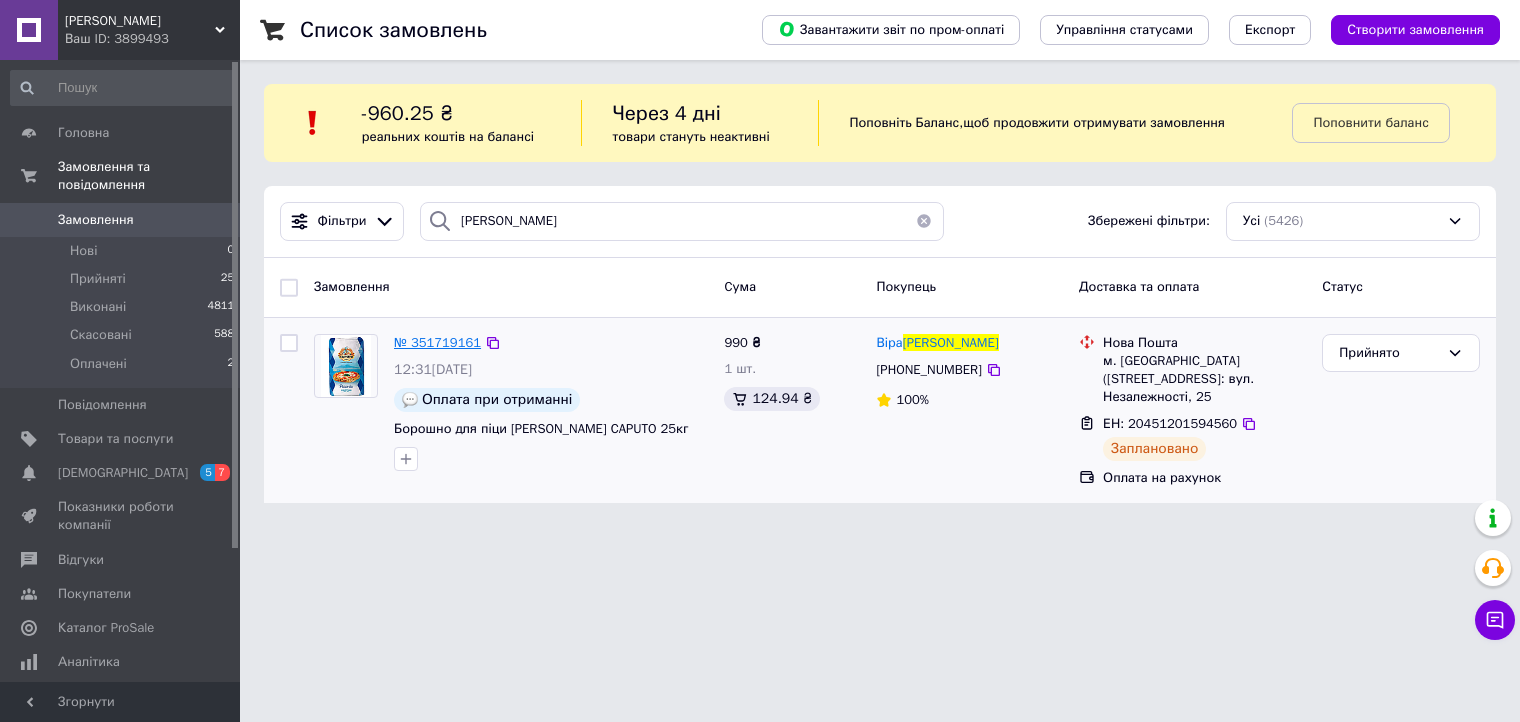 click on "№ 351719161" at bounding box center (437, 342) 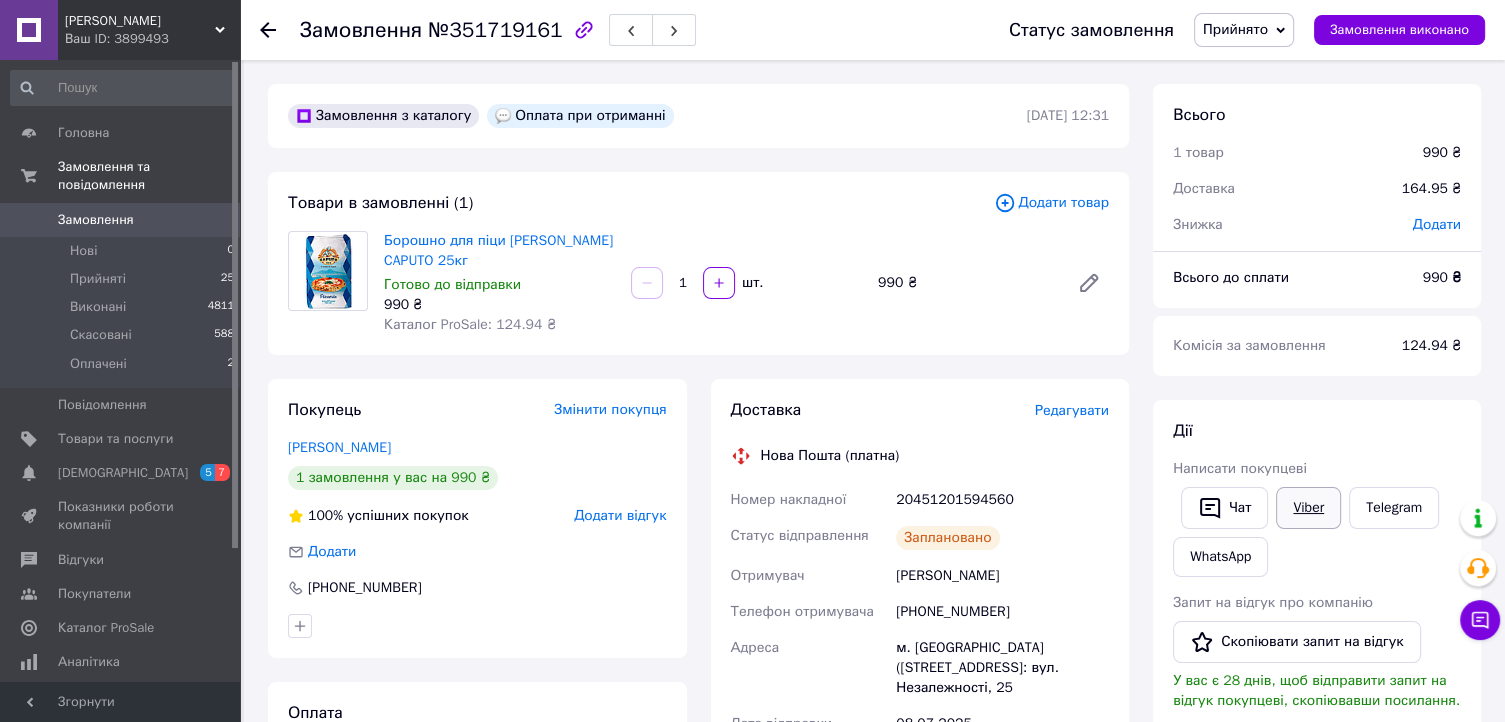 click on "Viber" at bounding box center [1308, 508] 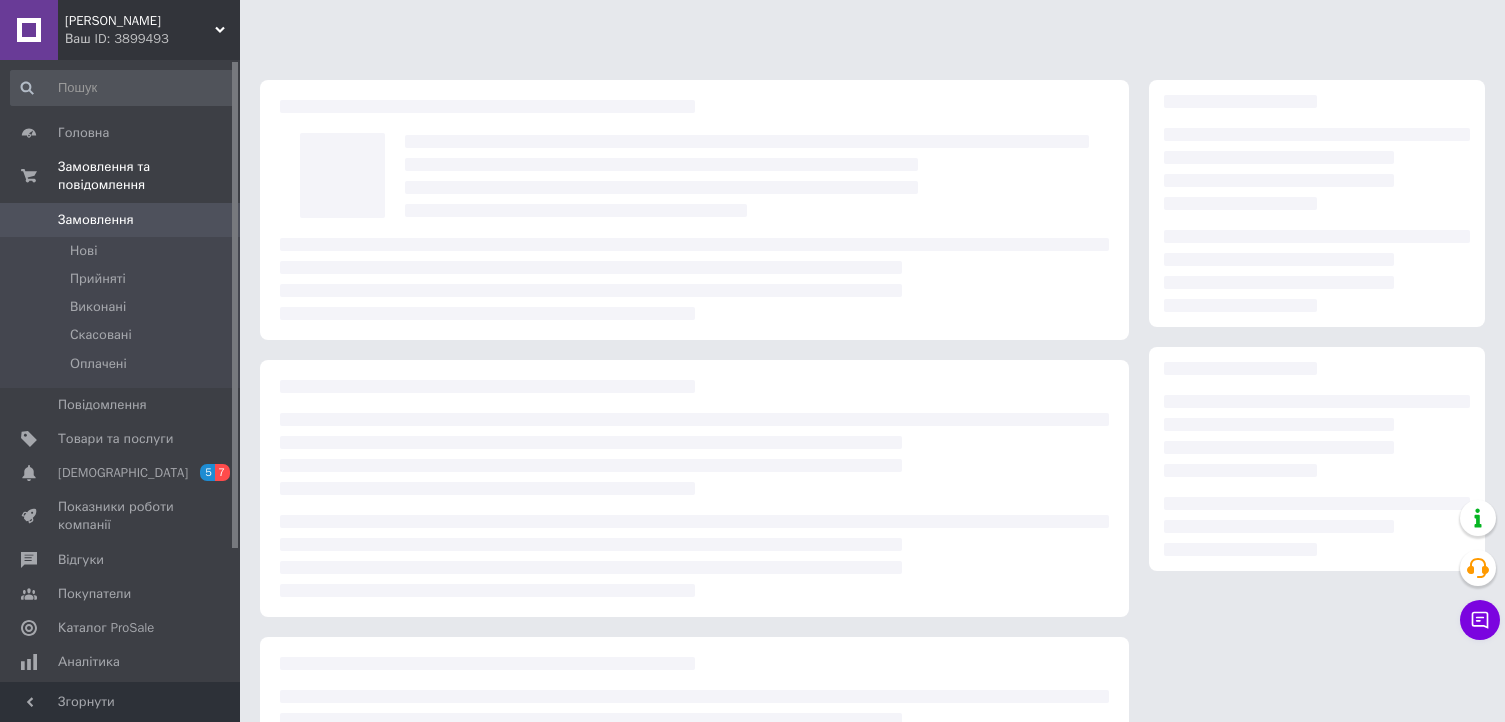 scroll, scrollTop: 0, scrollLeft: 0, axis: both 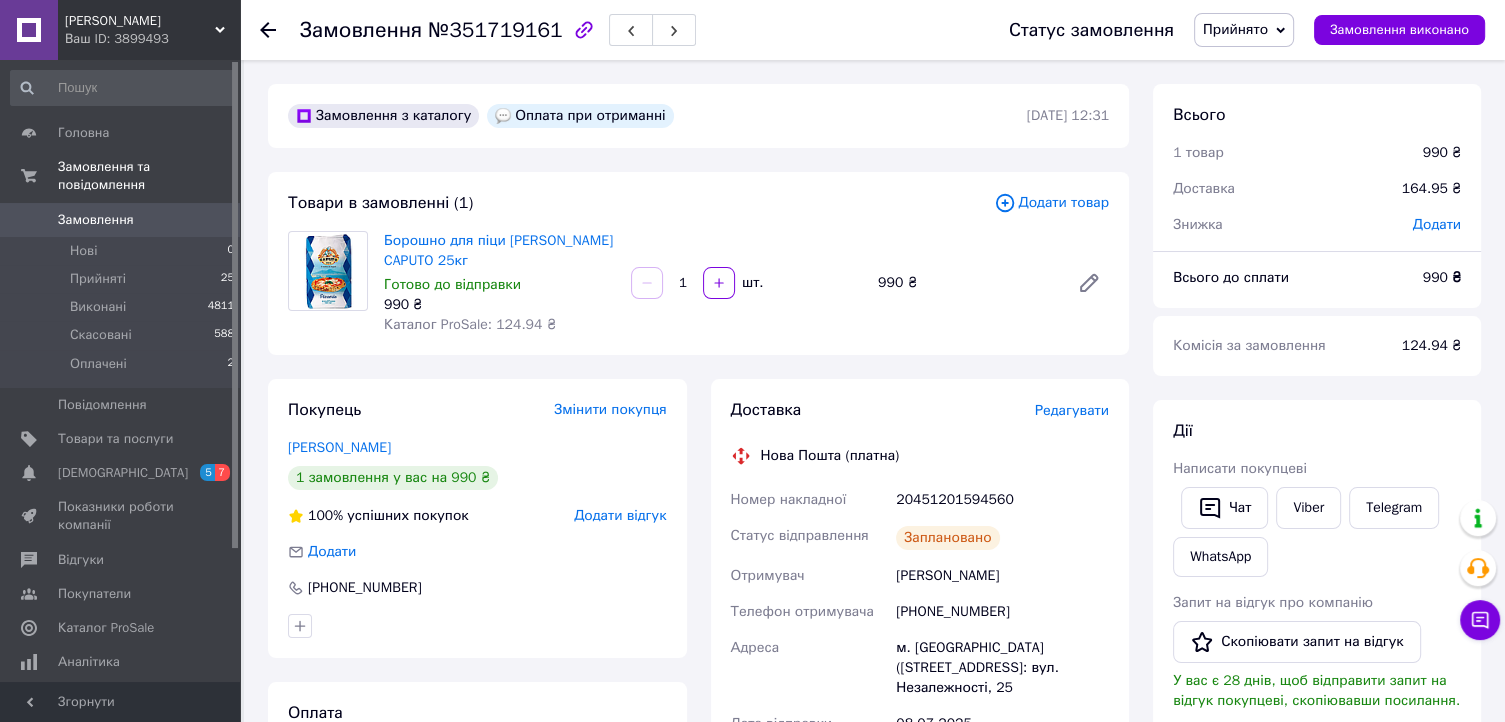 click on "Замовлення" at bounding box center (96, 220) 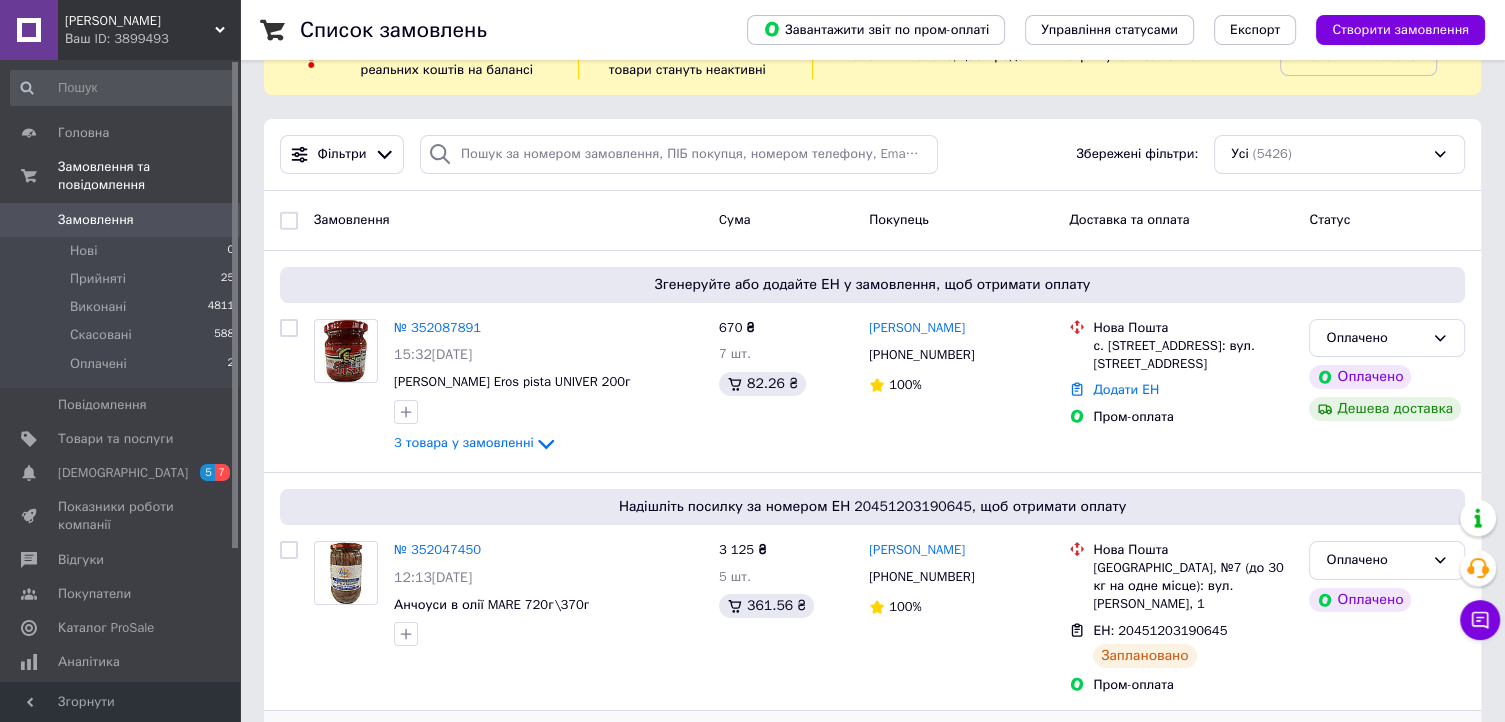scroll, scrollTop: 200, scrollLeft: 0, axis: vertical 